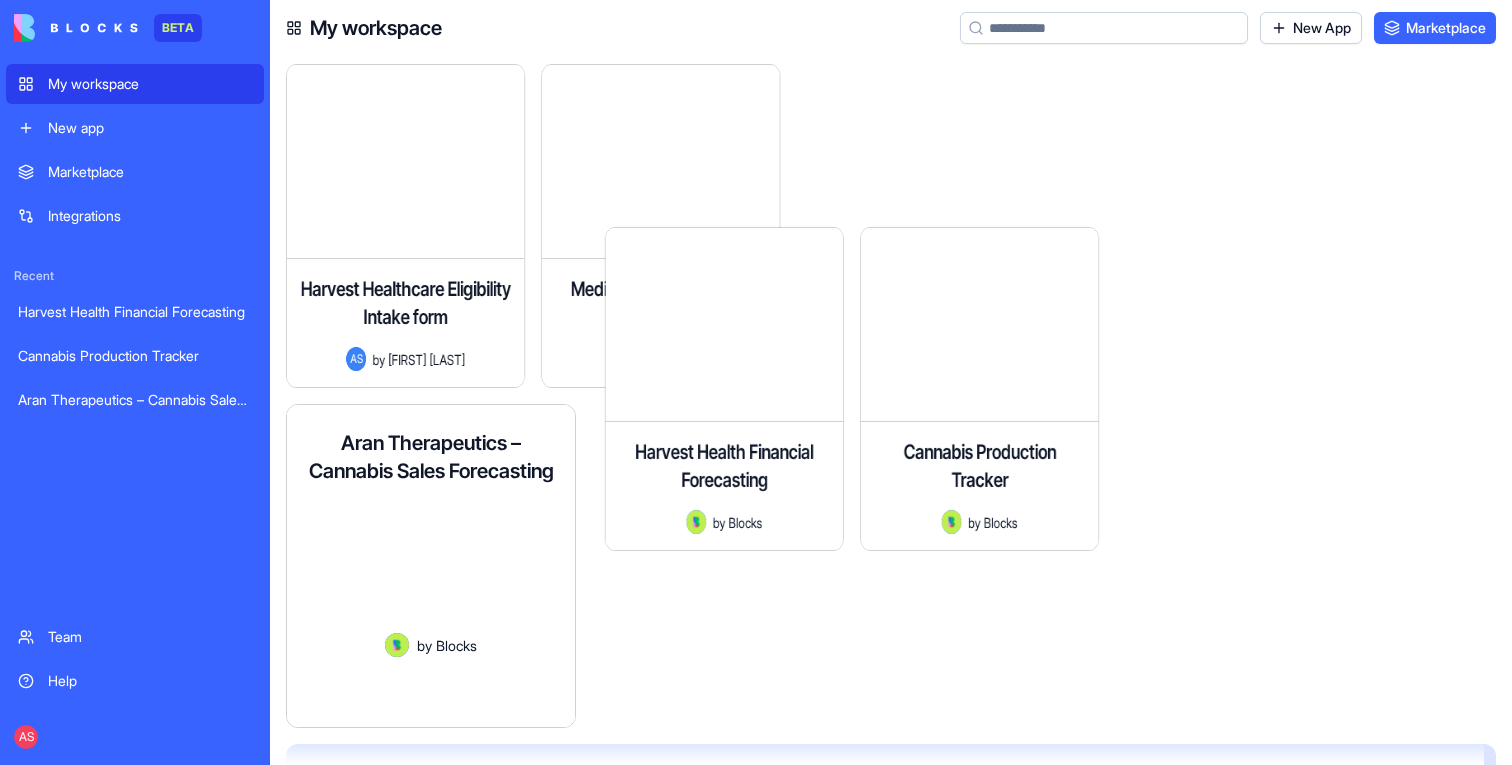 scroll, scrollTop: 0, scrollLeft: 0, axis: both 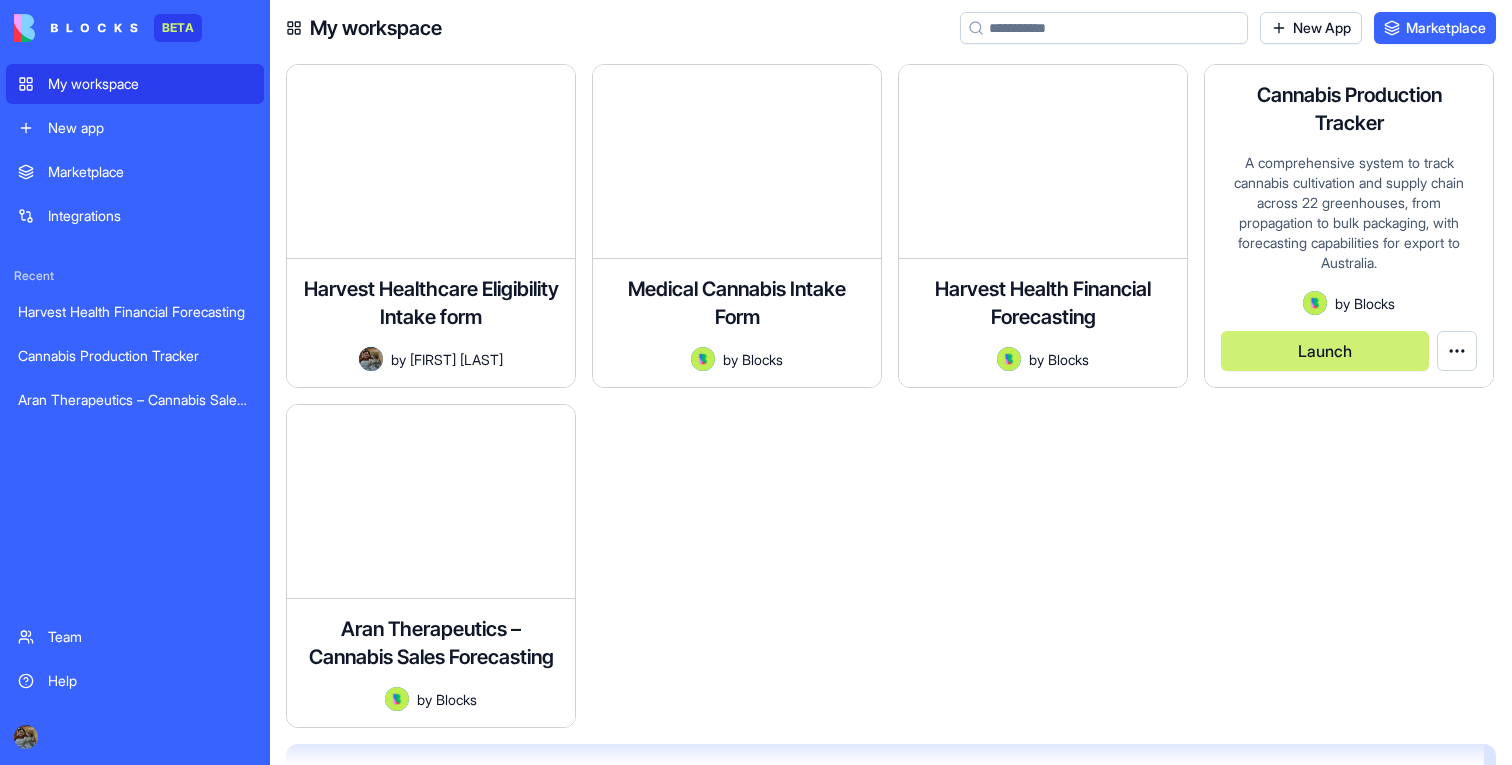click on "Launch" at bounding box center (1325, 351) 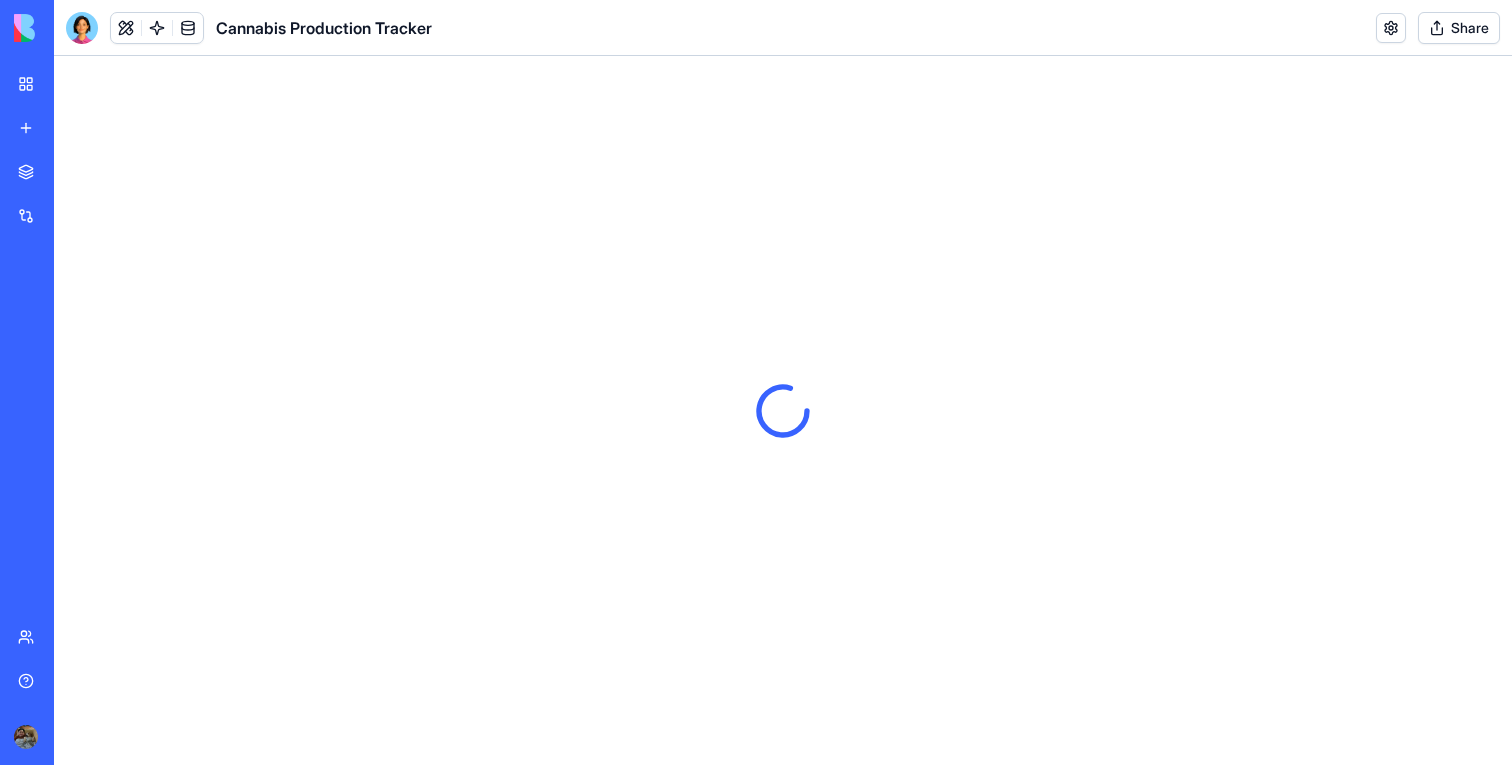 scroll, scrollTop: 0, scrollLeft: 0, axis: both 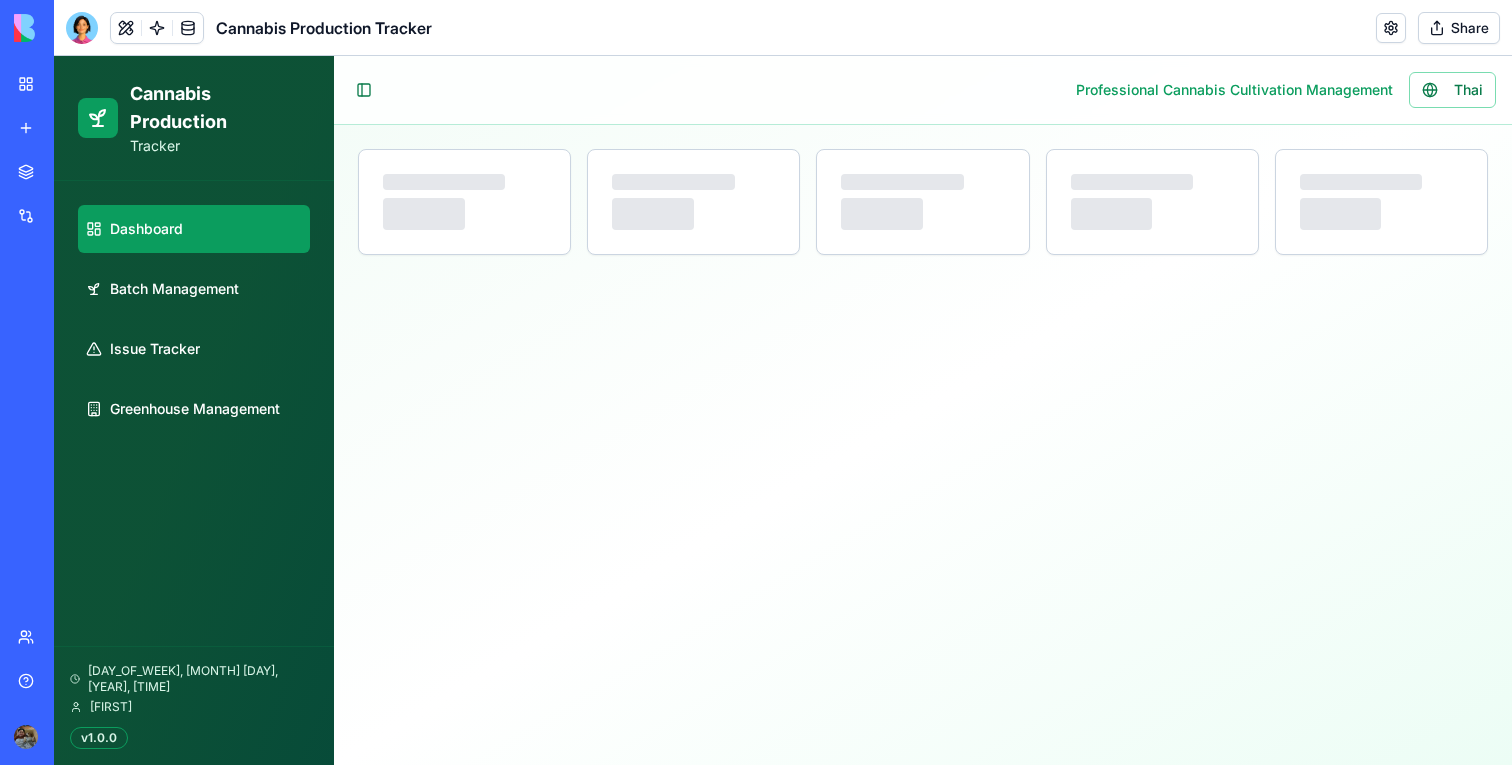 select on "**" 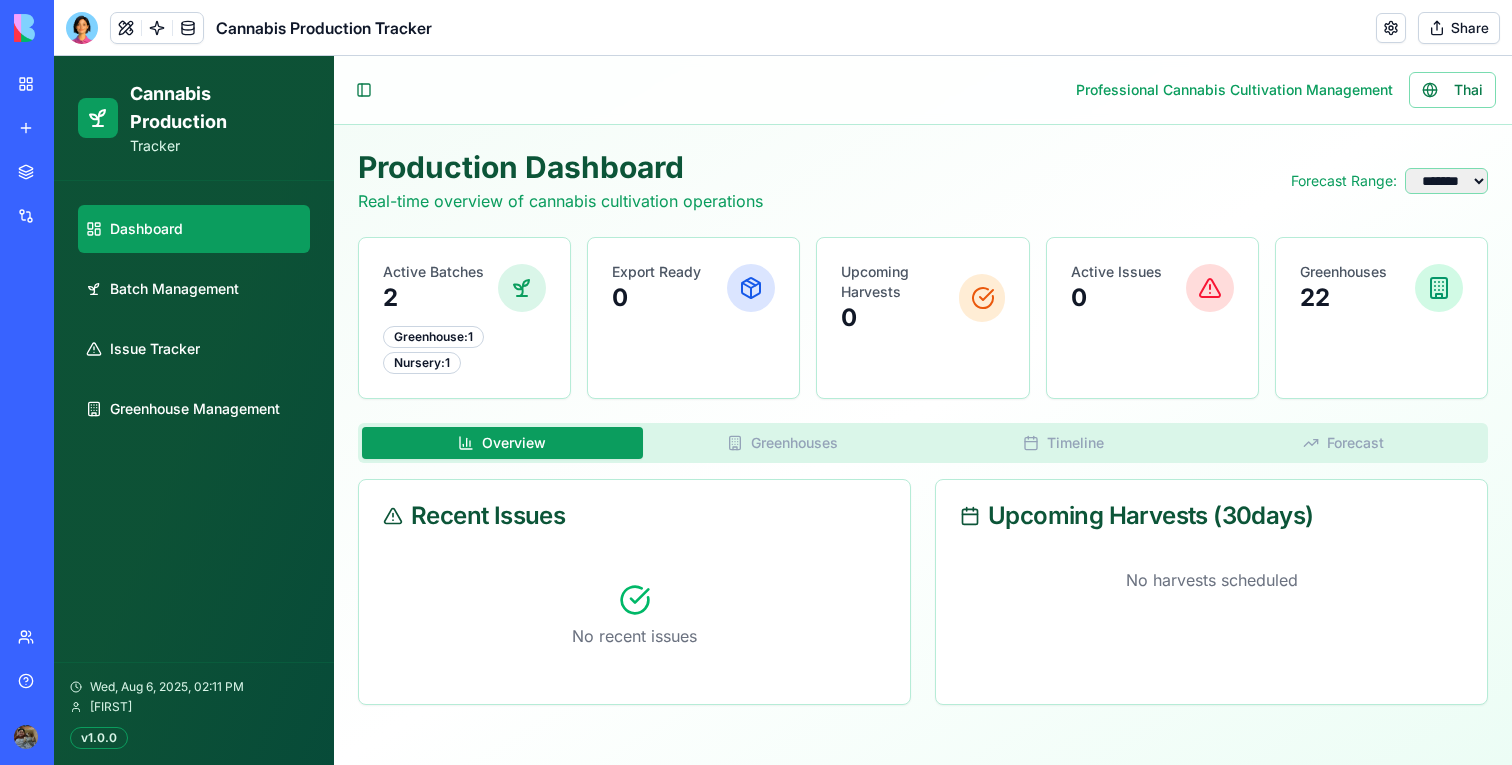 click on "Greenhouses" at bounding box center [783, 443] 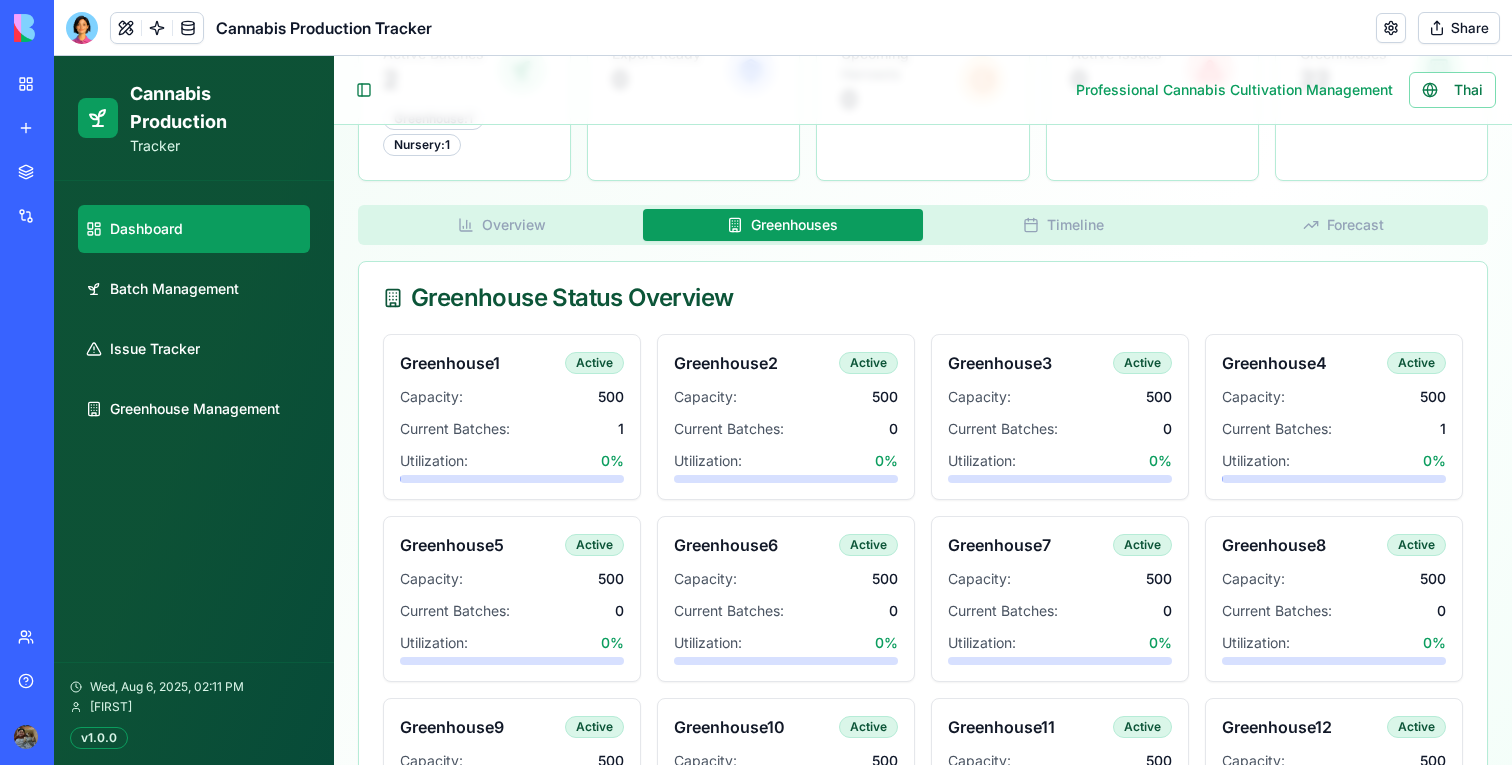 scroll, scrollTop: 8, scrollLeft: 0, axis: vertical 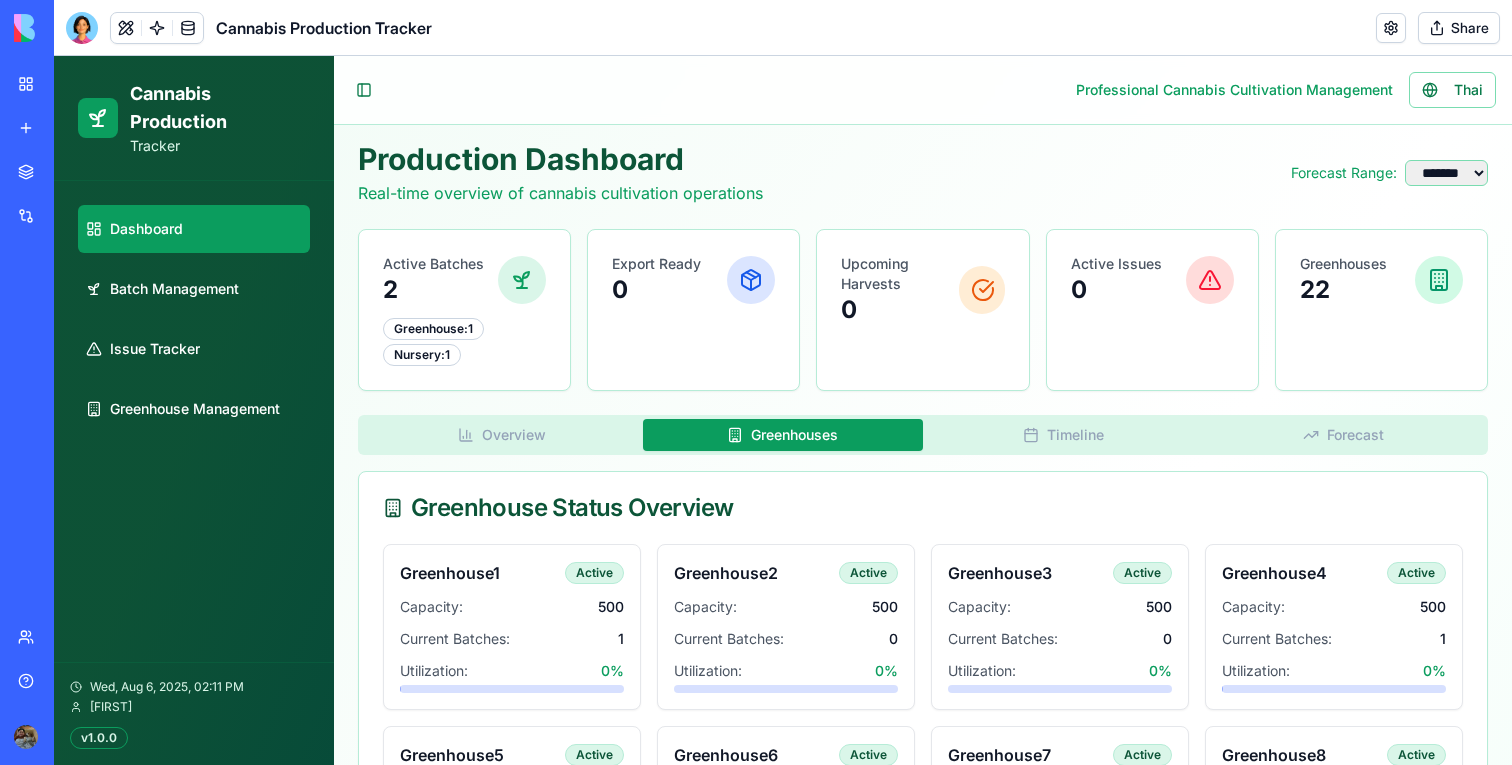 click on "Production Dashboard Real-time overview of cannabis cultivation operations Forecast Range: ****** ******* ******* ******* Active Batches 2 Greenhouse :  1 Nursery :  1 Export Ready 0 Upcoming Harvests 0 Active Issues 0 Greenhouses 22 Overview Greenhouses Timeline Forecast Greenhouse Status Overview Greenhouse  1 Active Capacity: 500 Current Batches: 1 Utilization: 0 % Greenhouse  2 Active Capacity: 500 Current Batches: 0 Utilization: 0 % Greenhouse  3 Active Capacity: 500 Current Batches: 0 Utilization: 0 % Greenhouse  4 Active Capacity: 500 Current Batches: 1 Utilization: 0 % Greenhouse  5 Active Capacity: 500 Current Batches: 0 Utilization: 0 % Greenhouse  6 Active Capacity: 500 Current Batches: 0 Utilization: 0 % Greenhouse  7 Active Capacity: 500 Current Batches: 0 Utilization: 0 % Greenhouse  8 Active Capacity: 500 Current Batches: 0 Utilization: 0 % Greenhouse  9 Active Capacity: 500 Current Batches: 0 Utilization: 0 % Greenhouse  10 Active Capacity: 500 Current Batches: 0 Utilization: 0 % Greenhouse  0" at bounding box center (923, 893) 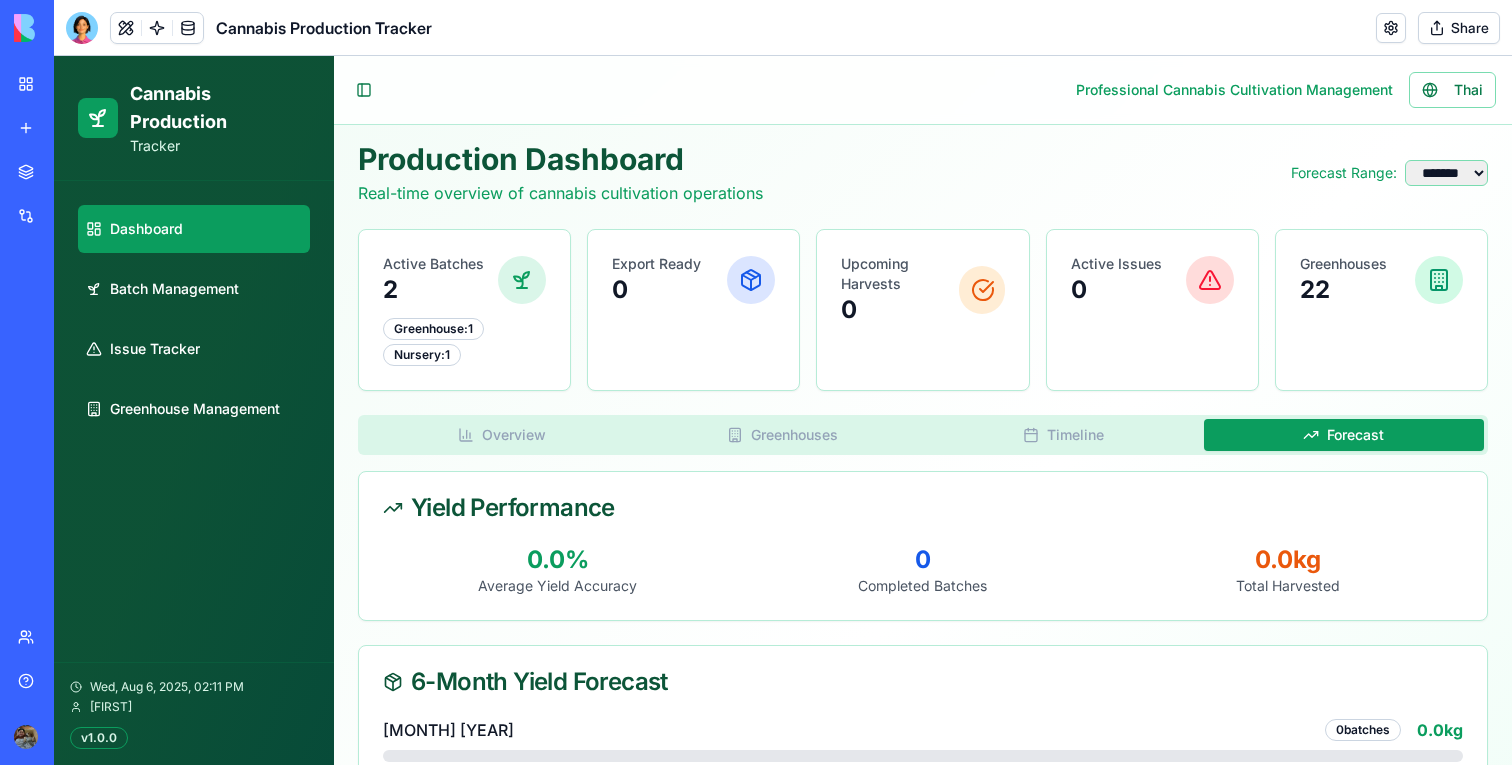 click on "Forecast" at bounding box center (1344, 435) 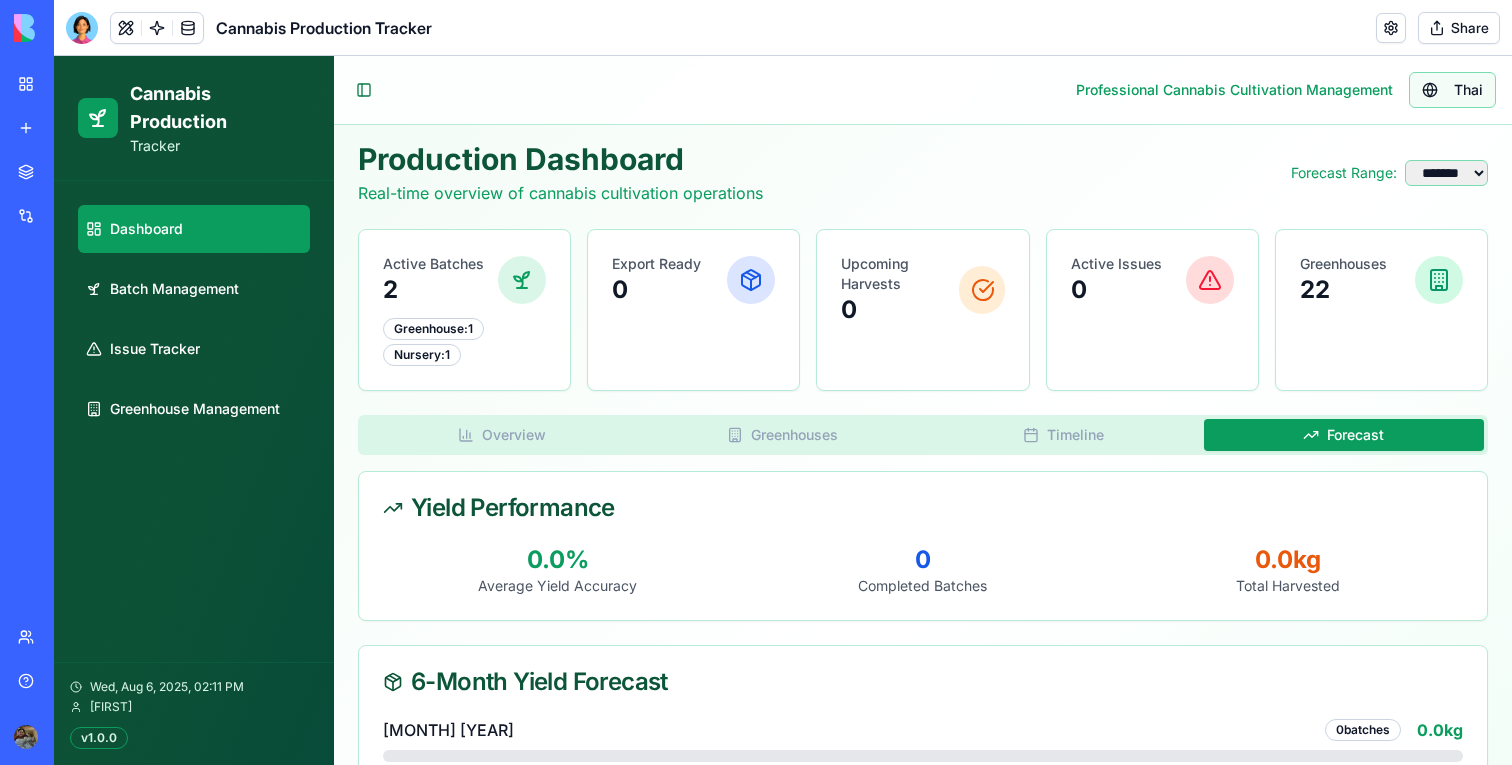 click on "Thai" at bounding box center [1452, 90] 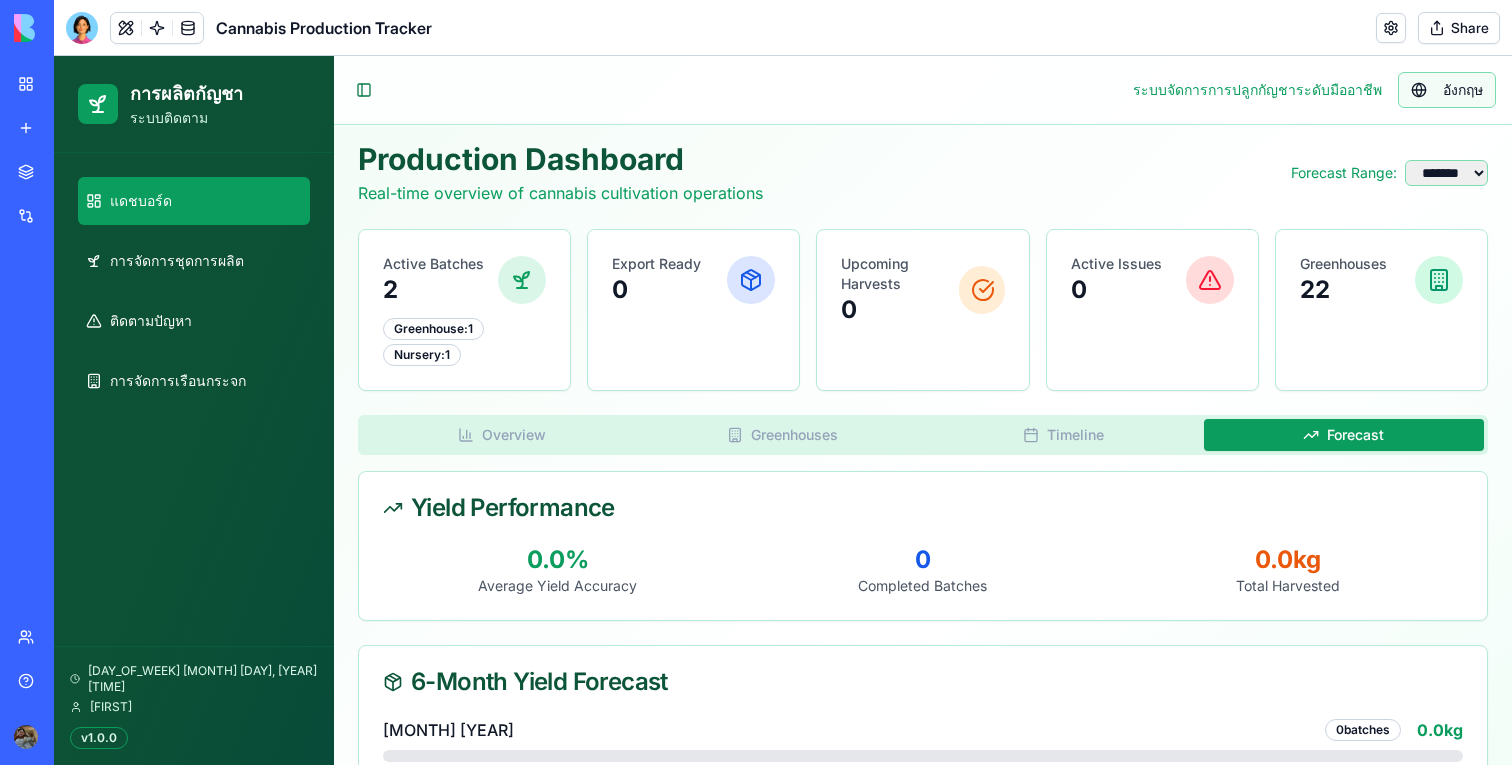 click on "อังกฤษ" at bounding box center [1463, 90] 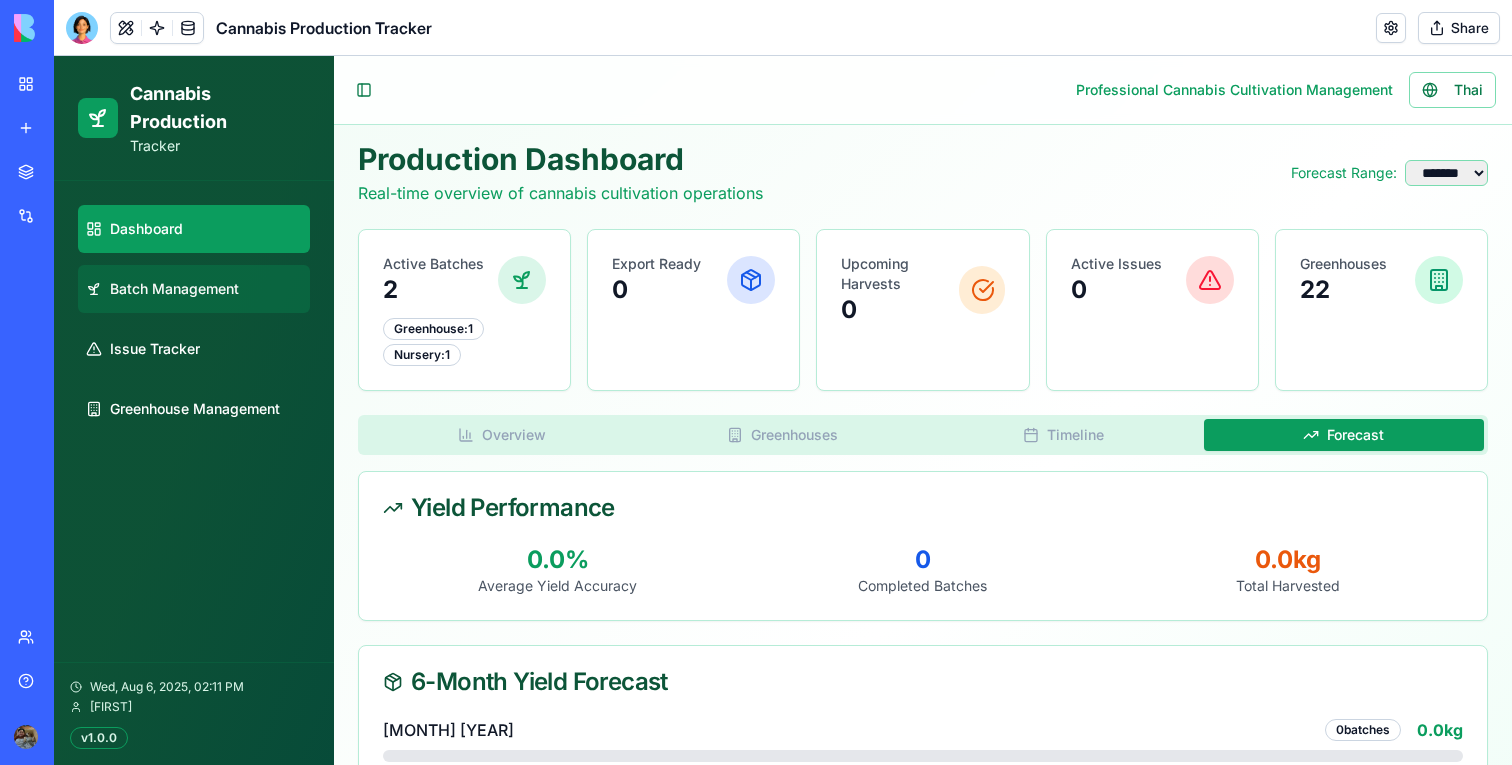 click on "Batch Management" at bounding box center [174, 289] 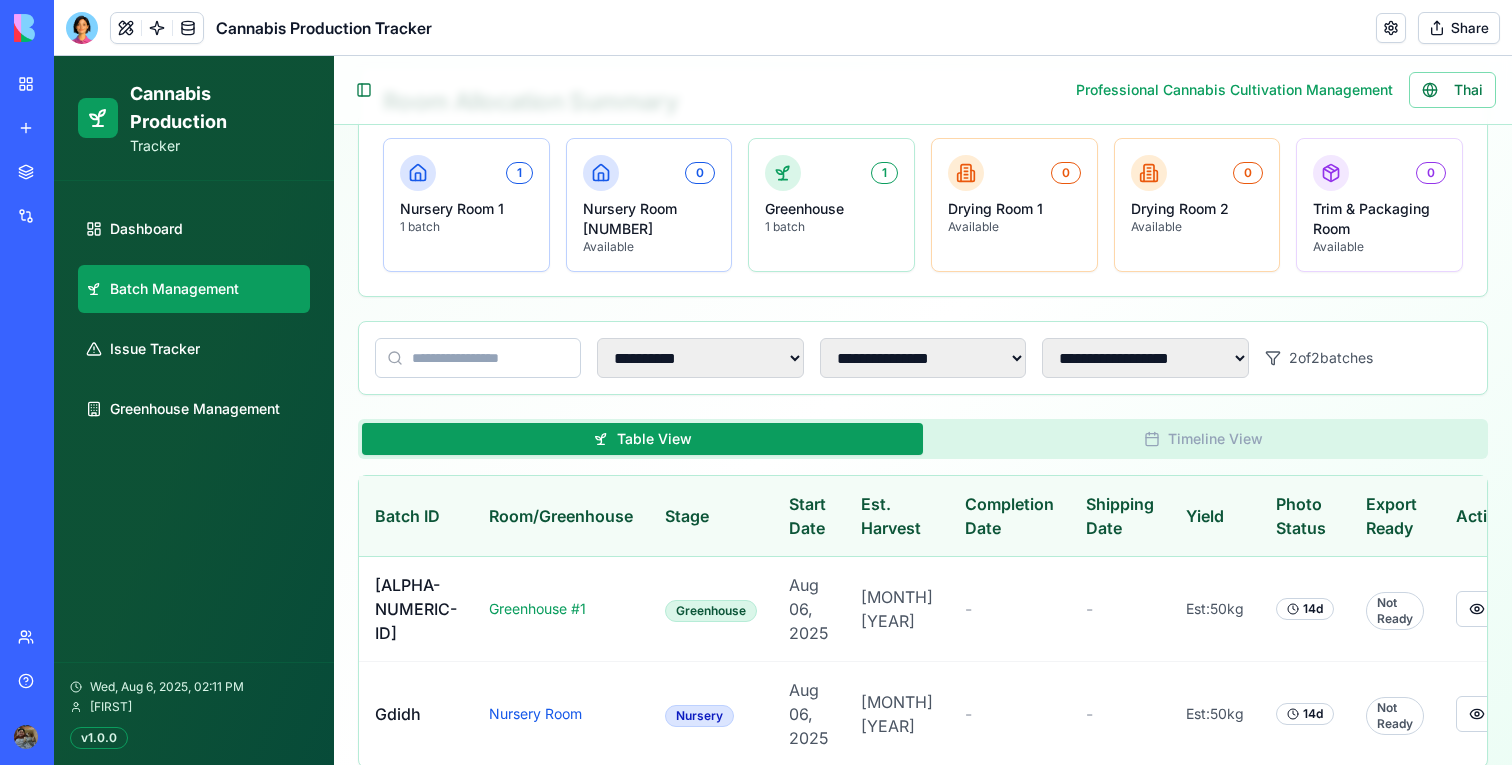 scroll, scrollTop: 199, scrollLeft: 0, axis: vertical 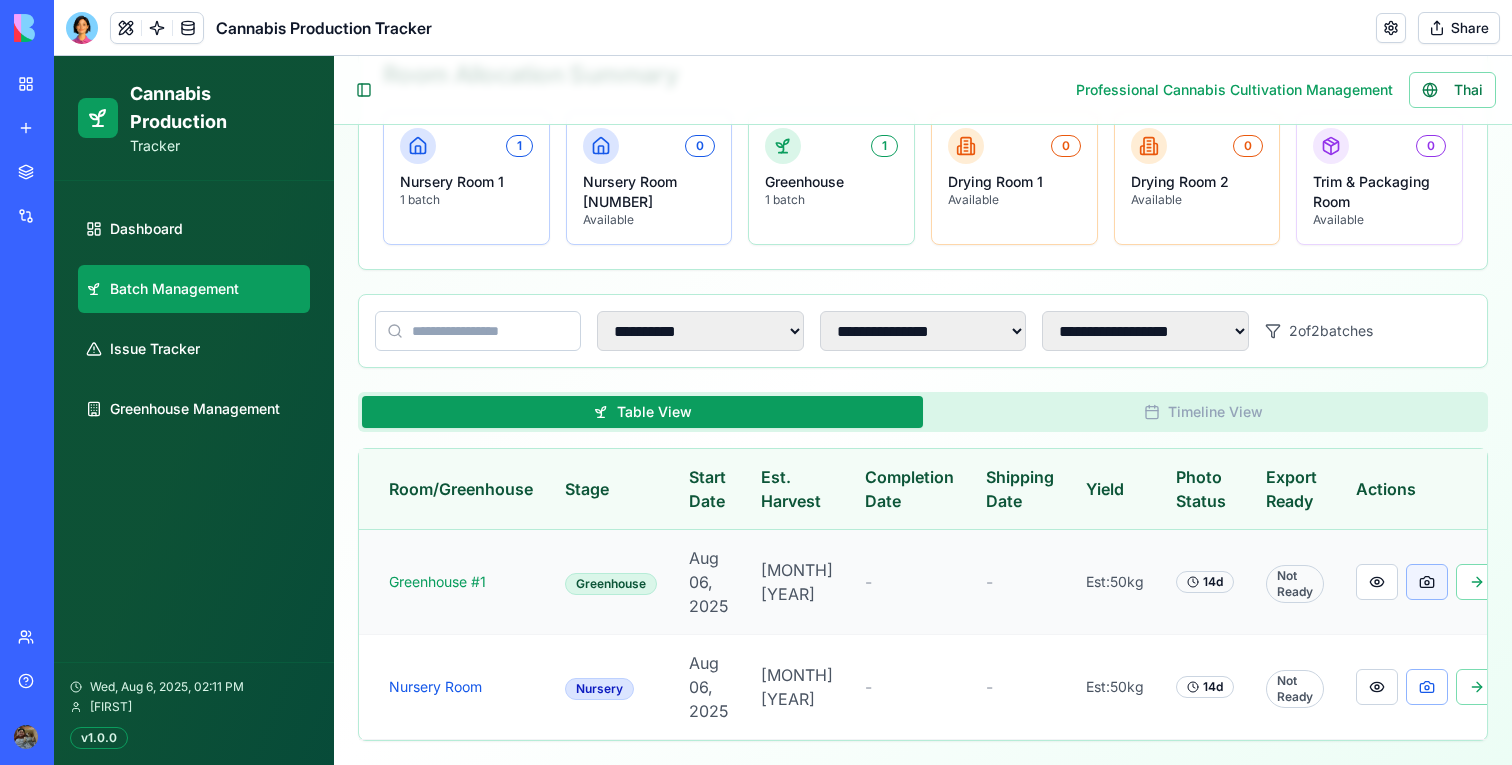 click at bounding box center [1427, 582] 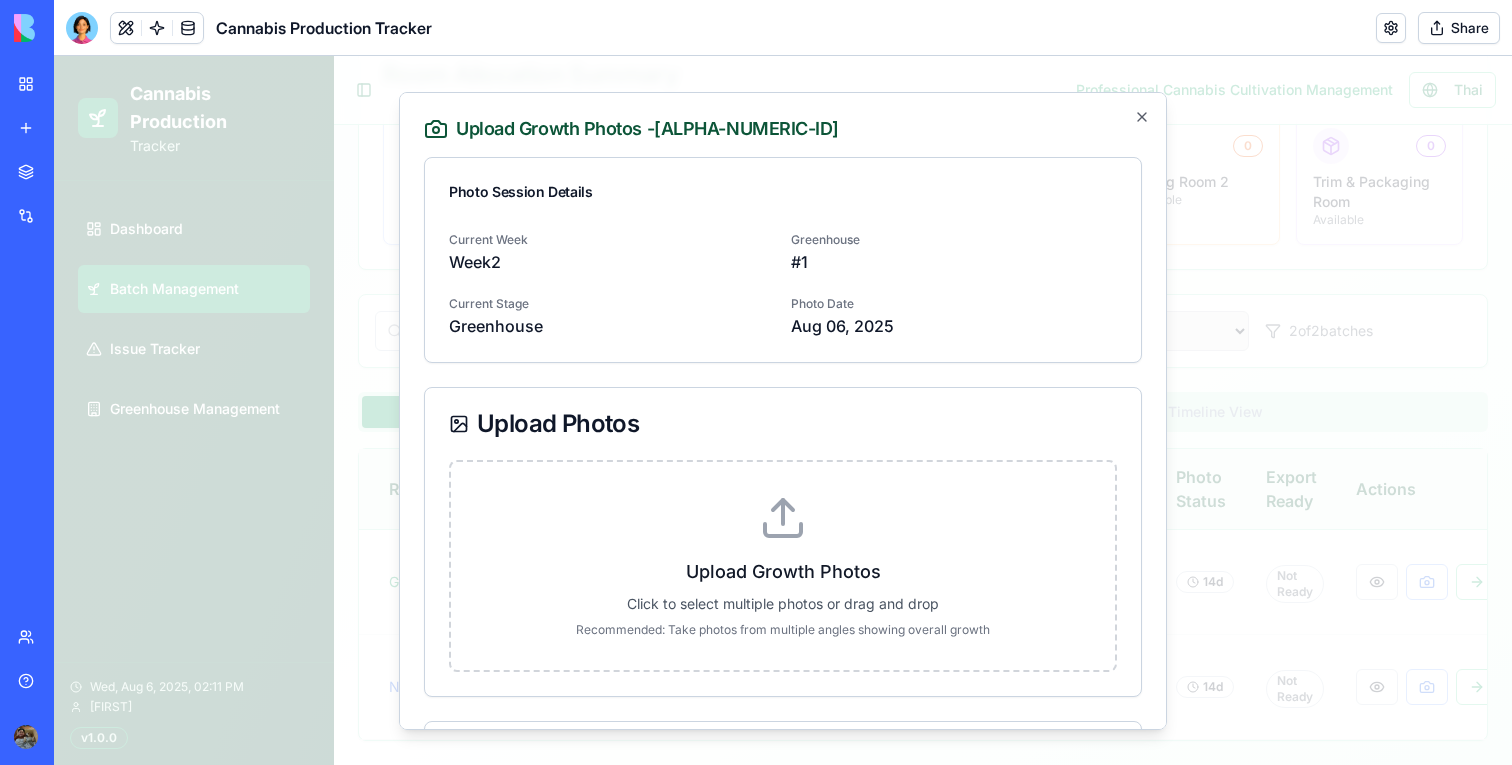 click on "Upload Growth Photos Click to select multiple photos or drag and drop Recommended: Take photos from multiple angles showing overall growth" at bounding box center [783, 565] 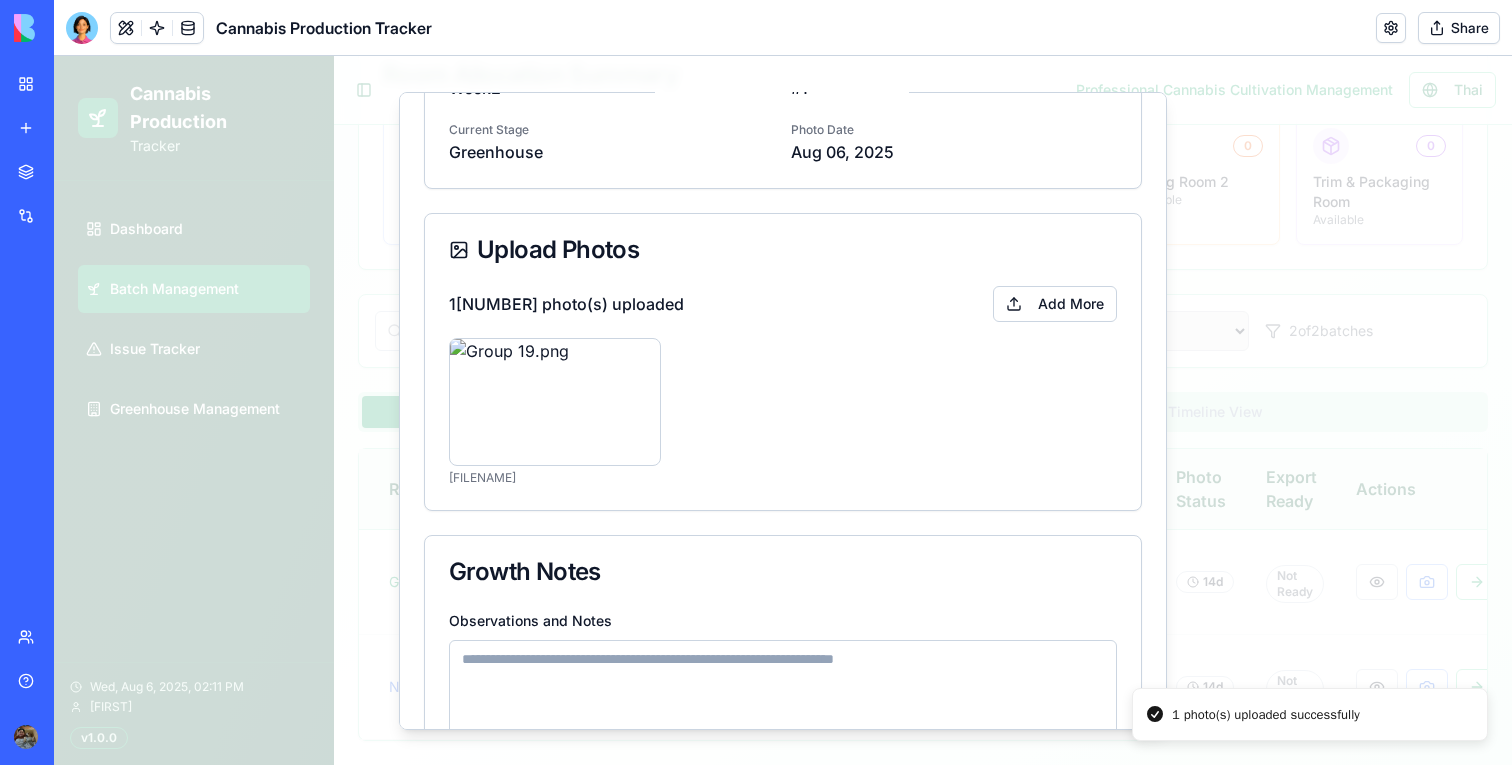 scroll, scrollTop: 546, scrollLeft: 0, axis: vertical 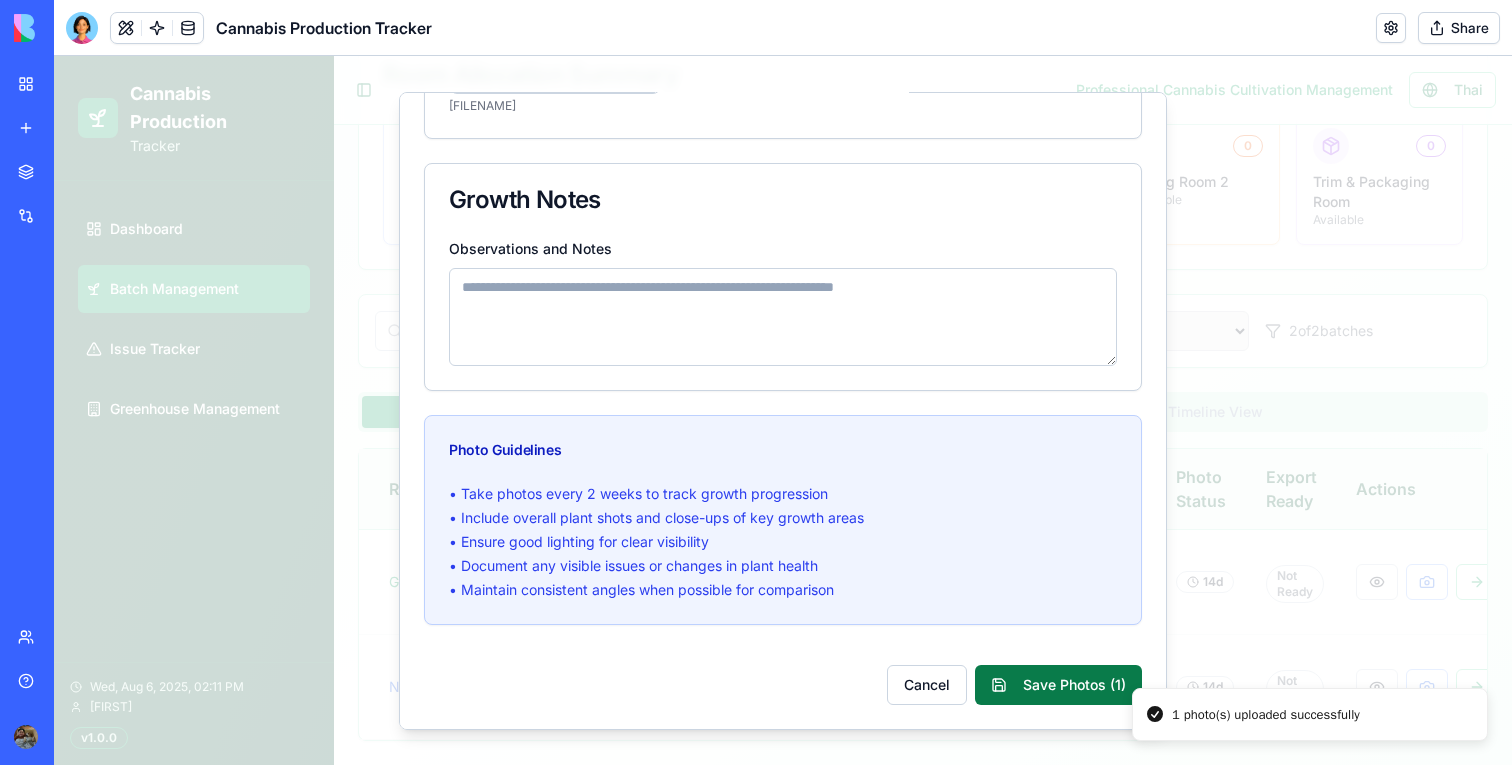 click on "Save Photos ( 1 )" at bounding box center [1058, 684] 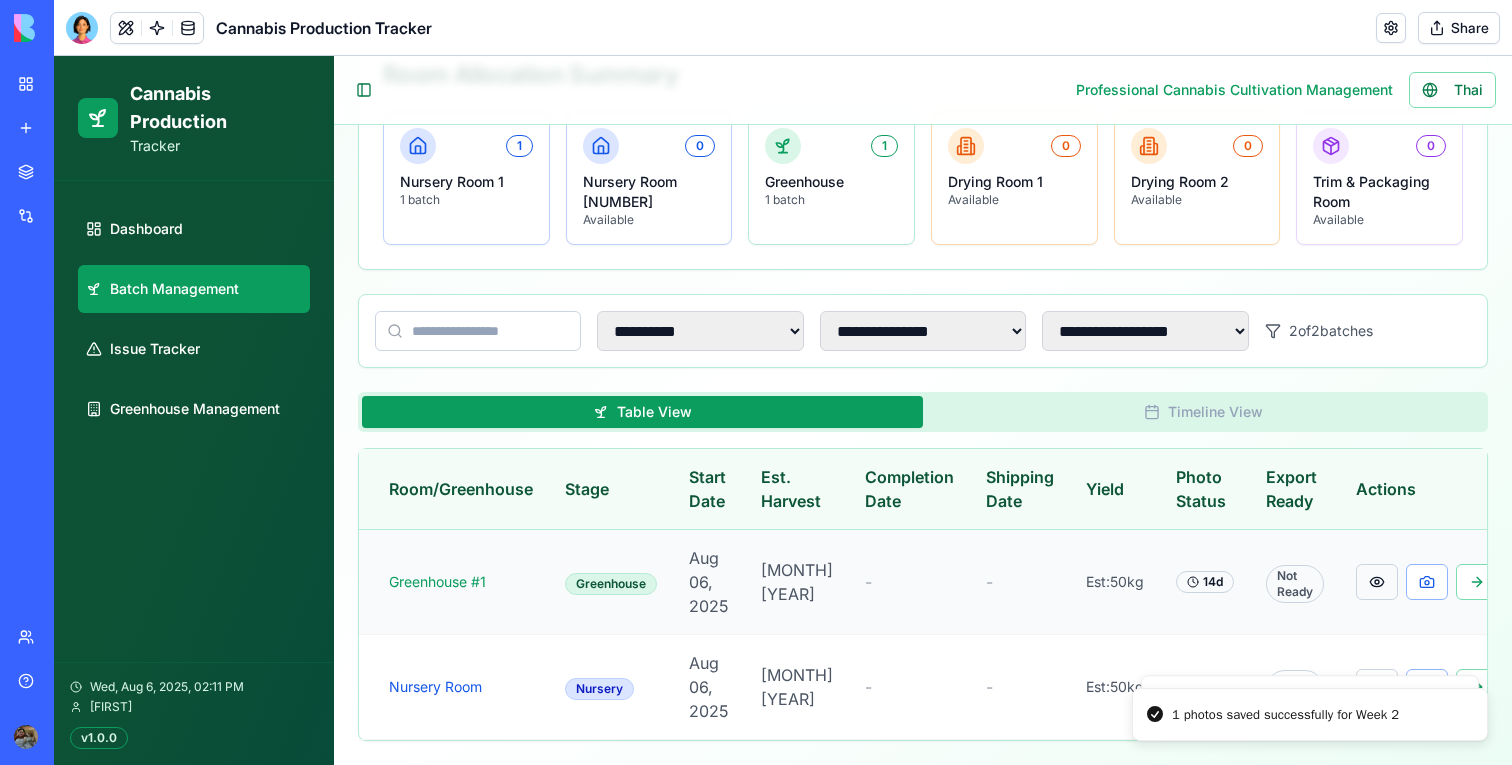 click at bounding box center [1377, 582] 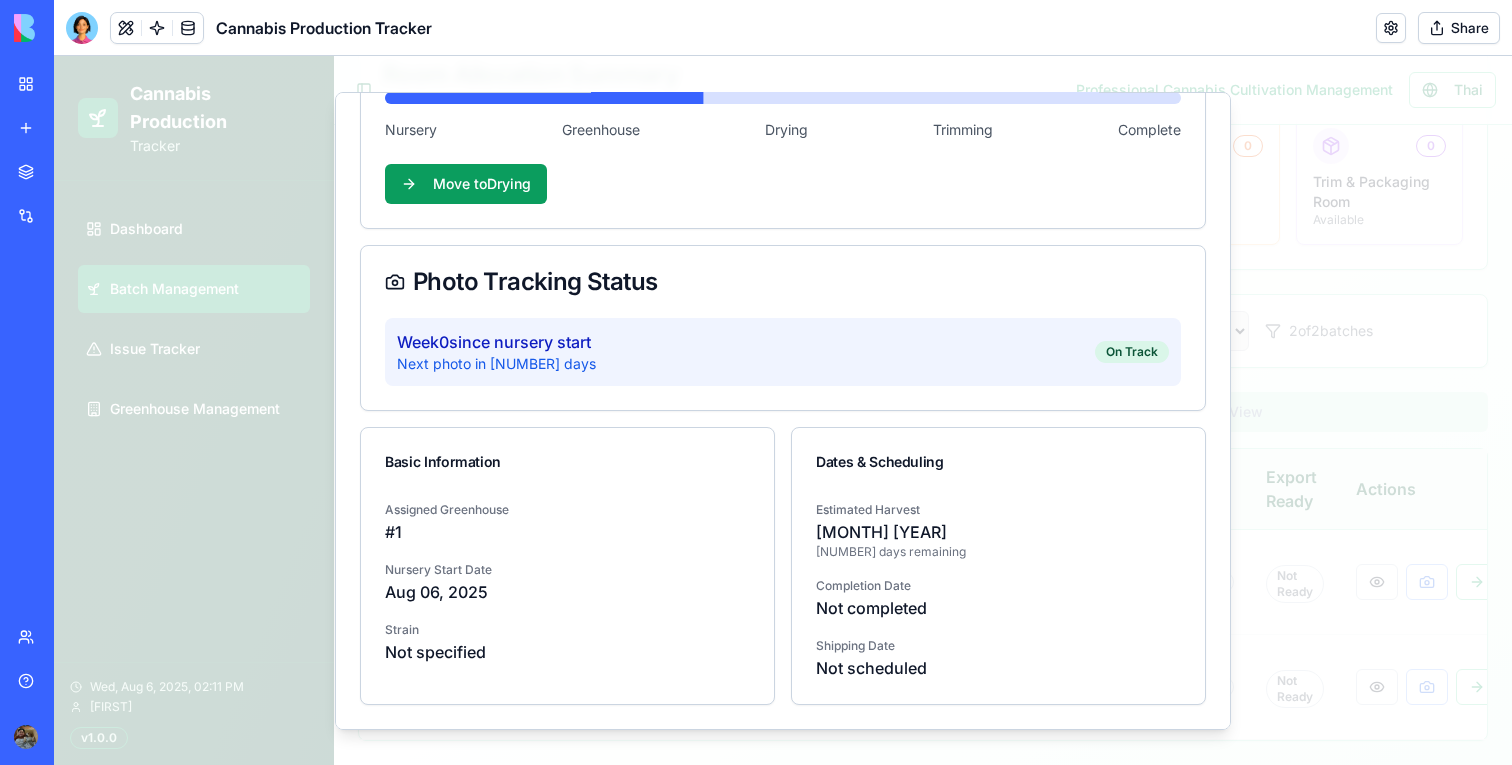 scroll, scrollTop: 0, scrollLeft: 0, axis: both 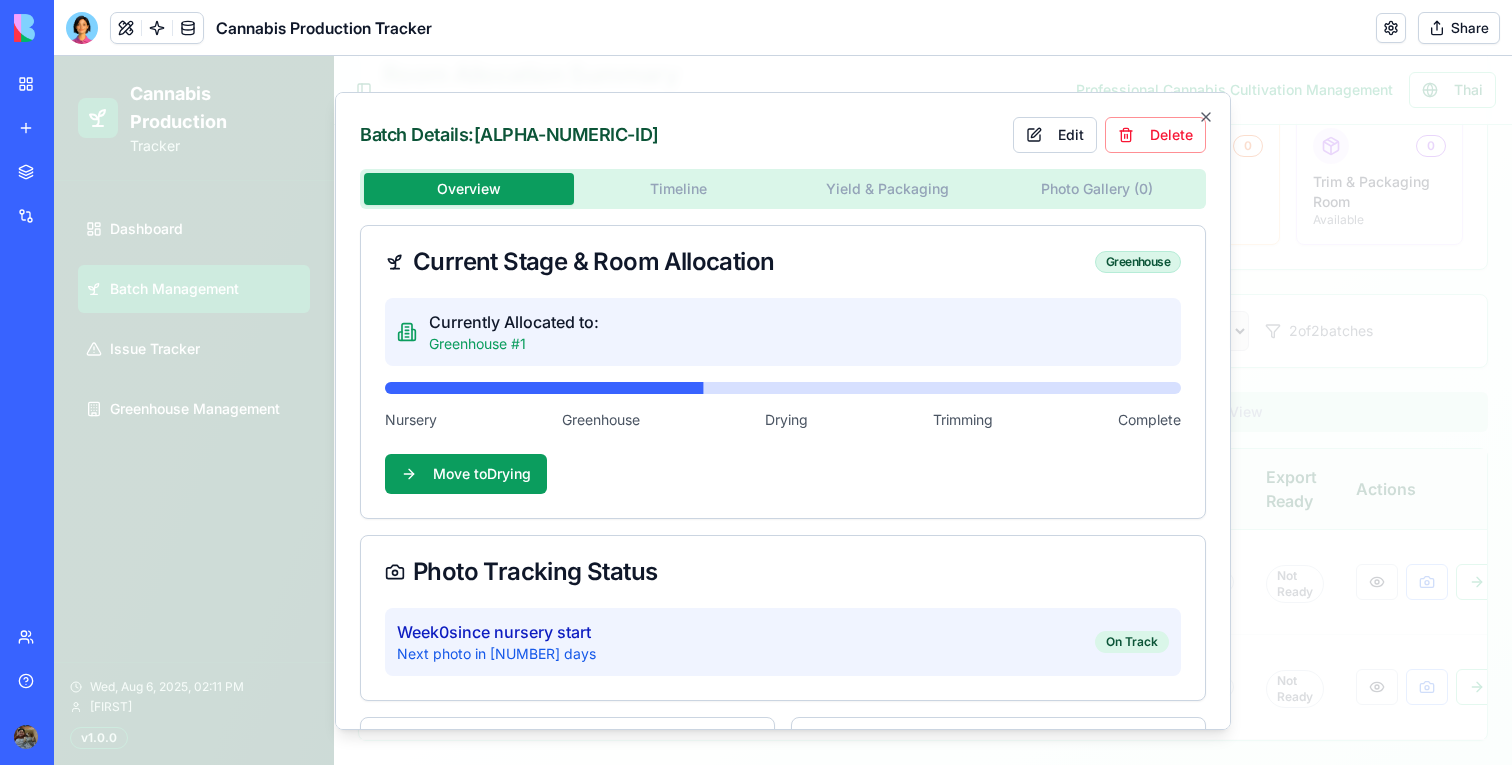 click on "Batch Details:  OG950825 Edit Delete Overview Timeline Yield & Packaging Photo Gallery ( 0 ) Current Stage & Room Allocation Greenhouse Currently Allocated to: Greenhouse #1 Nursery Greenhouse Drying Trimming Complete Move to  Drying Photo Tracking Status Week  0  since nursery start Next photo in 14 days On Track Basic Information Assigned Greenhouse # 1 Nursery Start Date Aug 06, 2025 Strain Not specified Dates & Scheduling Estimated Harvest Nov 26, 2025 111 days remaining Completion Date Not completed Shipping Date Not scheduled Close" at bounding box center (783, 410) 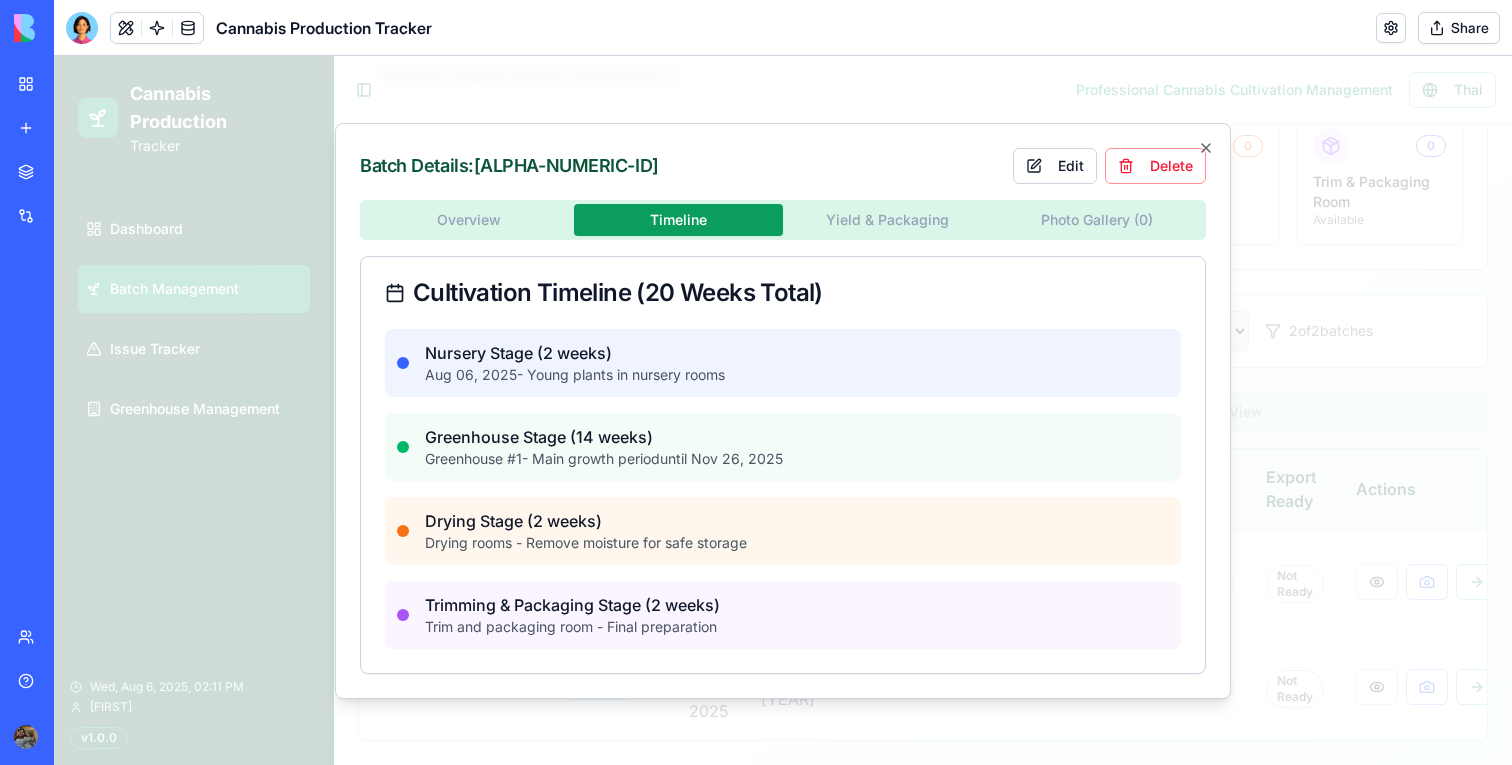 click on "Yield & Packaging" at bounding box center [888, 220] 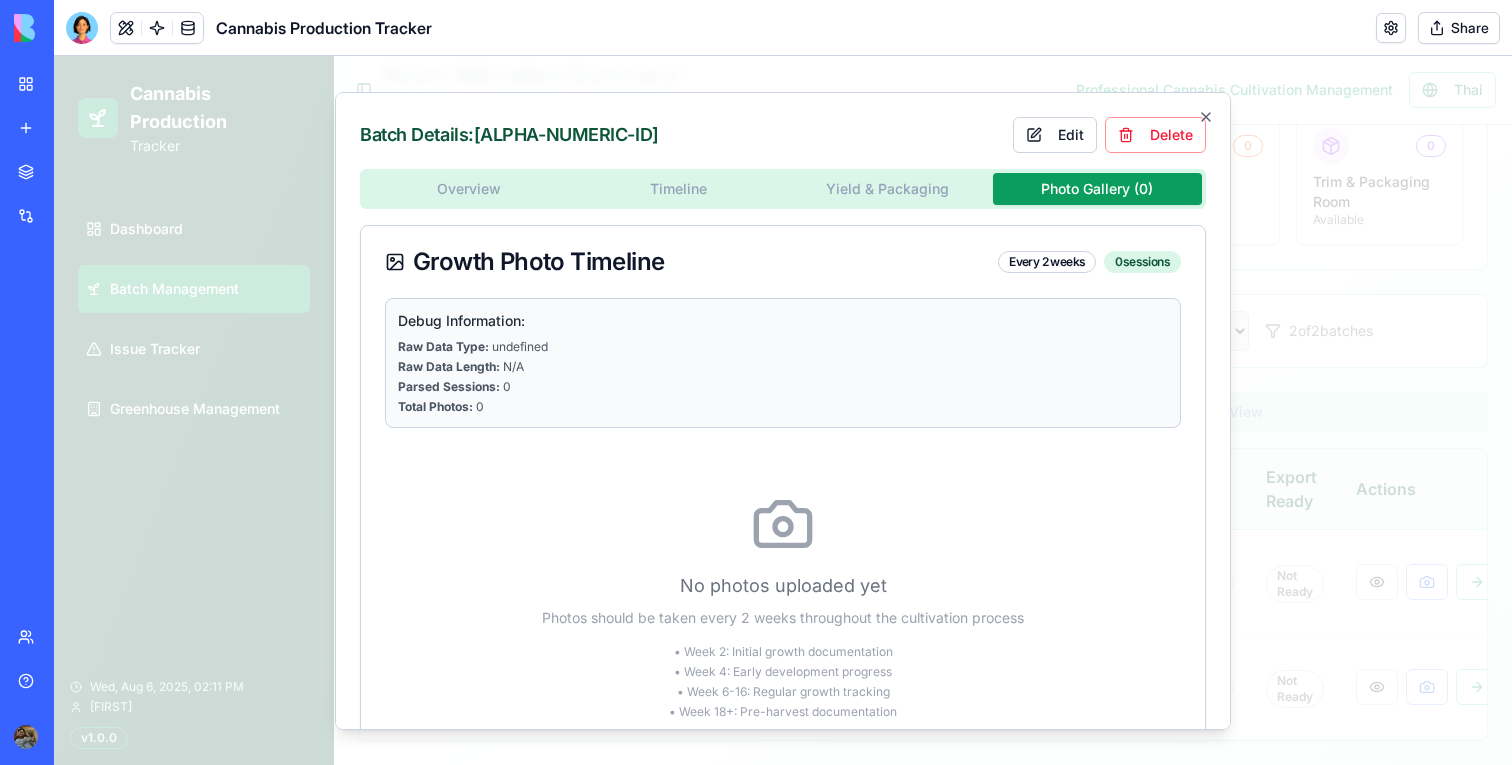 click on "Overview Timeline Yield & Packaging Photo Gallery ( 0 ) Growth Photo Timeline Every 2 weeks 0  sessions Debug Information: Raw Data Type:   undefined Raw Data Length:   N/A Parsed Sessions:   0 Total Photos:   0 No photos uploaded yet Photos should be taken every 2 weeks throughout the cultivation process • Week 2: Initial growth documentation • Week 4: Early development progress • Week 6-16: Regular growth tracking • Week 18+: Pre-harvest documentation" at bounding box center (783, 480) 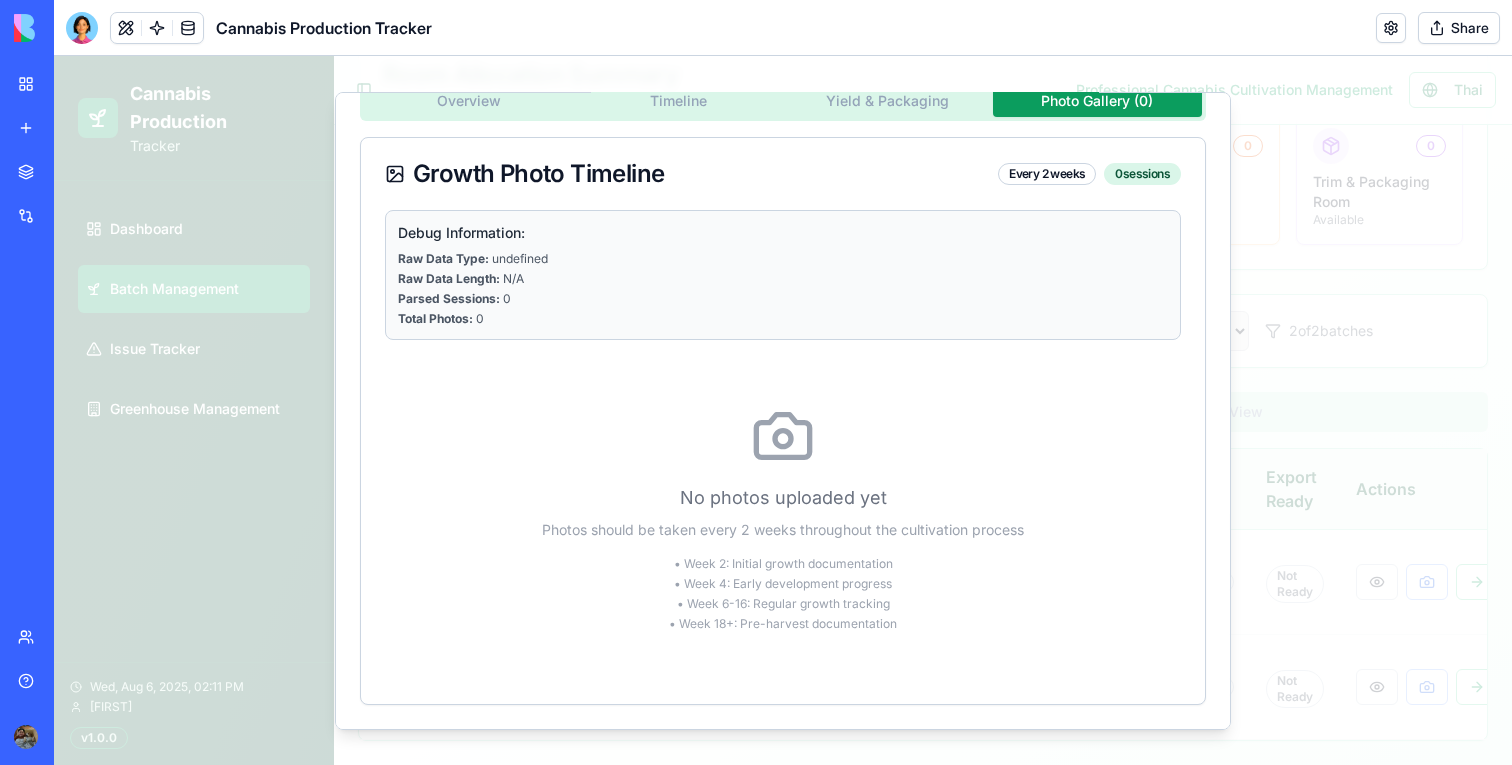 click at bounding box center [783, 410] 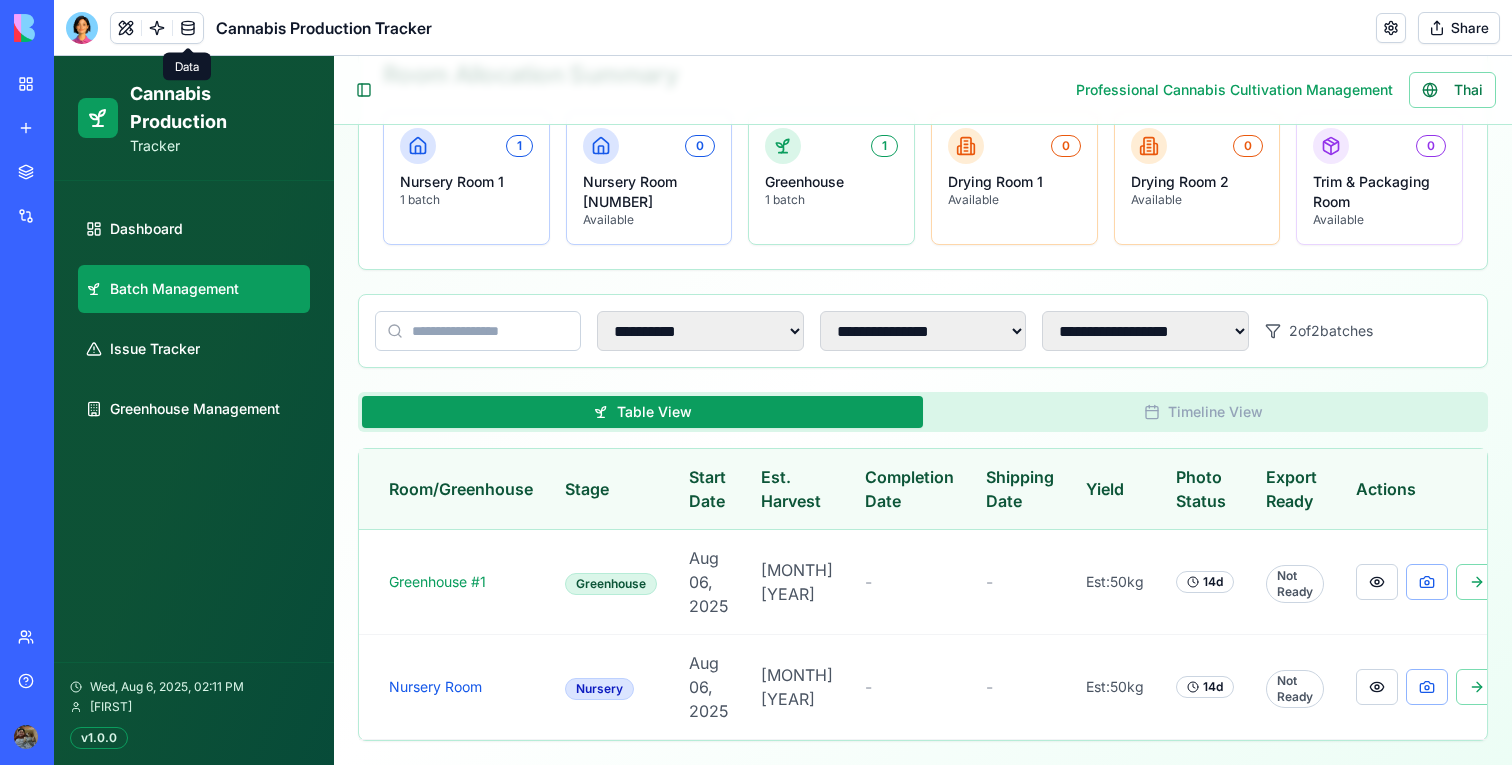 click at bounding box center [188, 28] 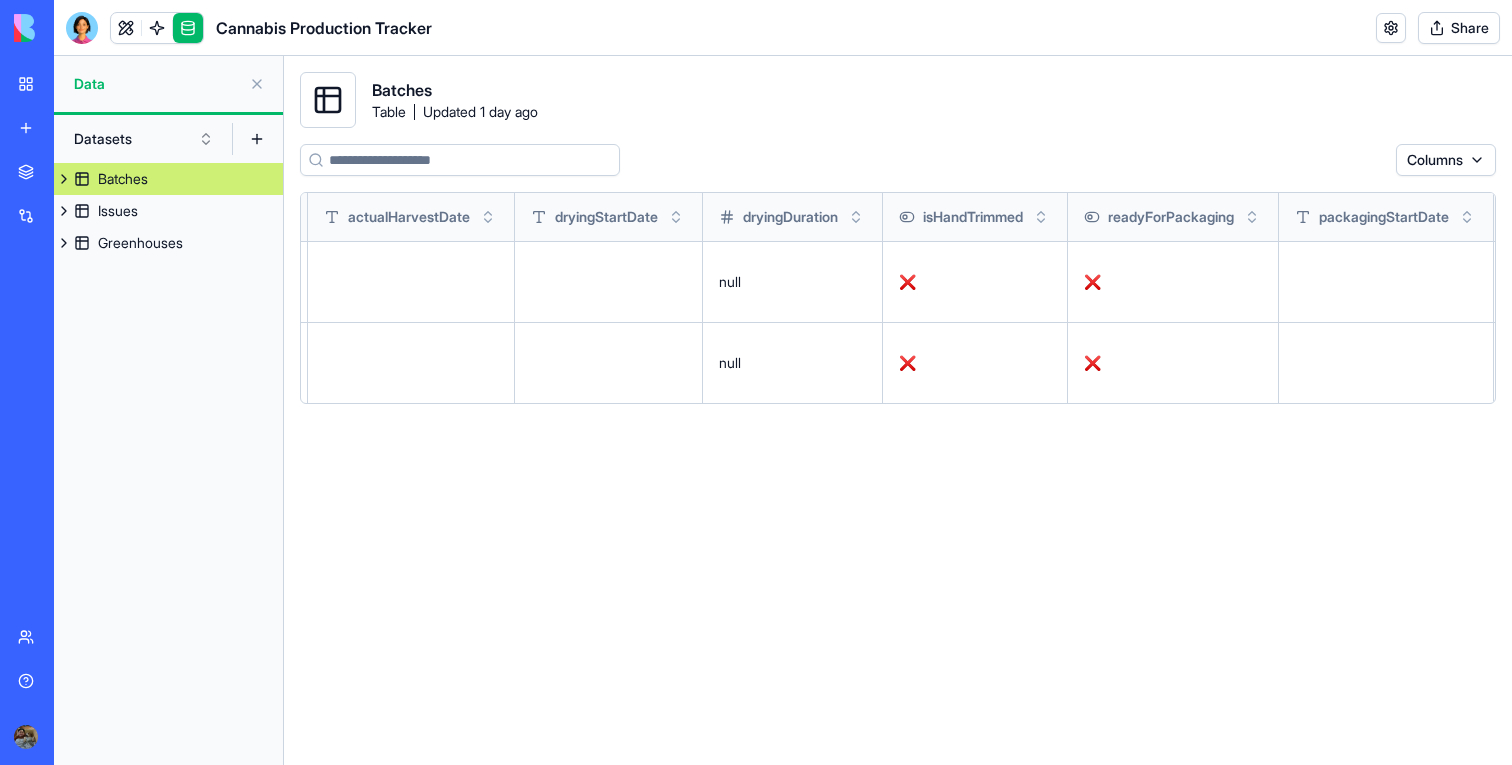 scroll, scrollTop: 0, scrollLeft: 1249, axis: horizontal 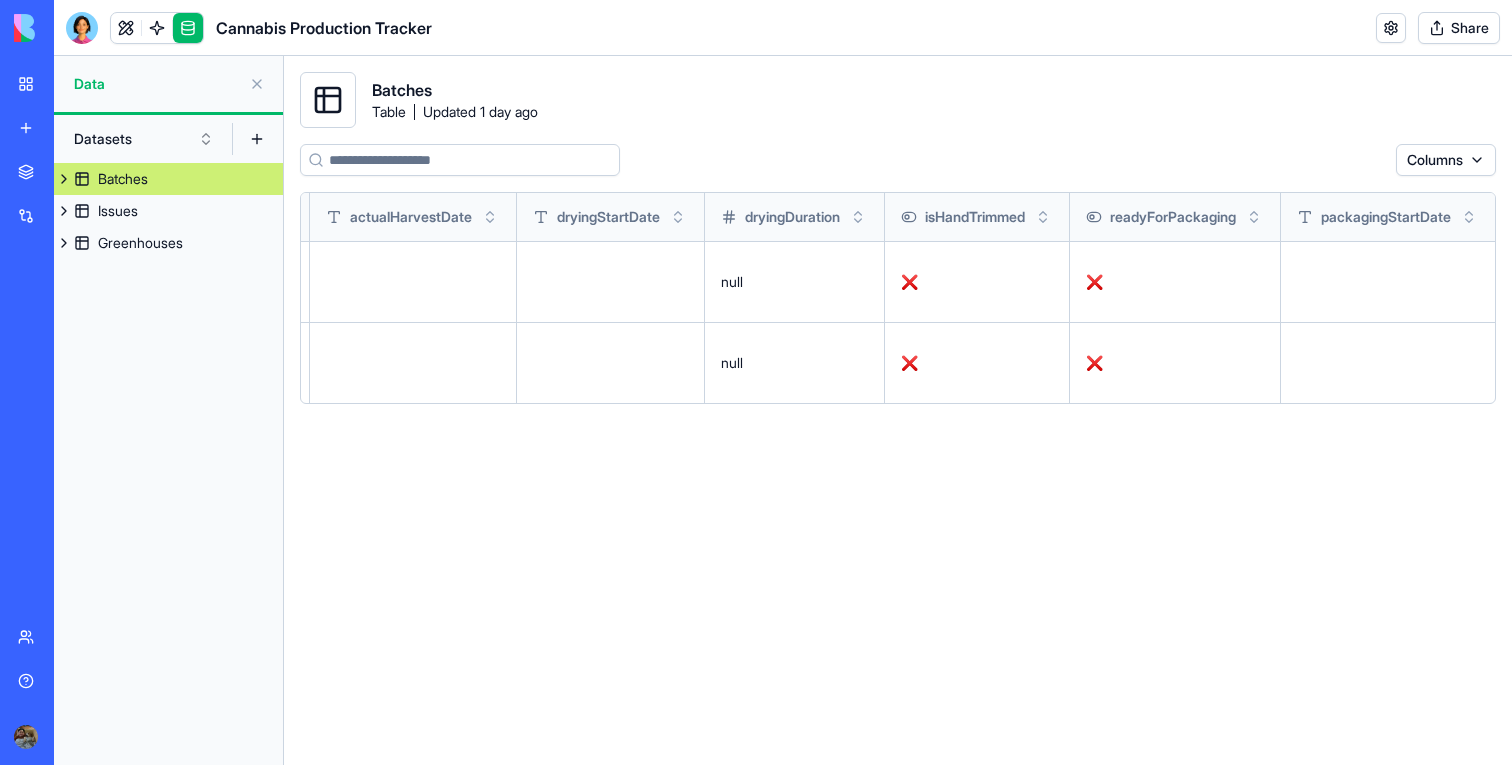 click at bounding box center (126, 28) 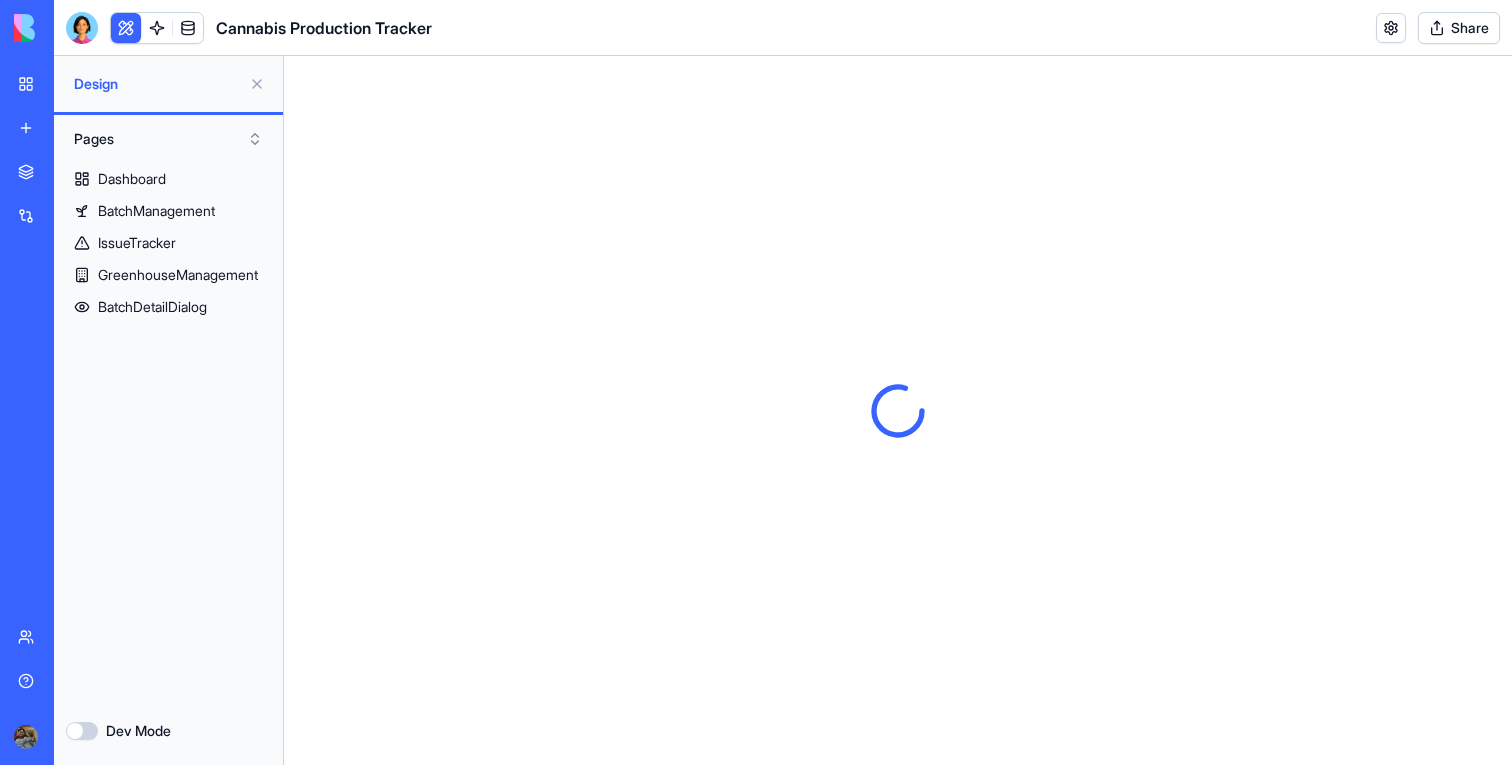 scroll, scrollTop: 0, scrollLeft: 0, axis: both 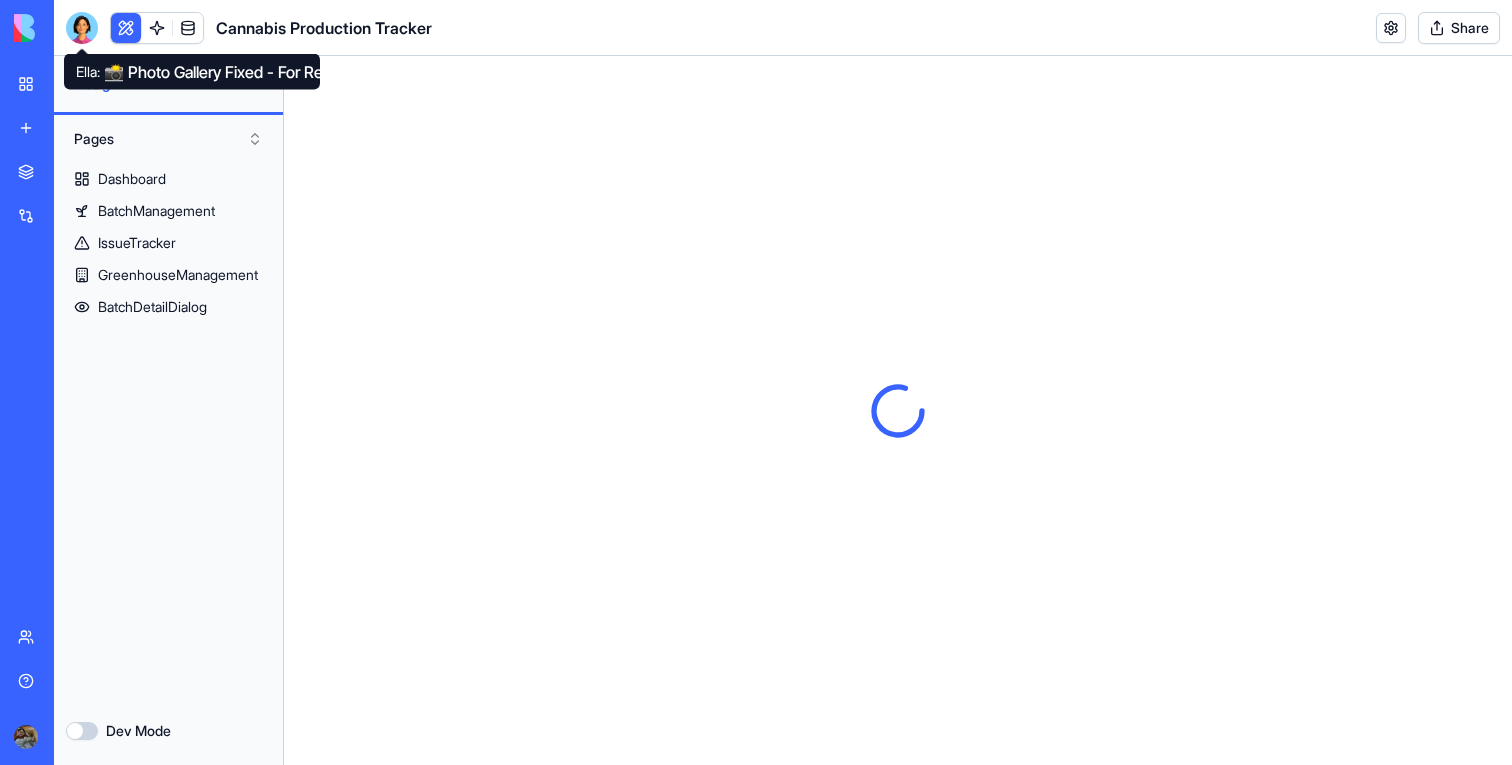 click at bounding box center (82, 28) 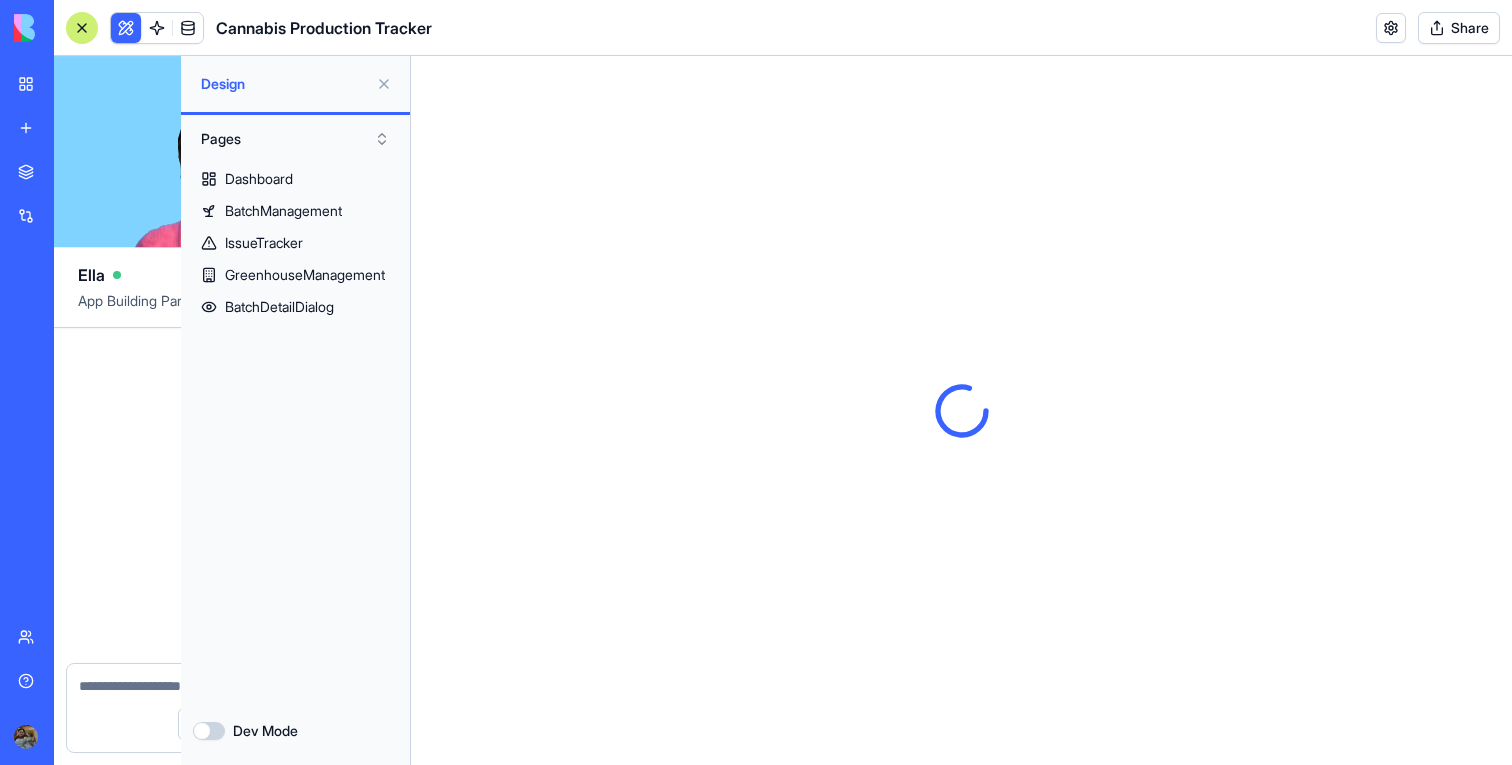 scroll, scrollTop: 21877, scrollLeft: 0, axis: vertical 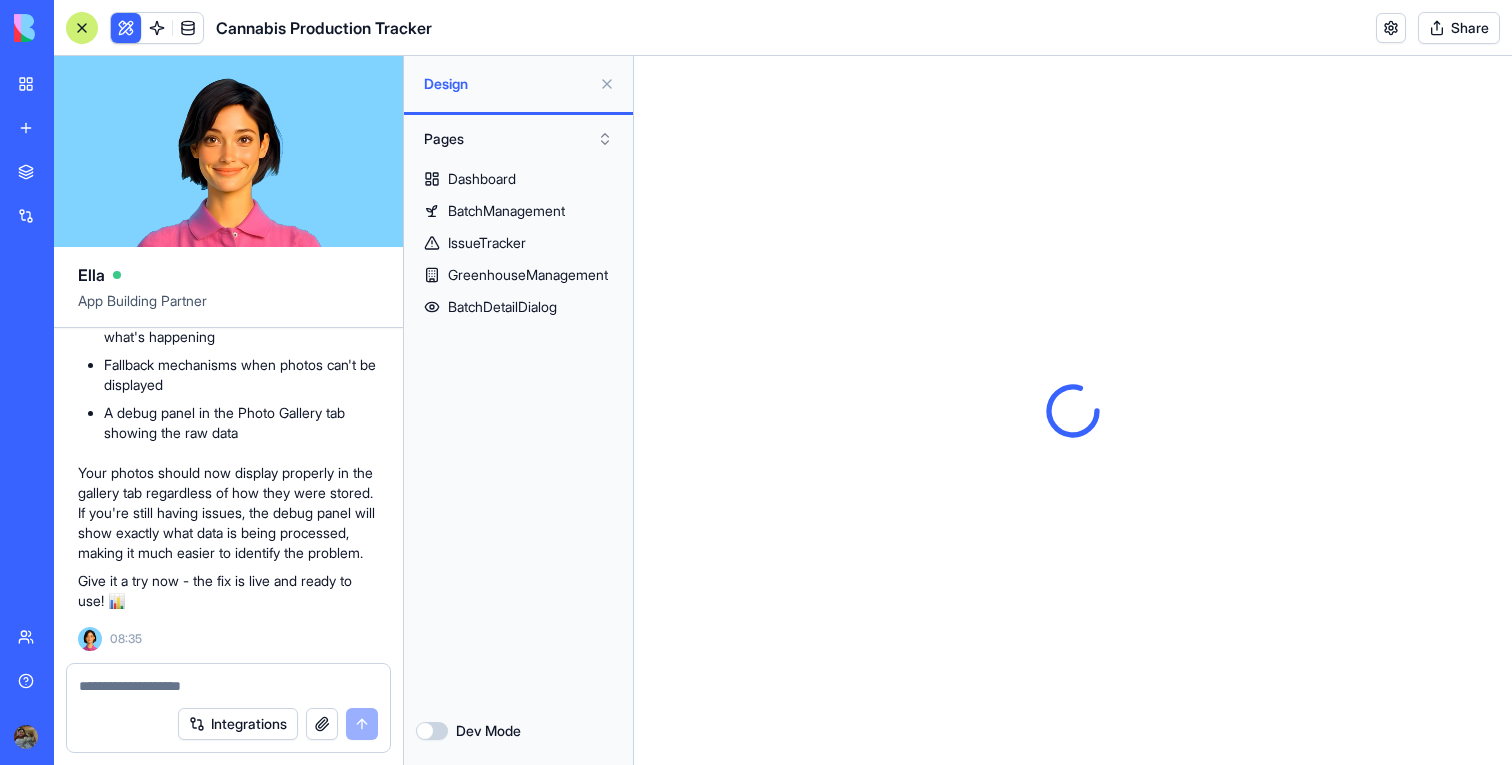 click at bounding box center (228, 686) 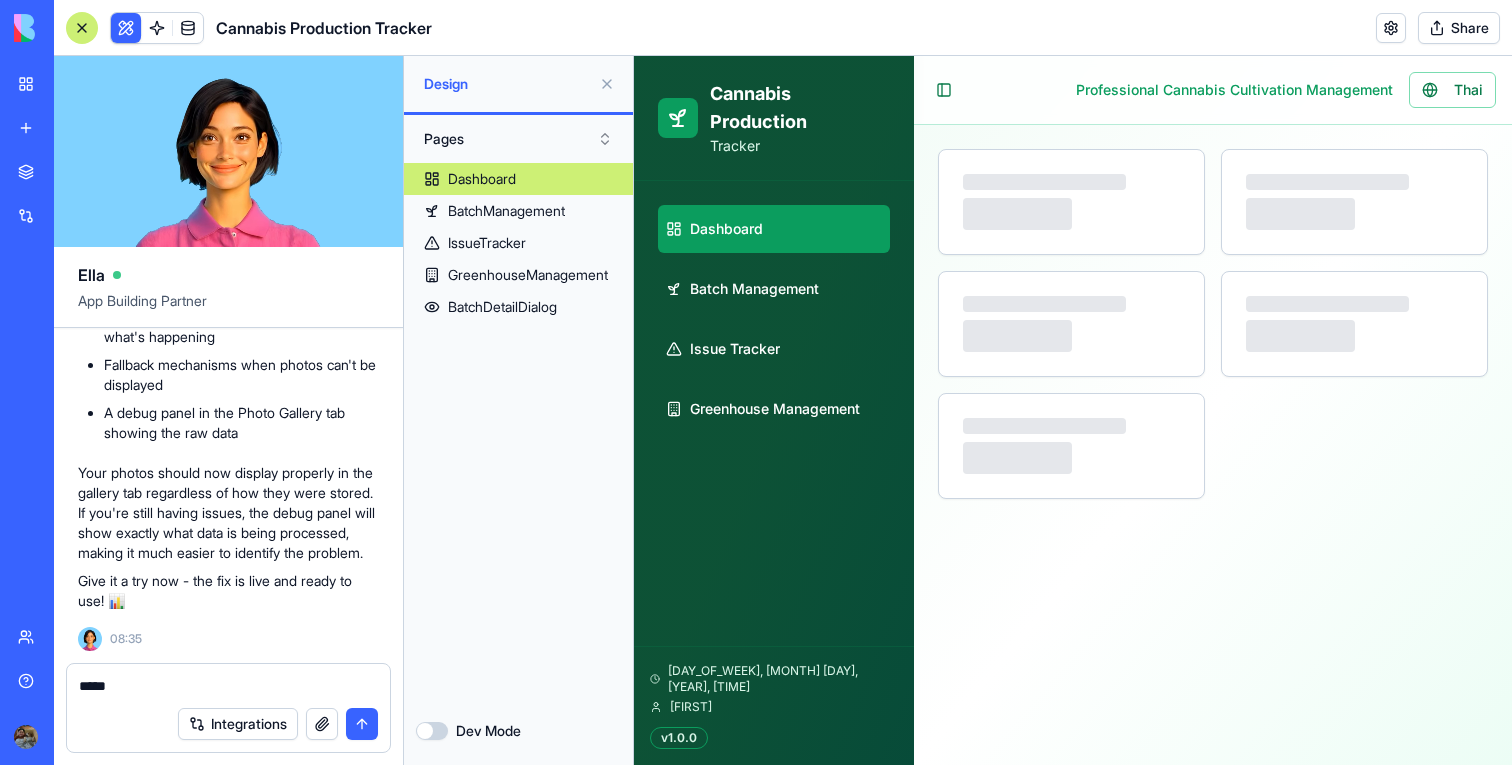 type on "******" 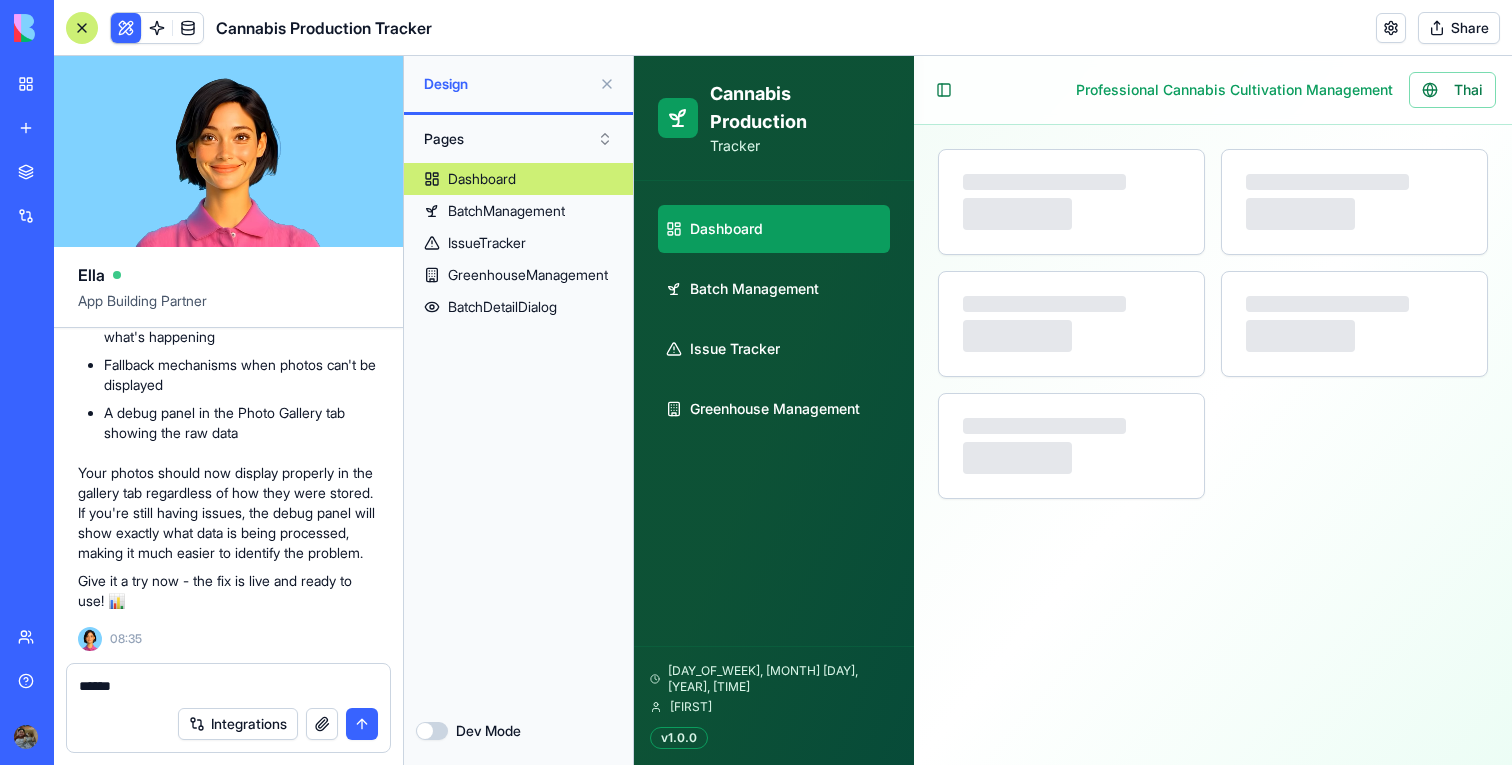select on "**" 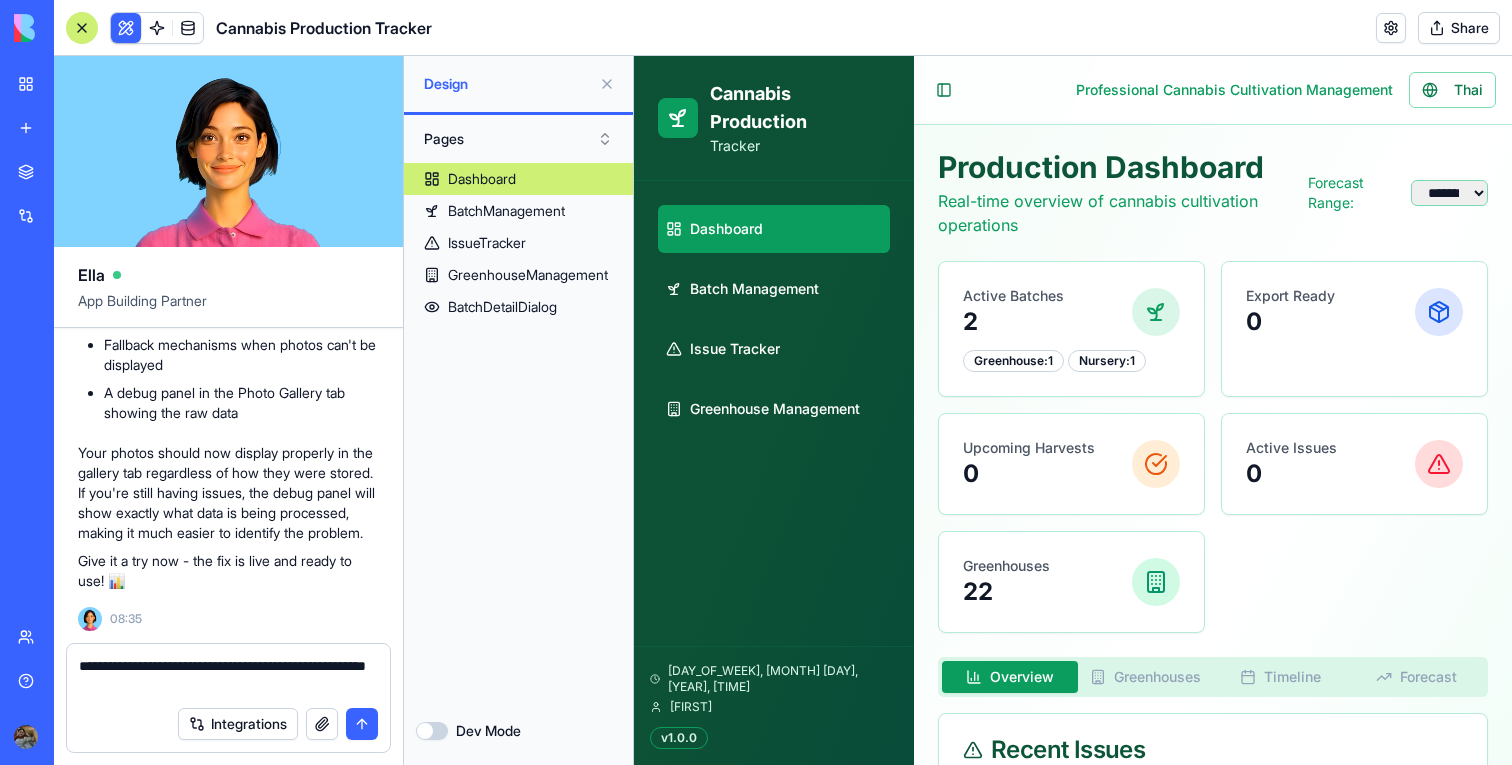 click on "Dashboard Batch Management Issue Tracker Greenhouse Management" at bounding box center [774, 319] 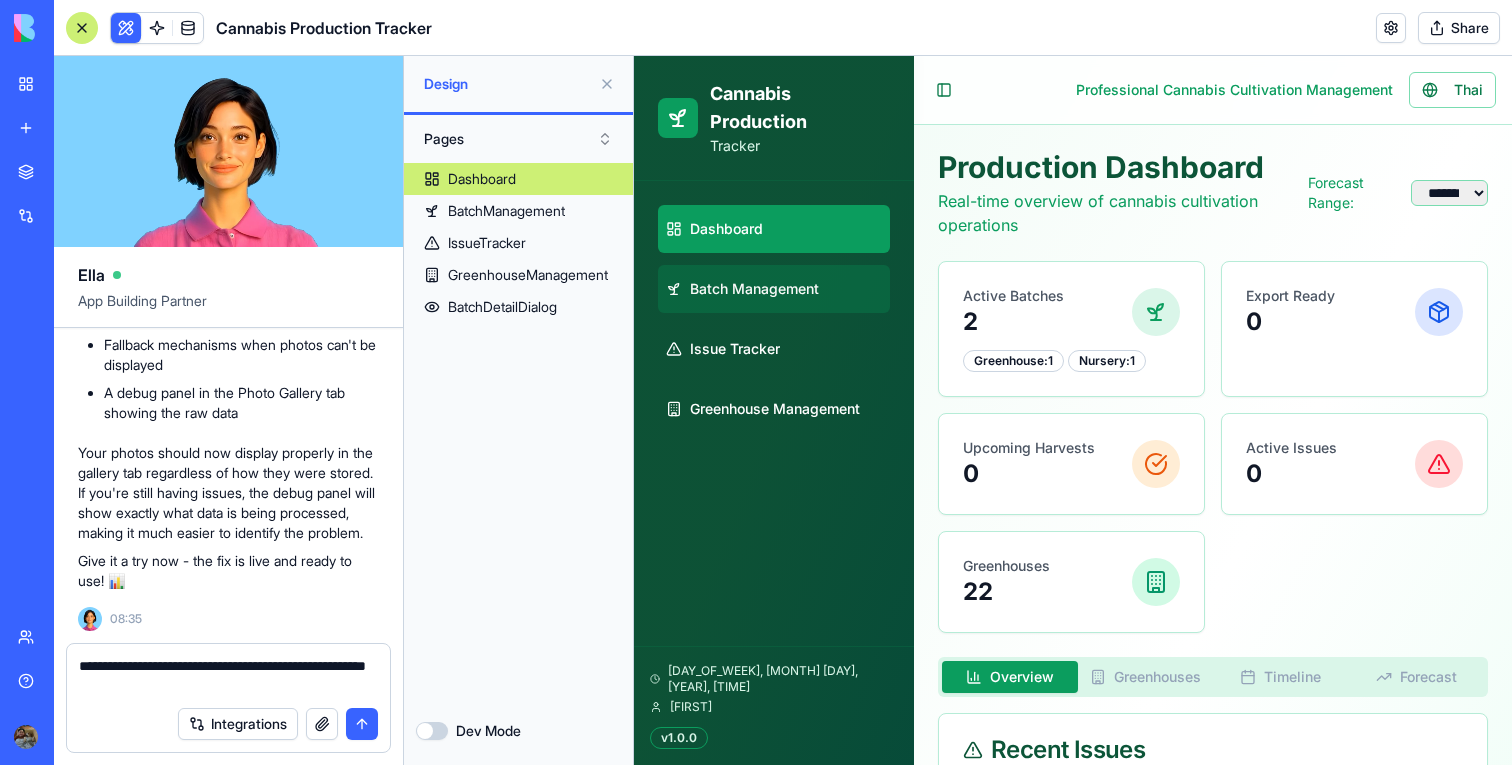 click on "Batch Management" at bounding box center (754, 289) 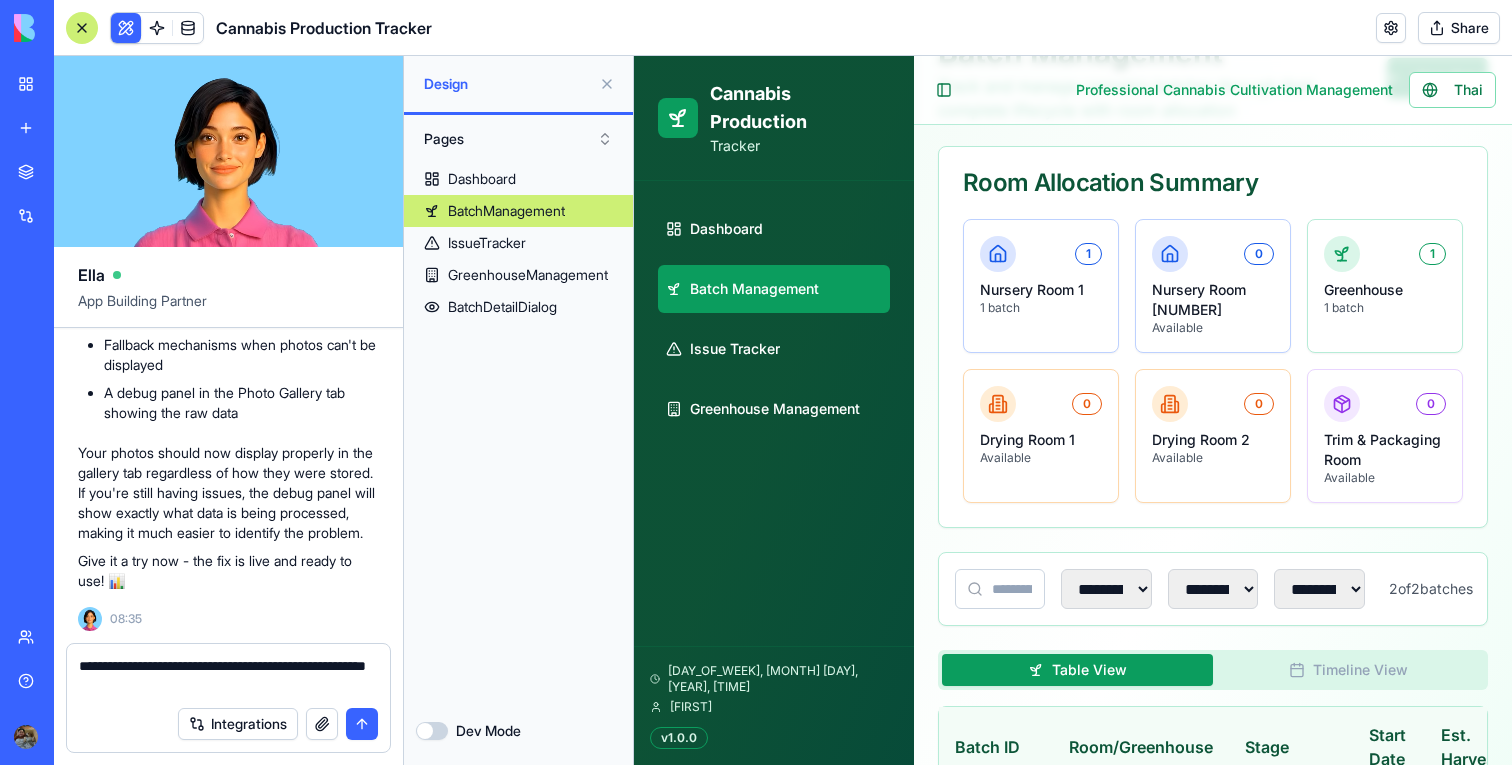 scroll, scrollTop: 311, scrollLeft: 0, axis: vertical 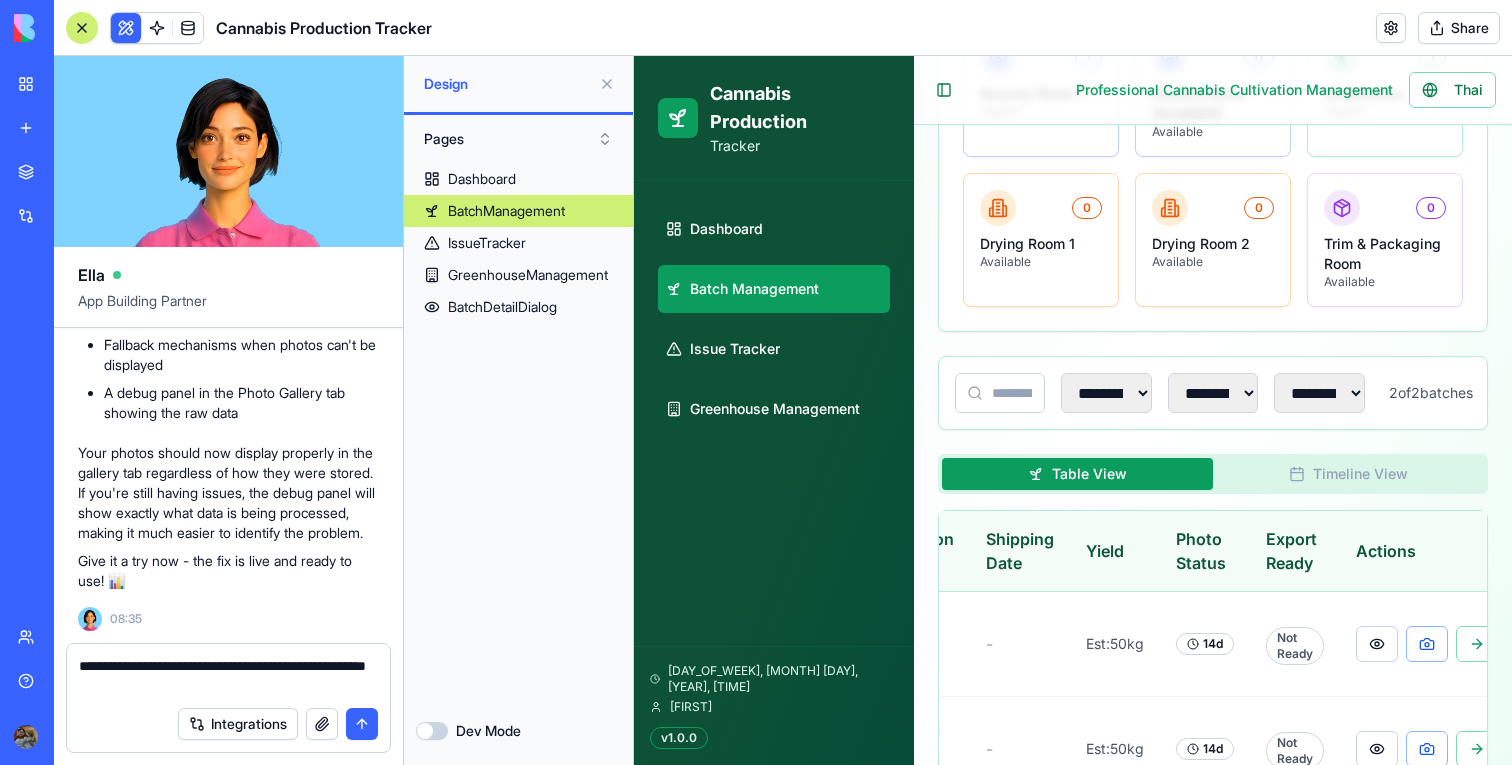 click on "**********" at bounding box center (228, 676) 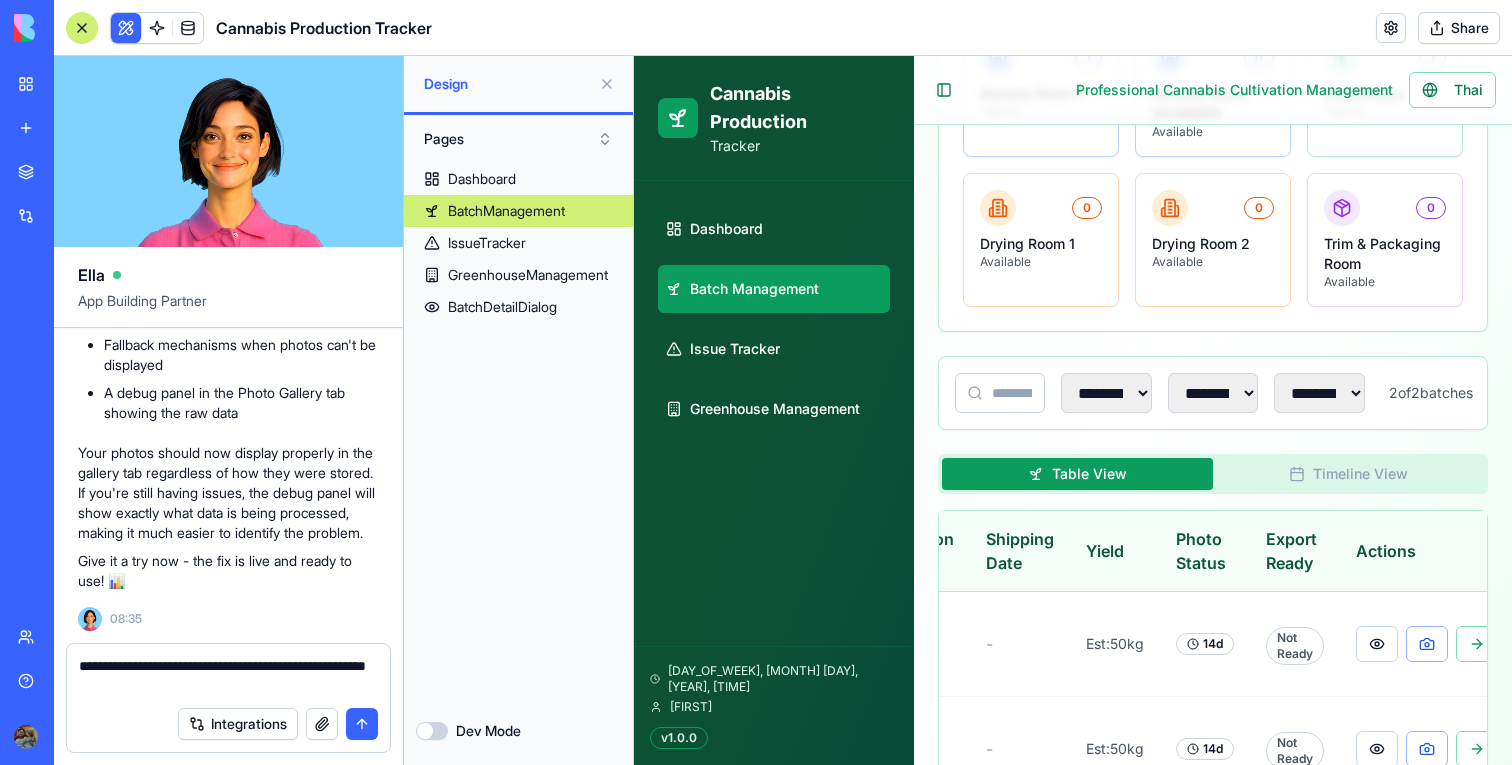 click on "**********" at bounding box center (228, 676) 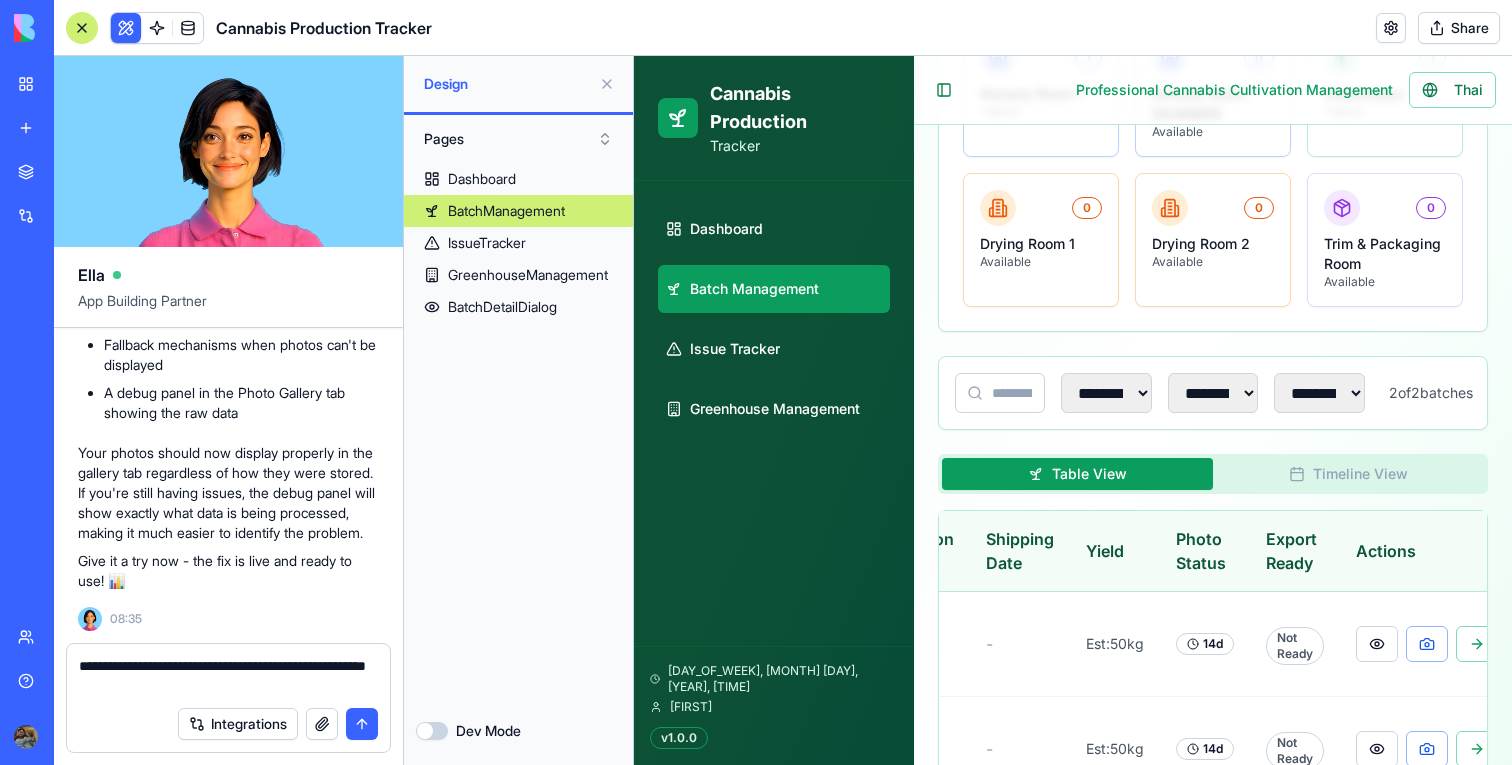 click on "**********" at bounding box center (228, 670) 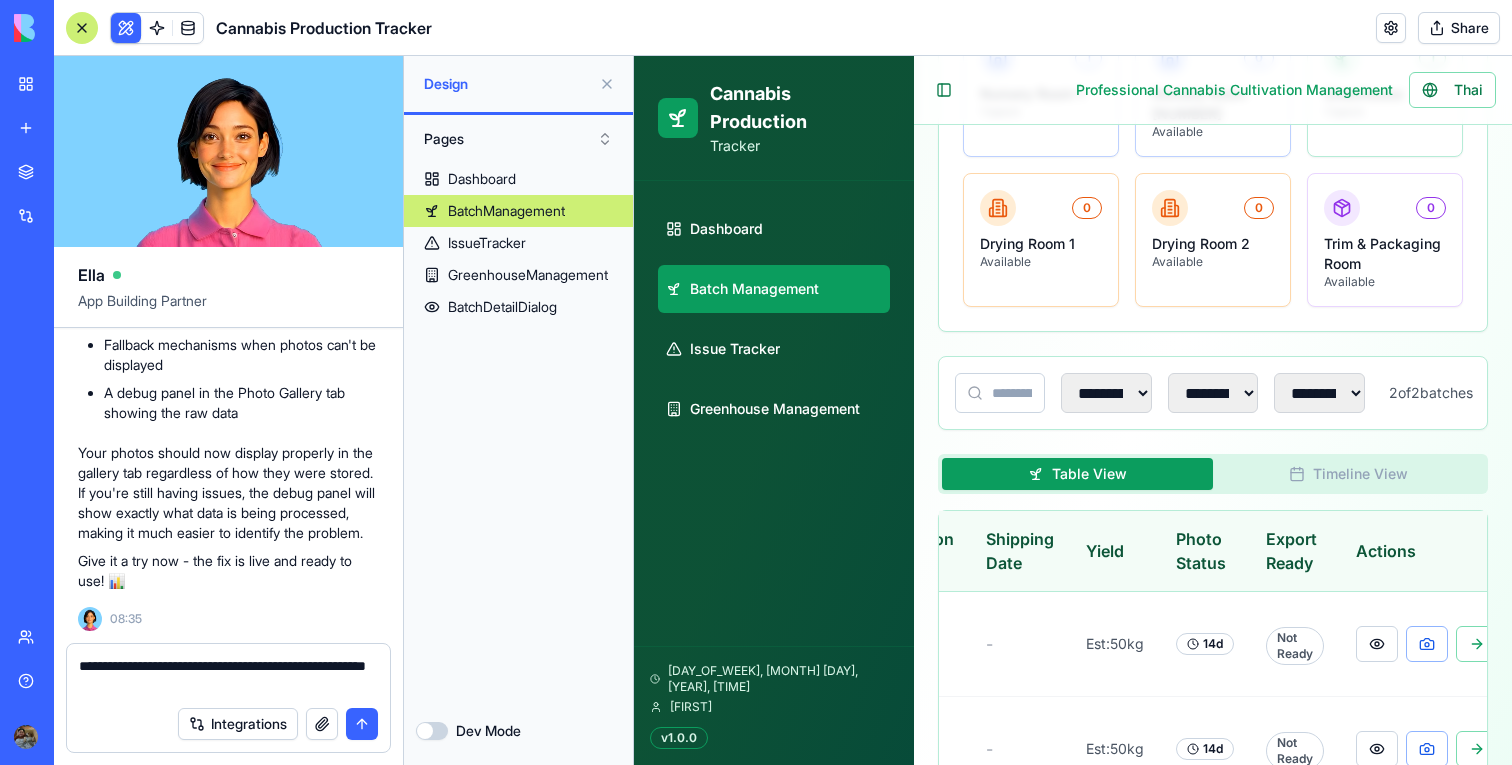 click on "**********" at bounding box center [228, 676] 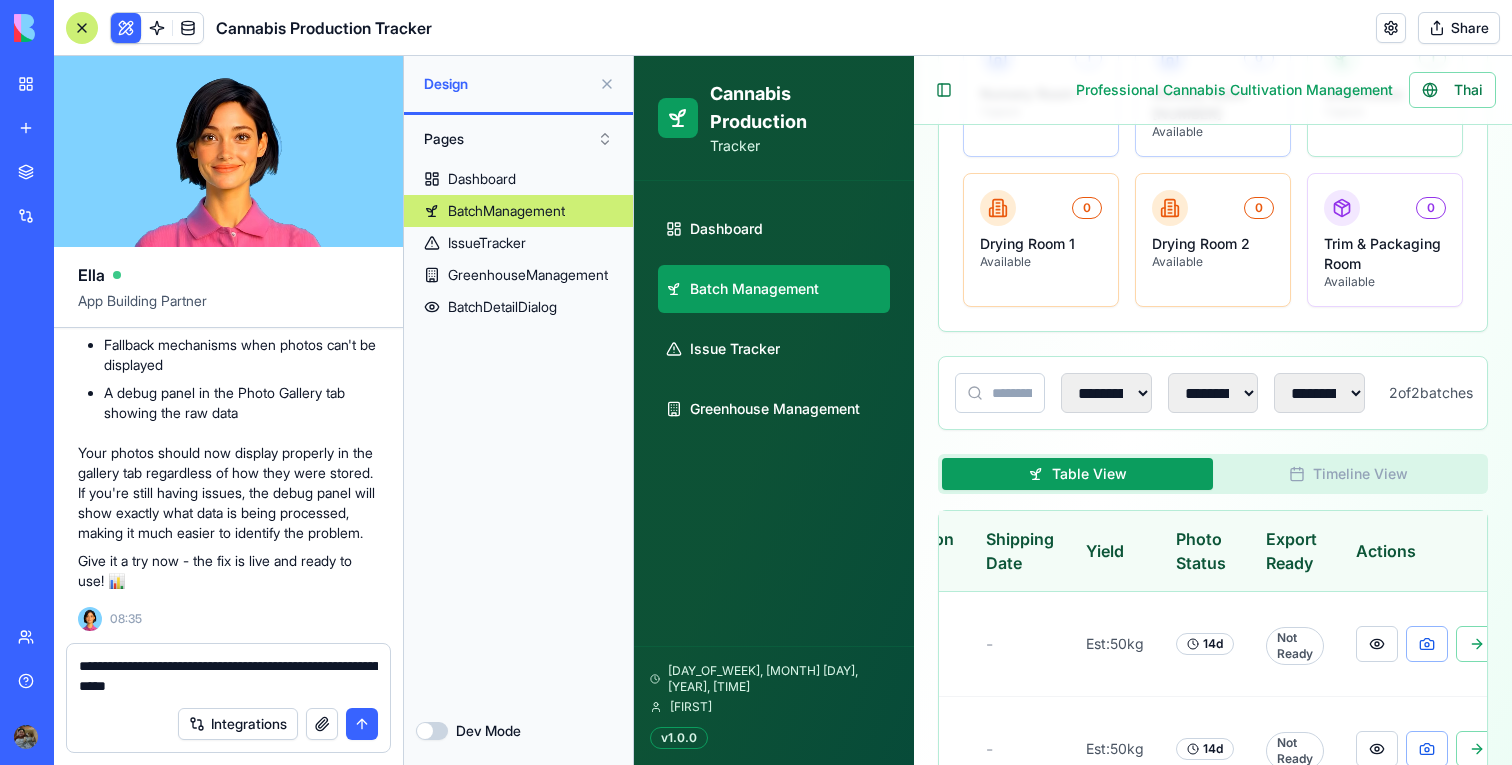 click on "**********" at bounding box center [228, 676] 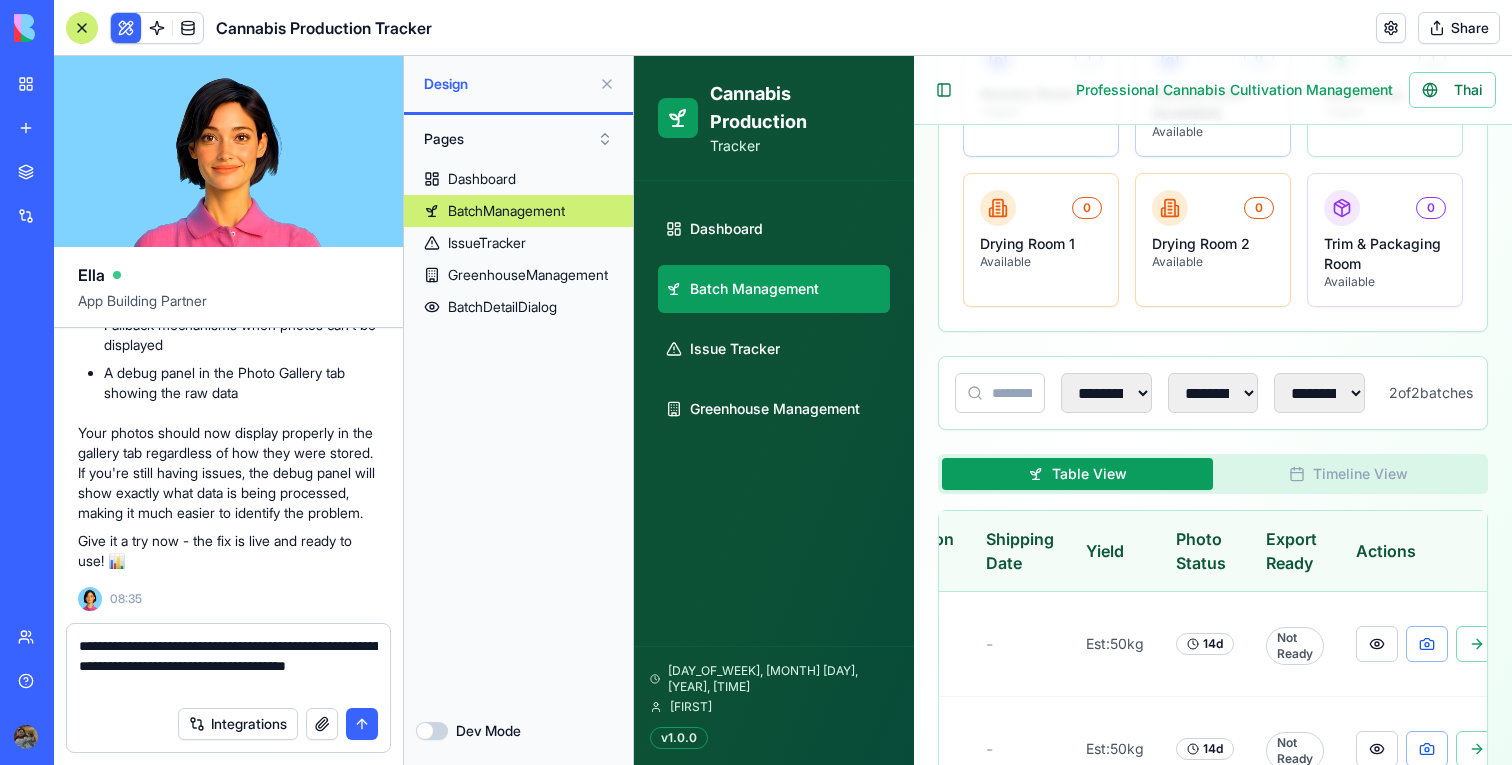 click on "**********" at bounding box center (228, 666) 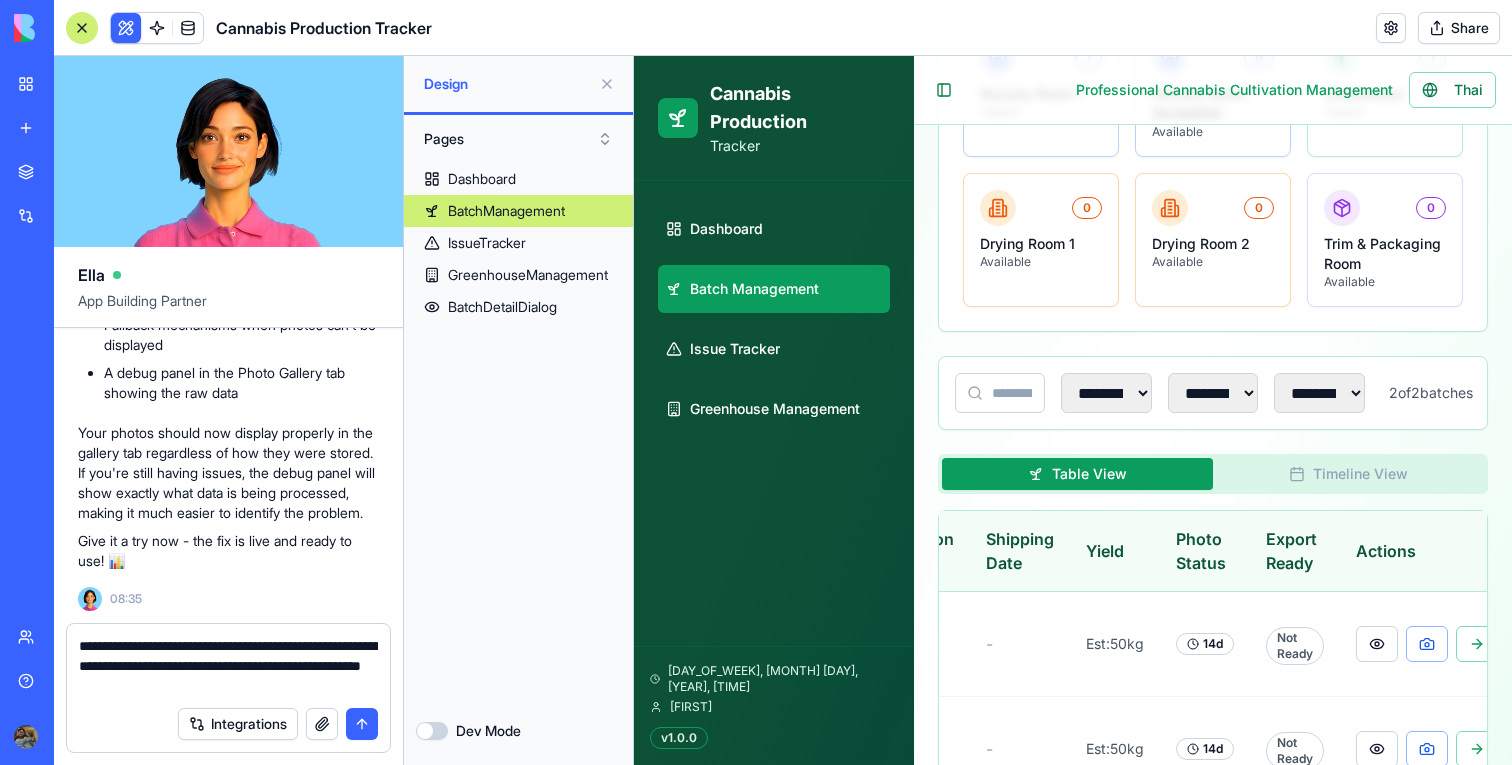 click on "**********" at bounding box center (228, 666) 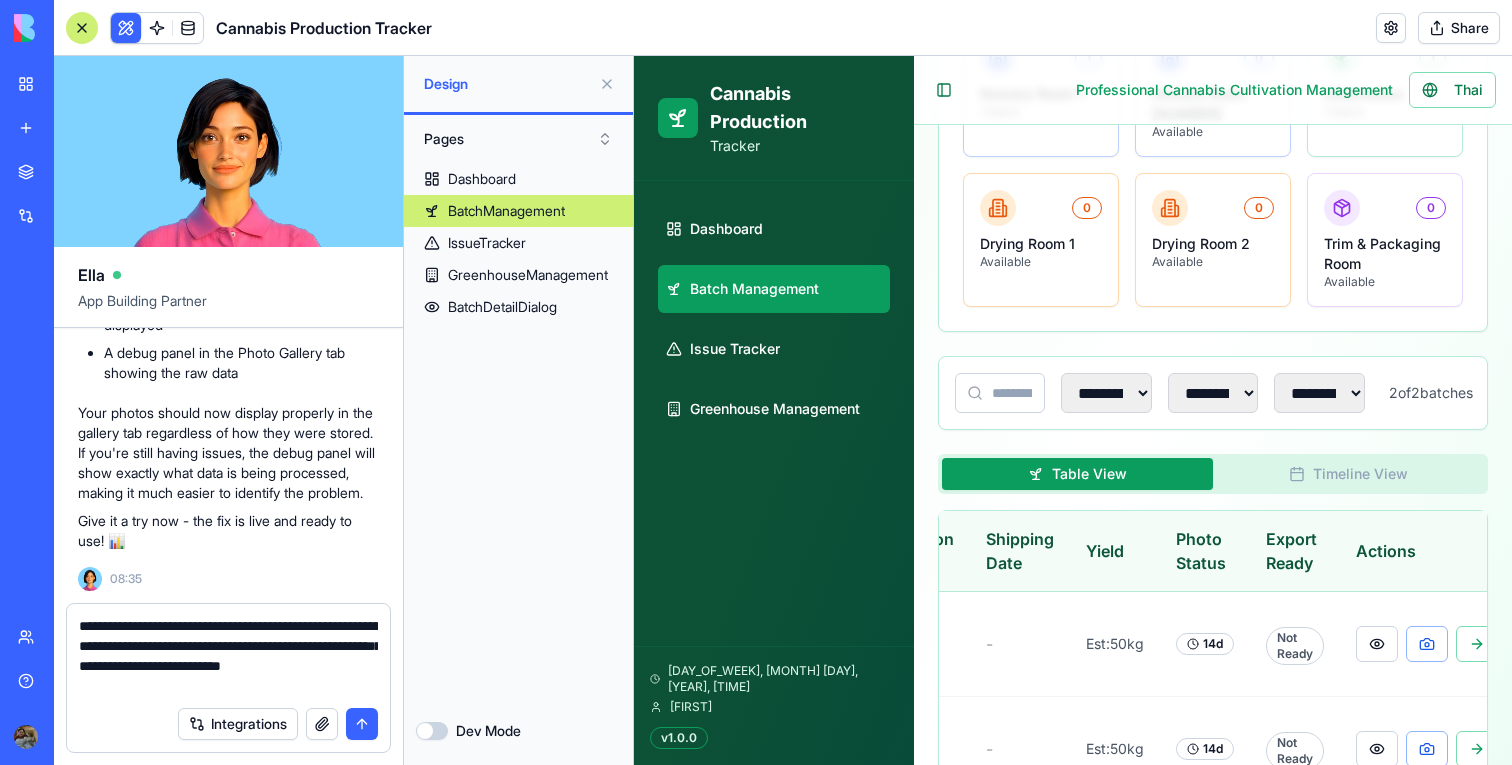 type on "**********" 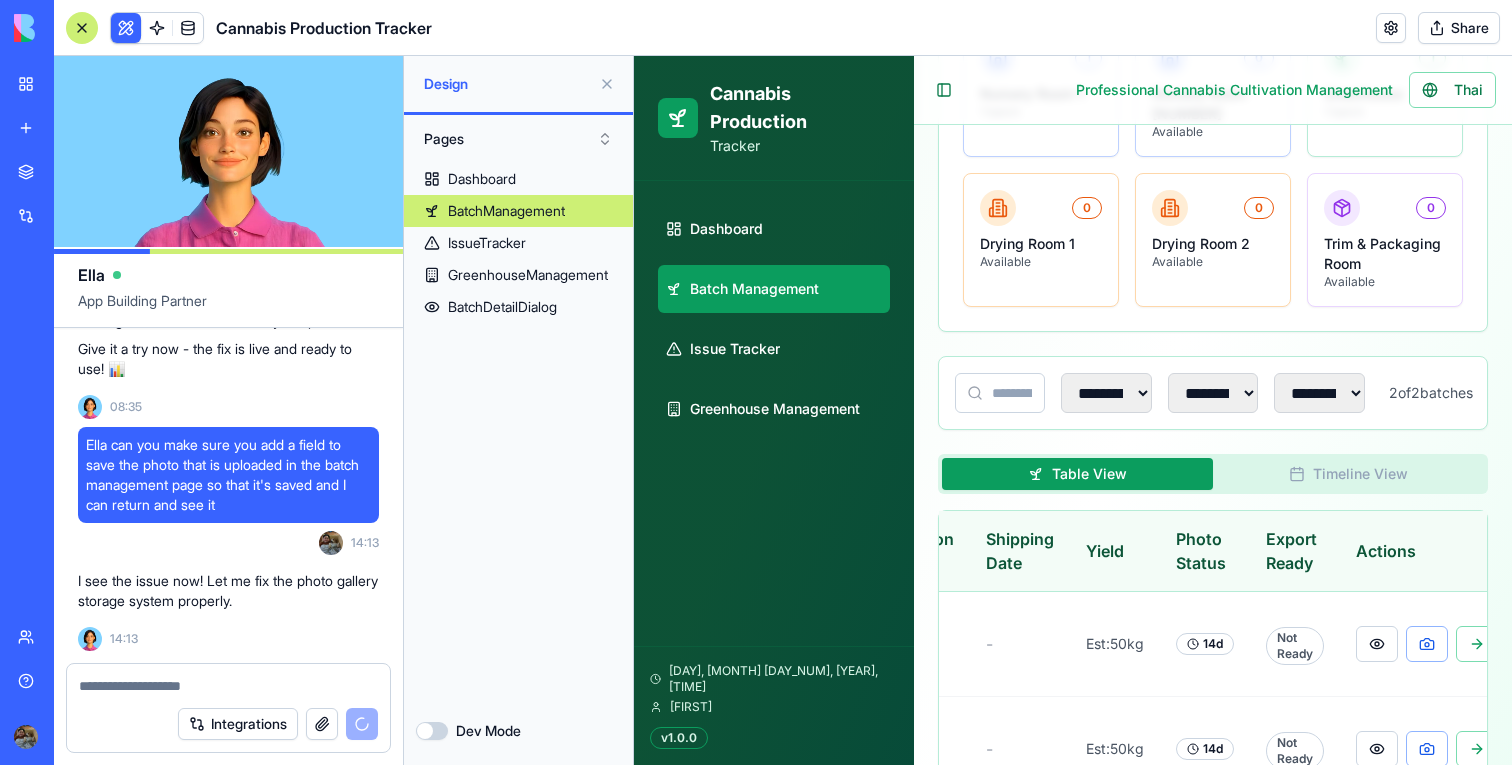 scroll, scrollTop: 22165, scrollLeft: 0, axis: vertical 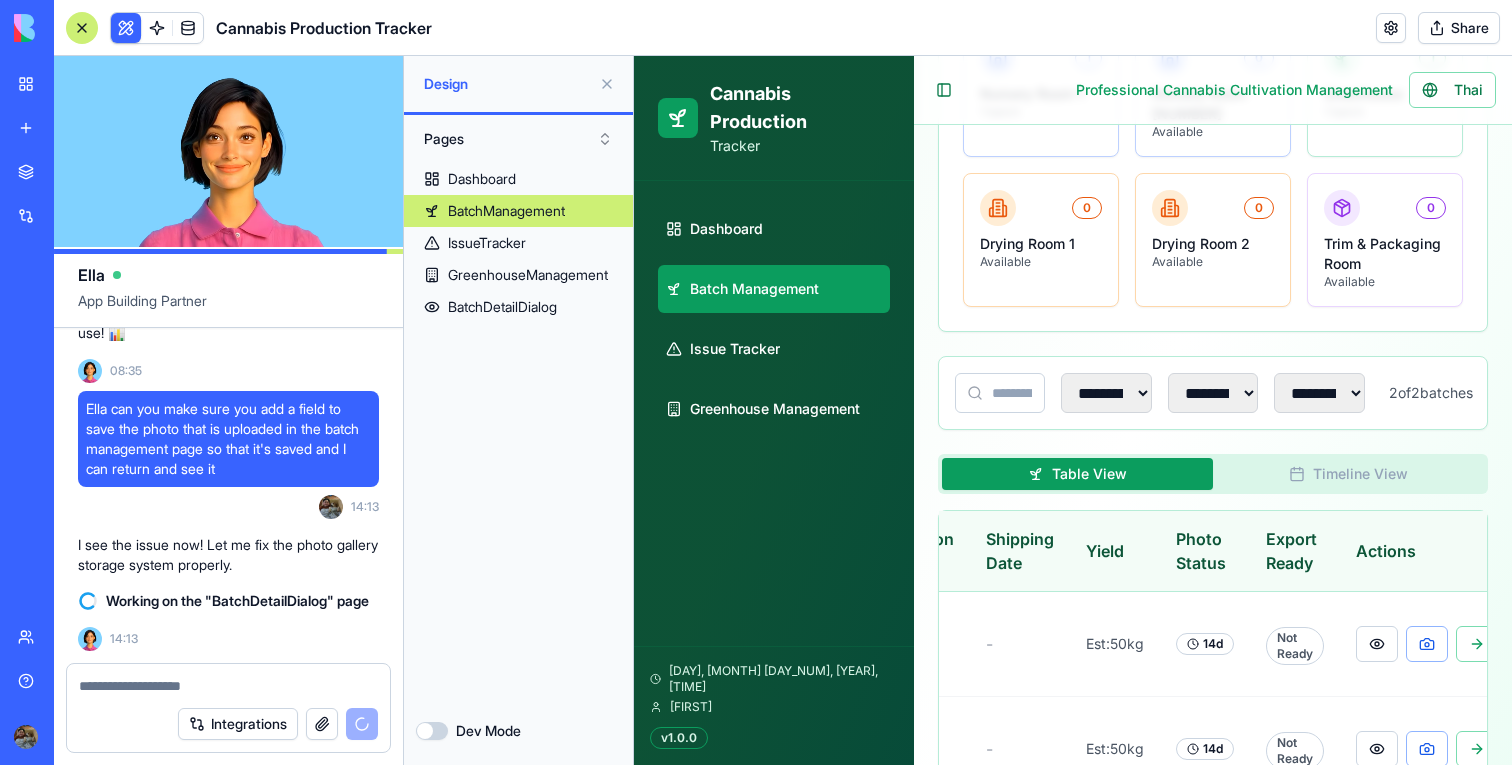 type 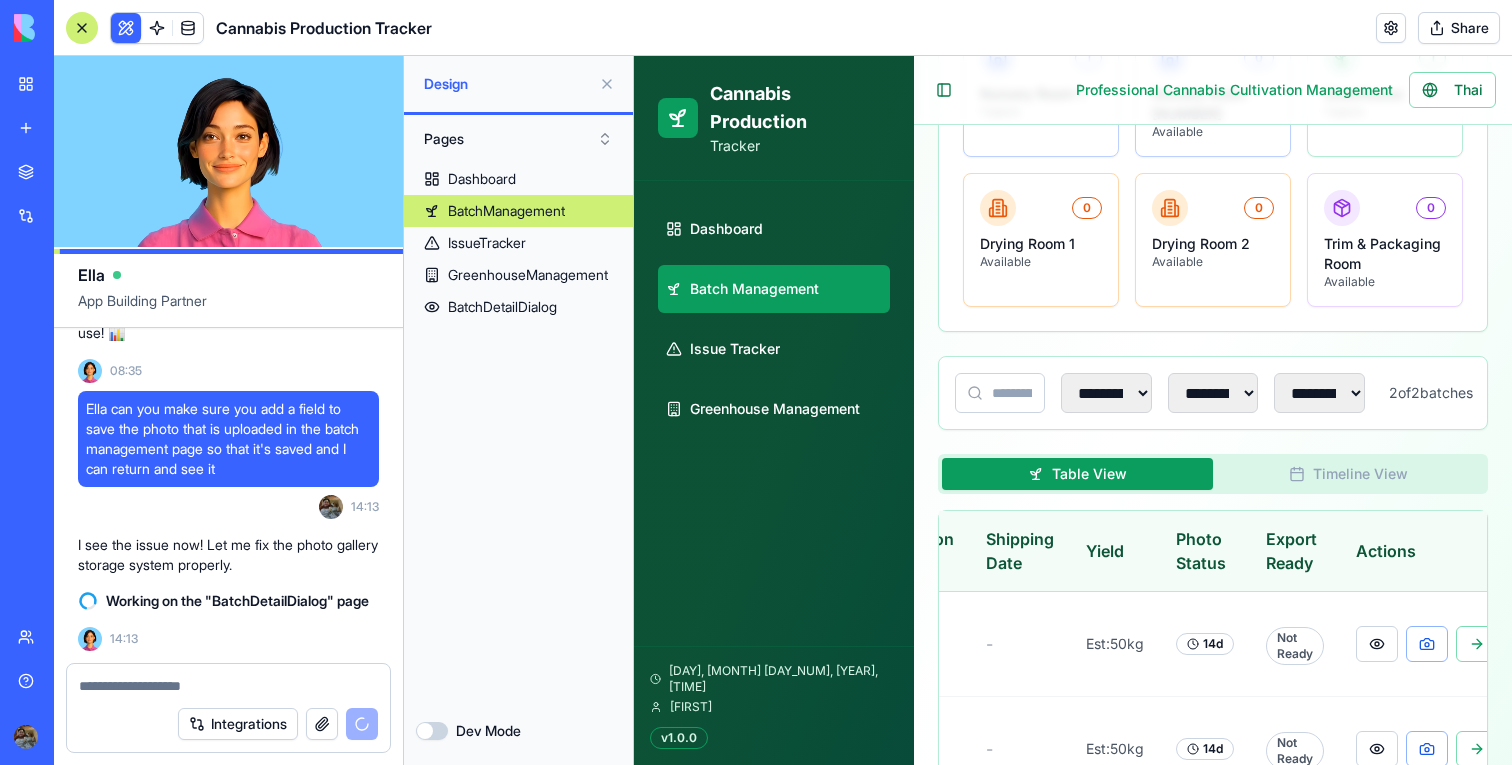 click at bounding box center [607, 84] 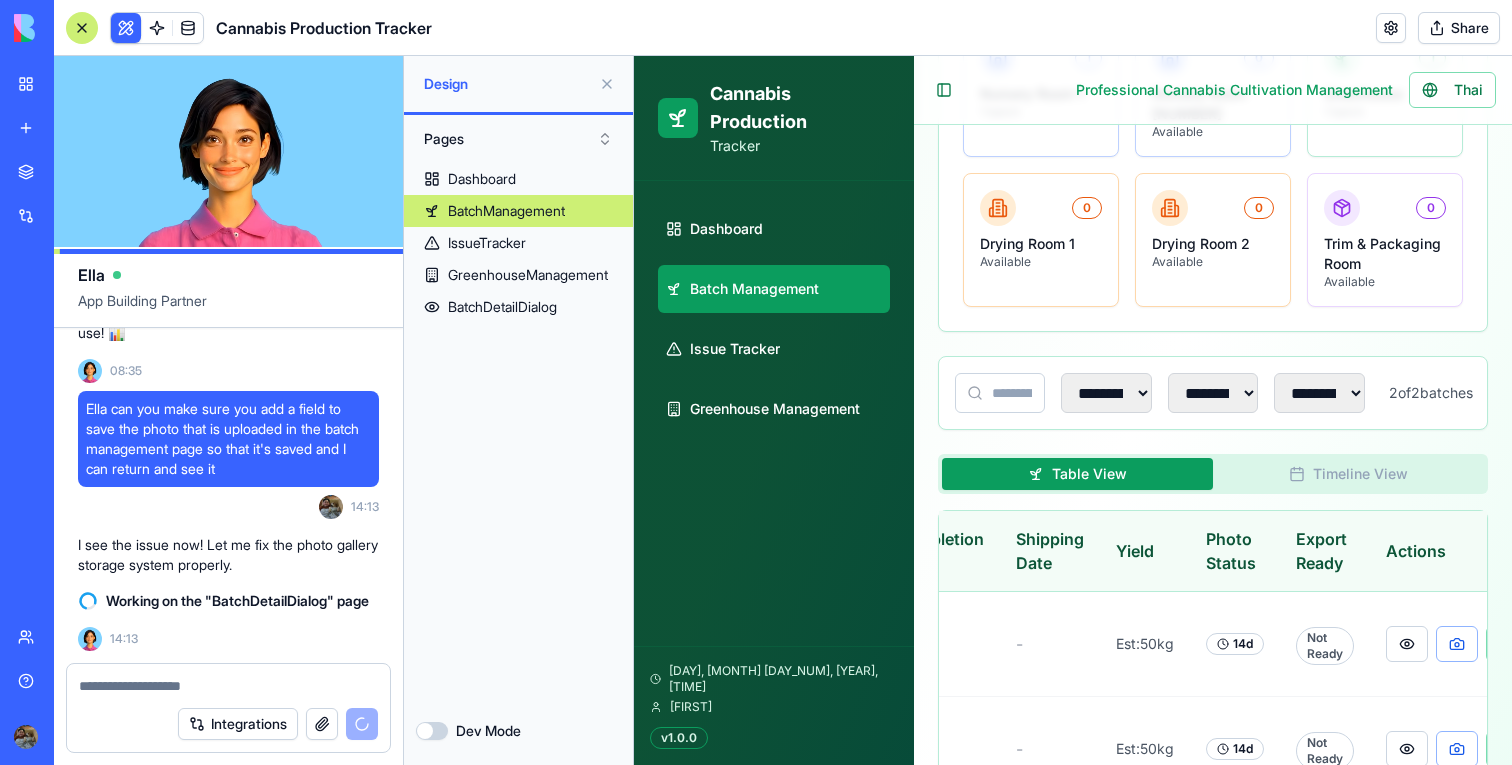 scroll, scrollTop: 0, scrollLeft: 596, axis: horizontal 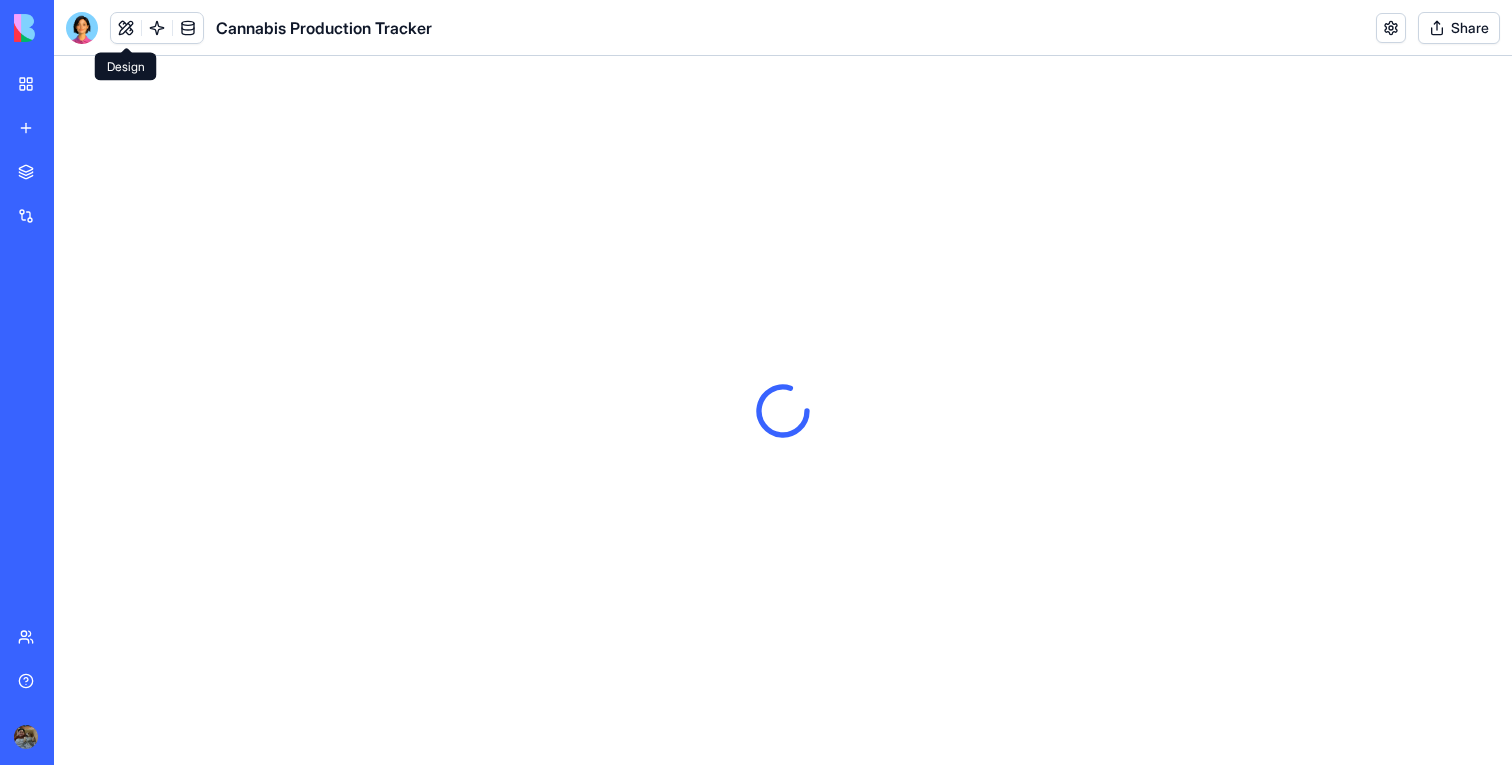 click at bounding box center (126, 28) 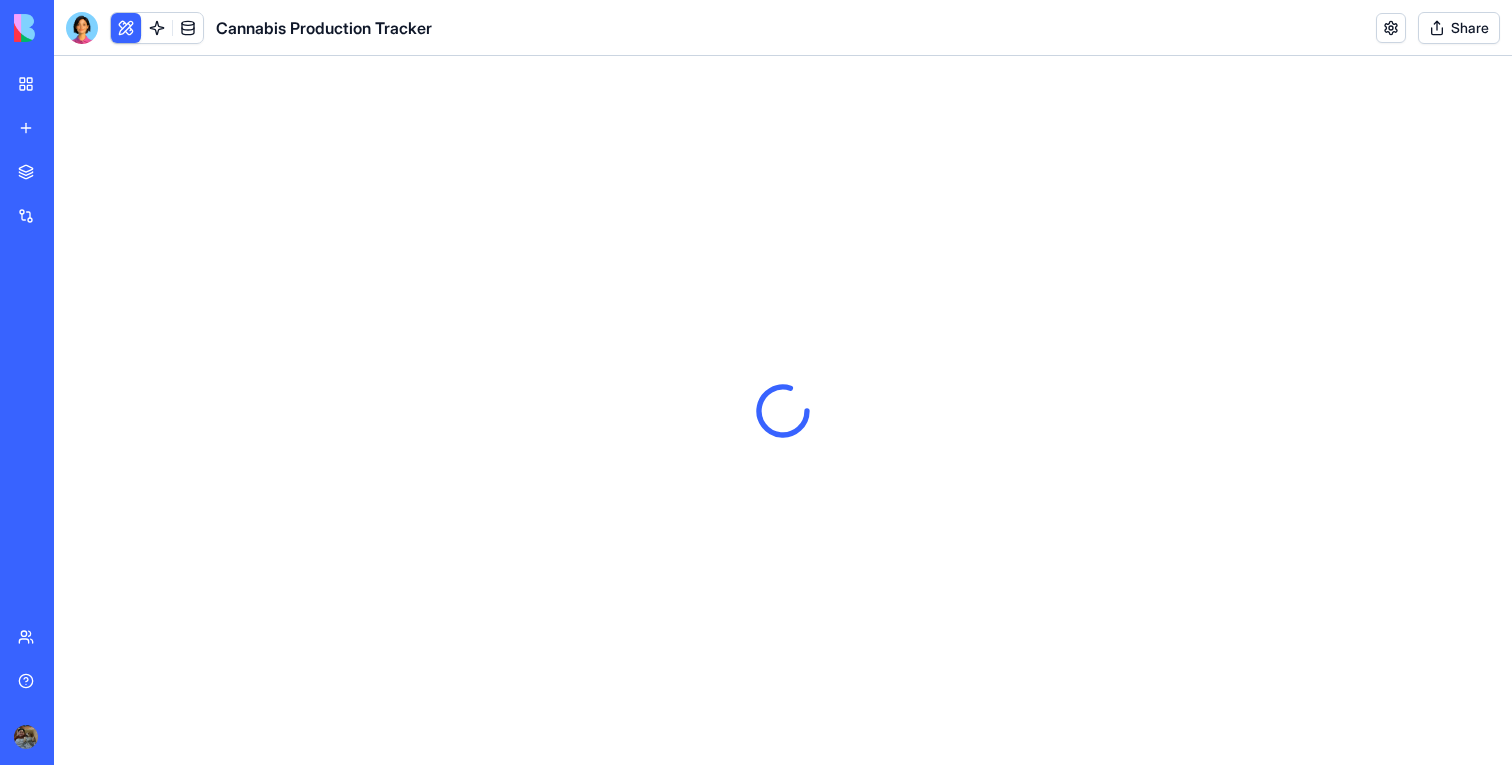 scroll, scrollTop: 0, scrollLeft: 0, axis: both 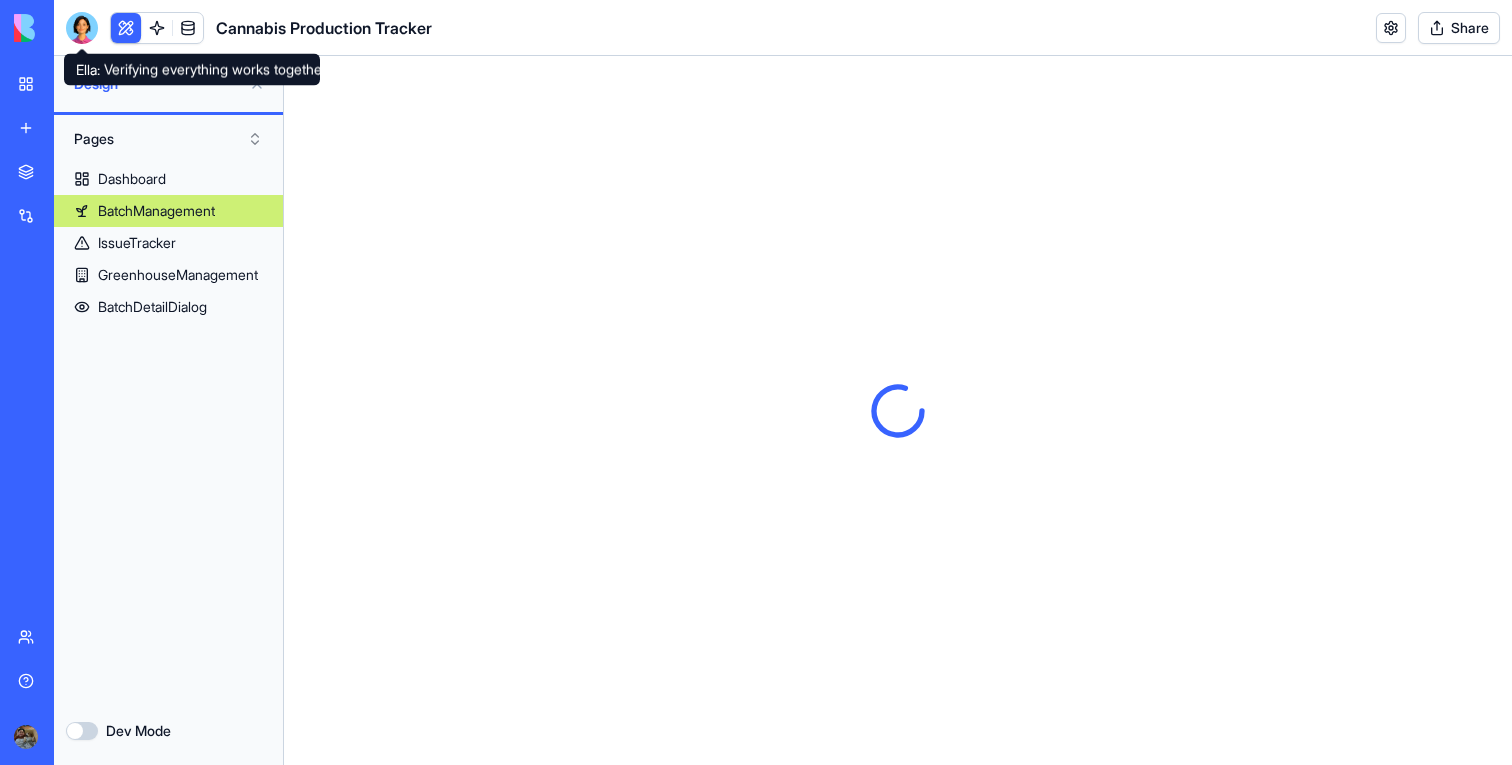 click at bounding box center (126, 28) 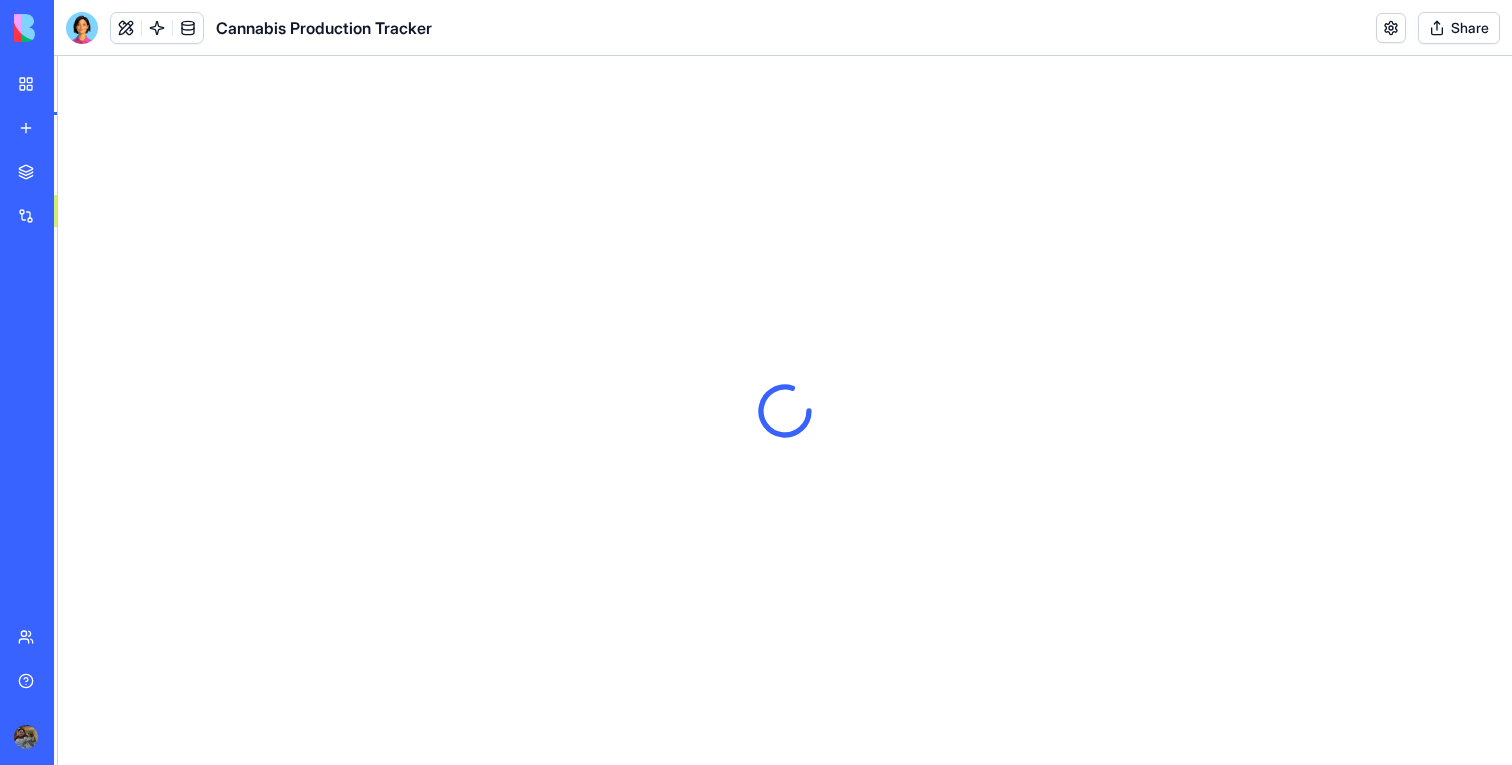 click at bounding box center [82, 28] 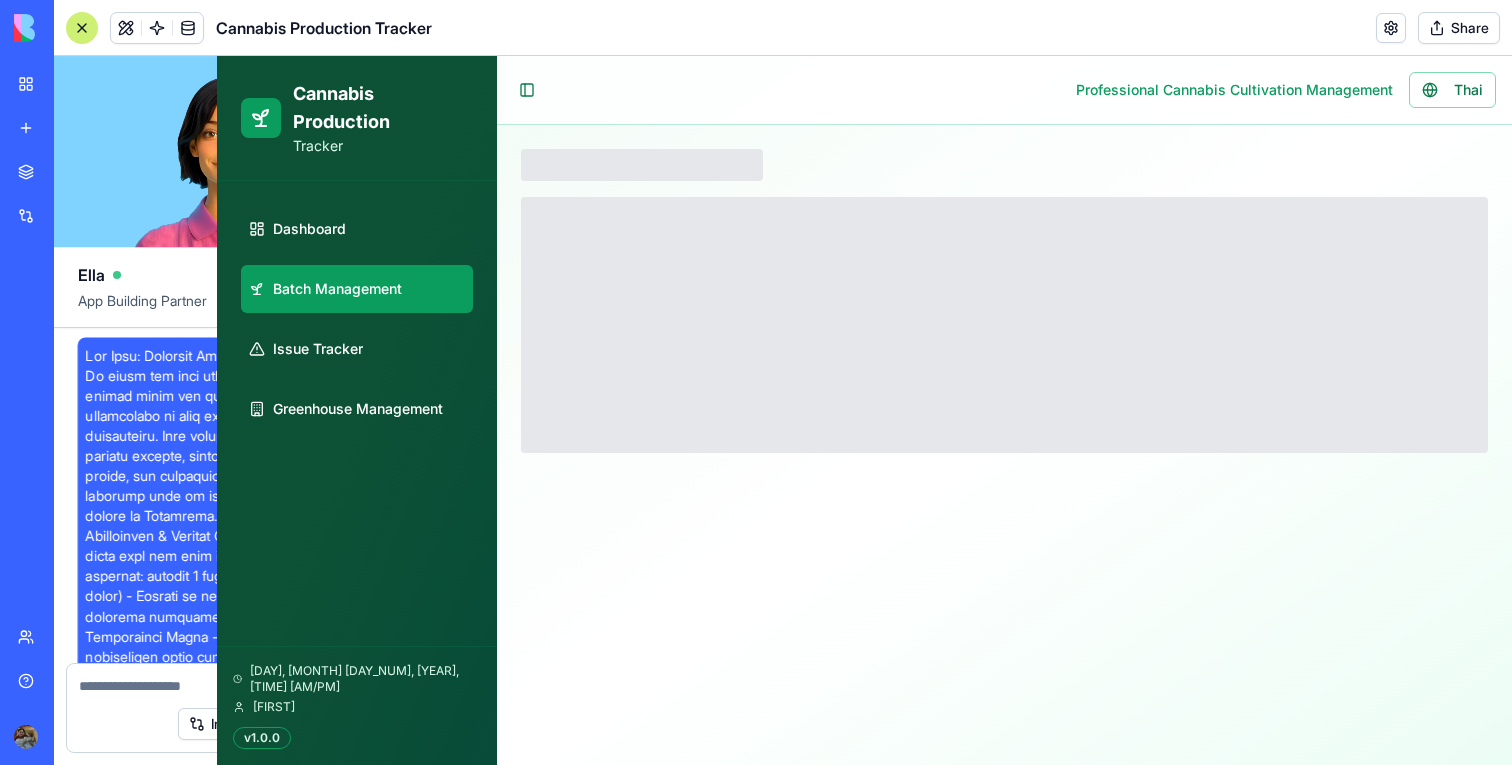 scroll, scrollTop: 22201, scrollLeft: 0, axis: vertical 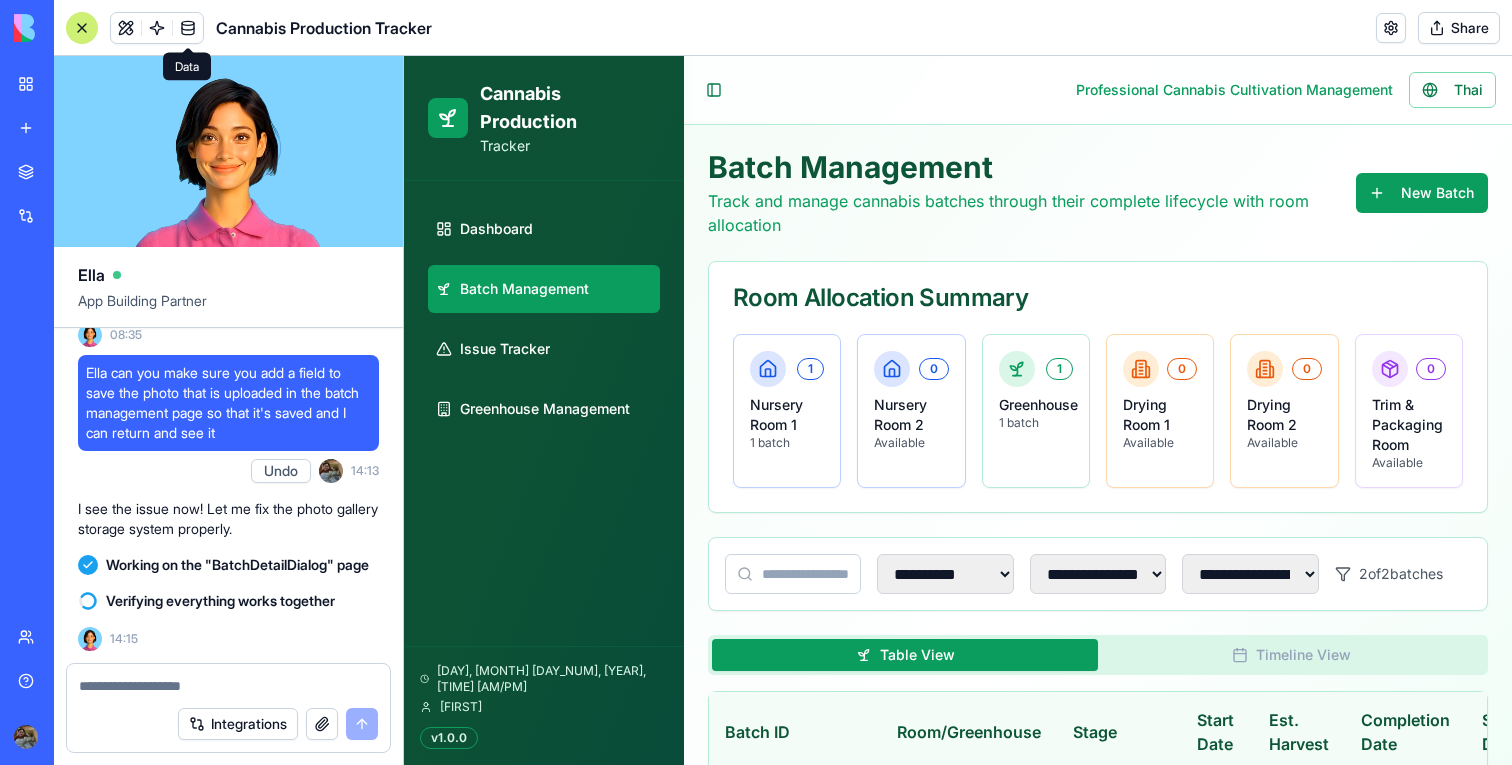 click at bounding box center [188, 28] 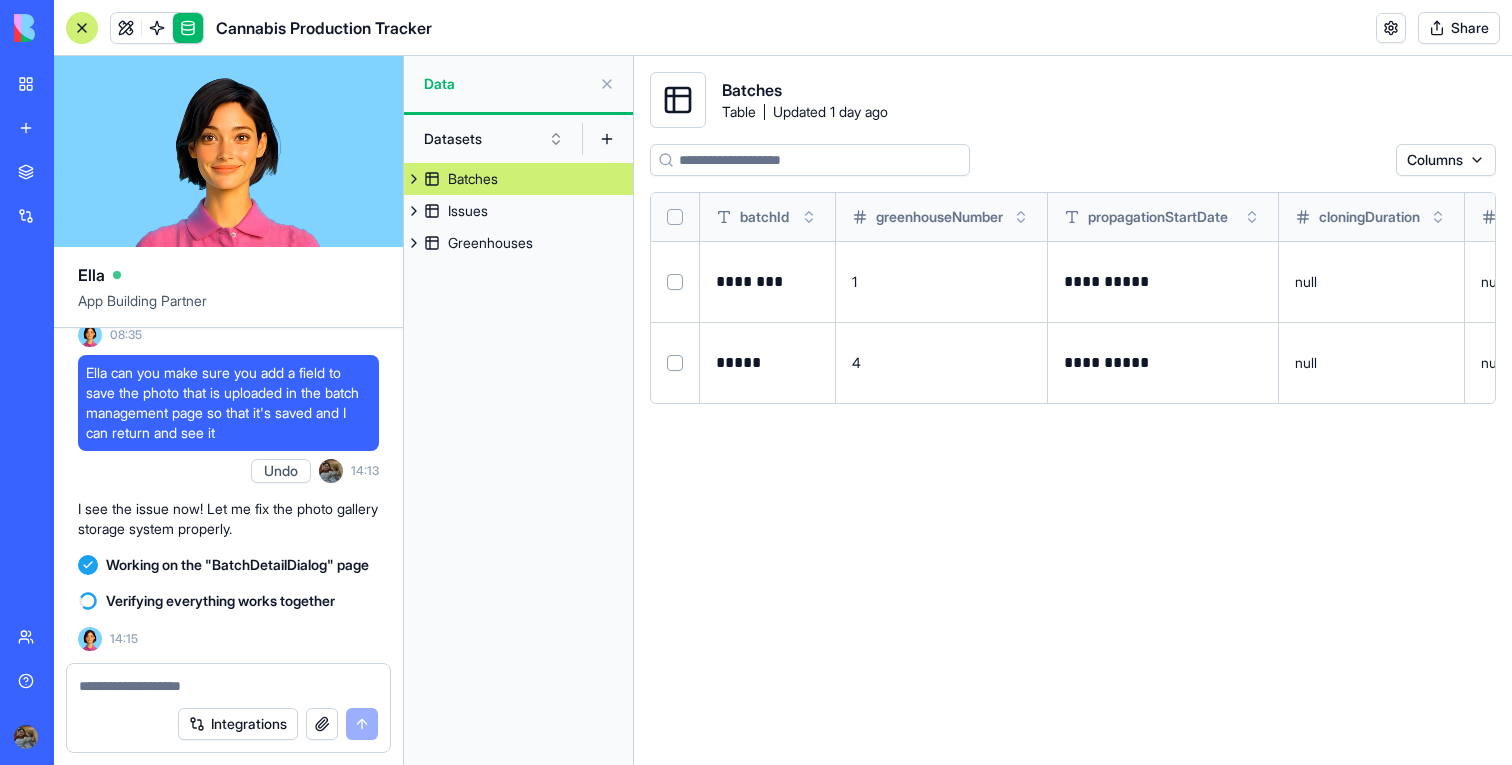 scroll, scrollTop: 22237, scrollLeft: 0, axis: vertical 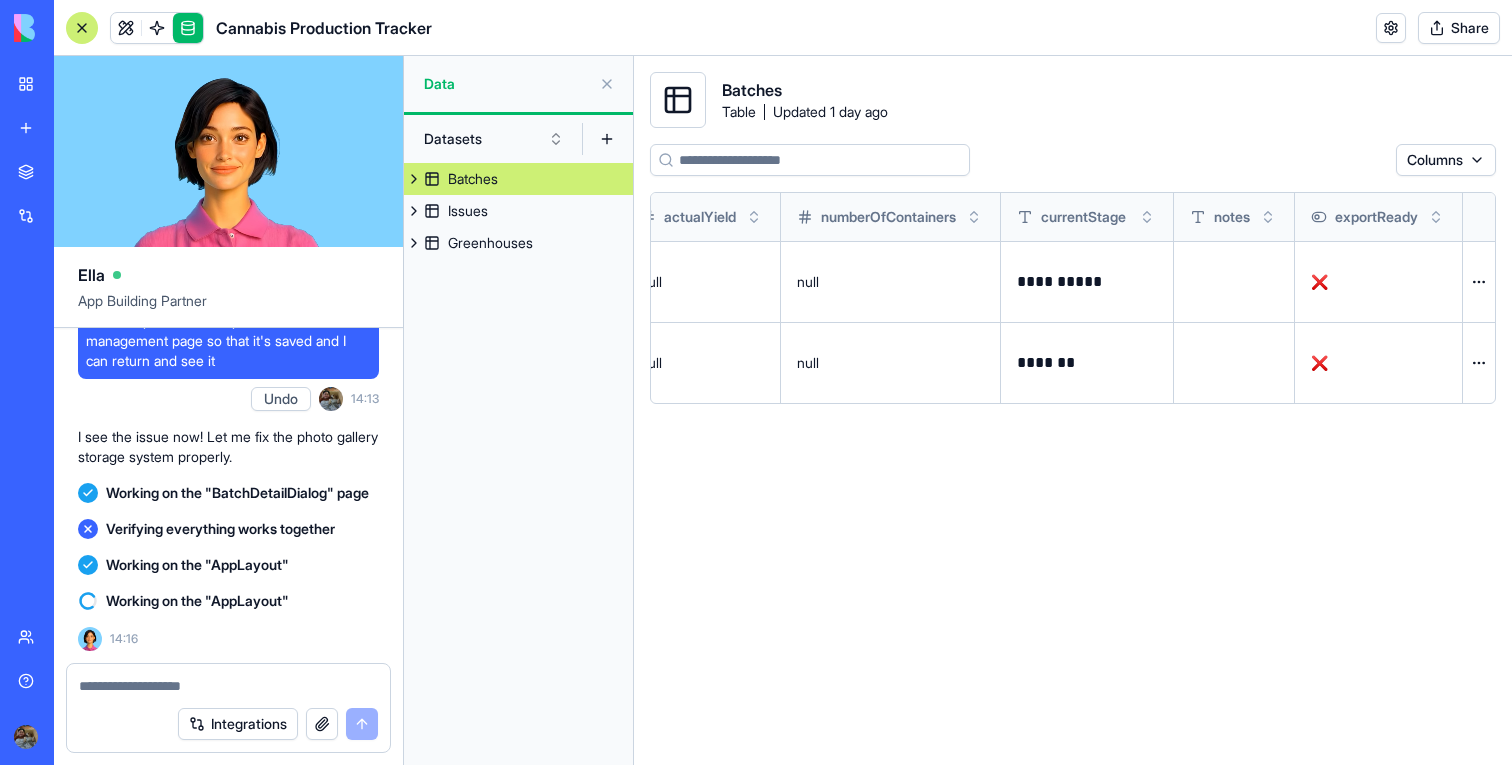 click at bounding box center (607, 84) 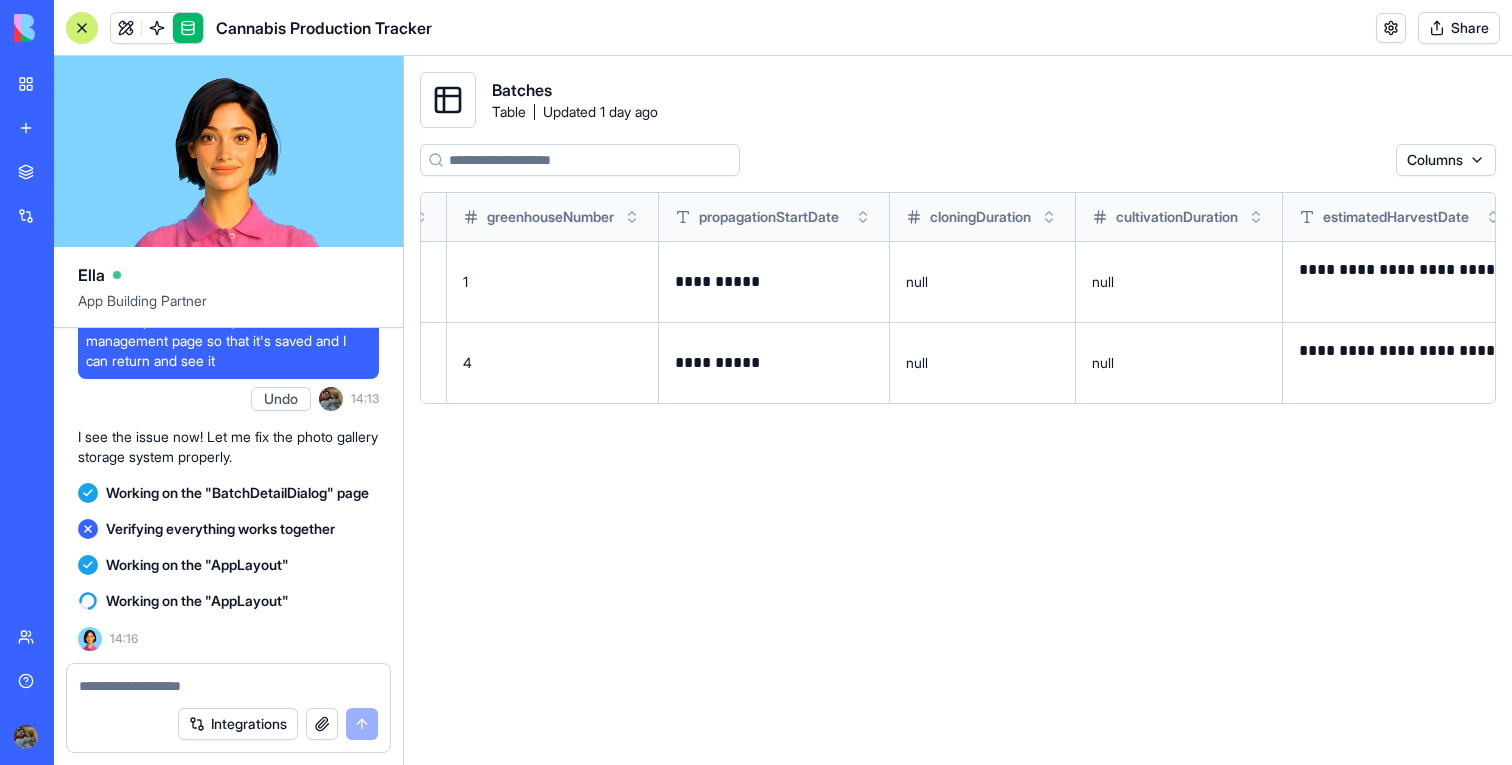 scroll, scrollTop: 0, scrollLeft: 0, axis: both 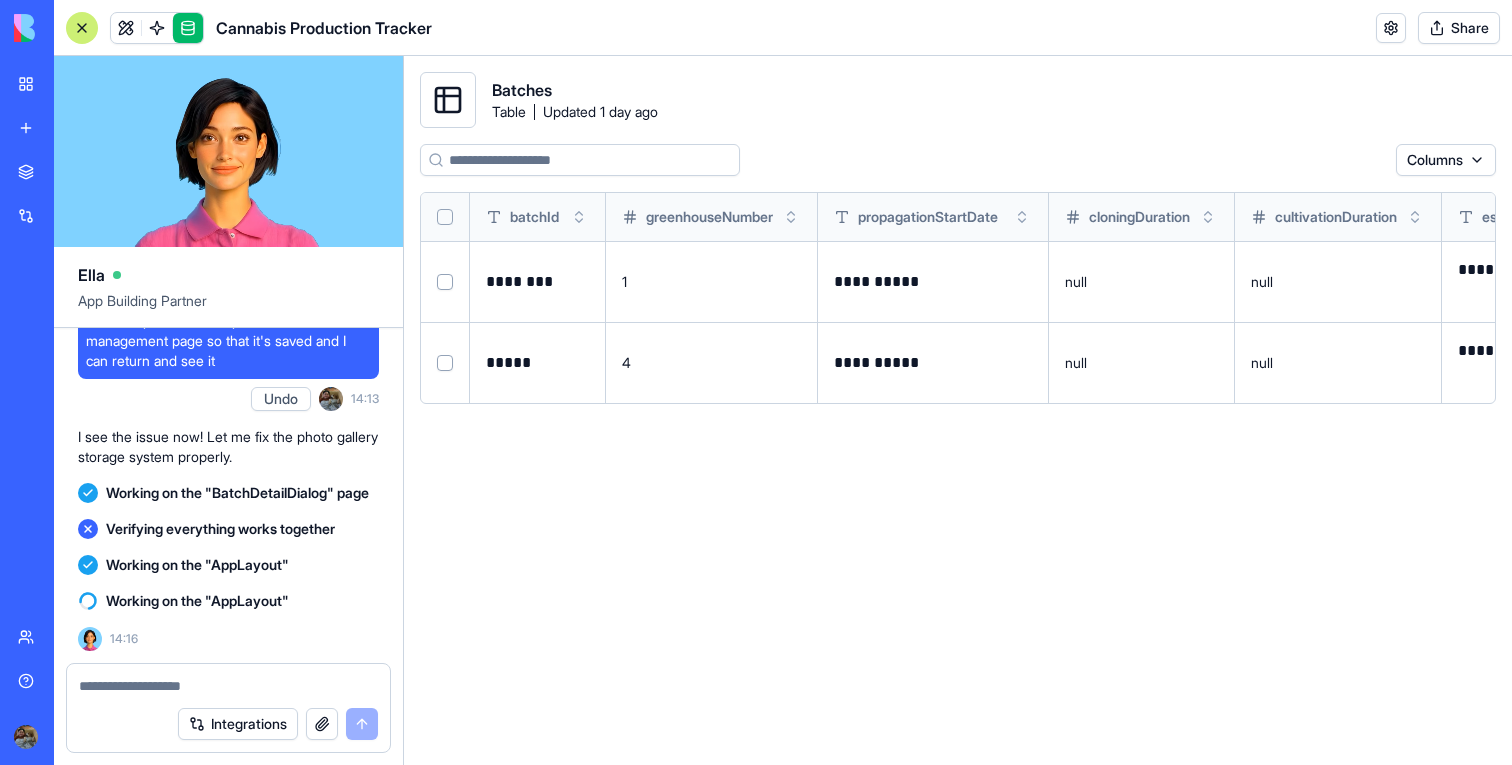 click on "Cannabis Production Tracker Share" at bounding box center (783, 28) 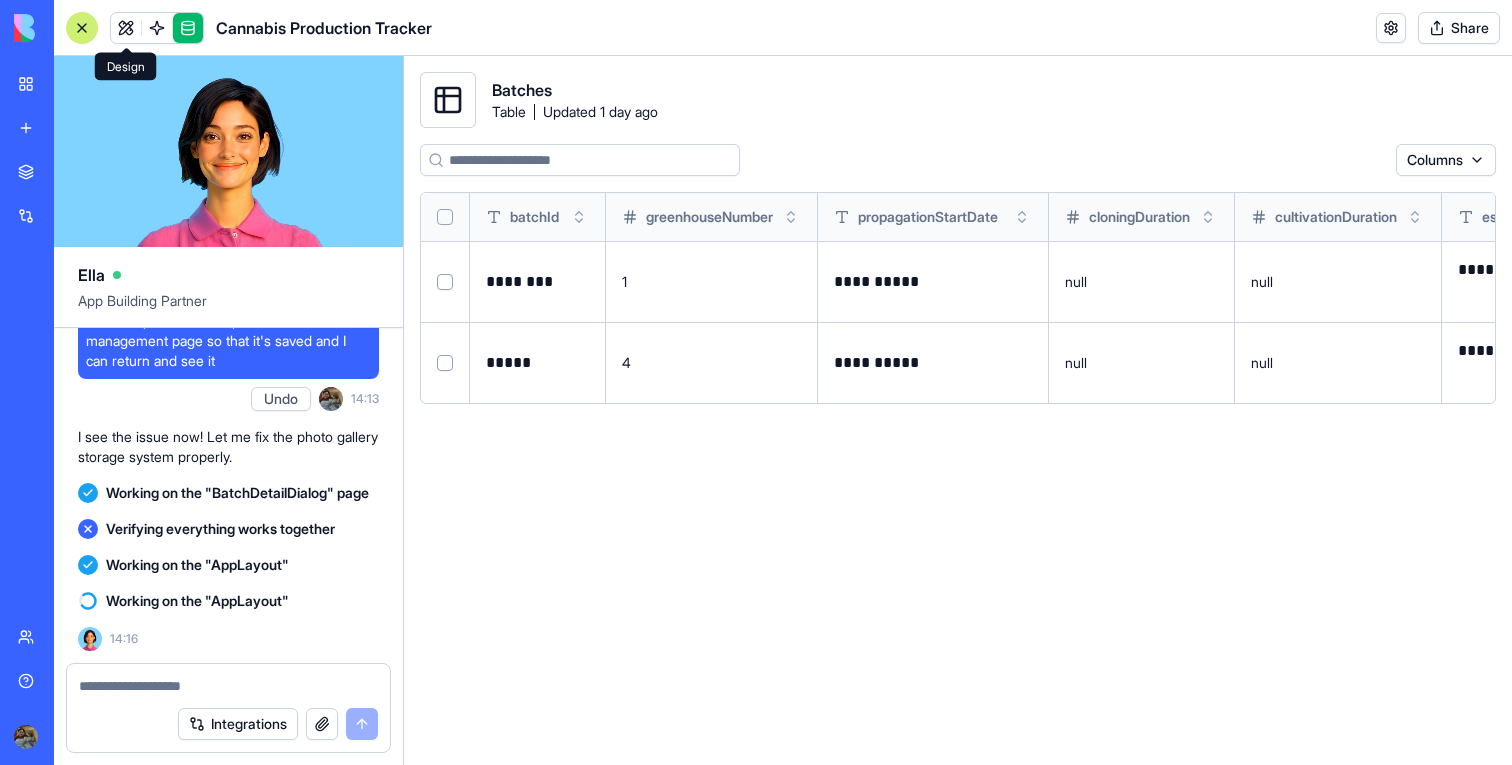 click at bounding box center (126, 28) 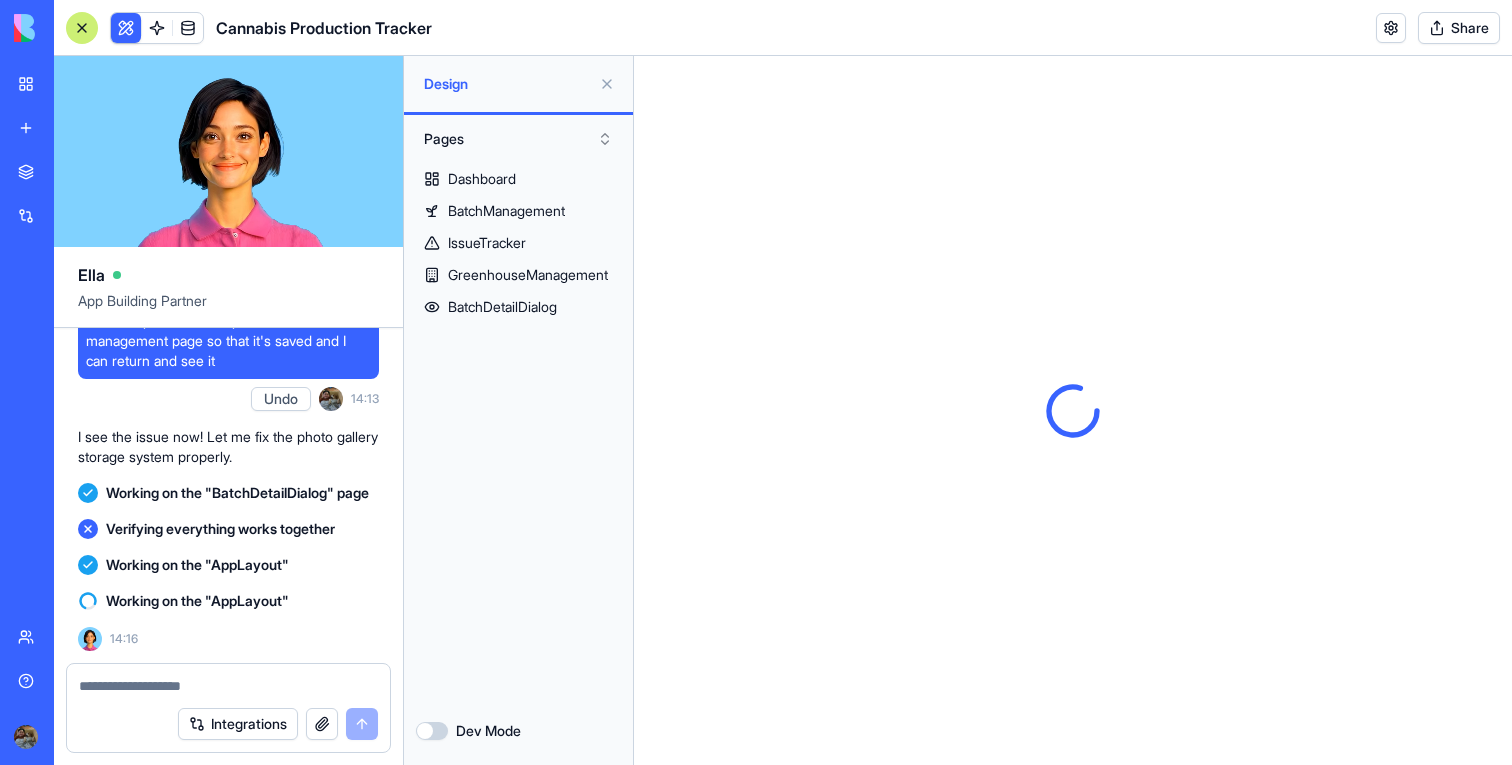 scroll, scrollTop: 0, scrollLeft: 0, axis: both 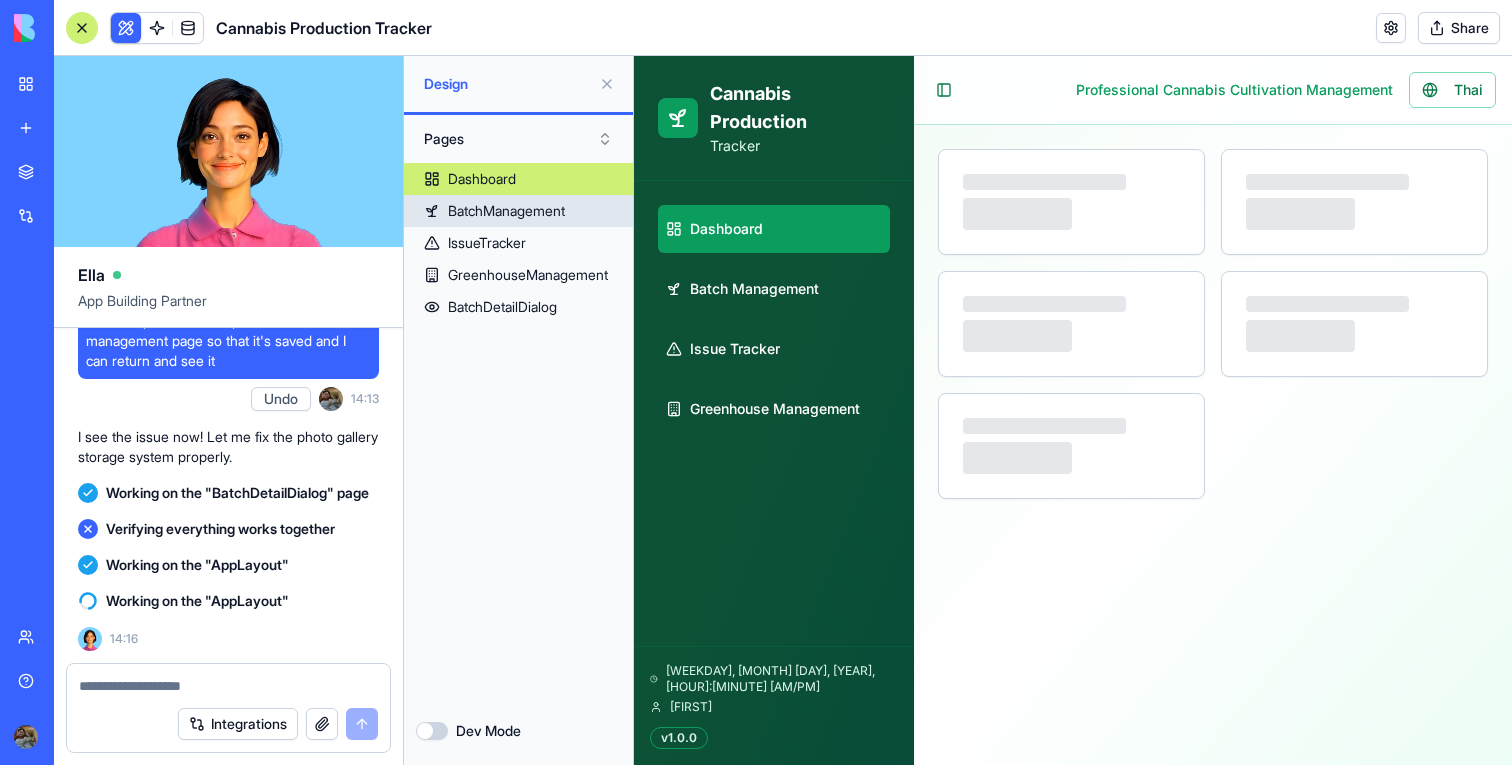select on "**" 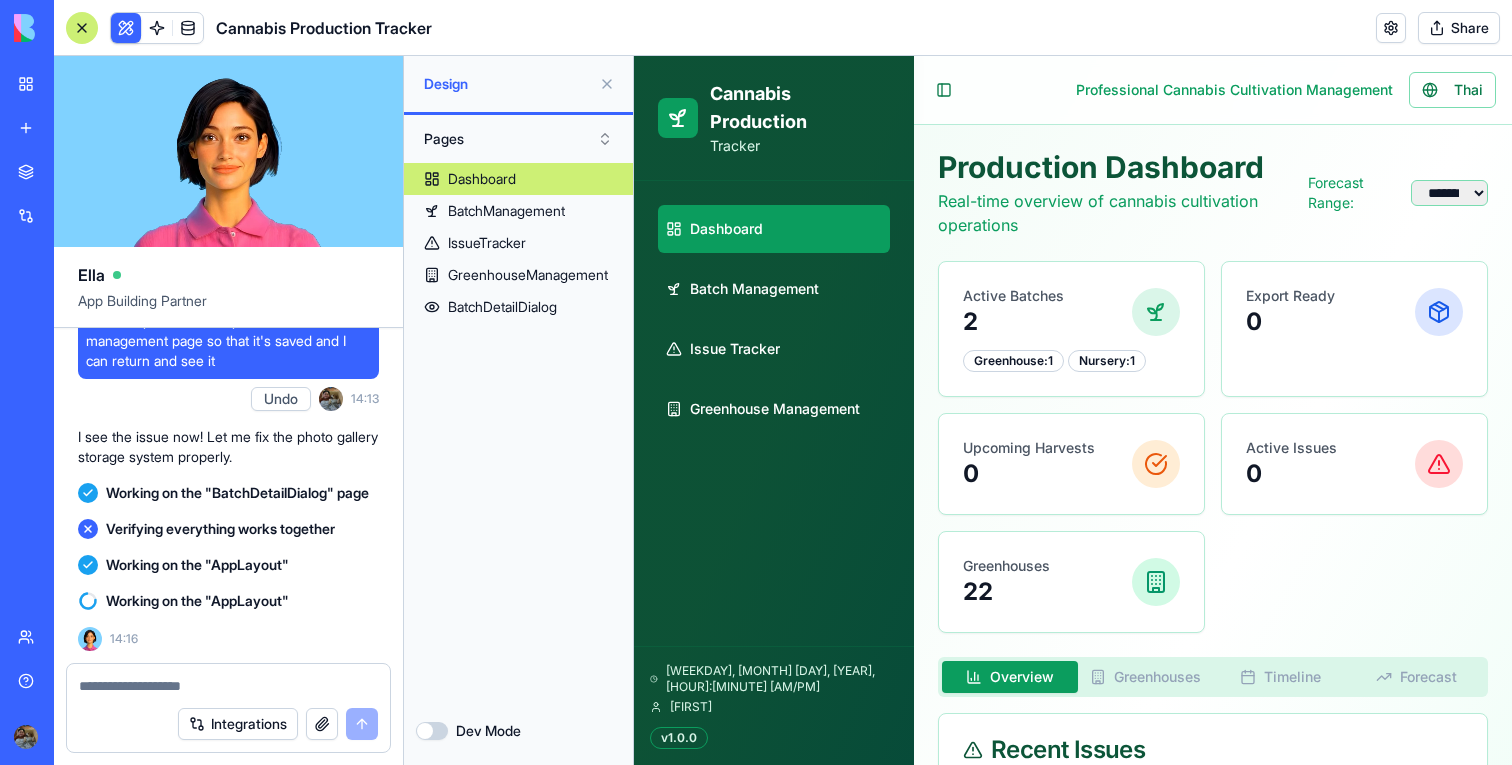click at bounding box center (607, 84) 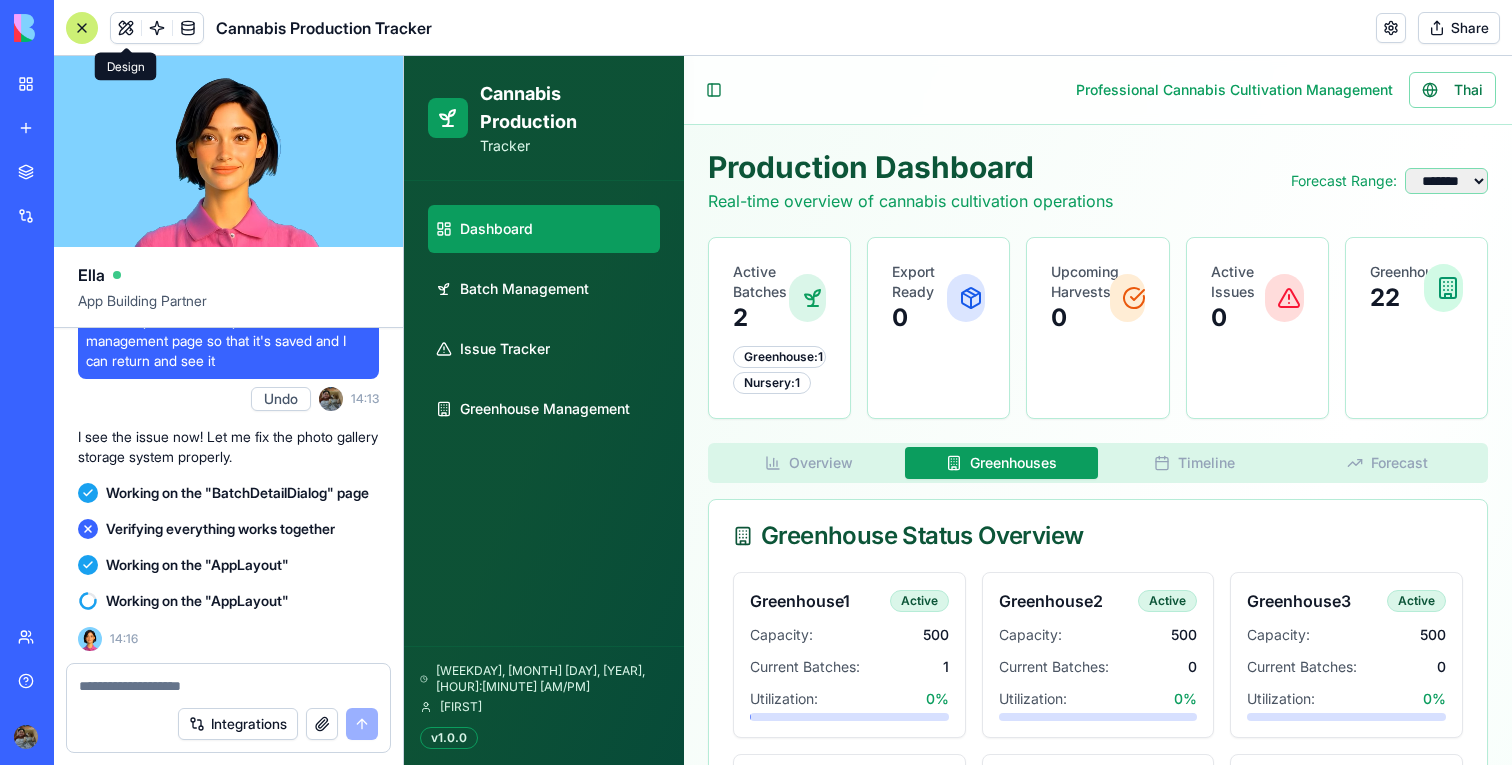 click on "Greenhouses" at bounding box center (1001, 463) 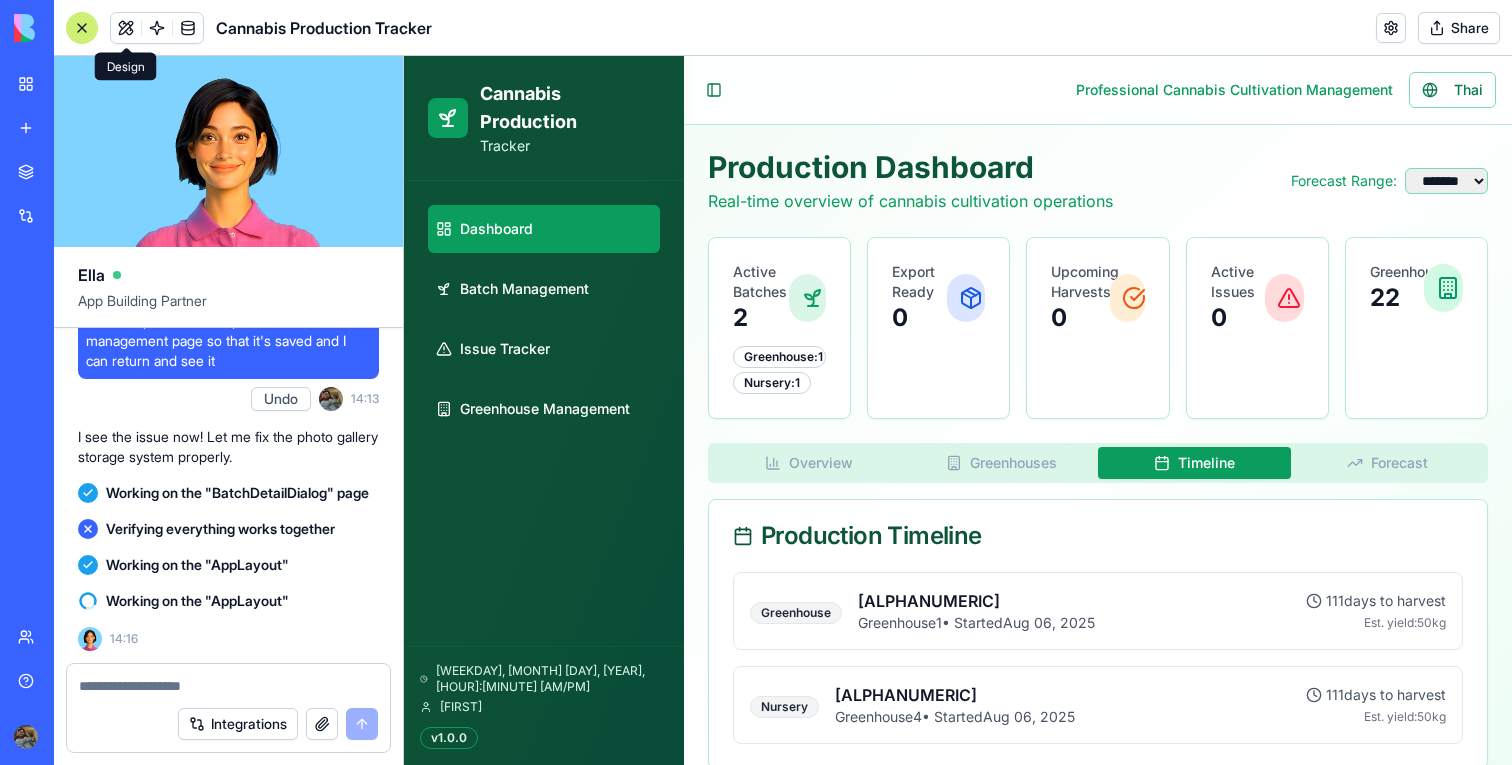 click on "Timeline" at bounding box center [1194, 463] 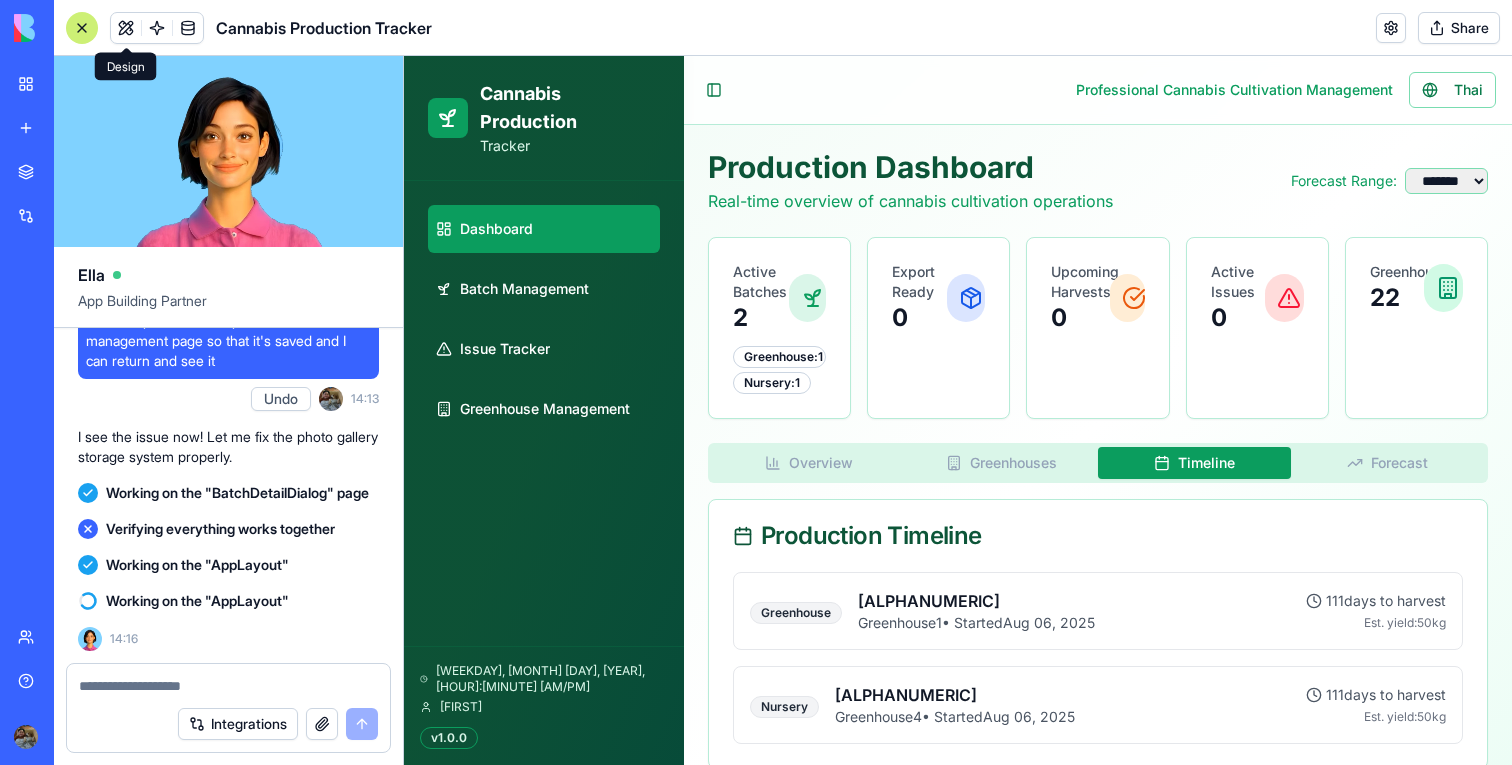 click on "Production Dashboard Real-time overview of cannabis cultivation operations Forecast Range: ****** ******* ******* ******* Active Batches 2 Greenhouse :  1 Nursery :  1 Export Ready 0 Upcoming Harvests 0 Active Issues 0 Greenhouses 22 Overview Greenhouses Timeline Forecast Production Timeline Greenhouse OG950825 Greenhouse  1  • Started  Aug 06, 2025 111  days to harvest Est. yield:  50 kg Nursery Gdidh Greenhouse  4  • Started  Aug 06, 2025 111  days to harvest Est. yield:  50 kg" at bounding box center (1098, 459) 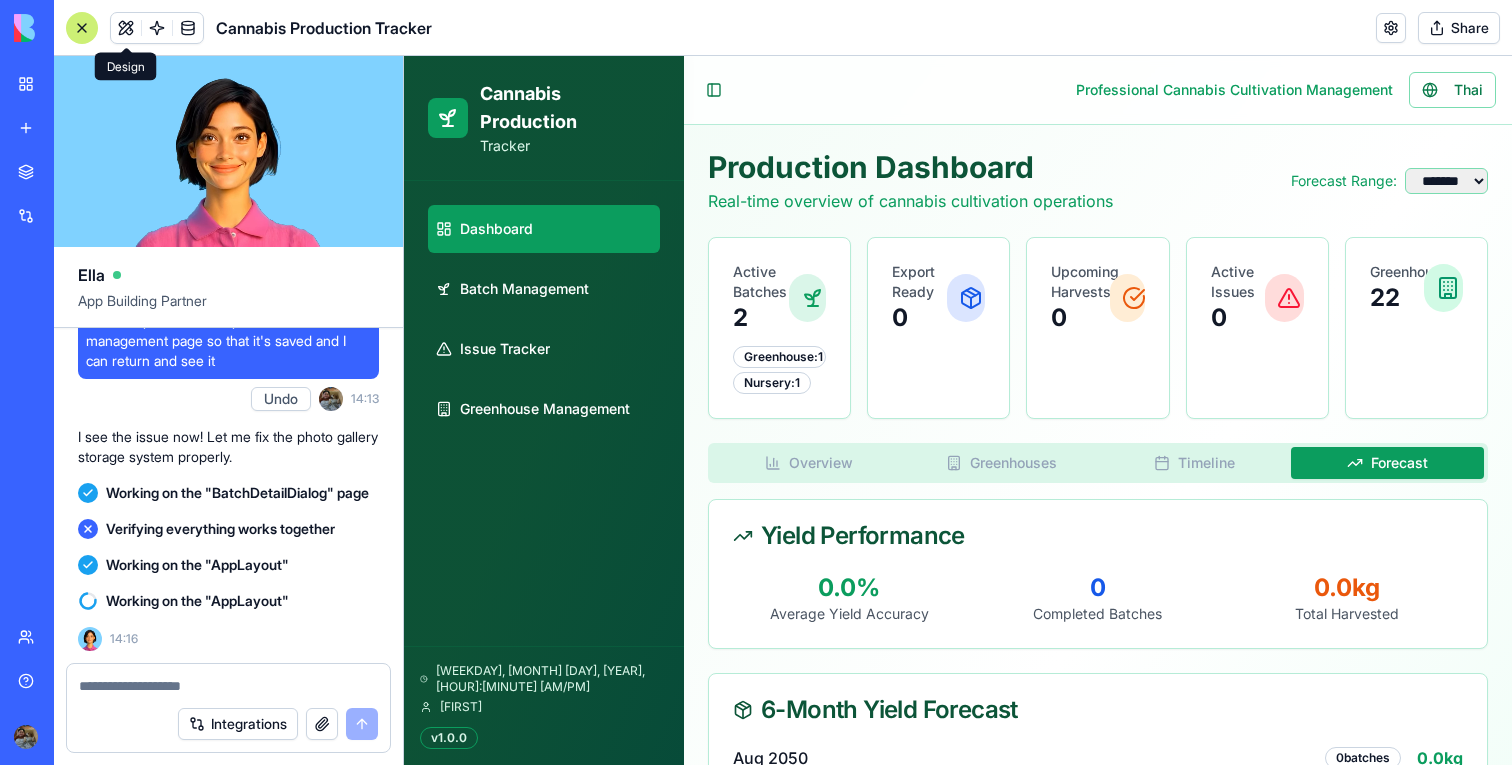 click on "Forecast" at bounding box center [1387, 463] 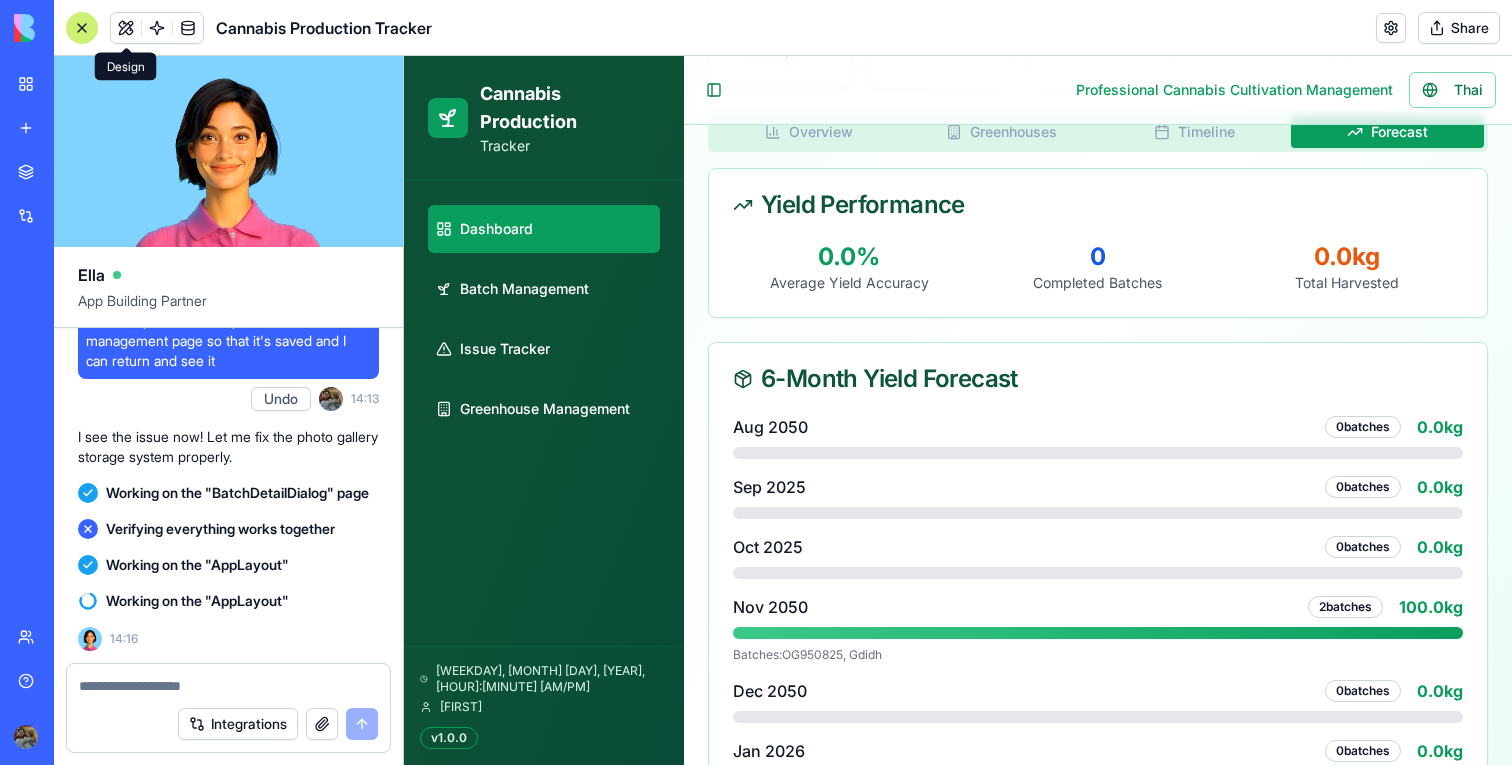 scroll, scrollTop: 414, scrollLeft: 0, axis: vertical 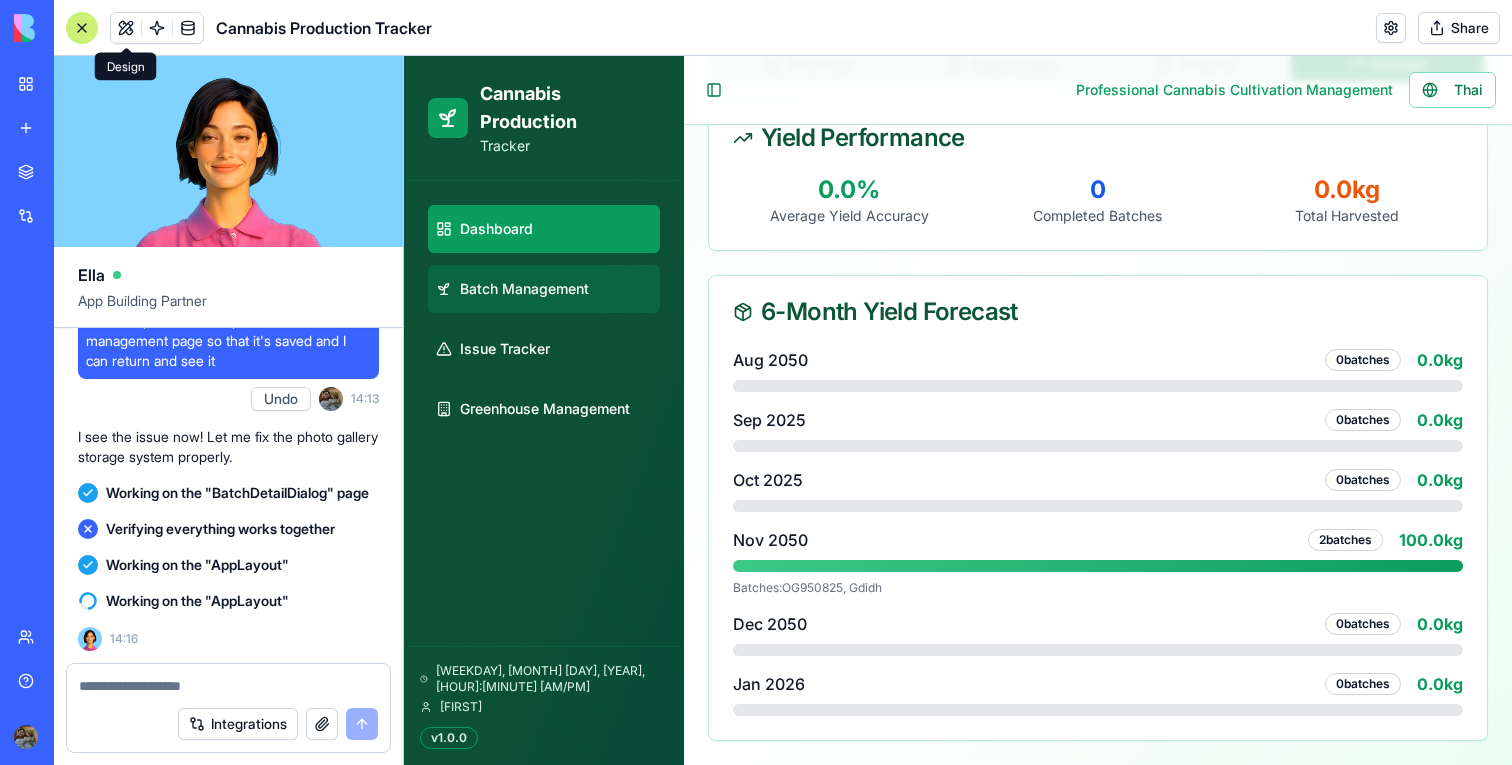 click on "Batch Management" at bounding box center (524, 289) 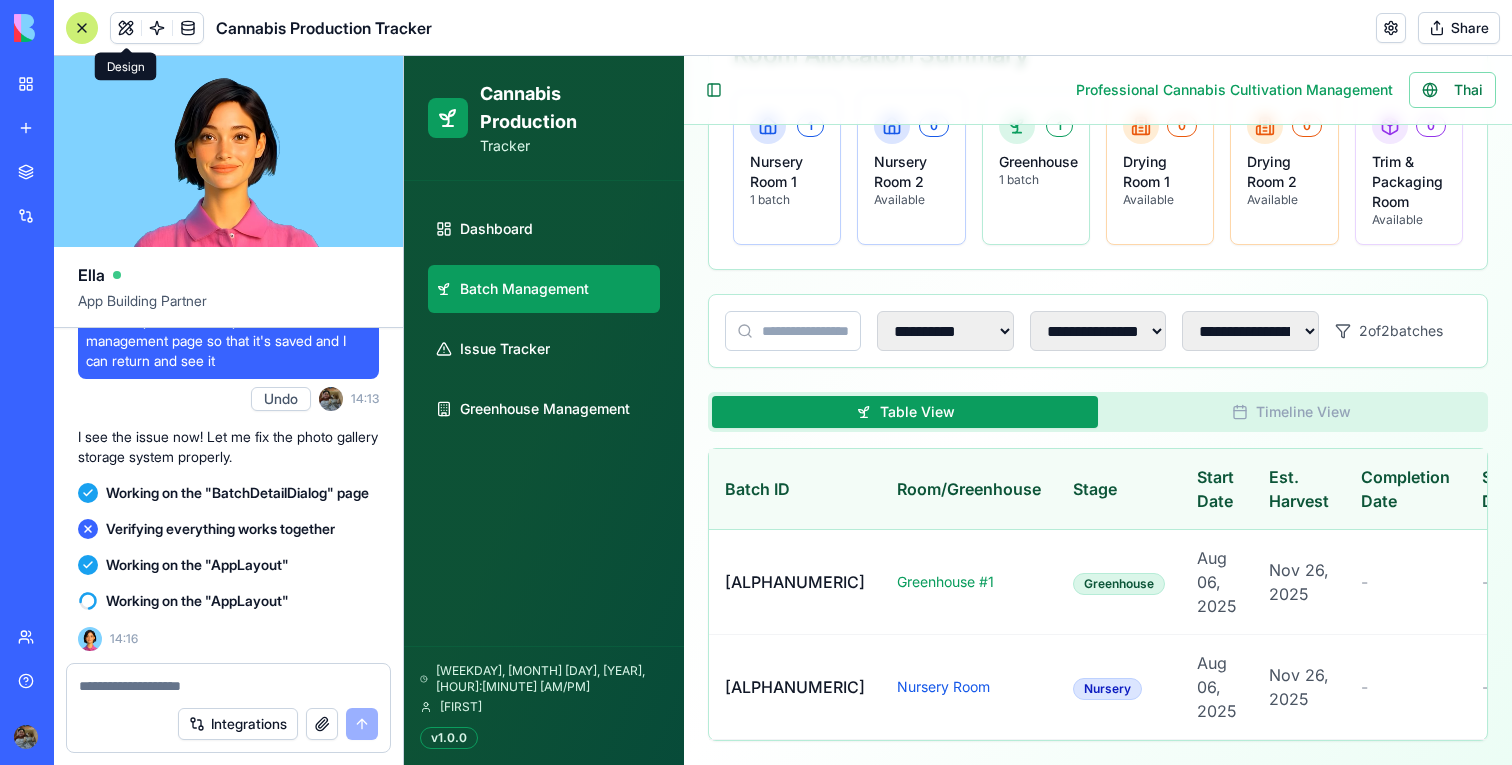 scroll, scrollTop: 240, scrollLeft: 0, axis: vertical 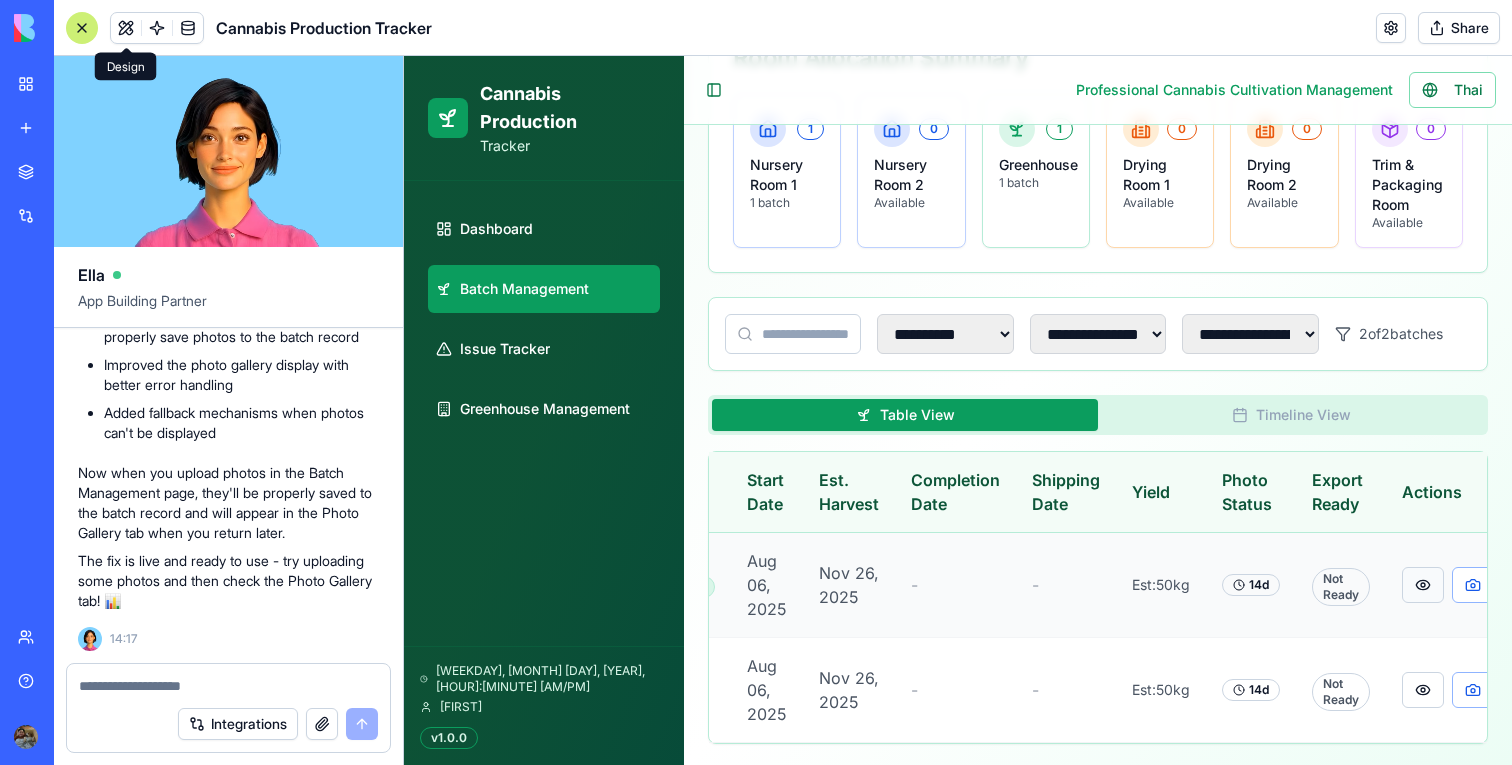 click at bounding box center [1423, 585] 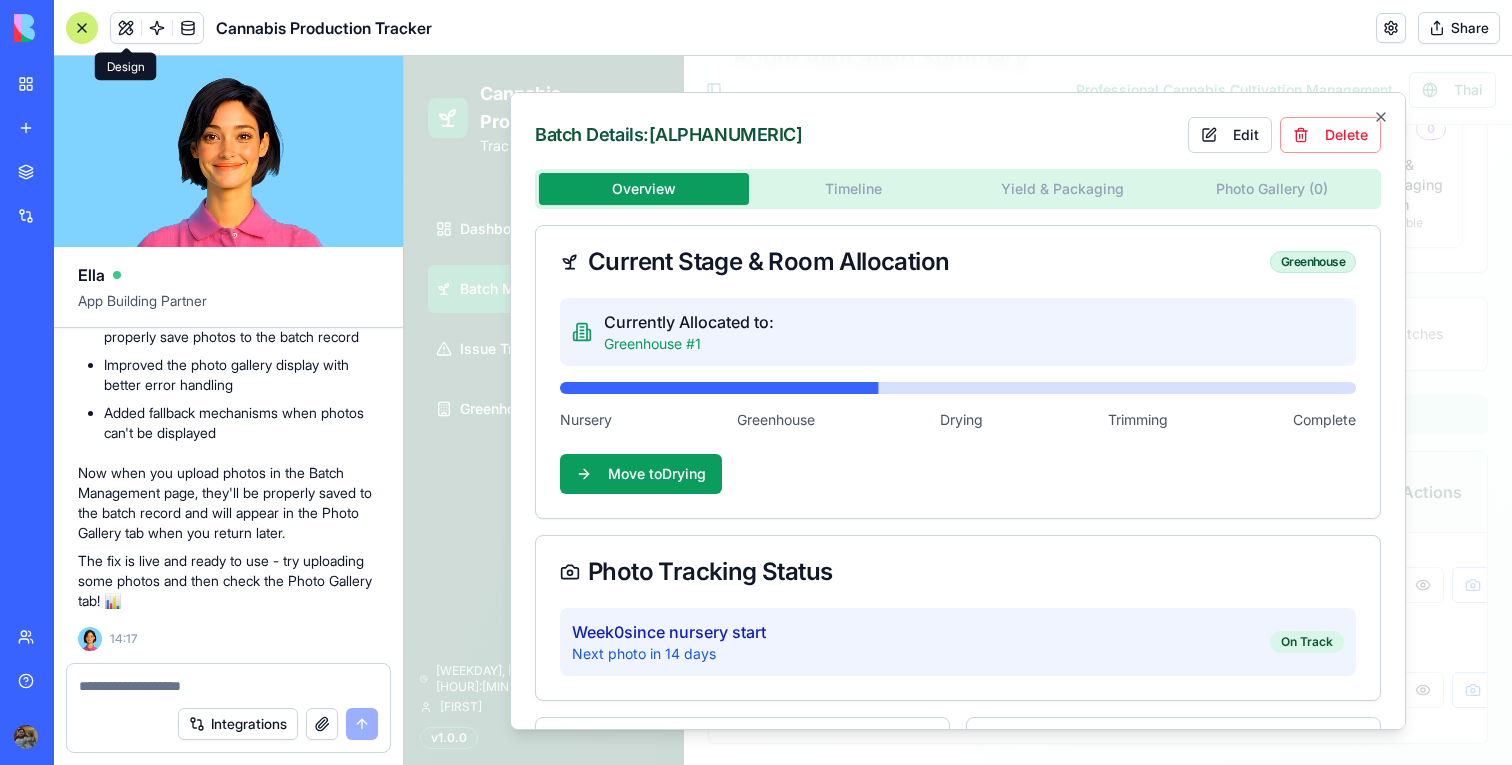 click on "Photo Gallery ( 0 )" at bounding box center (1273, 188) 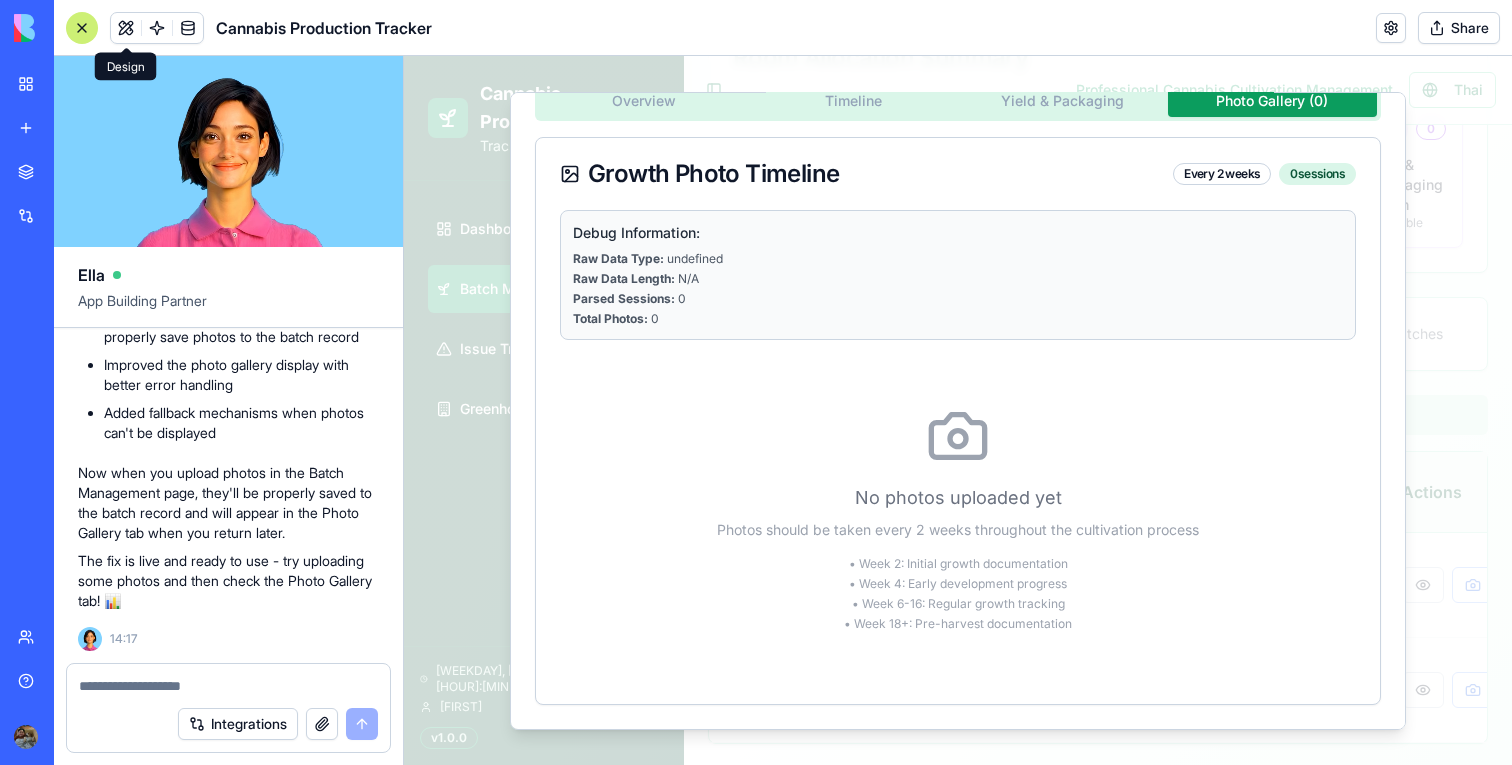 scroll, scrollTop: 0, scrollLeft: 0, axis: both 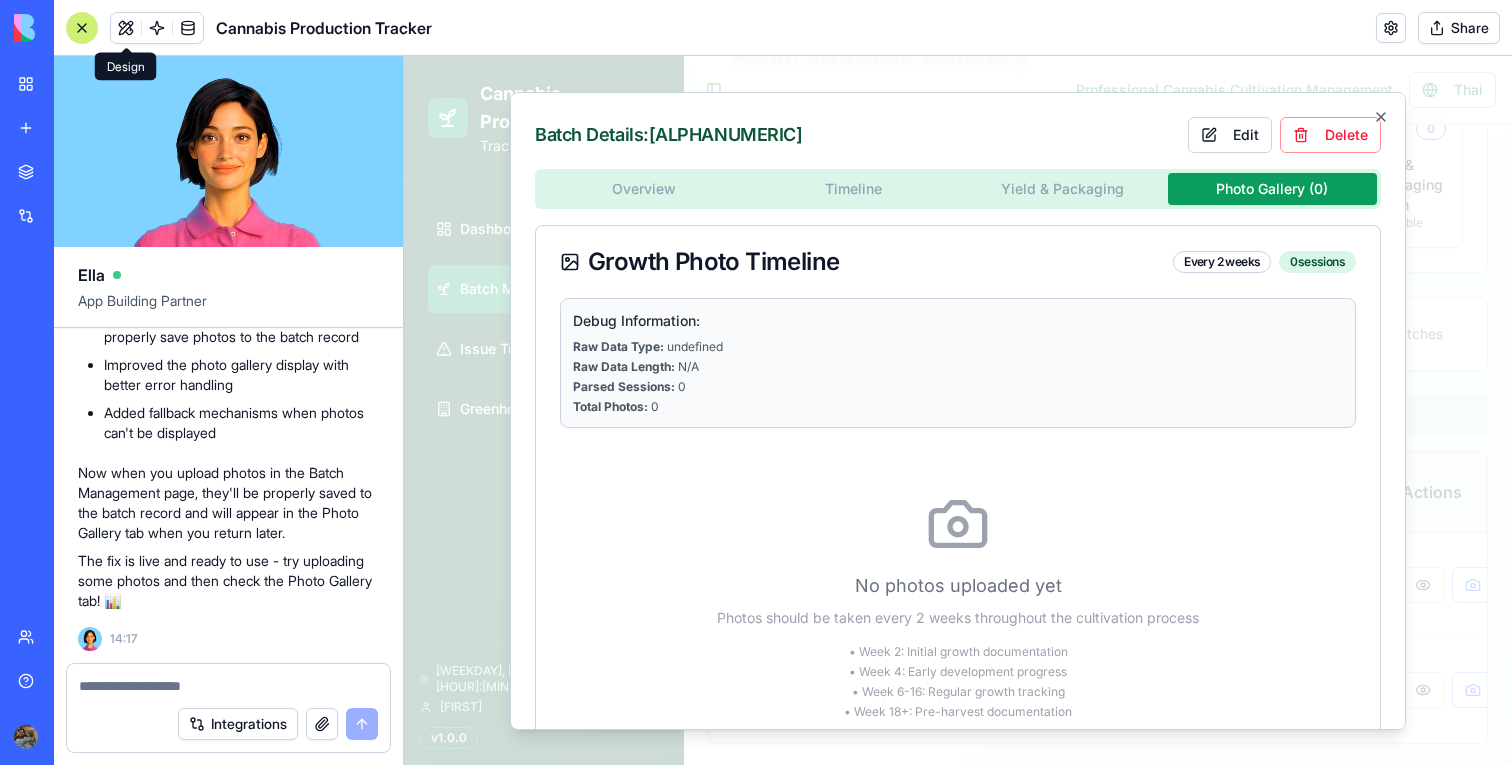 click on "Every 2 weeks" at bounding box center [1222, 261] 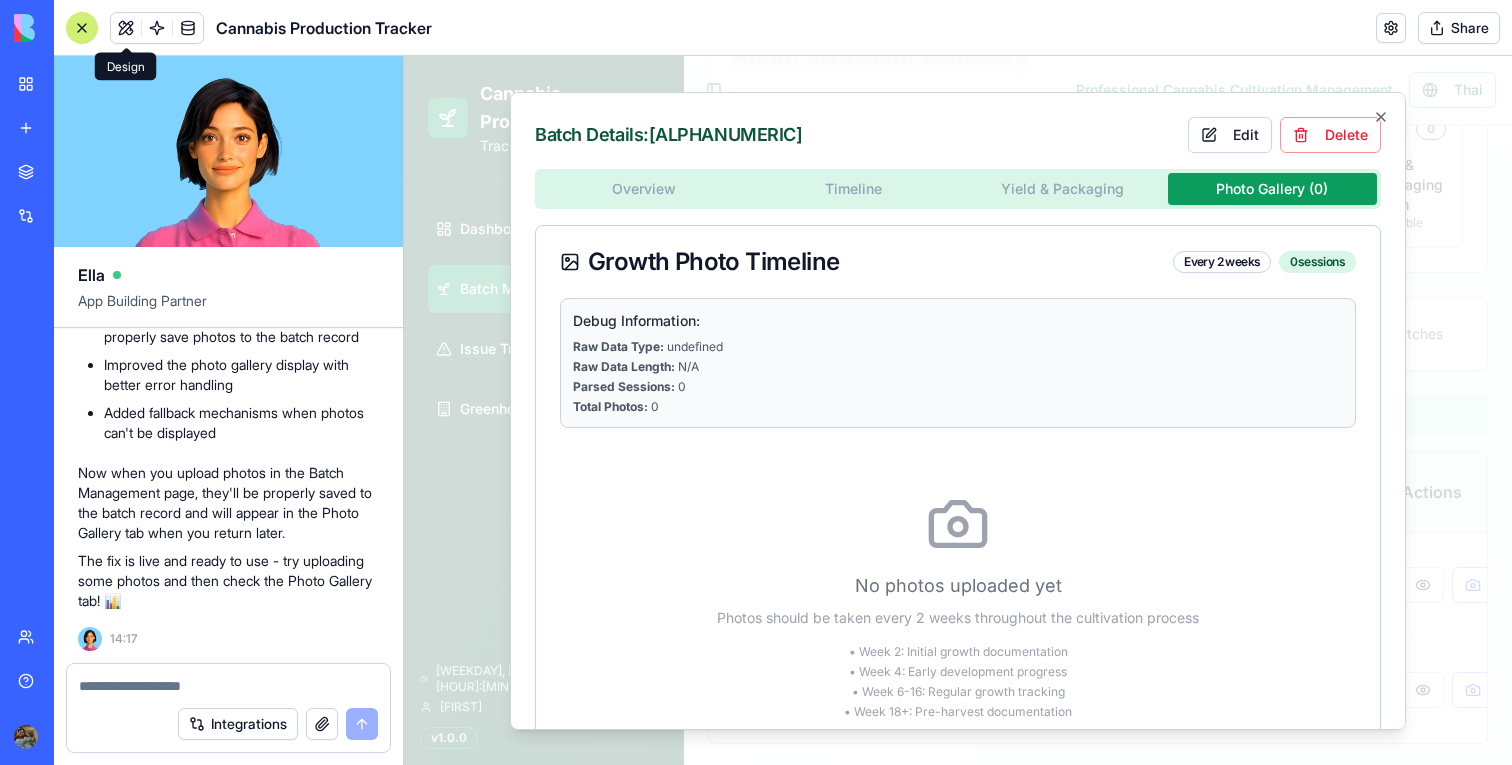 click at bounding box center (958, 410) 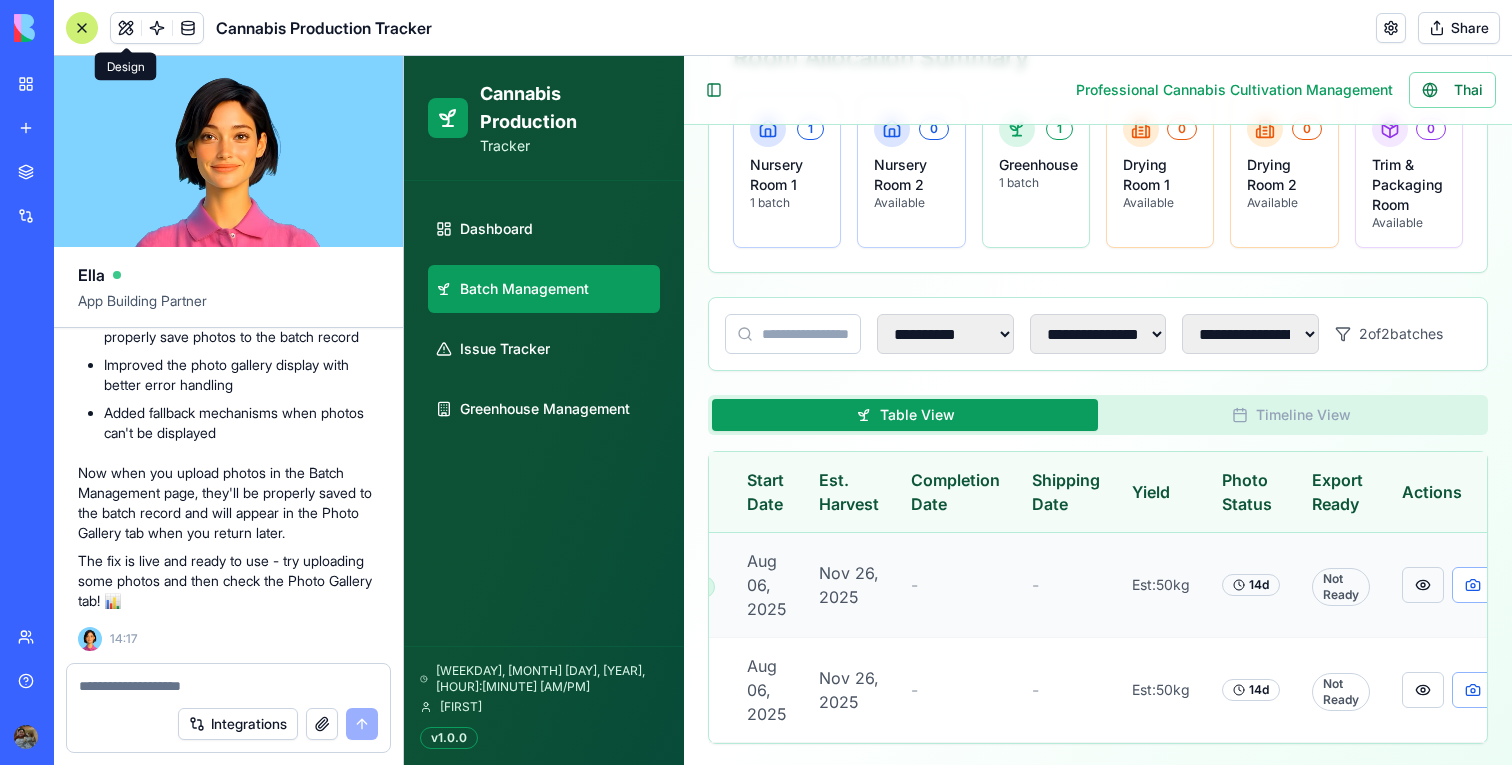 click at bounding box center (1423, 585) 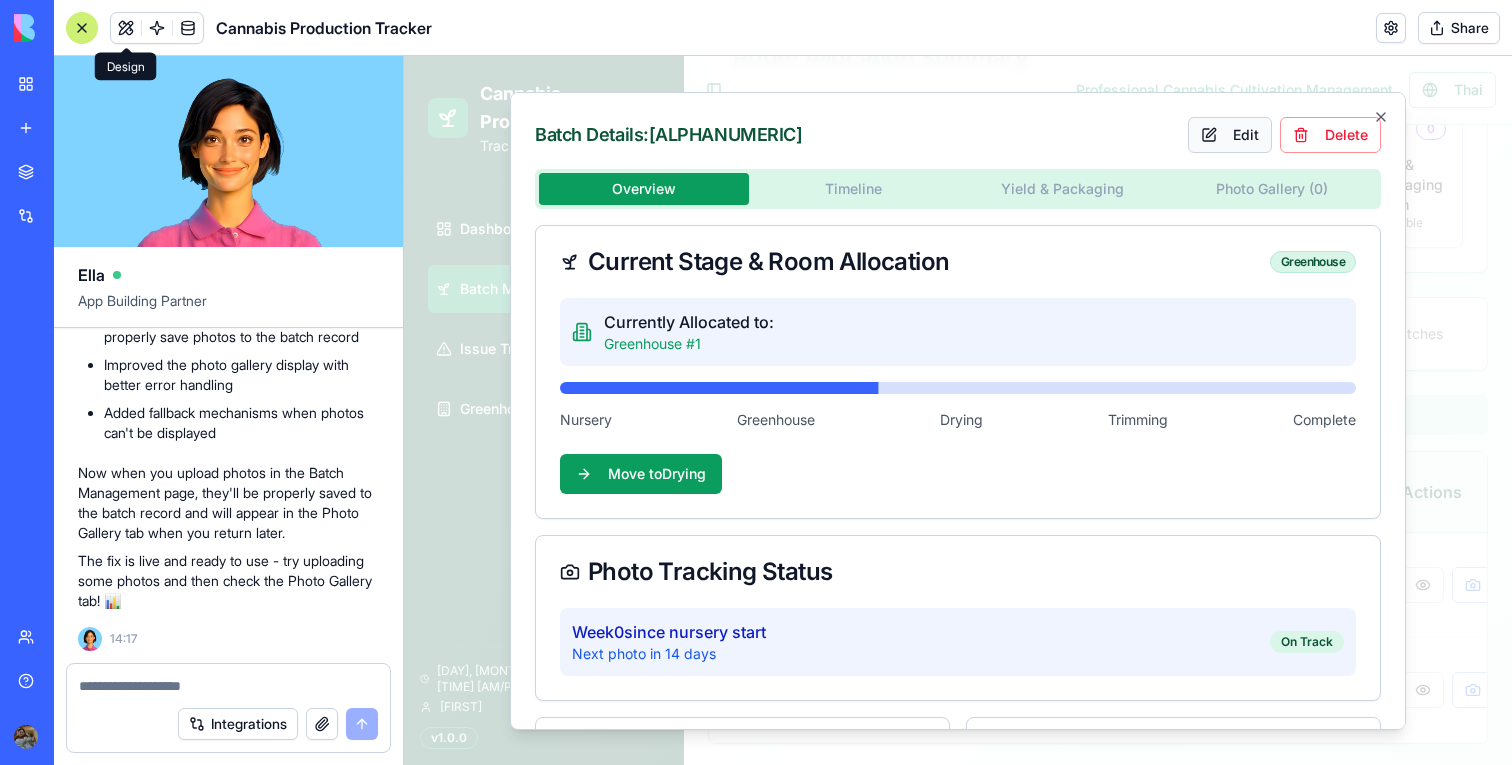 click on "Edit" at bounding box center [1230, 134] 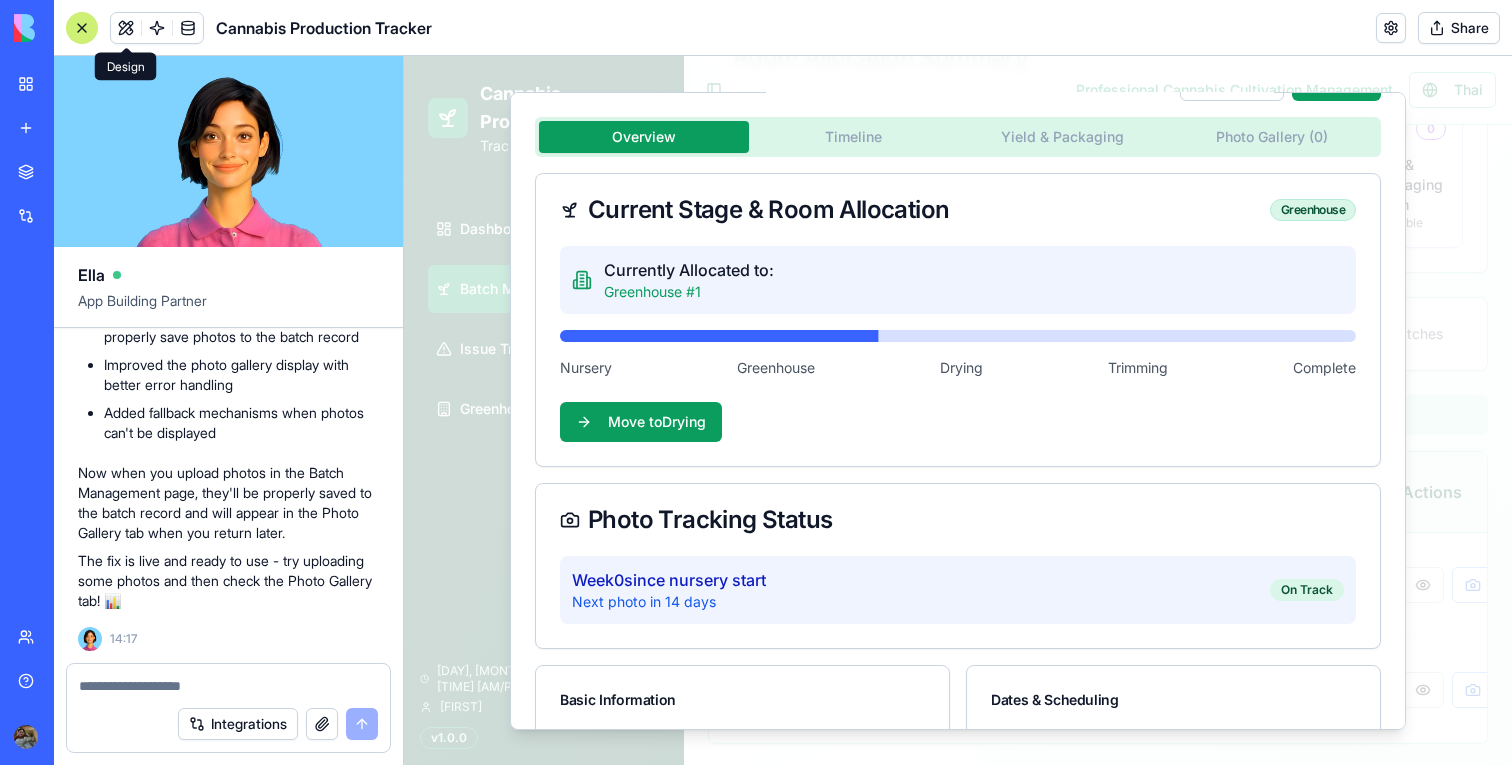 scroll, scrollTop: 0, scrollLeft: 0, axis: both 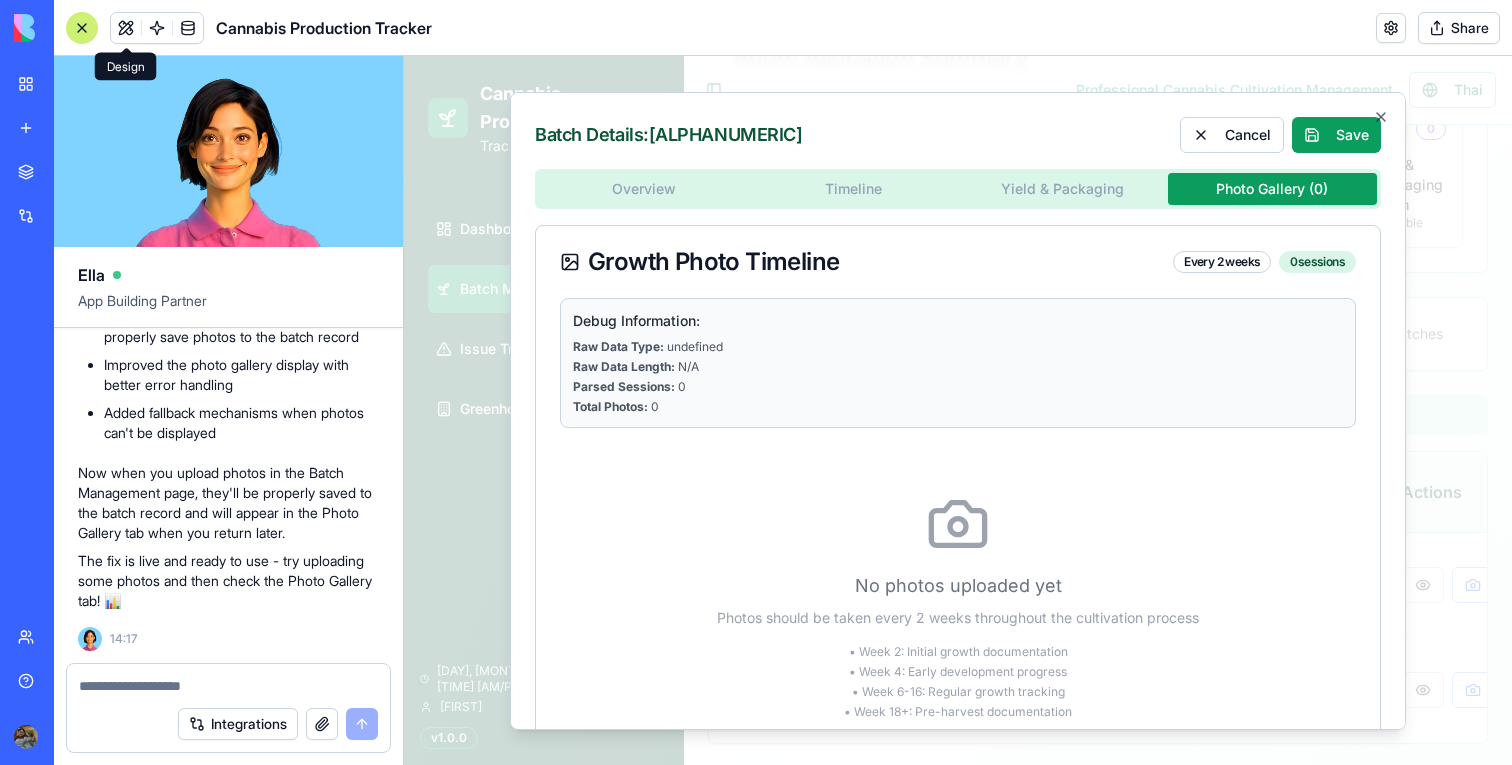 click on "Photo Gallery ( 0 )" at bounding box center (1273, 188) 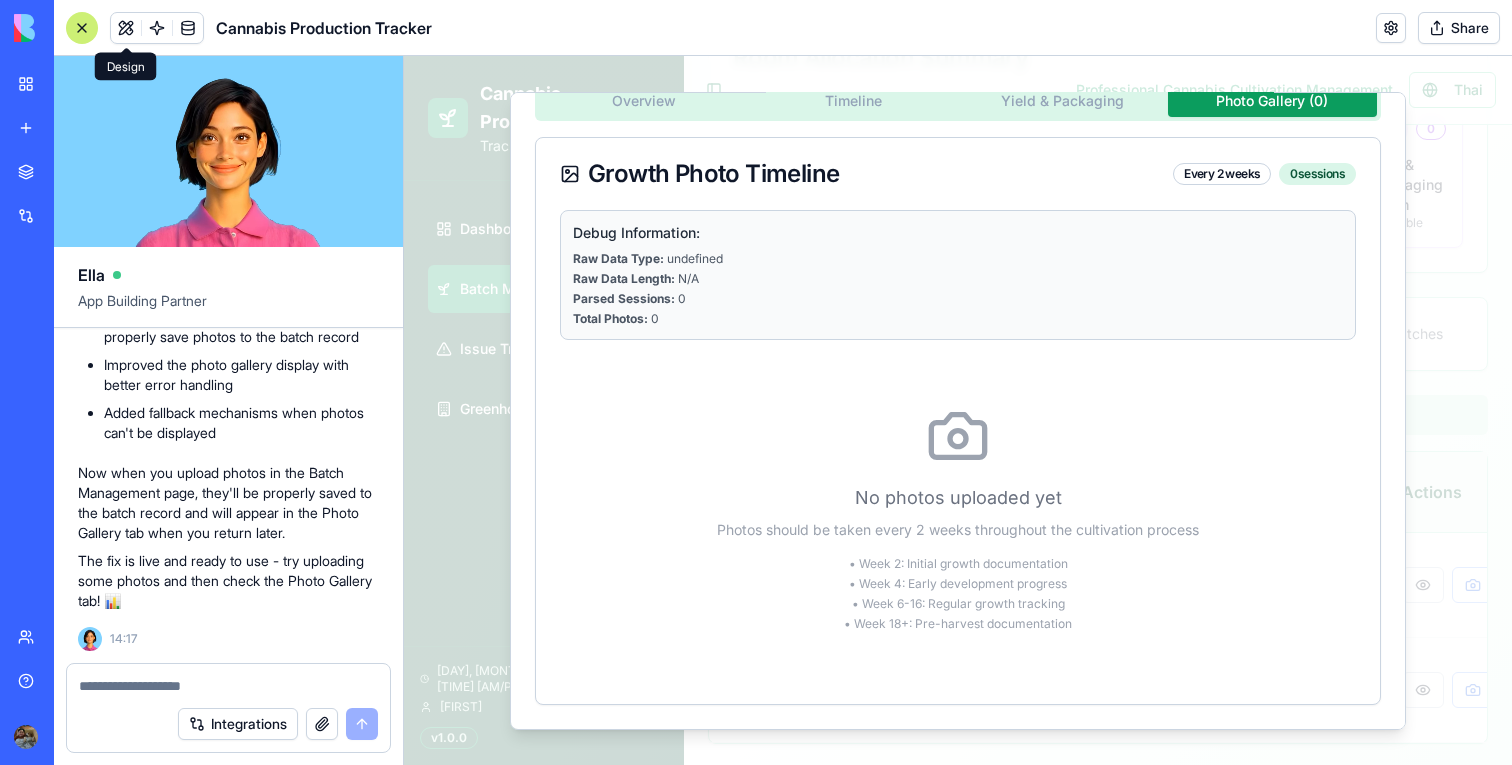 scroll, scrollTop: 0, scrollLeft: 0, axis: both 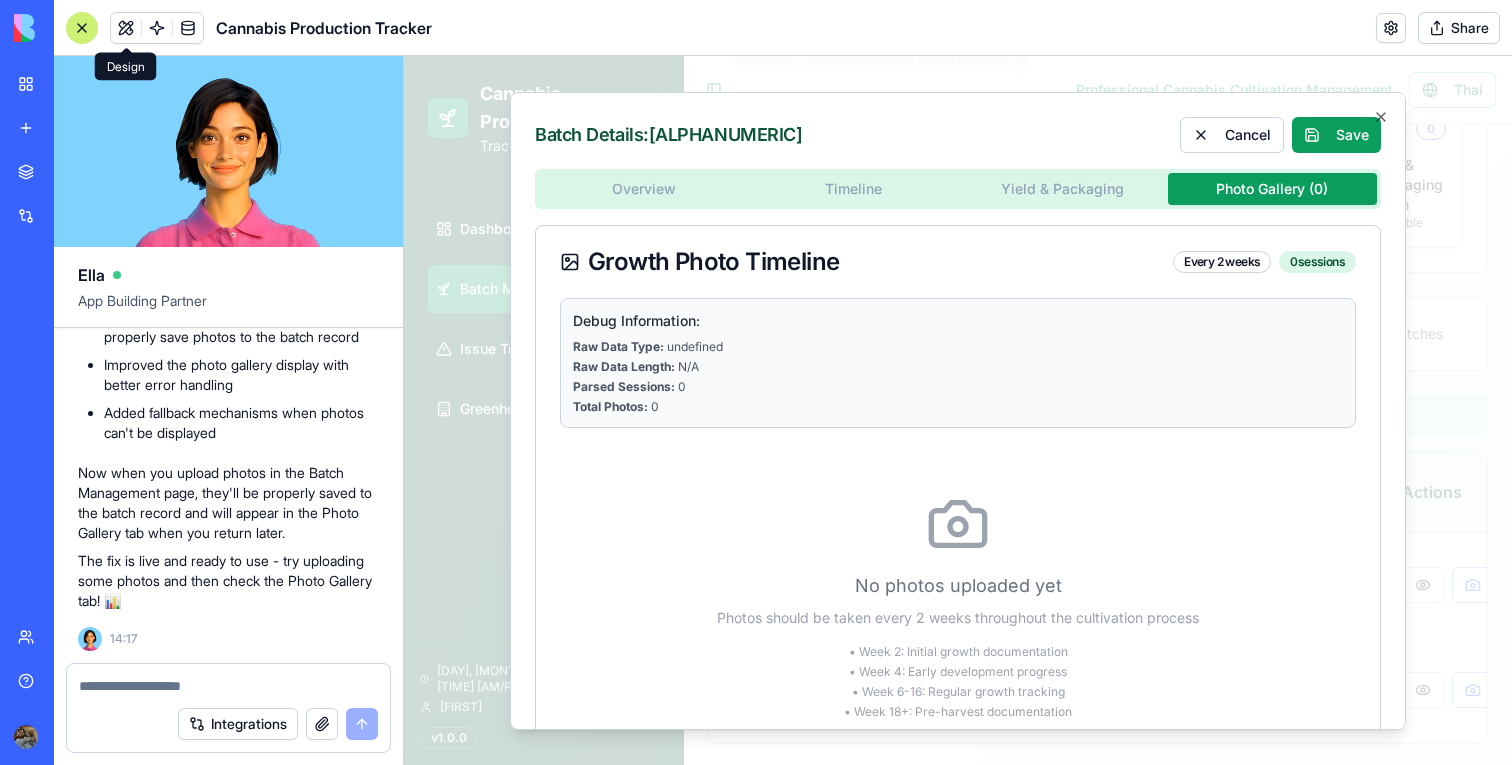 click at bounding box center (958, 410) 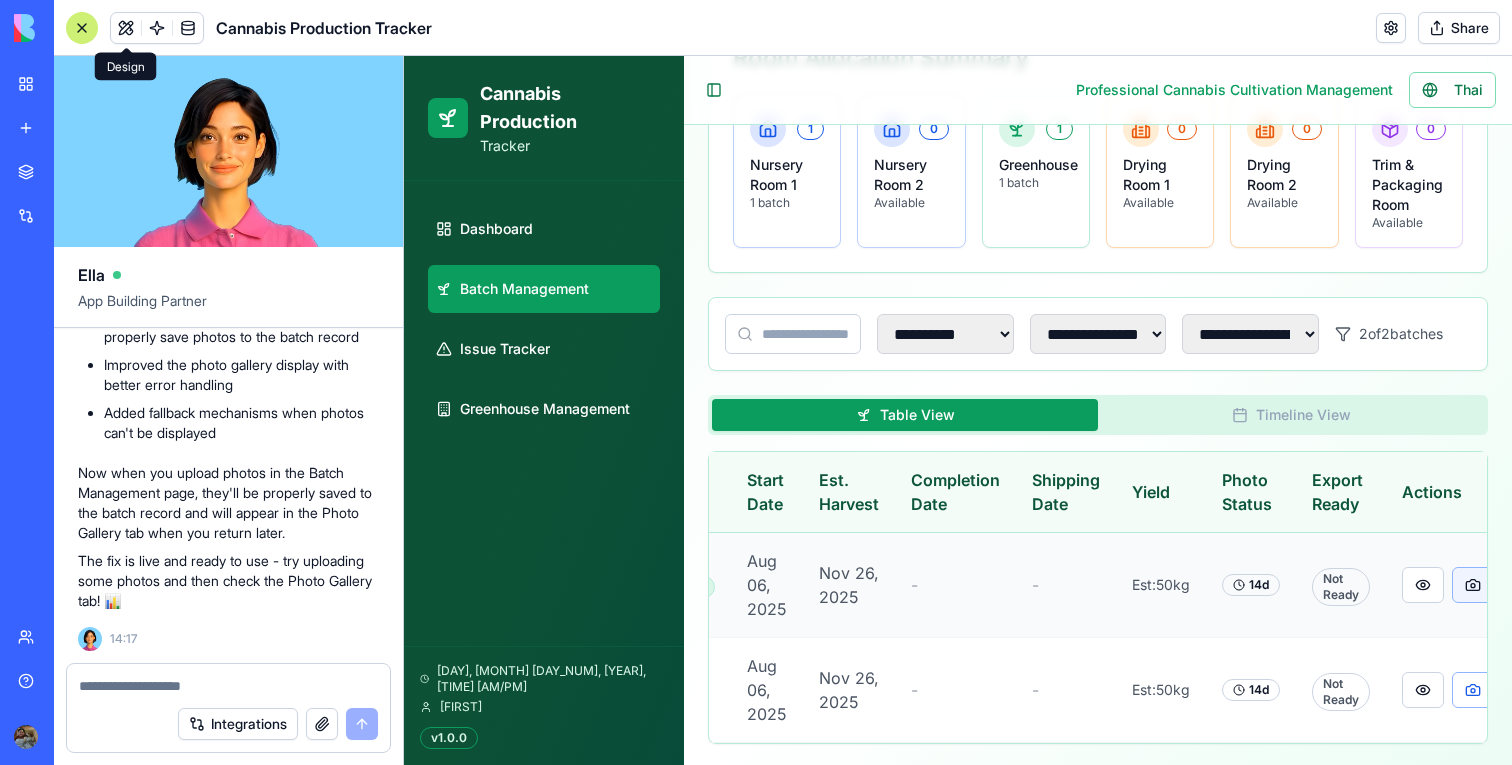 click at bounding box center (1473, 585) 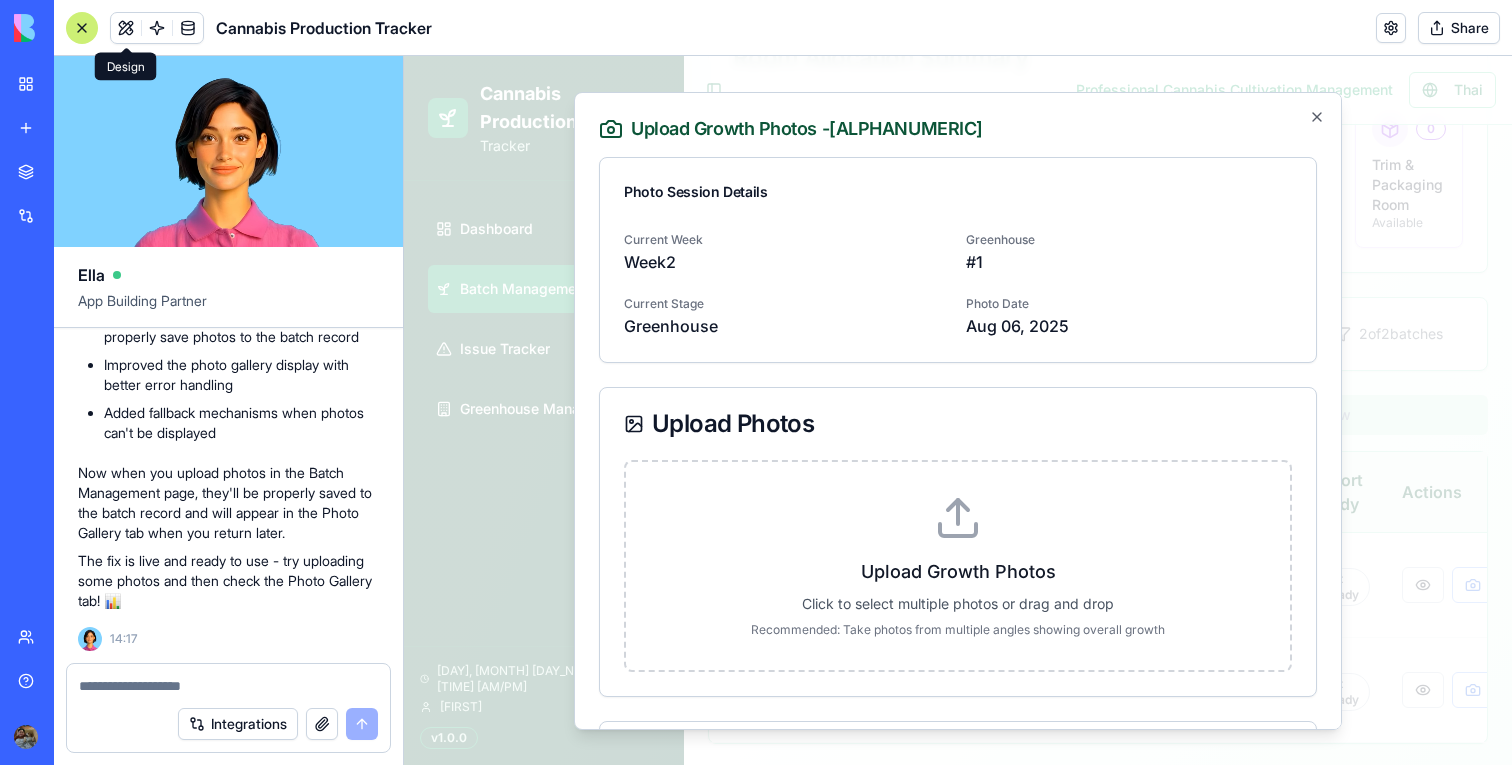 click on "Upload Growth Photos Click to select multiple photos or drag and drop Recommended: Take photos from multiple angles showing overall growth" at bounding box center [958, 565] 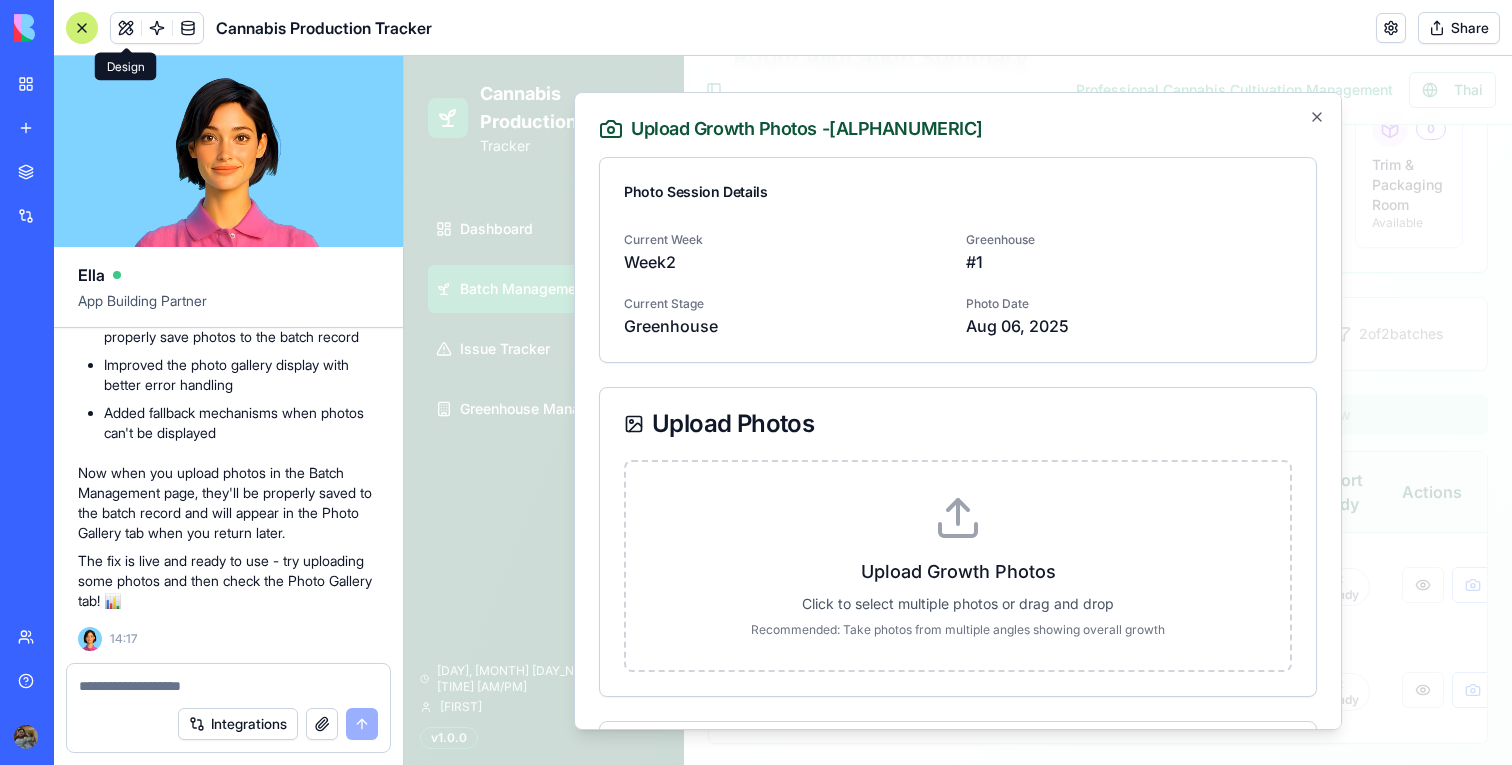 click on "Upload Growth Photos Click to select multiple photos or drag and drop Recommended: Take photos from multiple angles showing overall growth" at bounding box center [404, 56] 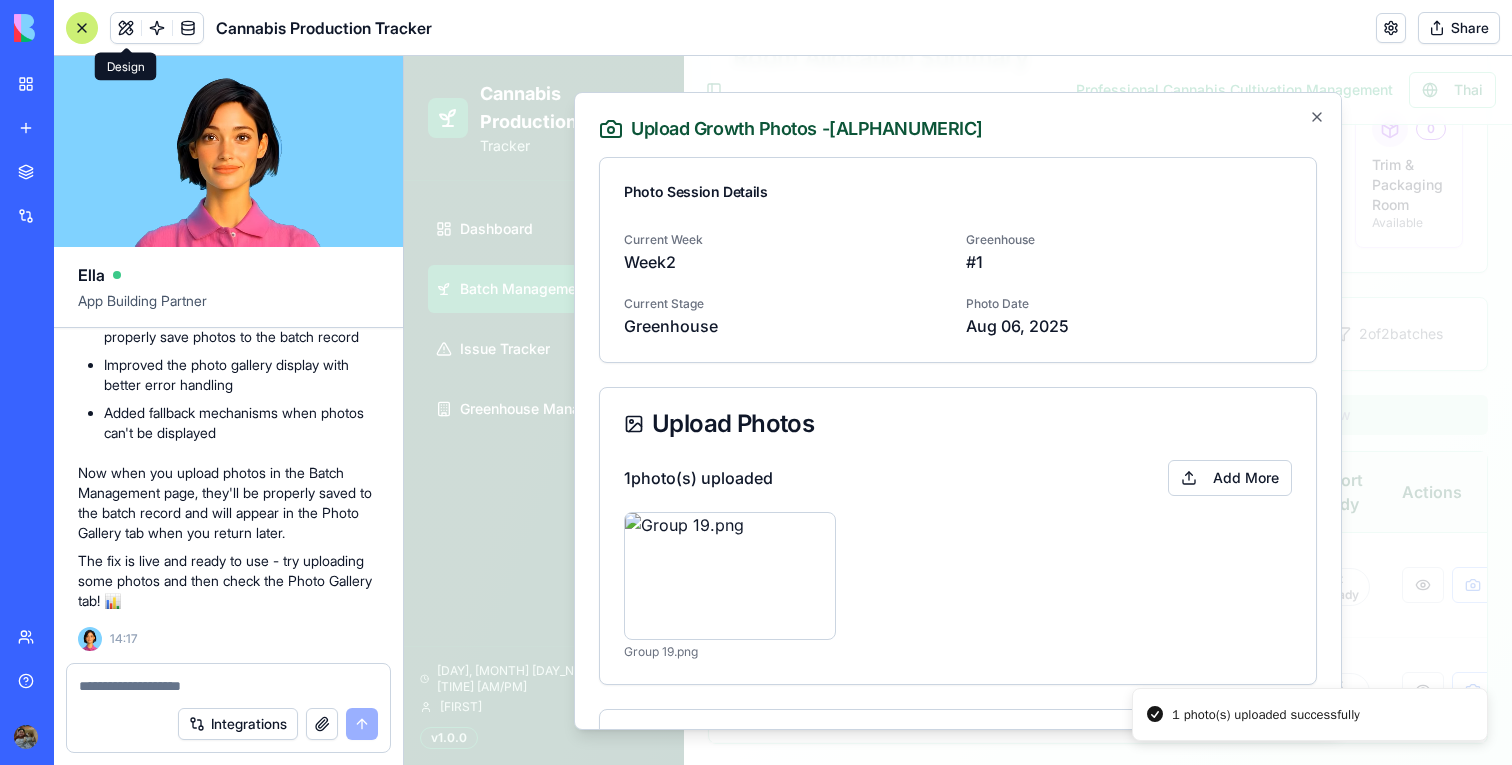 click at bounding box center [958, 410] 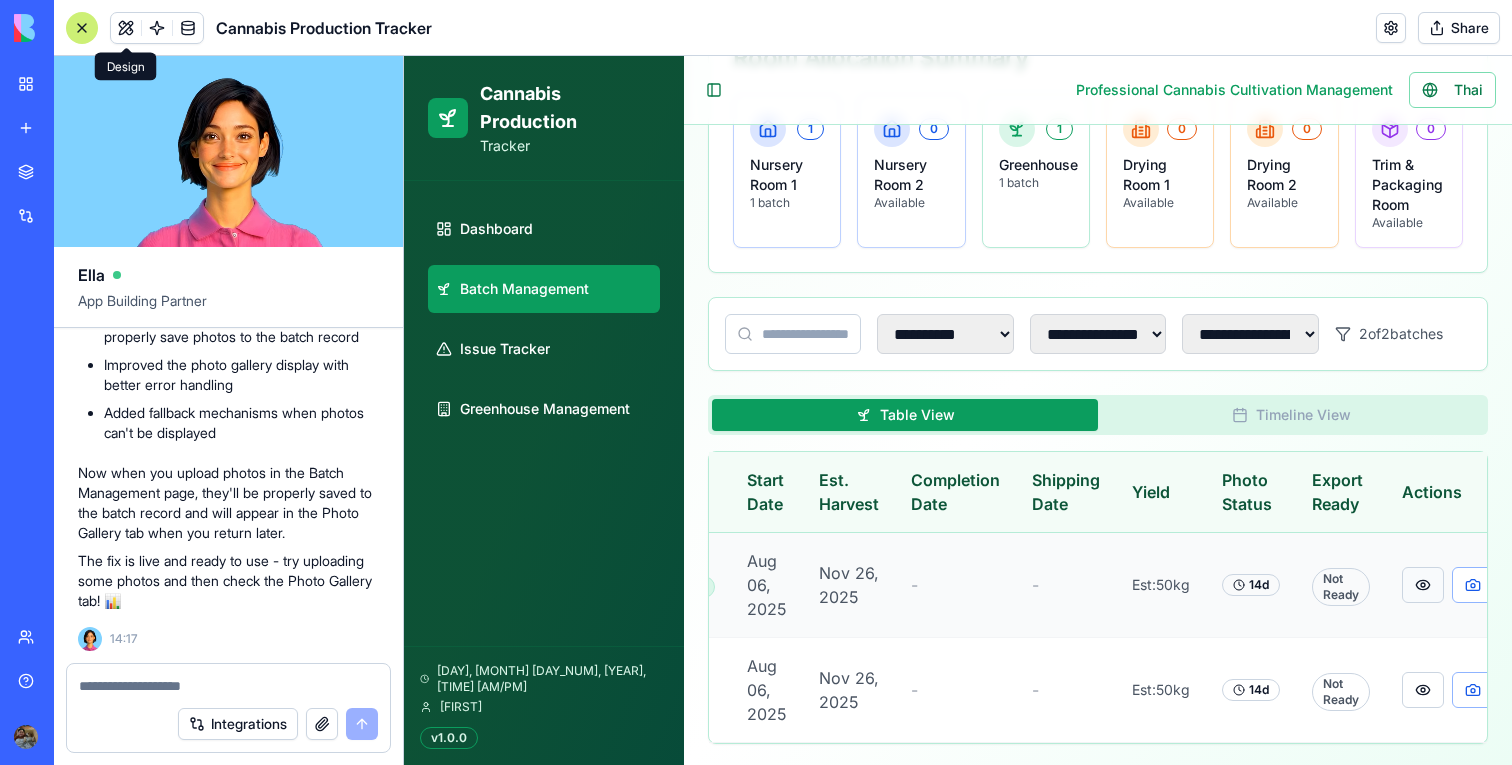 click at bounding box center (1423, 585) 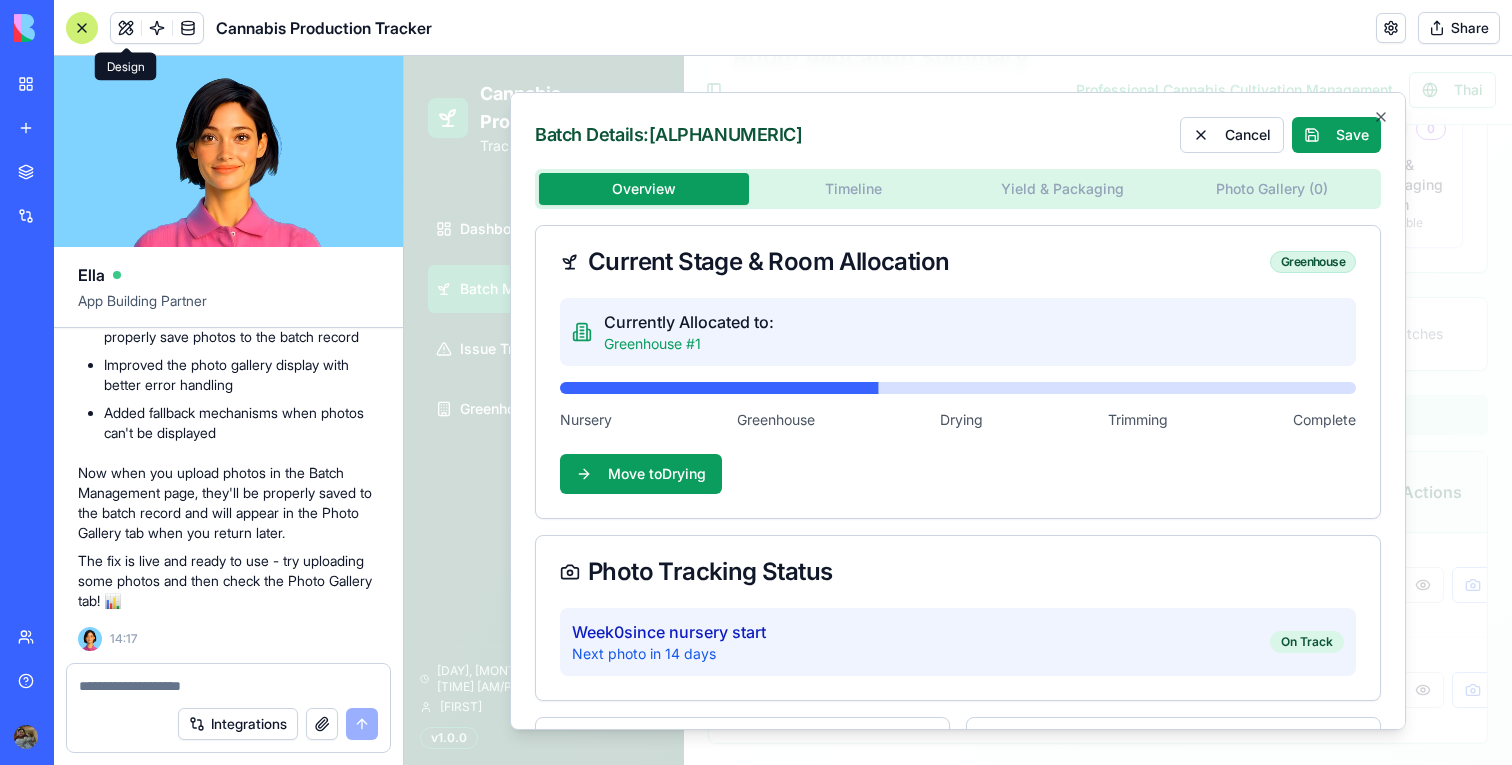 click on "Photo Gallery ( 0 )" at bounding box center [1273, 188] 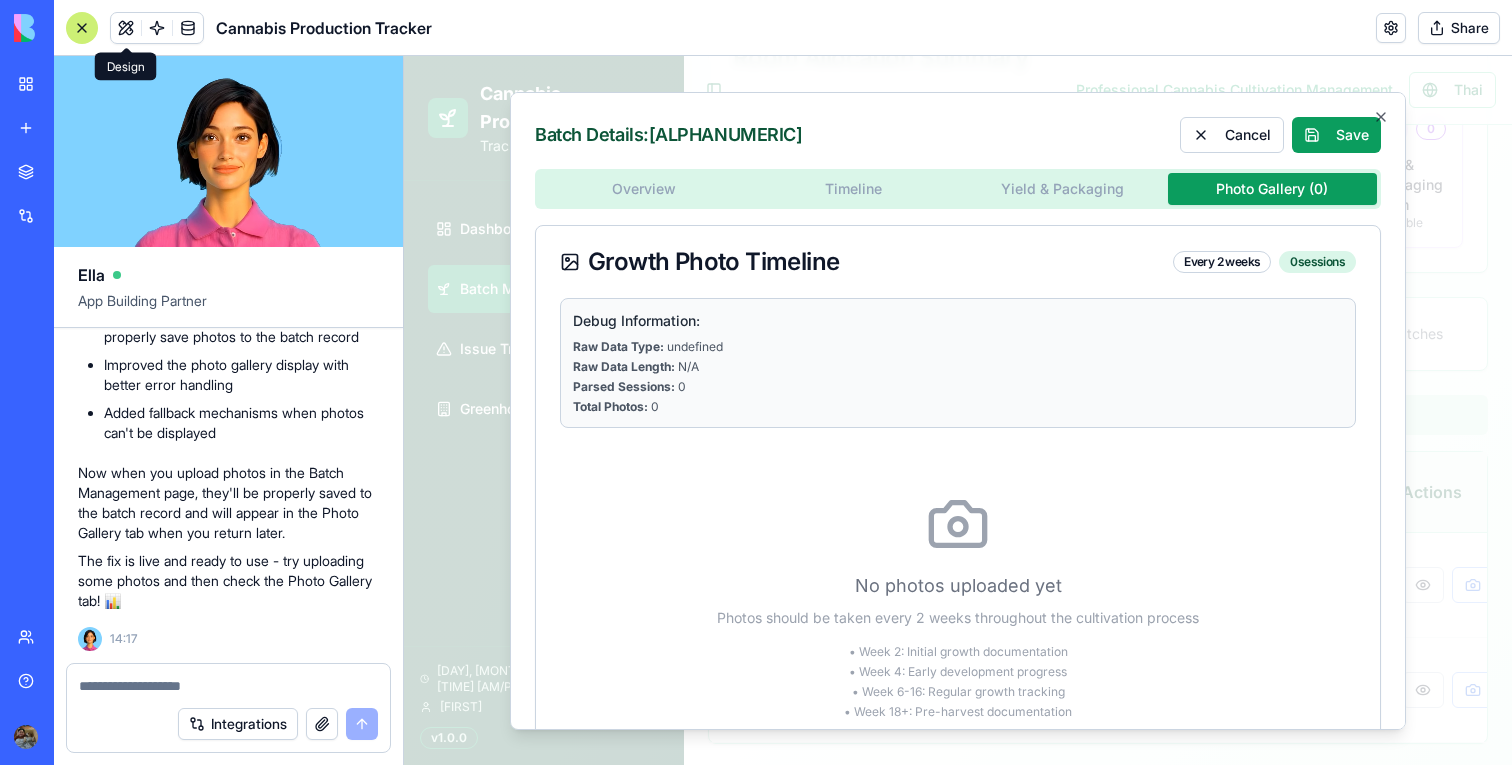click at bounding box center [958, 410] 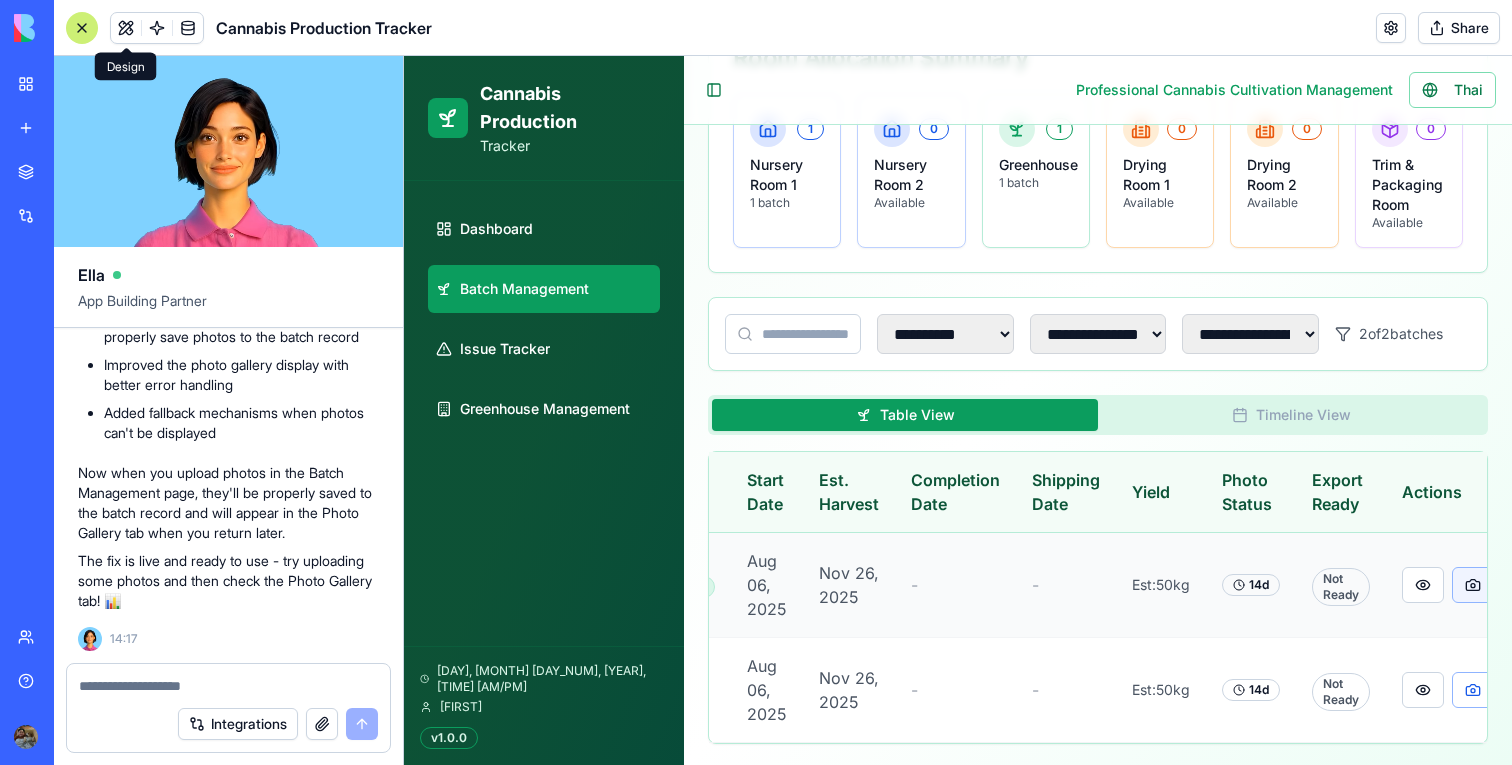 click at bounding box center (1473, 585) 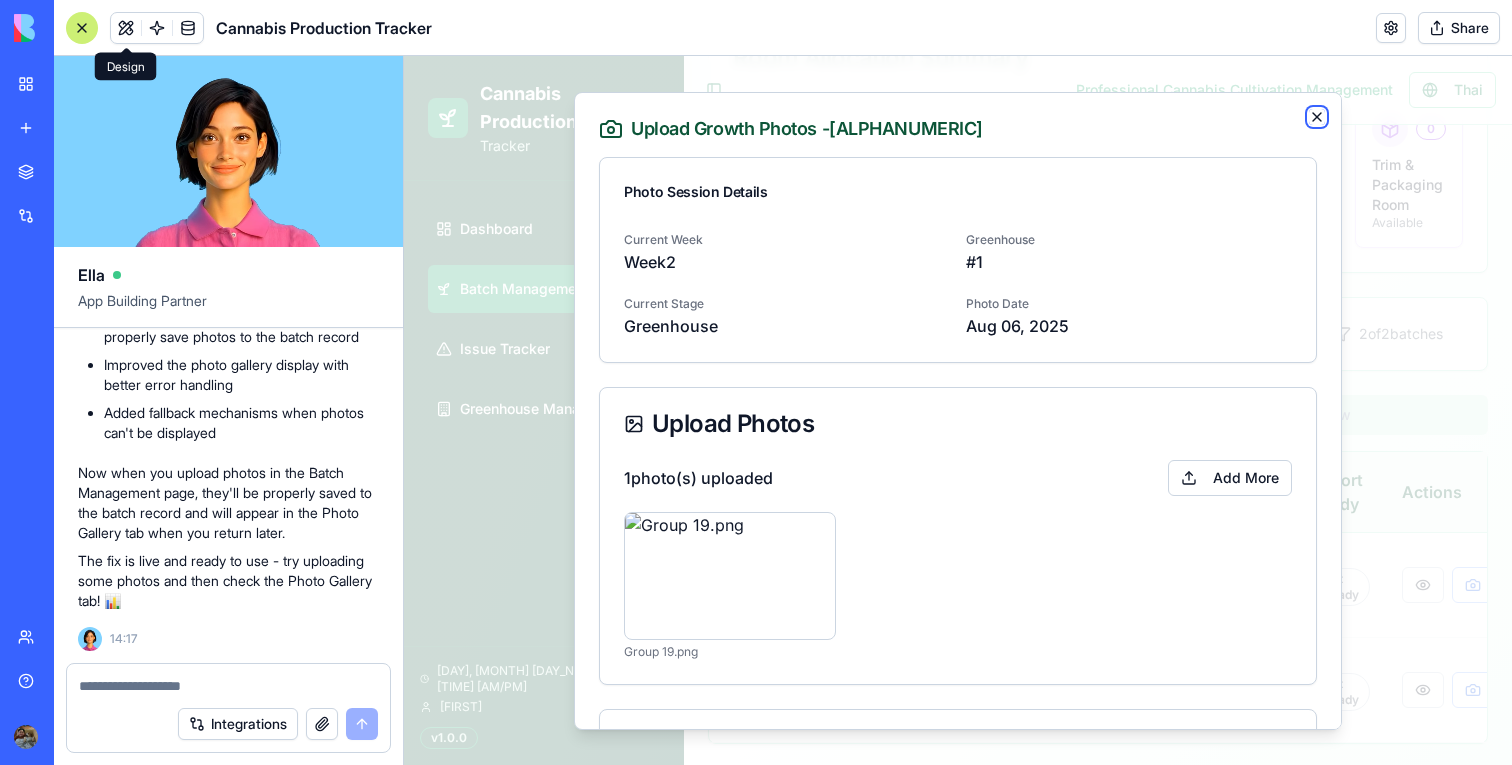 click 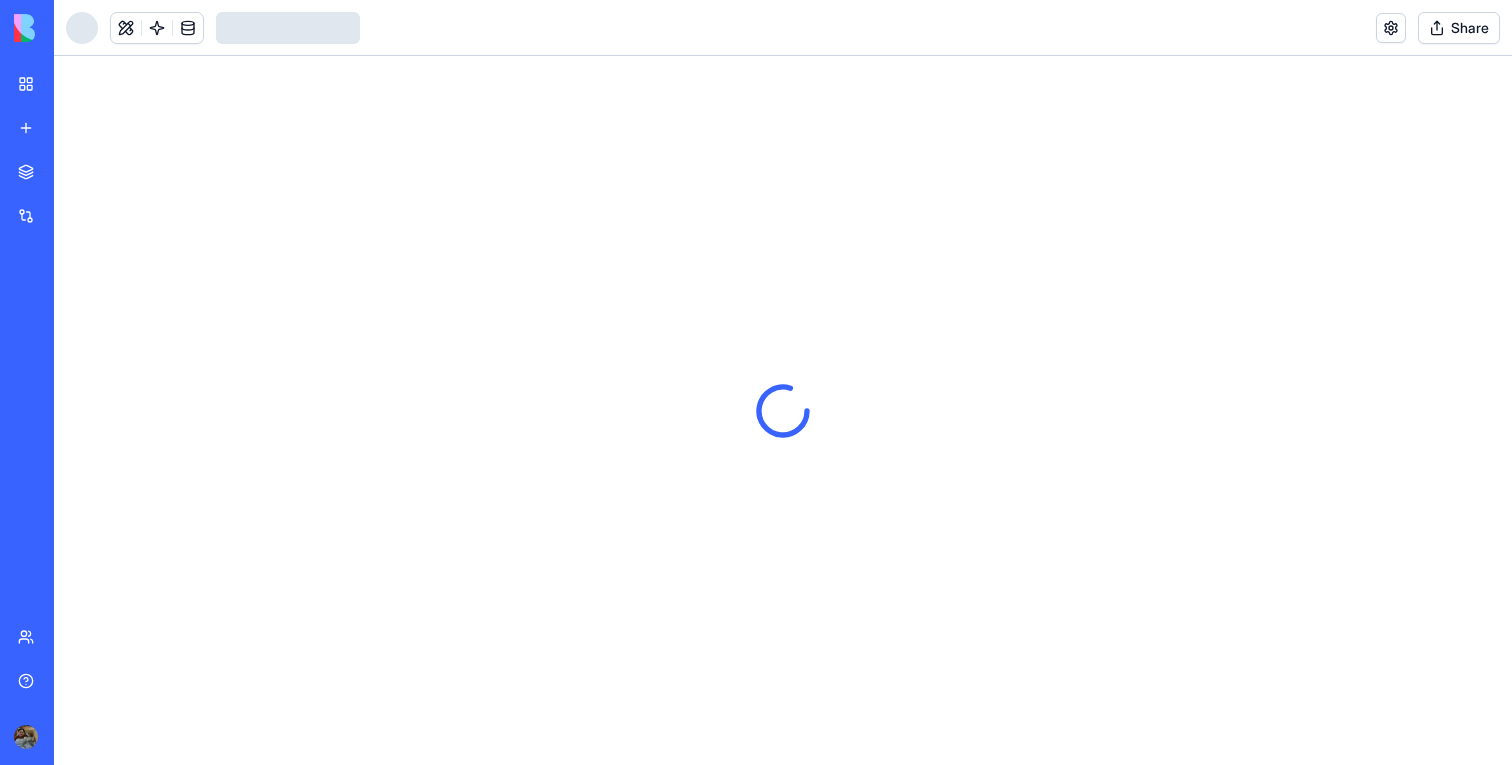 scroll, scrollTop: 0, scrollLeft: 0, axis: both 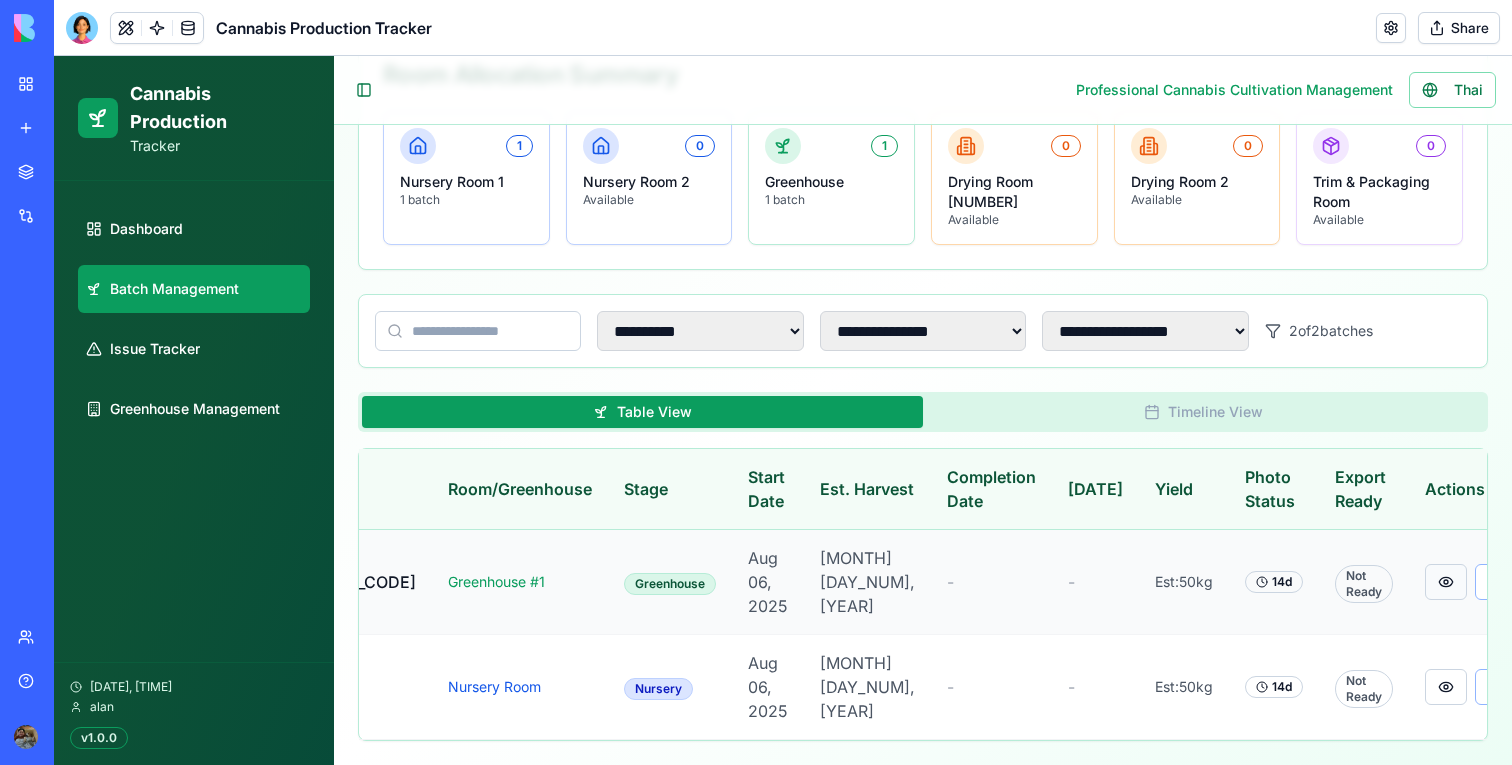 click at bounding box center (1446, 582) 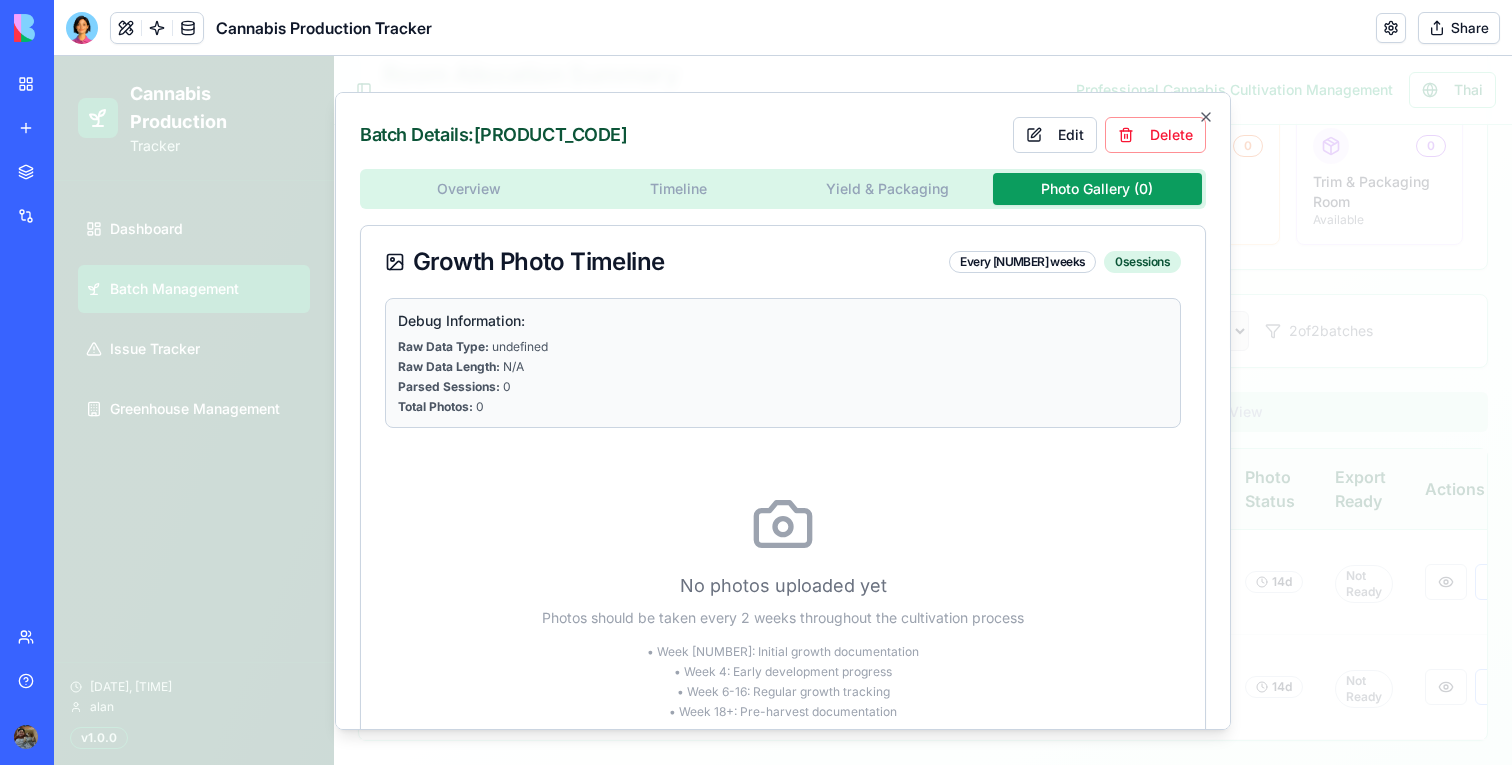 click on "Photo Gallery ( 0 )" at bounding box center [1098, 188] 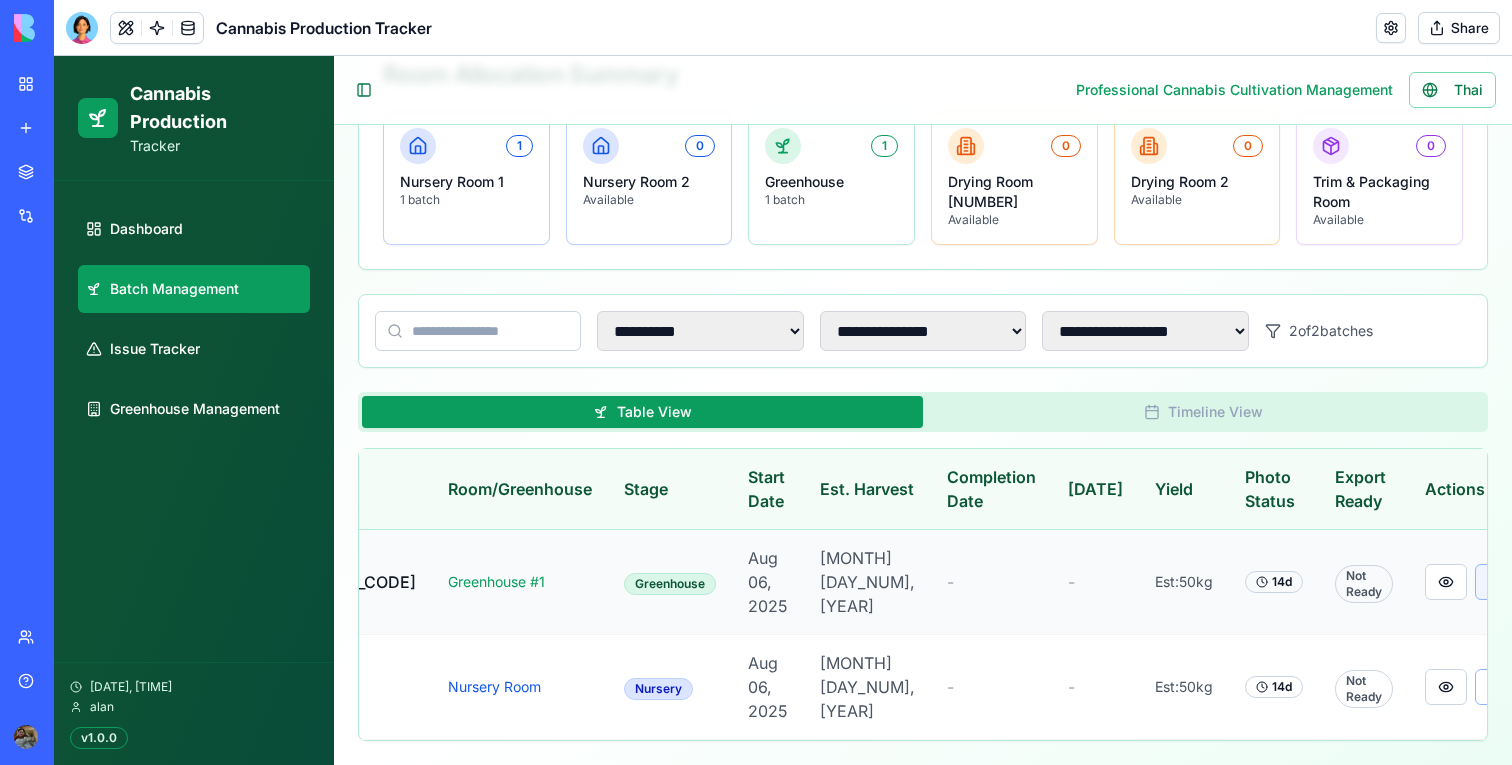 click at bounding box center [1496, 582] 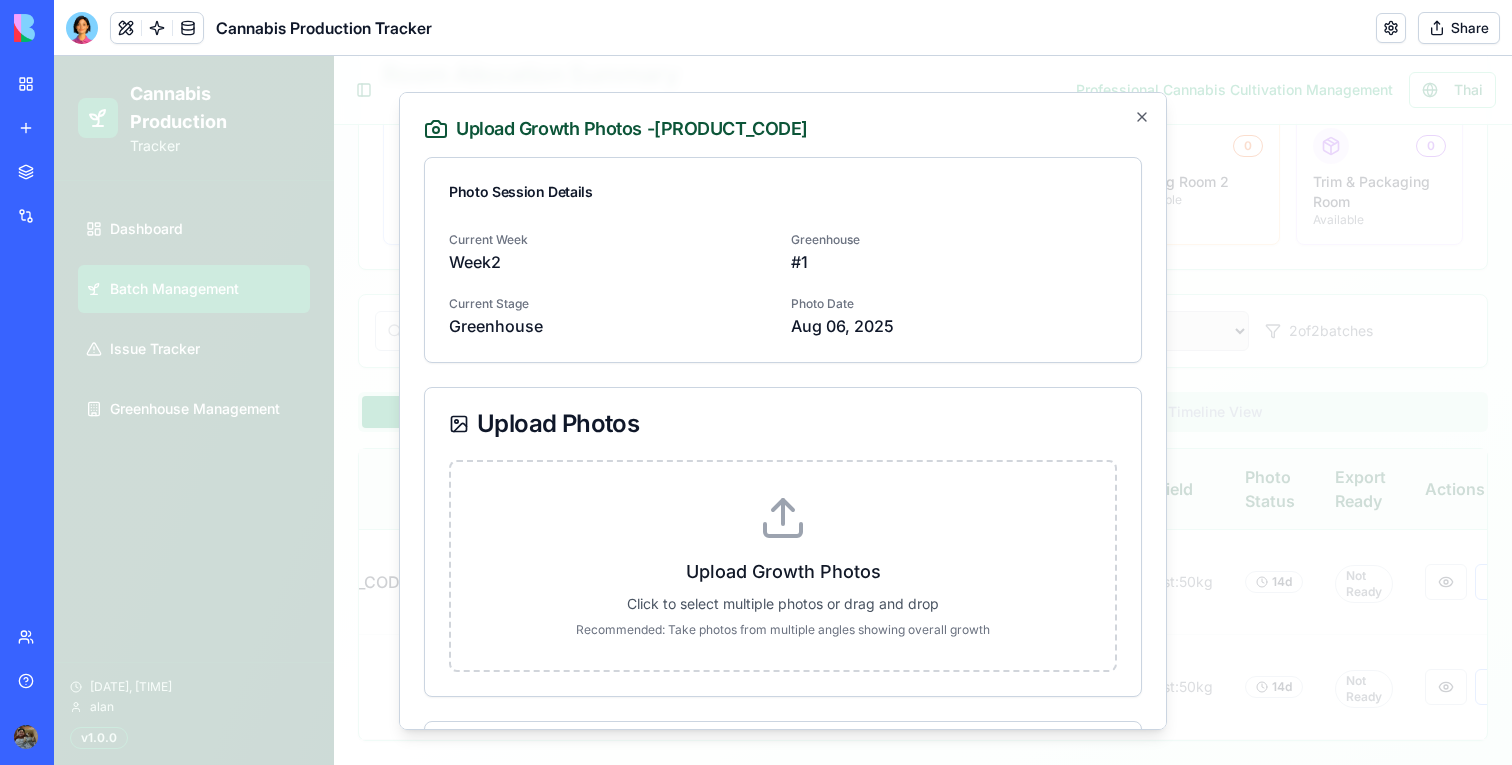 click at bounding box center (783, 410) 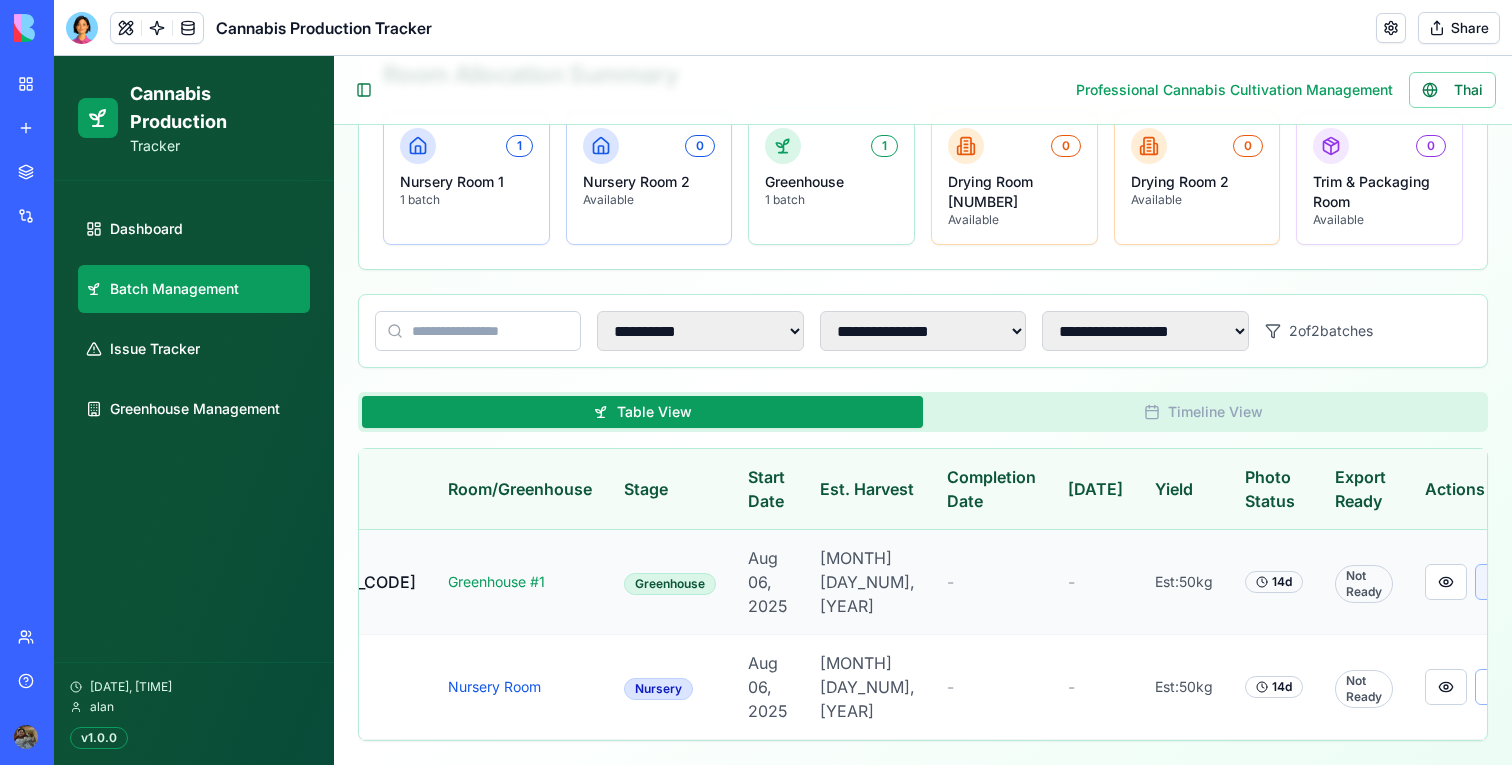 click at bounding box center [1496, 582] 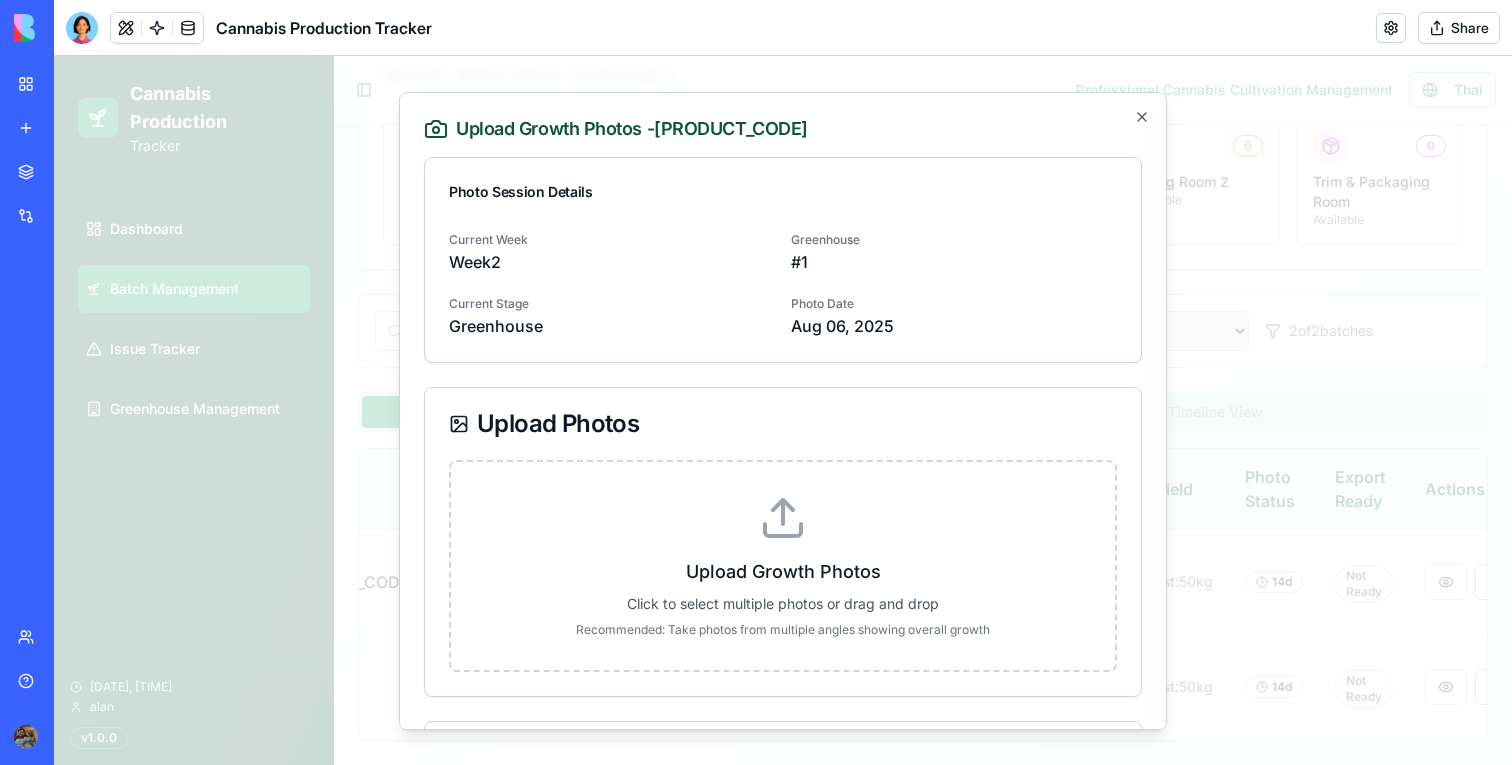 click at bounding box center (783, 410) 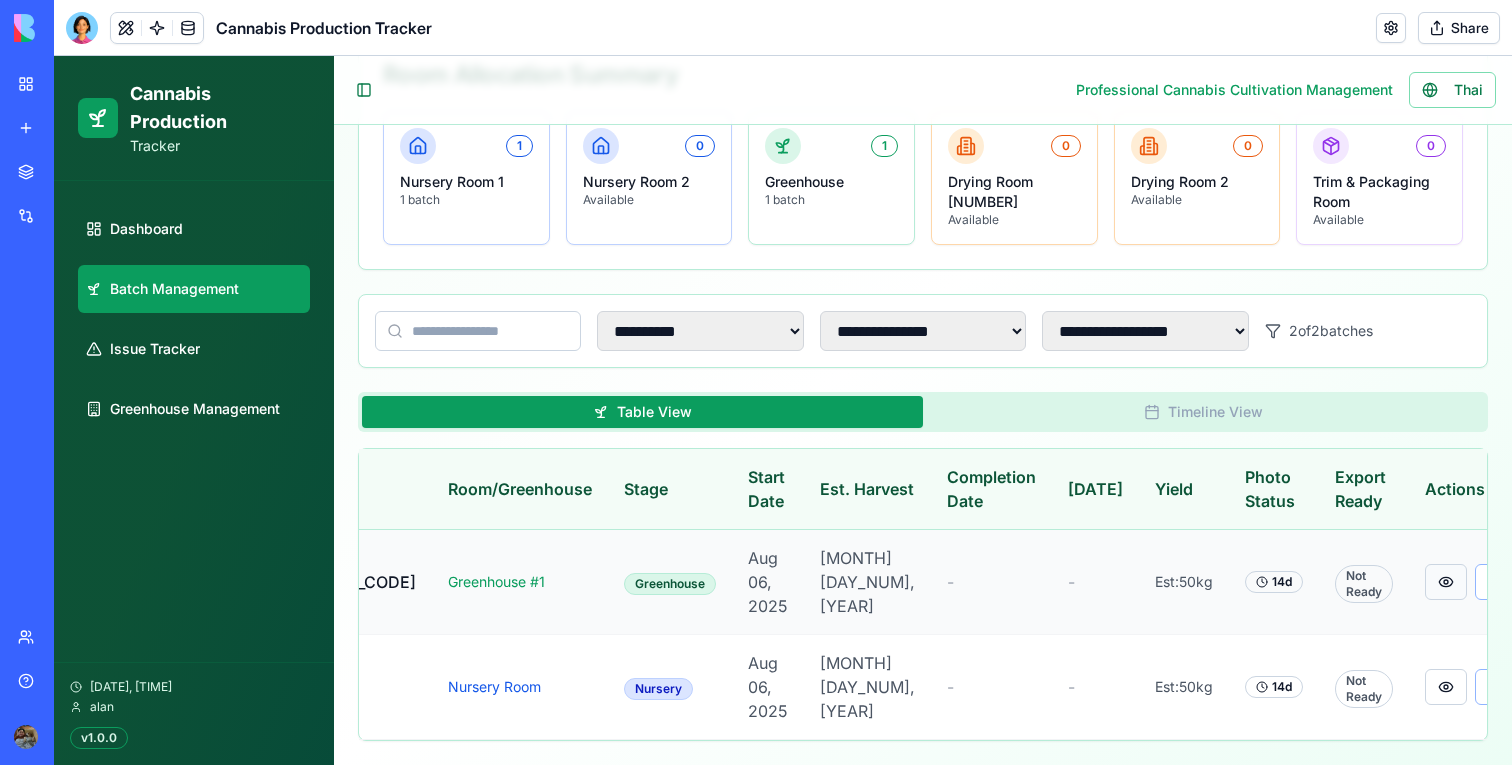 click at bounding box center [1446, 582] 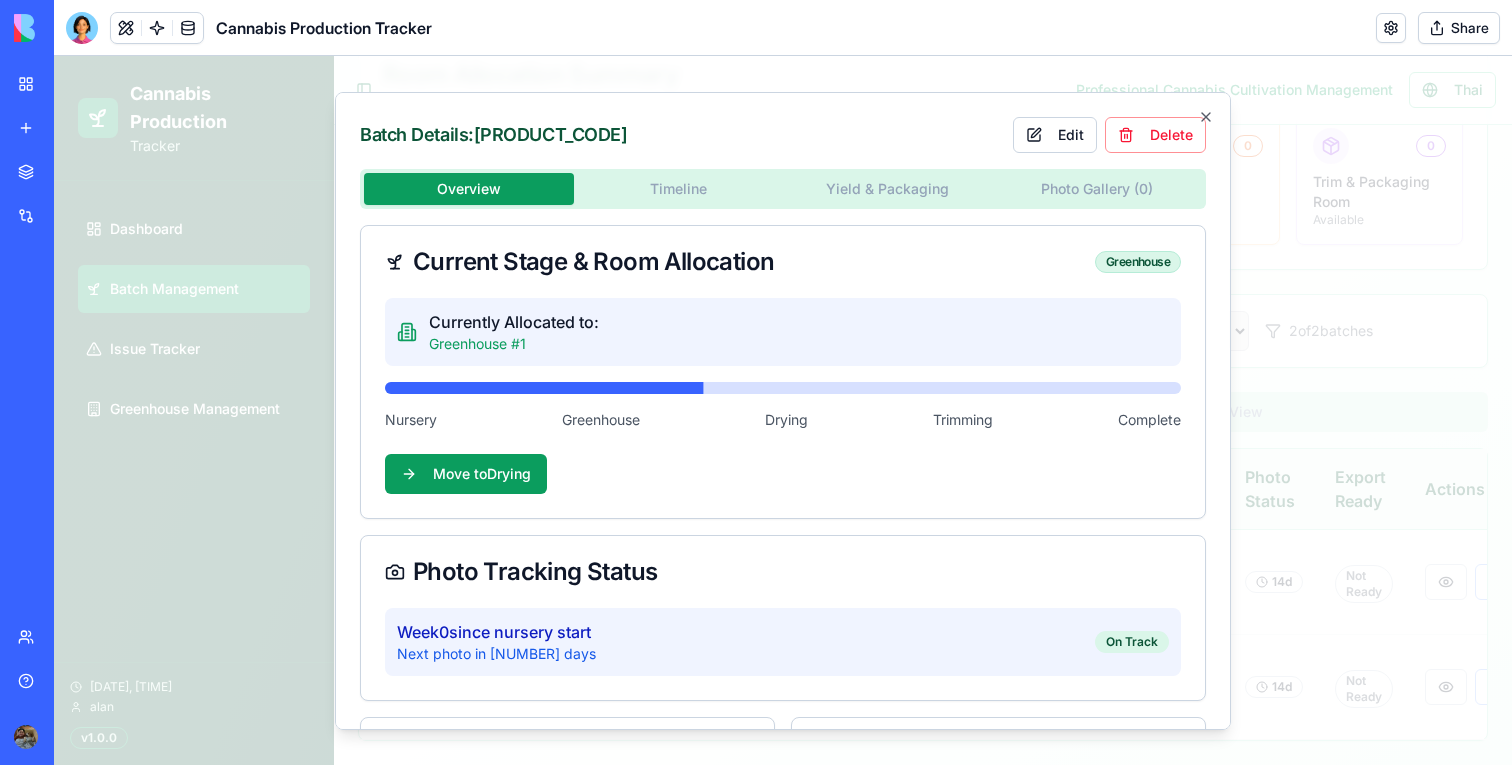 click on "Overview Timeline Yield & Packaging Photo Gallery ( 0 )" at bounding box center (783, 188) 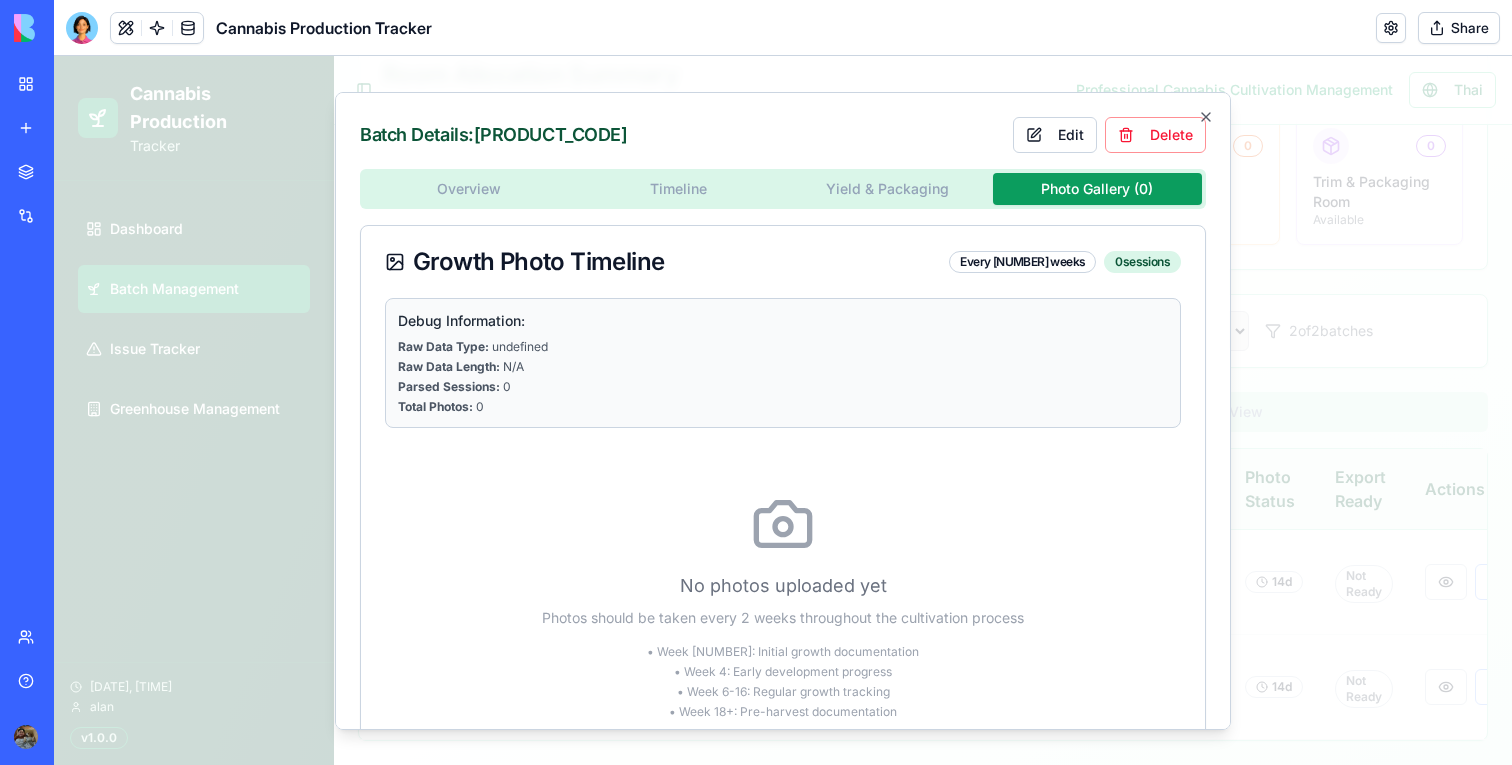click at bounding box center (783, 410) 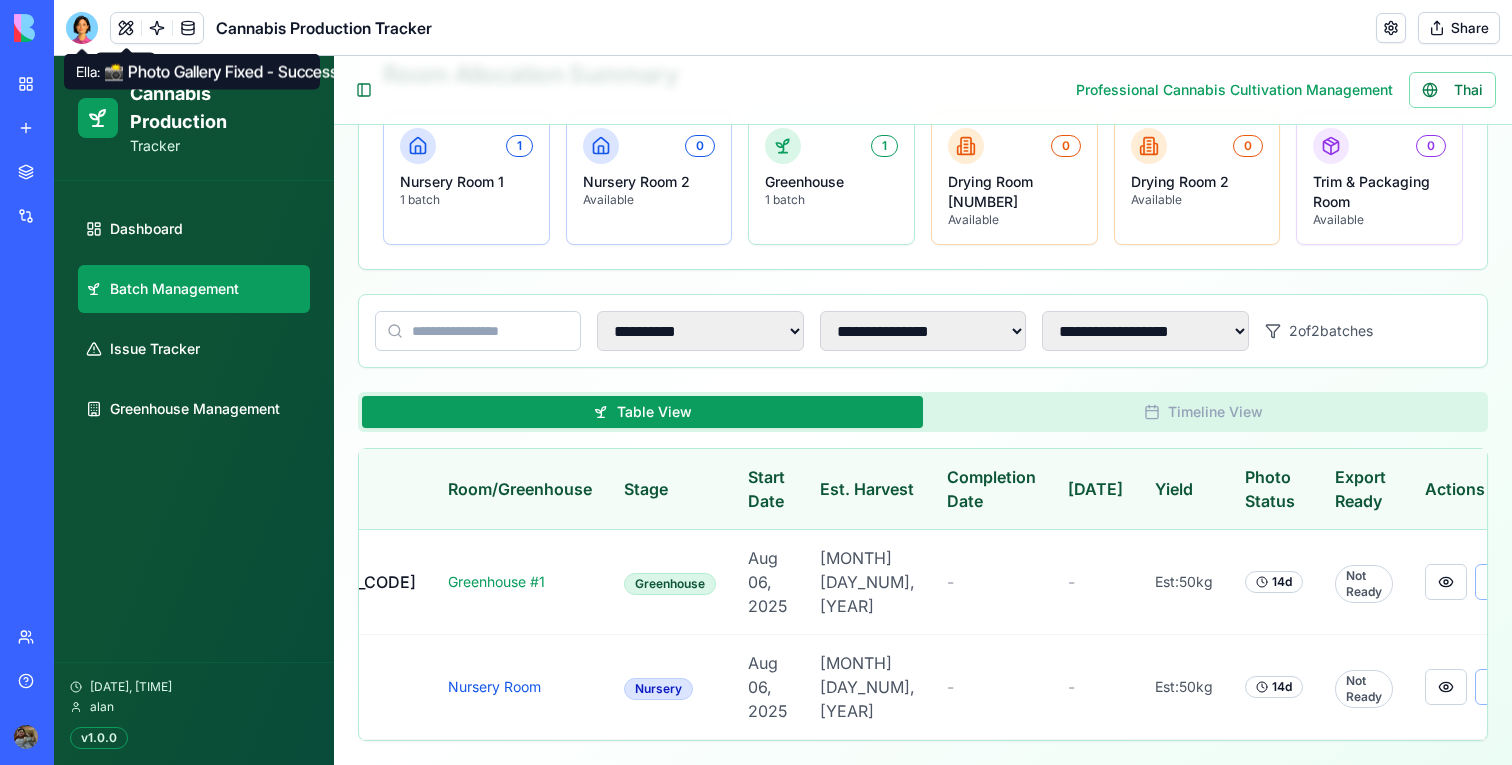 click at bounding box center (82, 28) 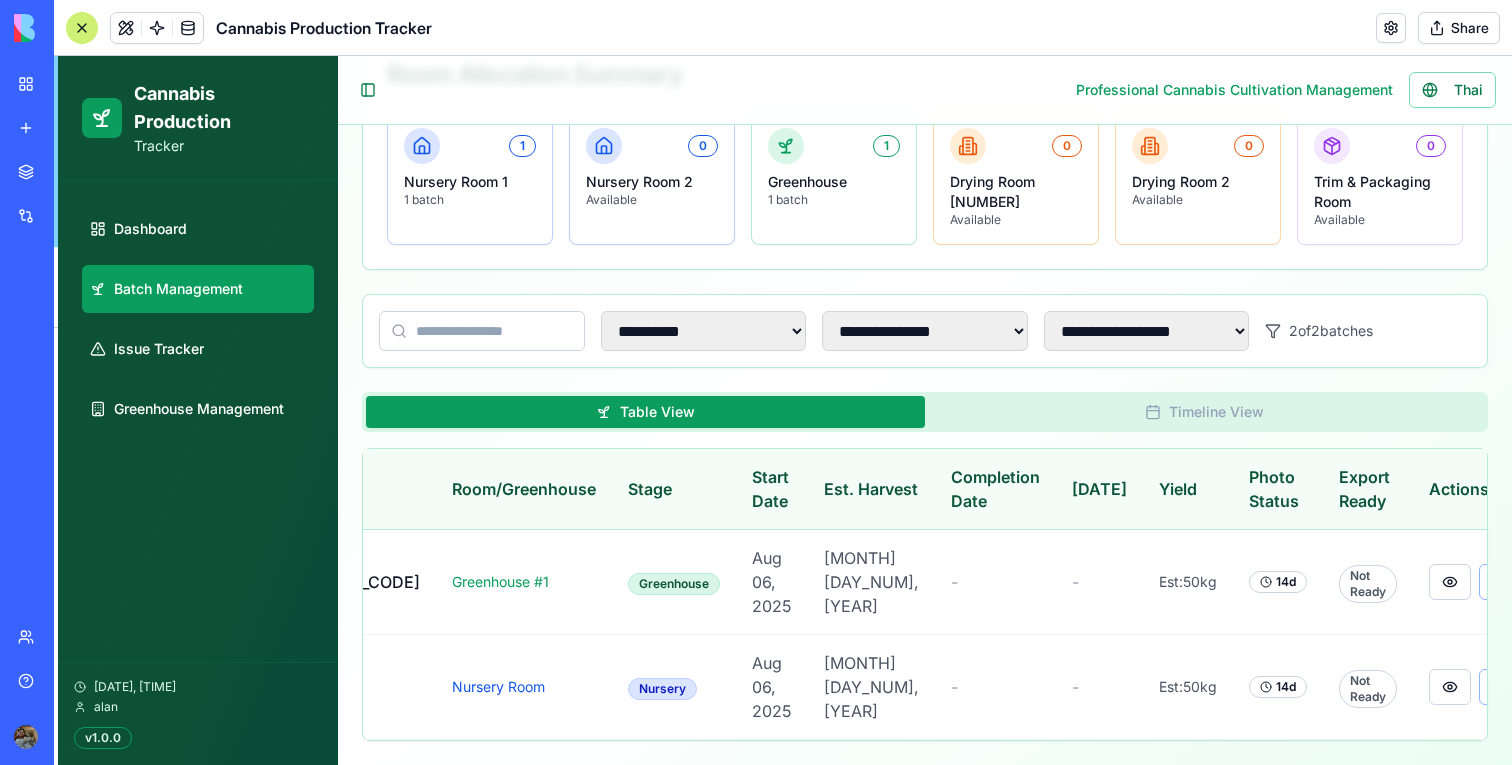 scroll, scrollTop: 22785, scrollLeft: 0, axis: vertical 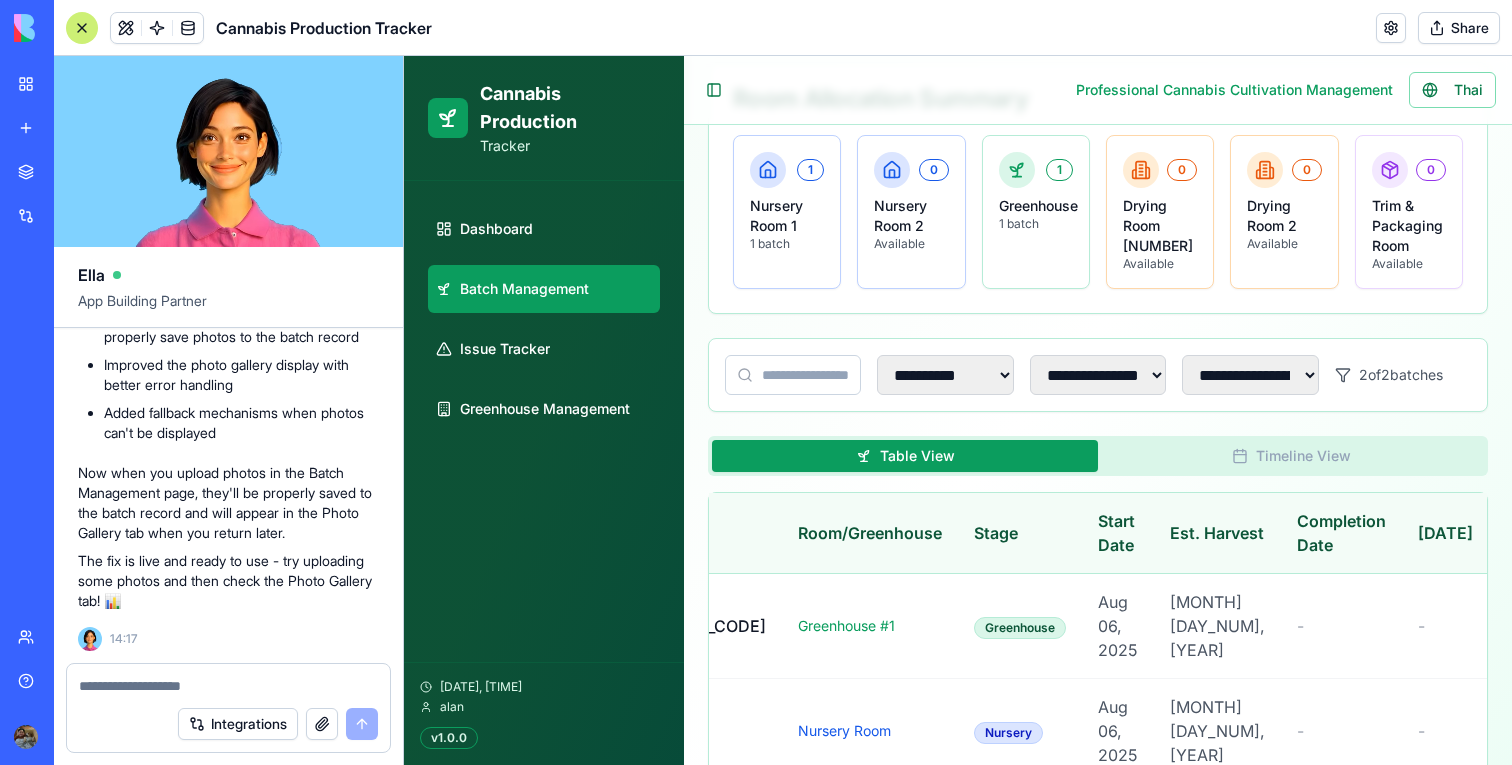 click at bounding box center (228, 686) 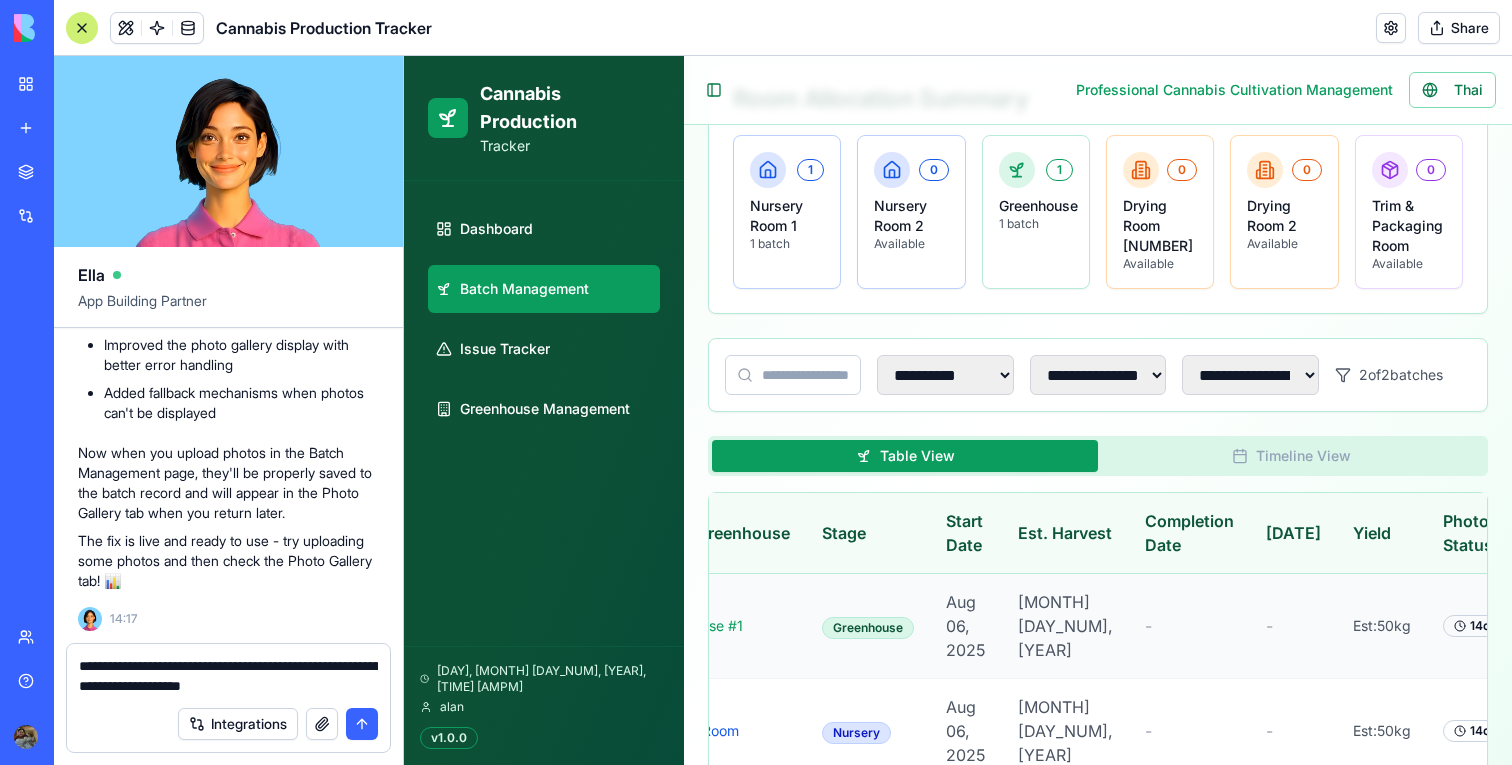 scroll, scrollTop: 0, scrollLeft: 450, axis: horizontal 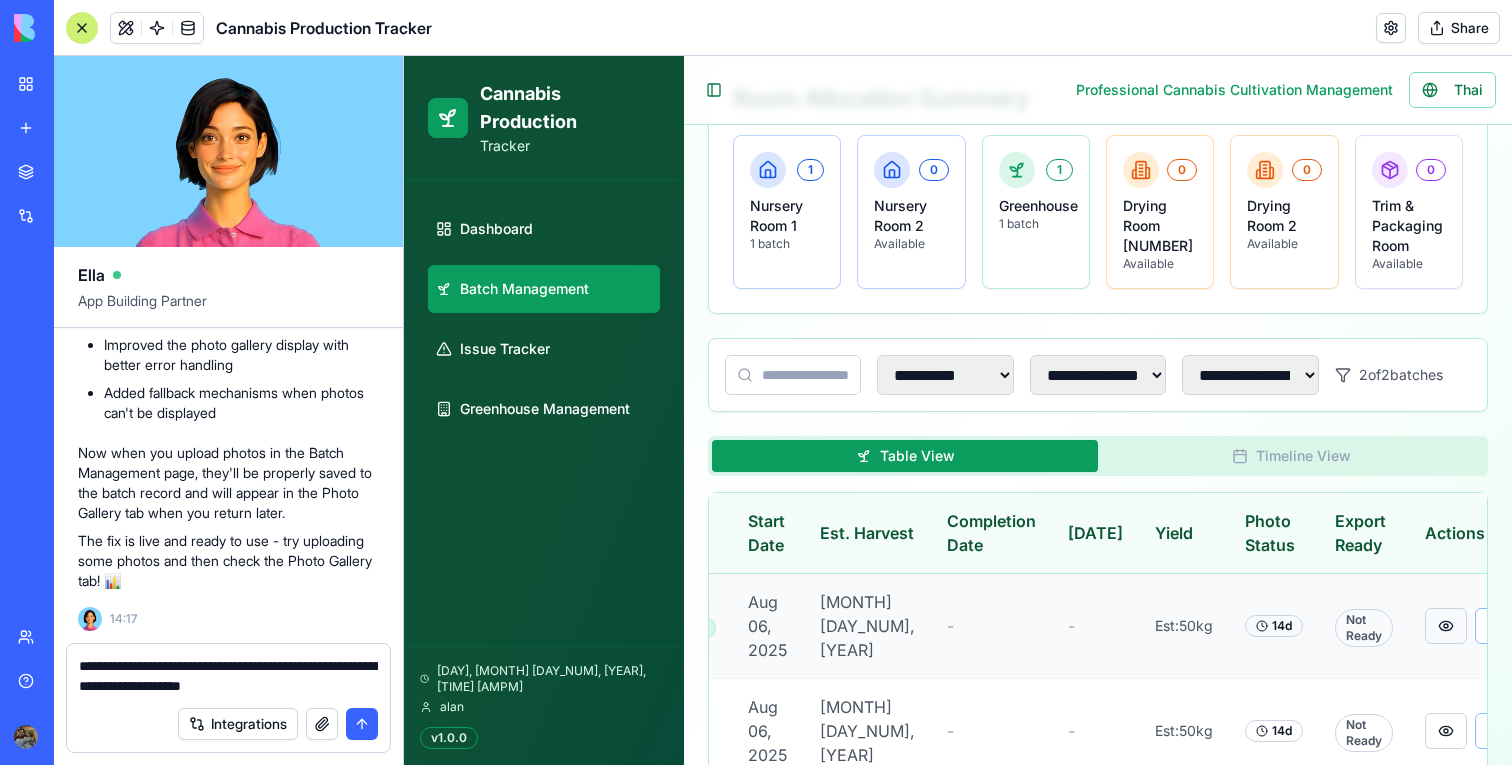 click at bounding box center [1446, 626] 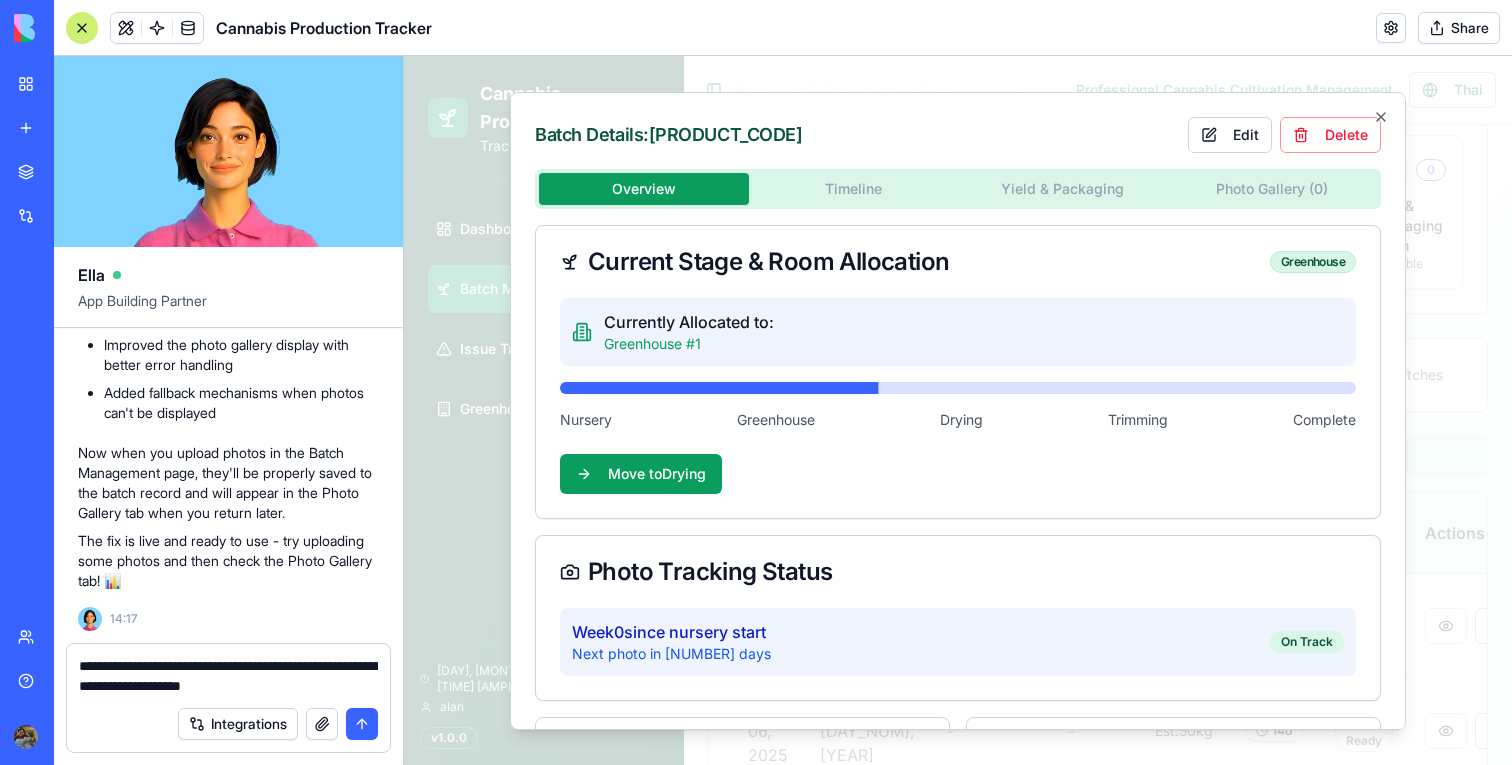 click on "**********" at bounding box center (228, 676) 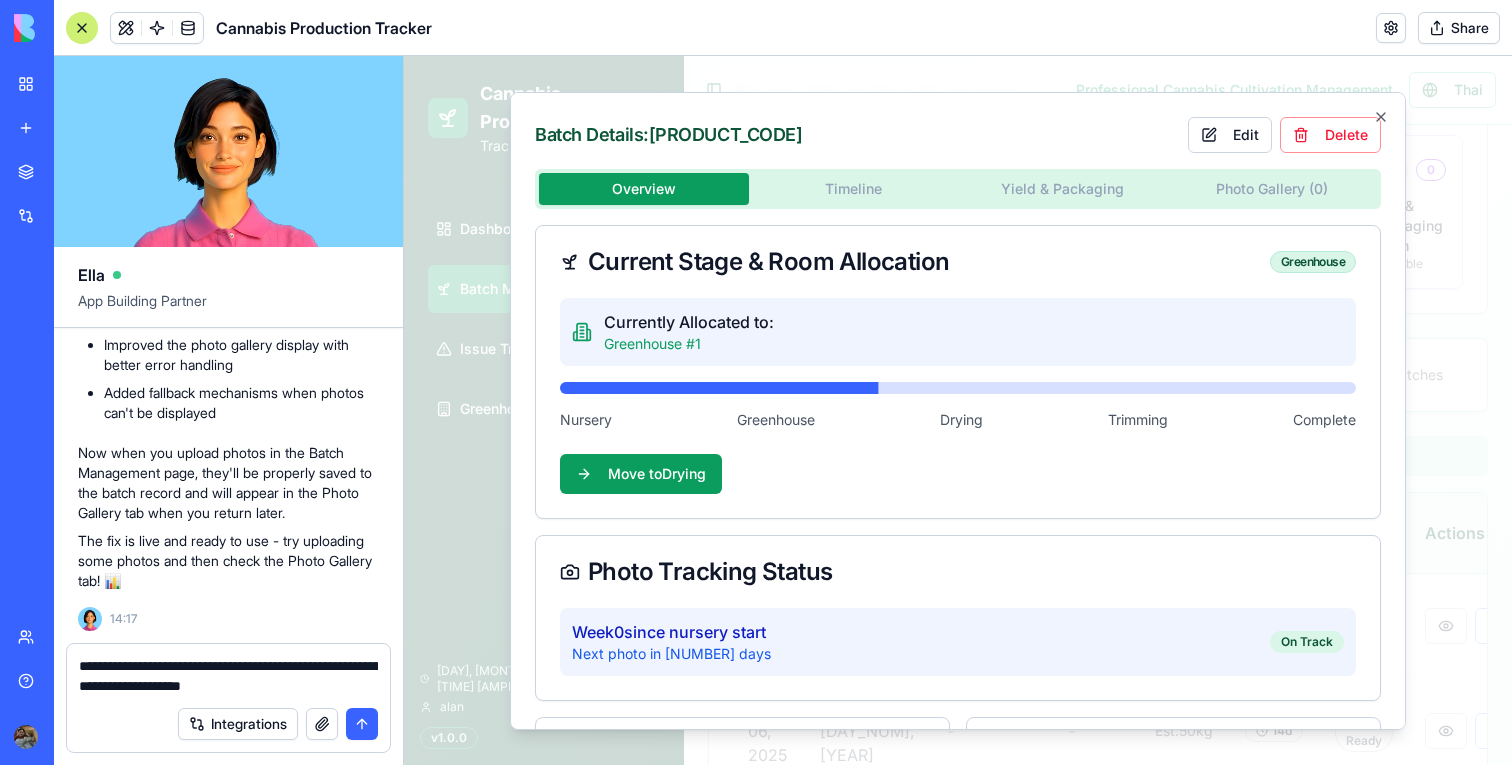click on "**********" at bounding box center (228, 704) 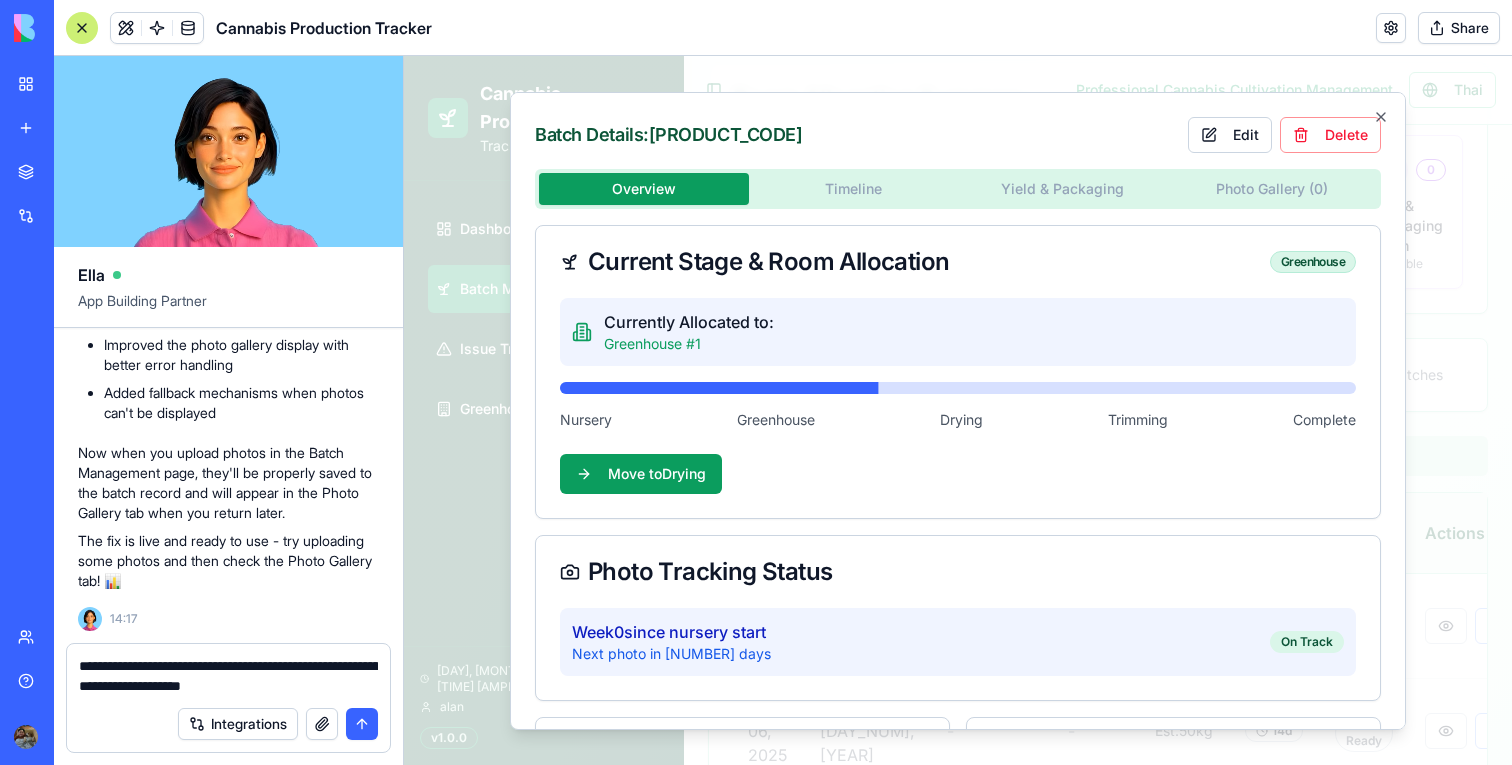 click on "**********" at bounding box center [228, 676] 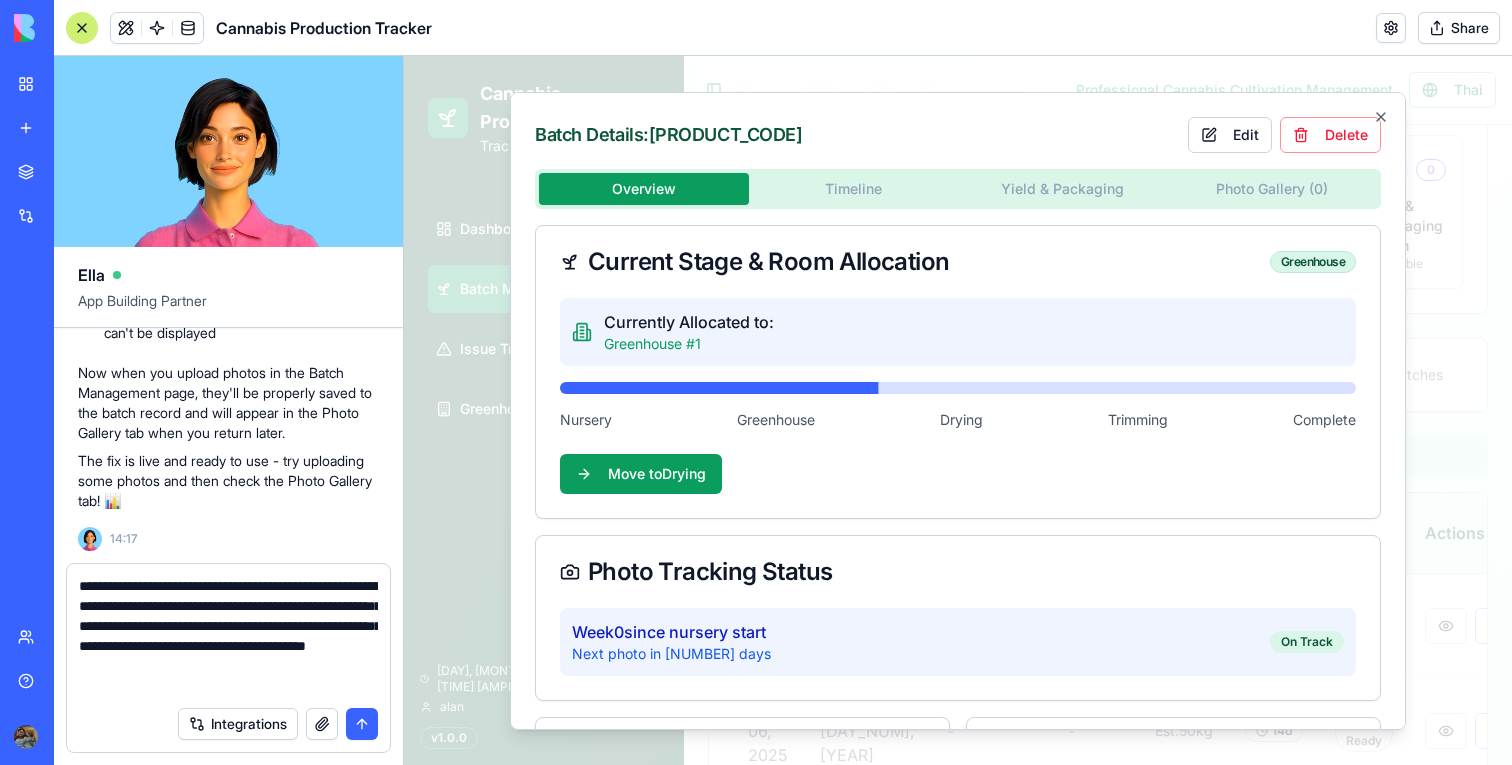 type on "**********" 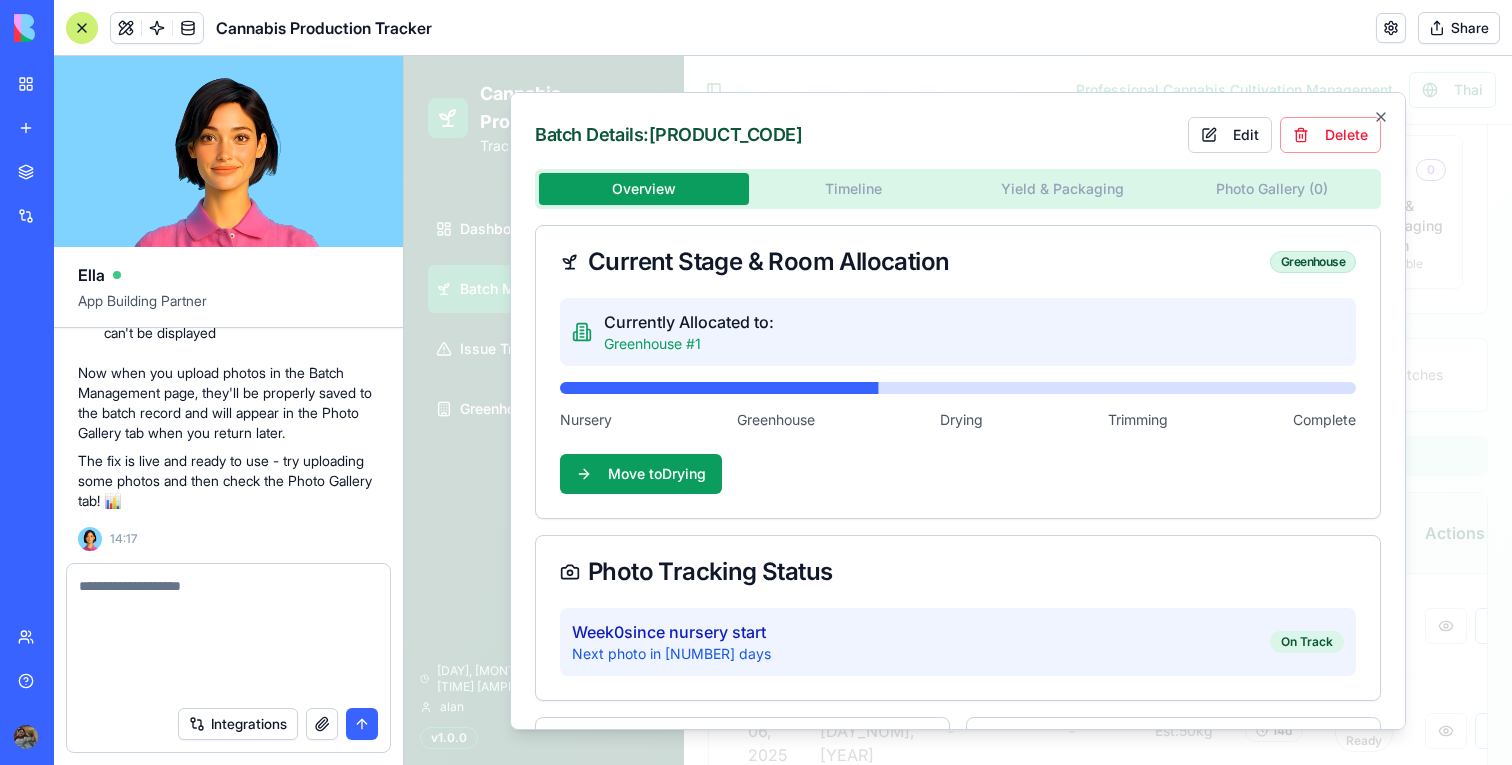 scroll, scrollTop: 22961, scrollLeft: 0, axis: vertical 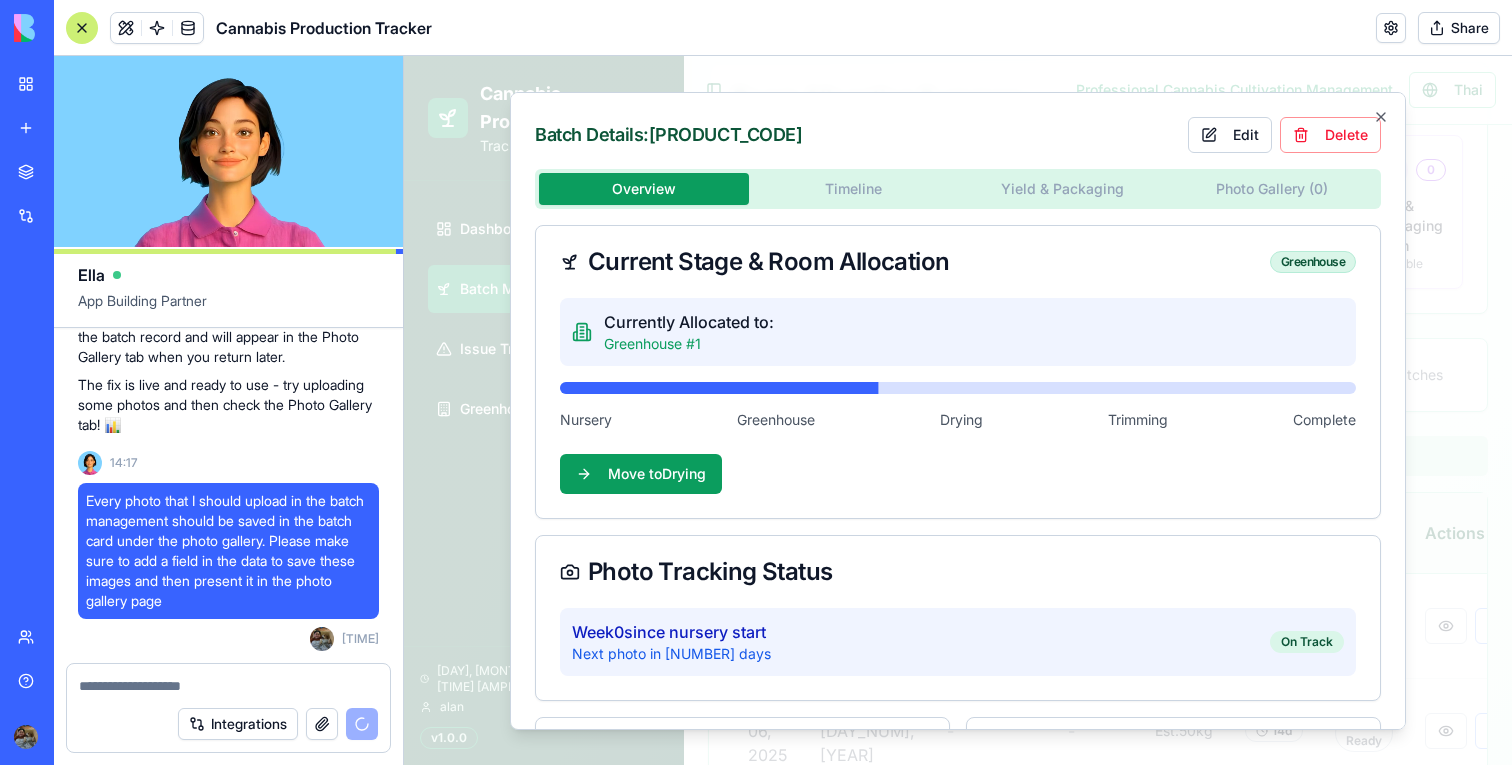 type 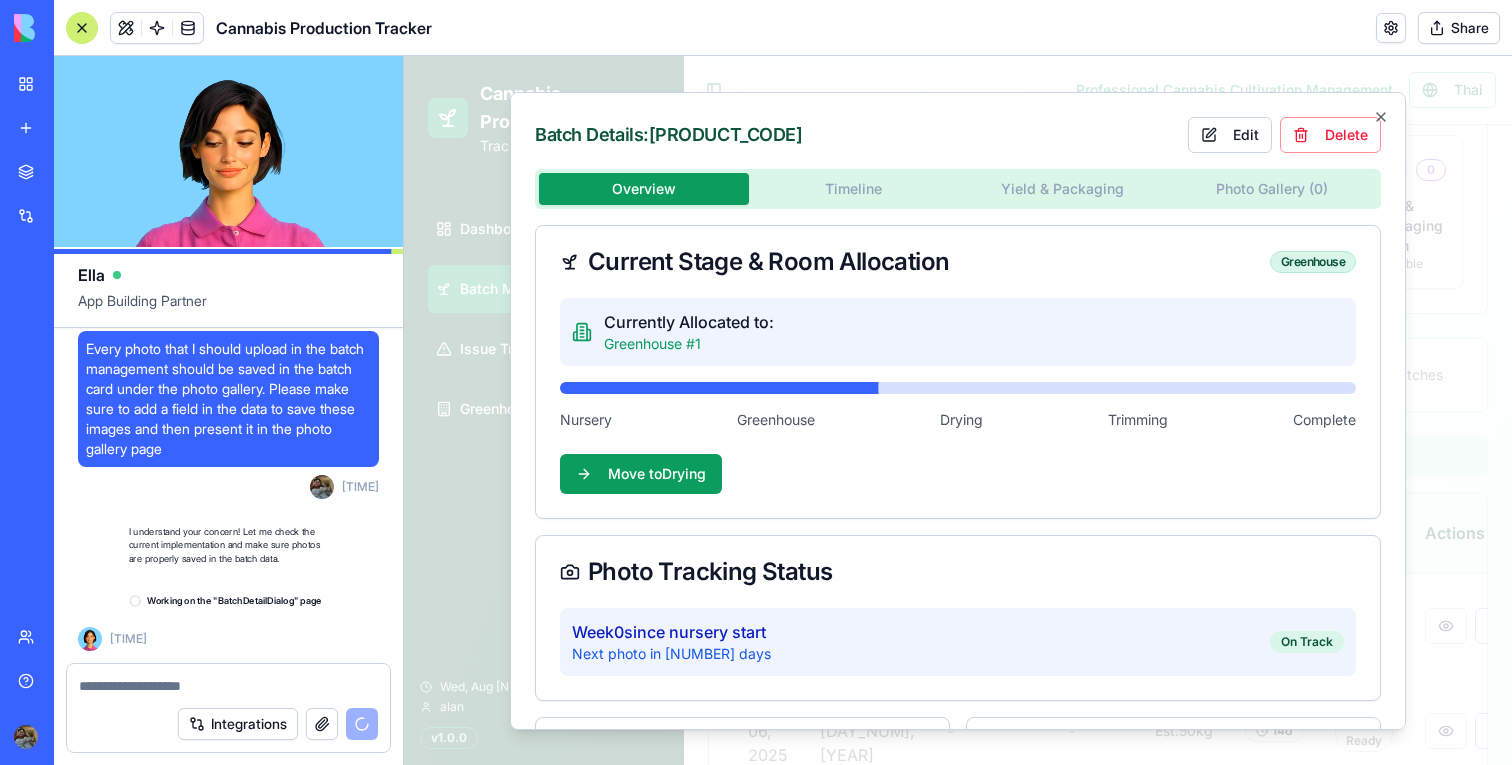 scroll, scrollTop: 23133, scrollLeft: 0, axis: vertical 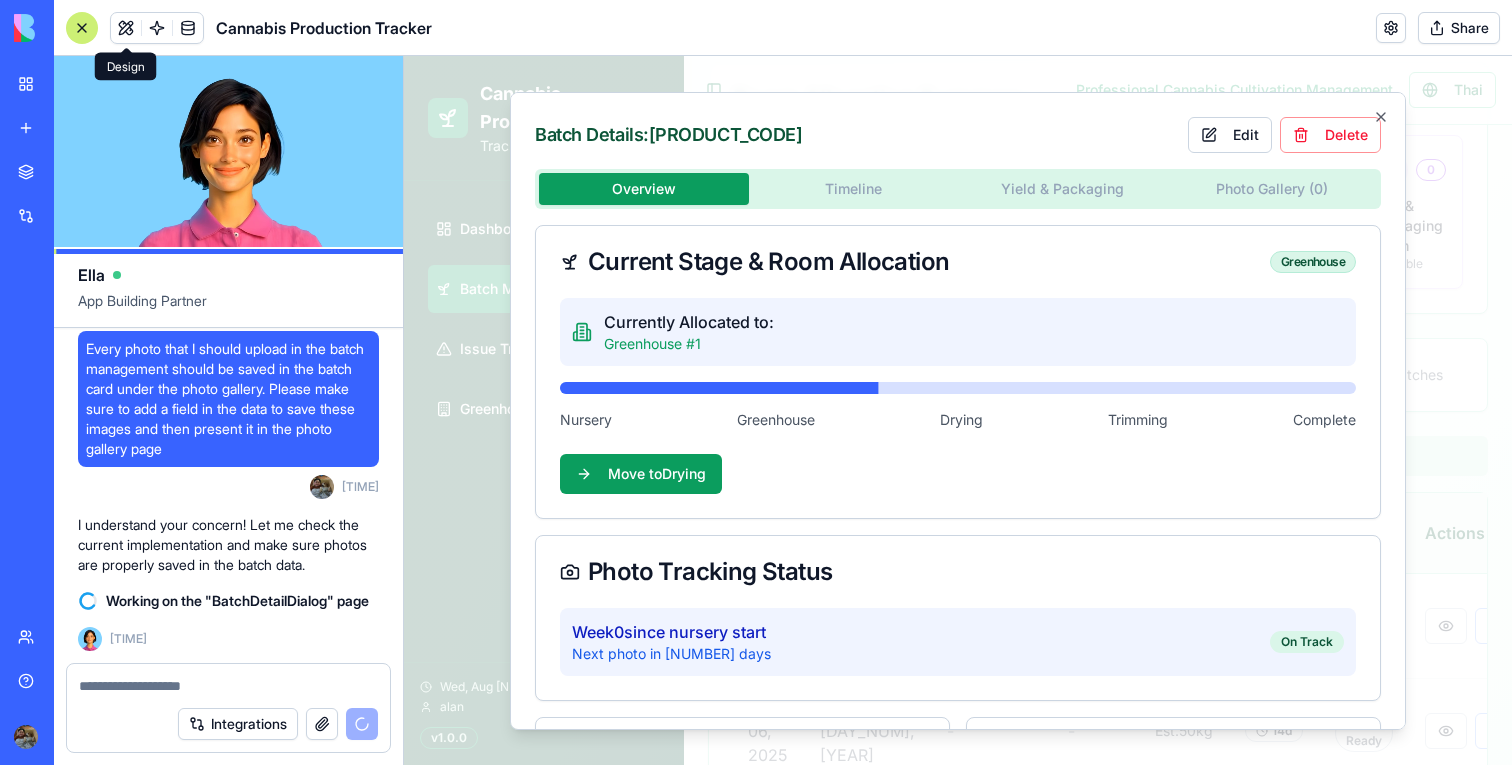 click on "Cannabis Production Tracker" at bounding box center [249, 28] 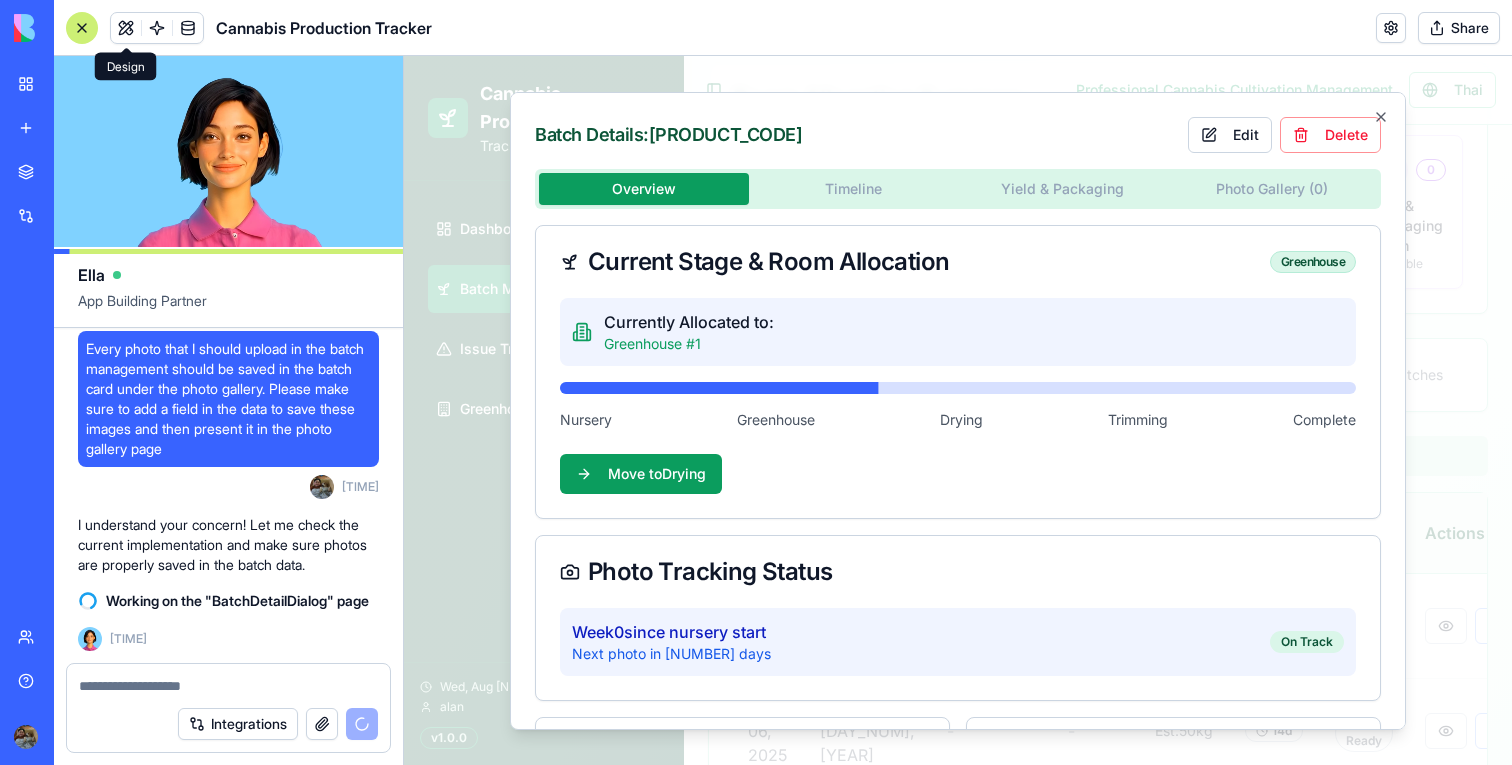 click at bounding box center (126, 28) 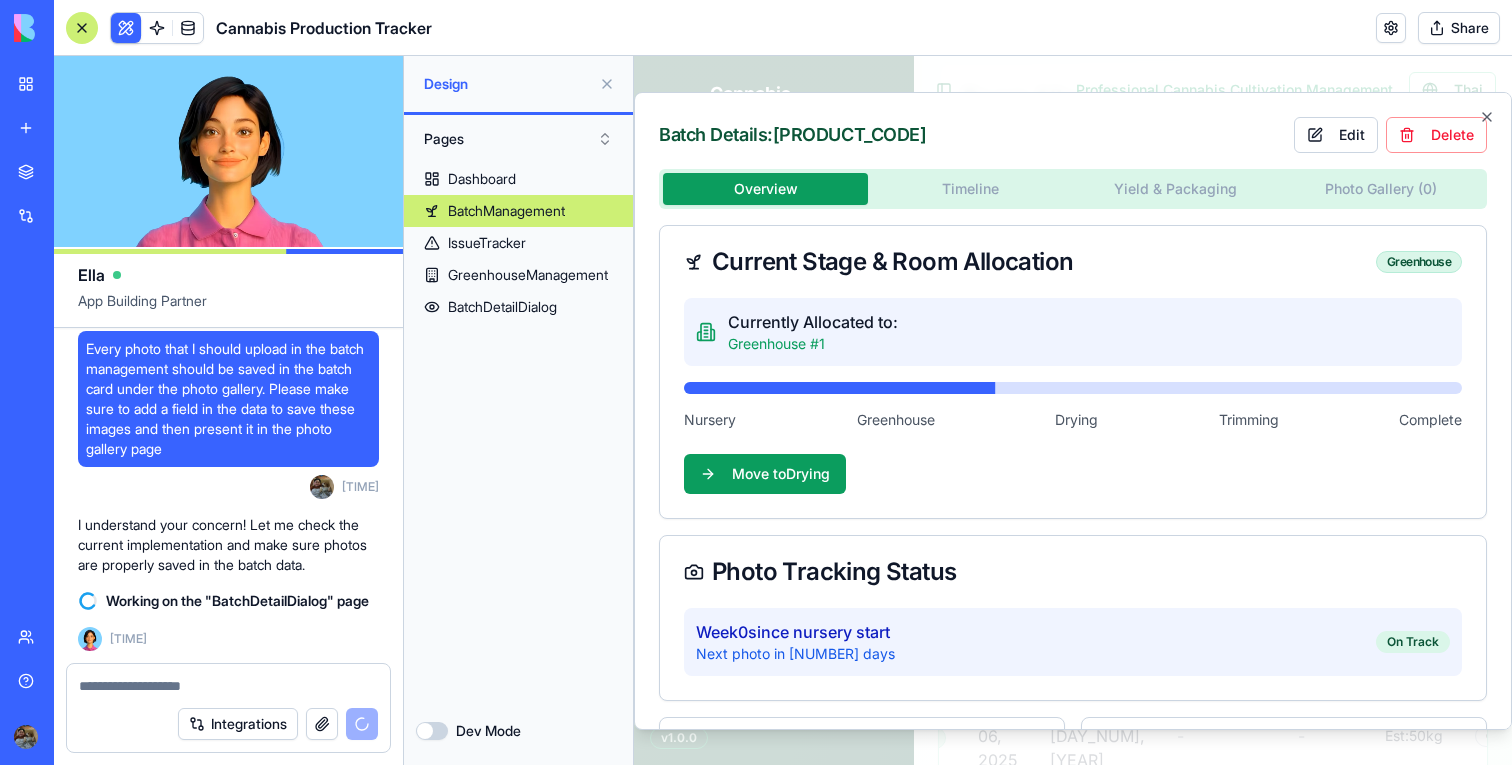 click on "Pages" at bounding box center (518, 139) 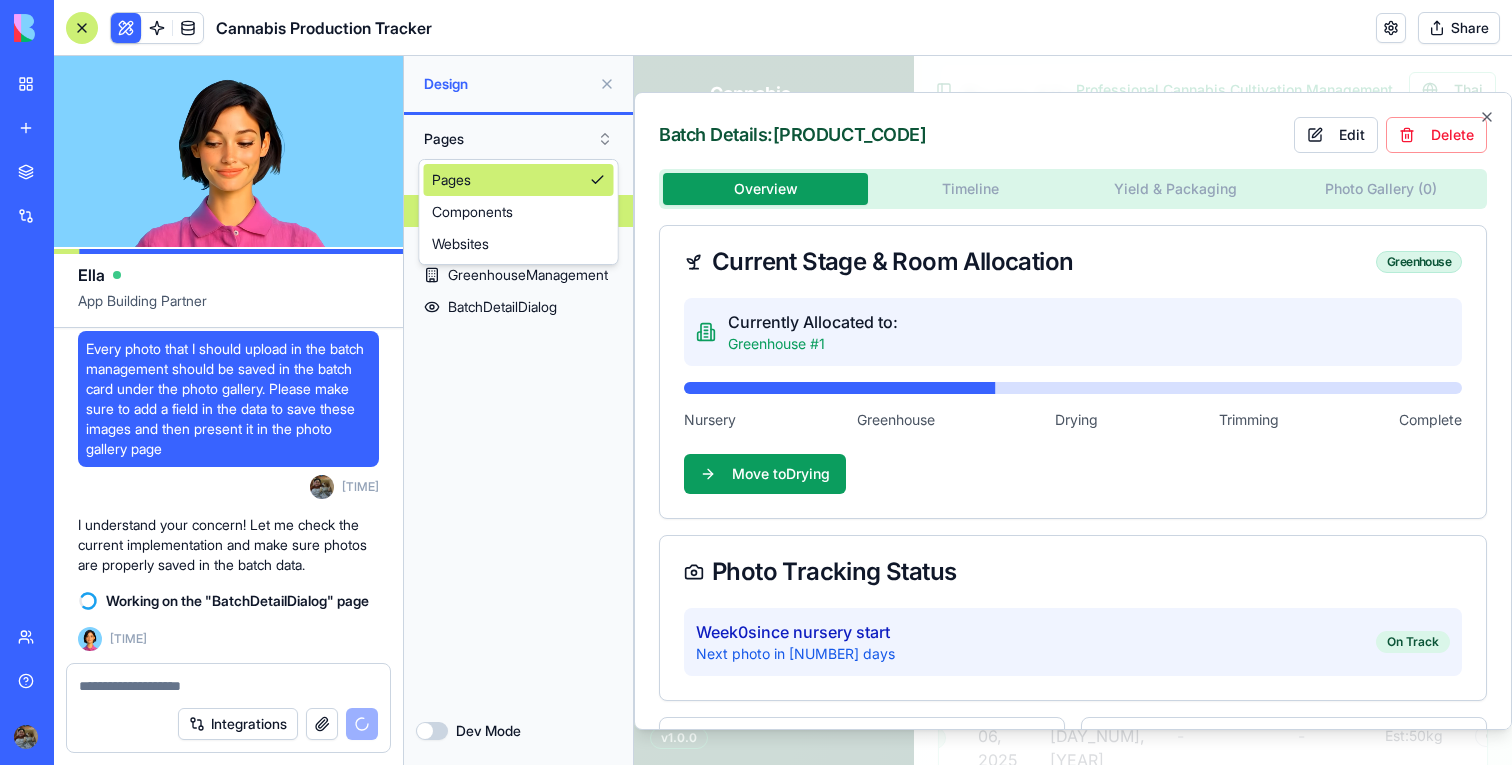 click on "Components" at bounding box center (519, 212) 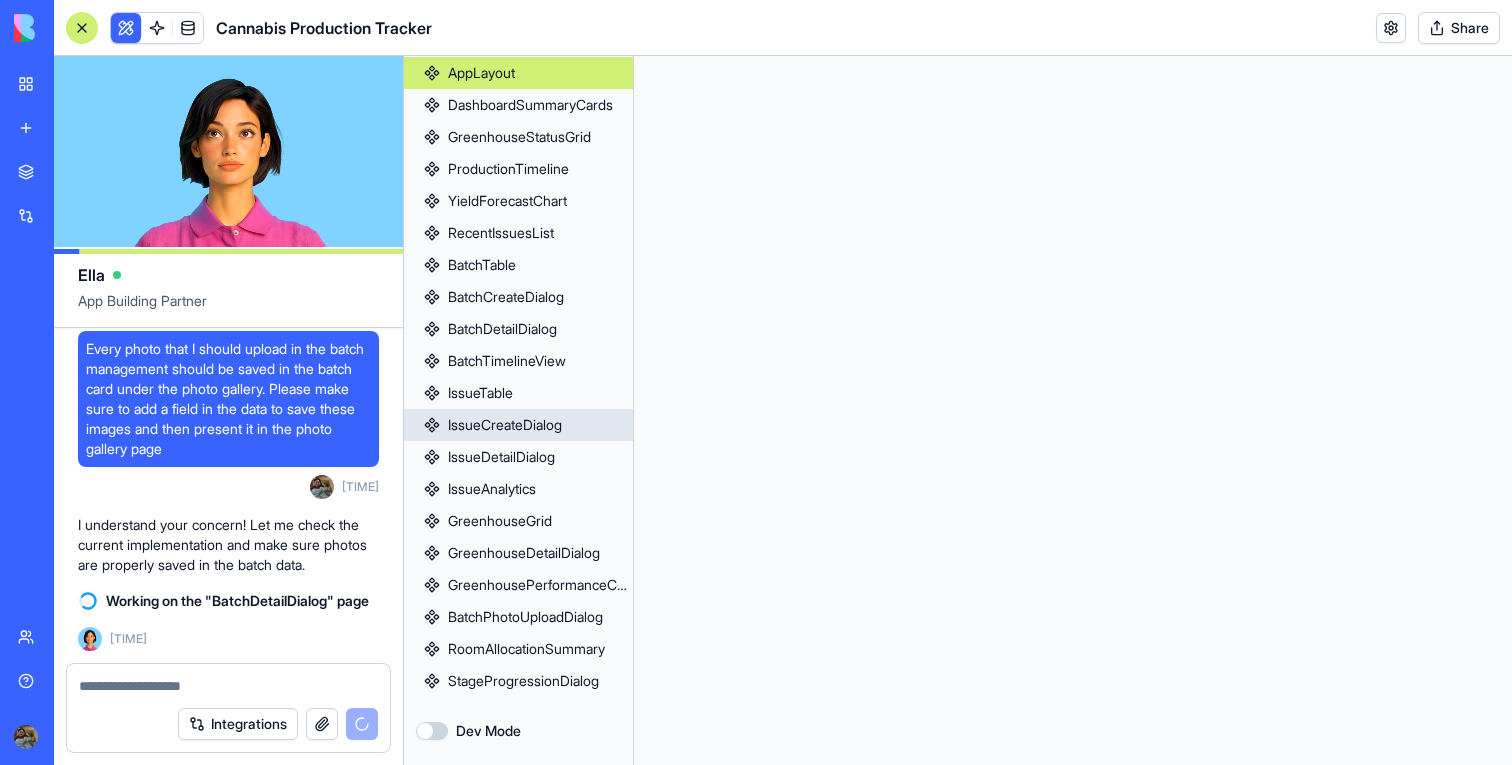 scroll, scrollTop: 0, scrollLeft: 0, axis: both 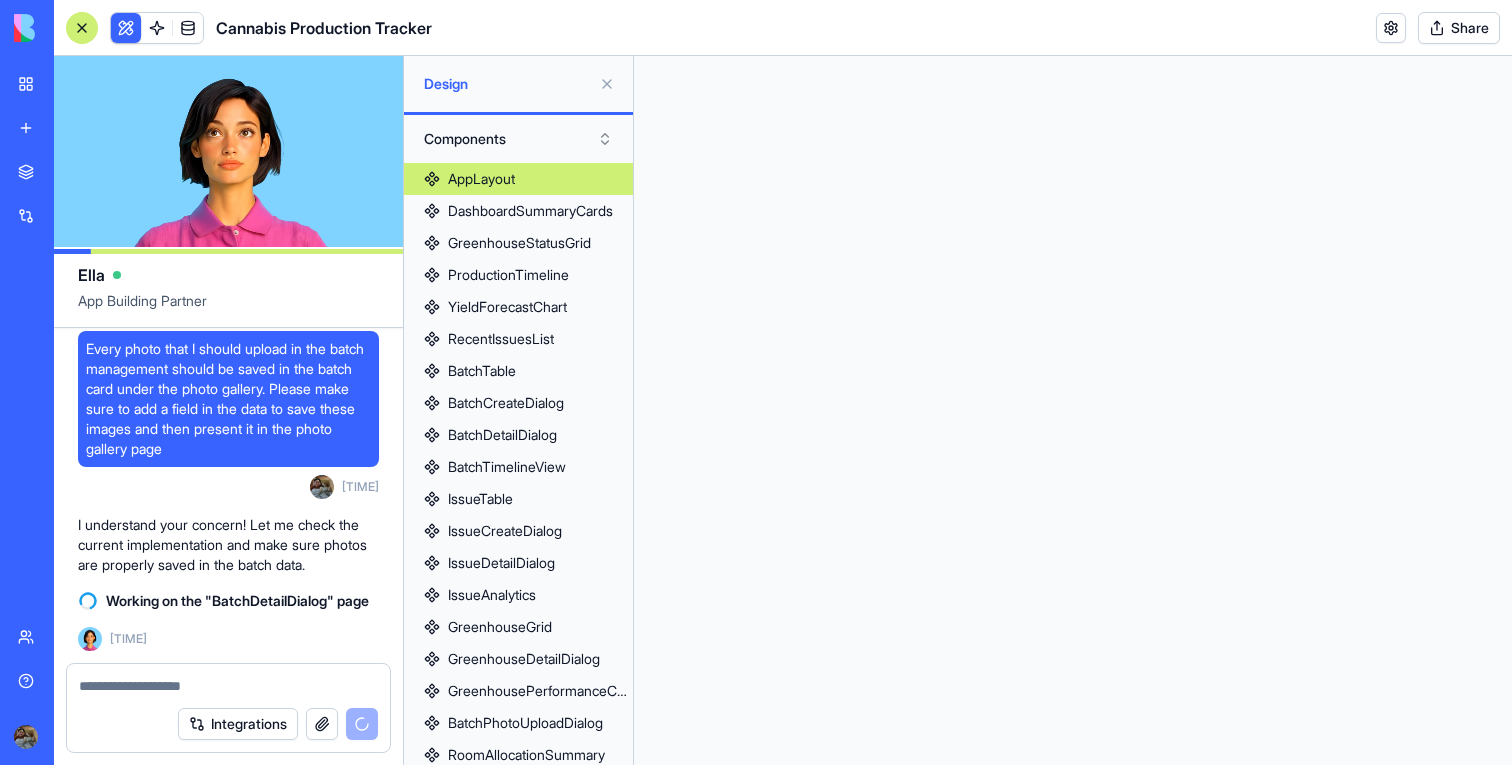click on "Components" at bounding box center (518, 139) 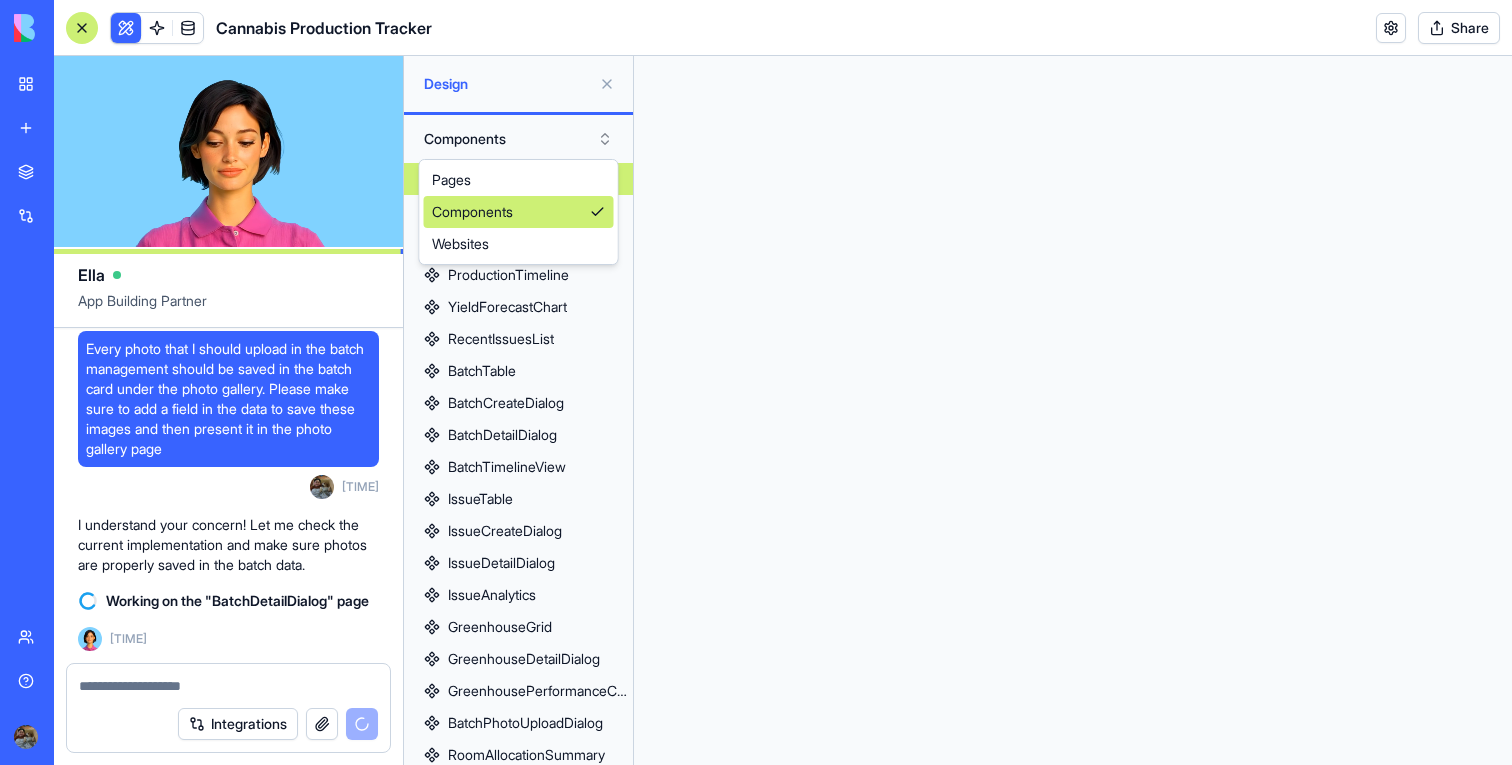 click on "Components" at bounding box center [519, 212] 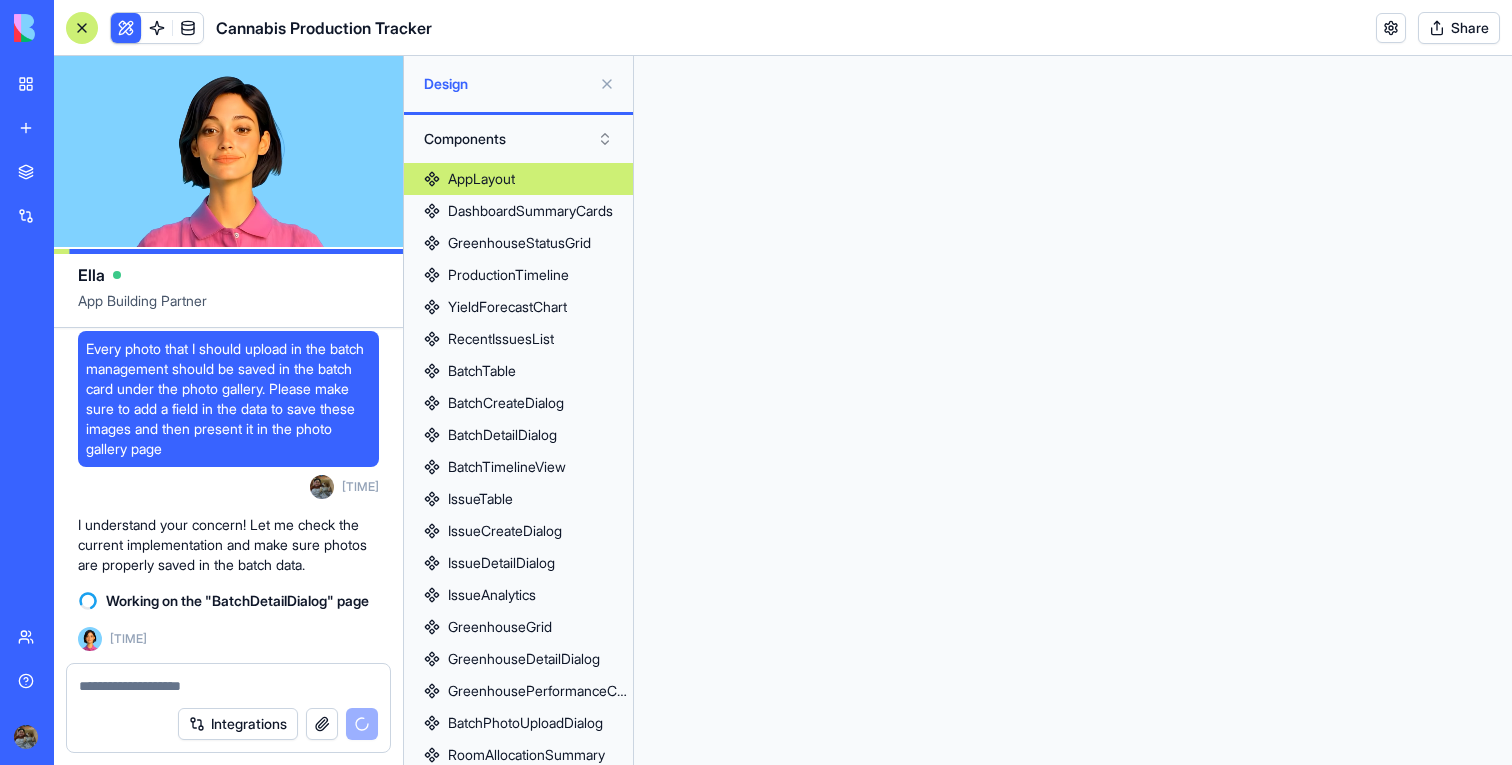 click on "Components" at bounding box center [518, 139] 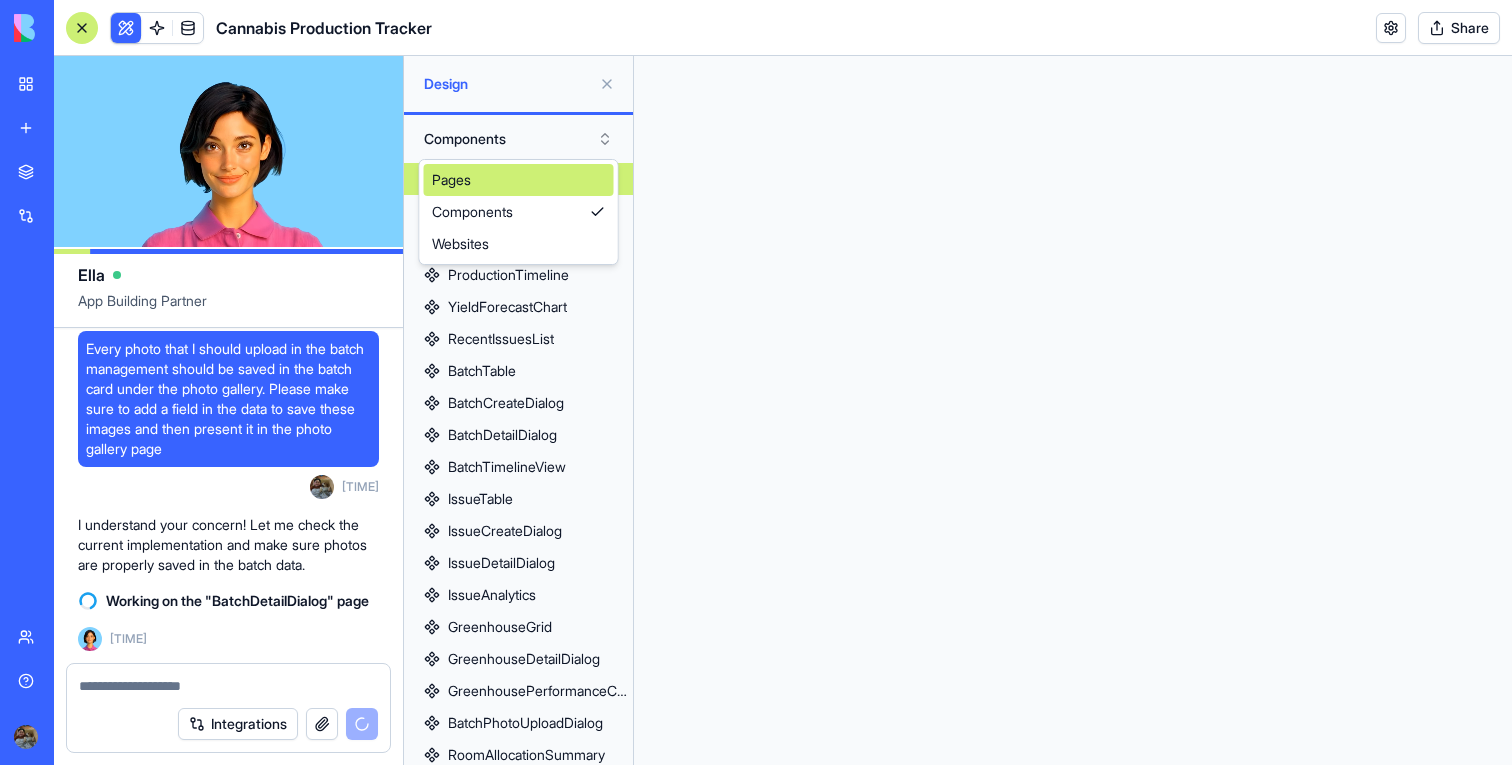click on "Pages" at bounding box center (519, 180) 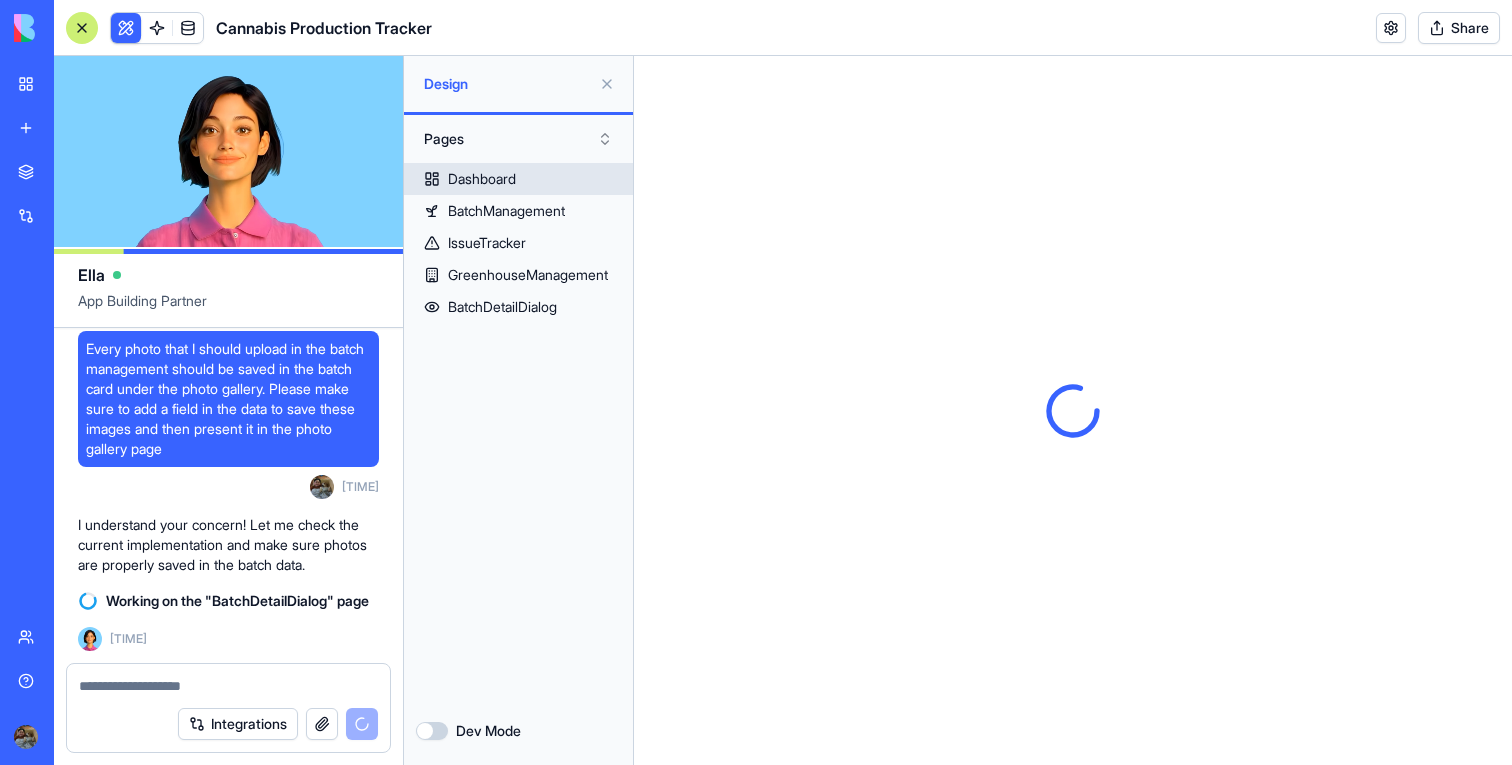 scroll, scrollTop: 0, scrollLeft: 0, axis: both 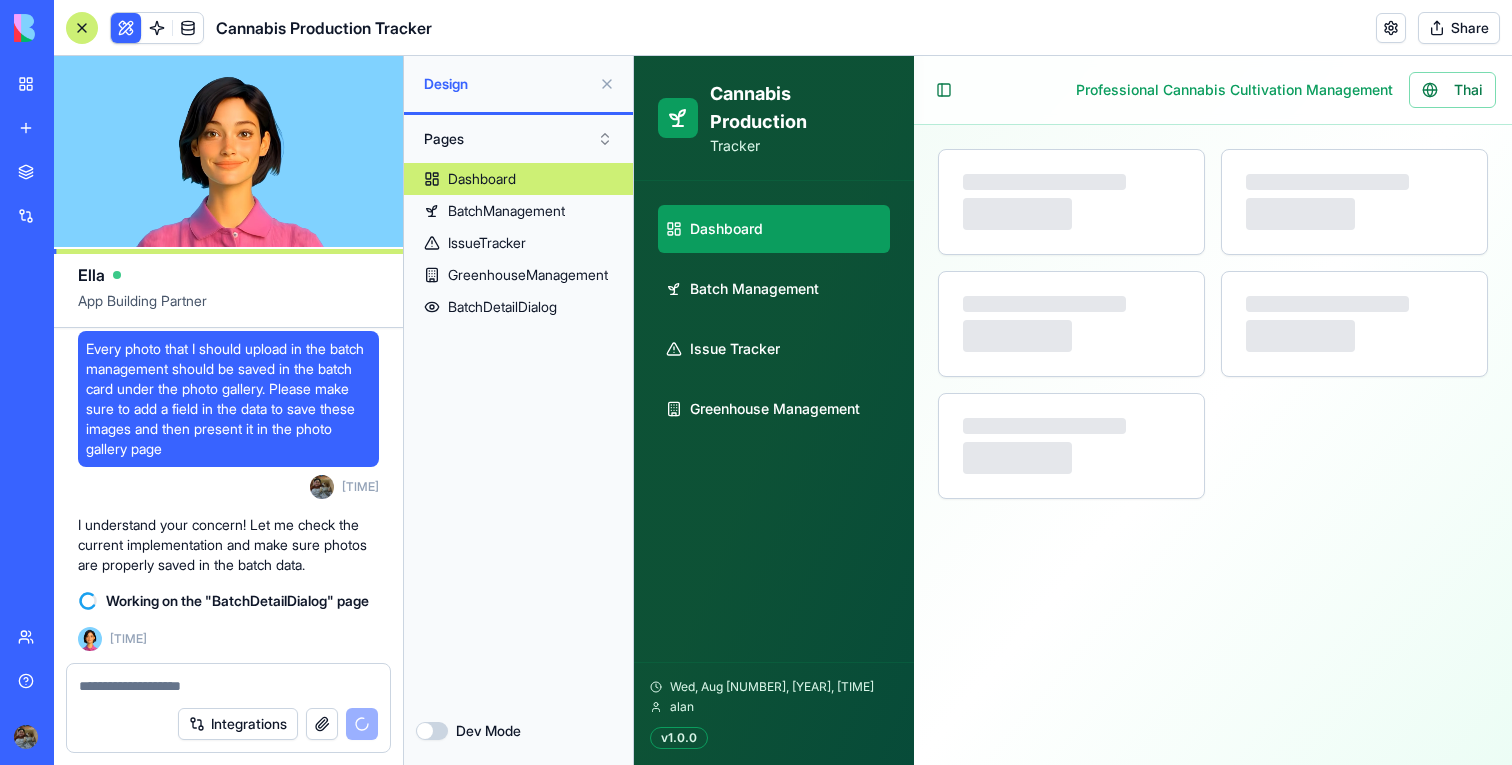 select on "**" 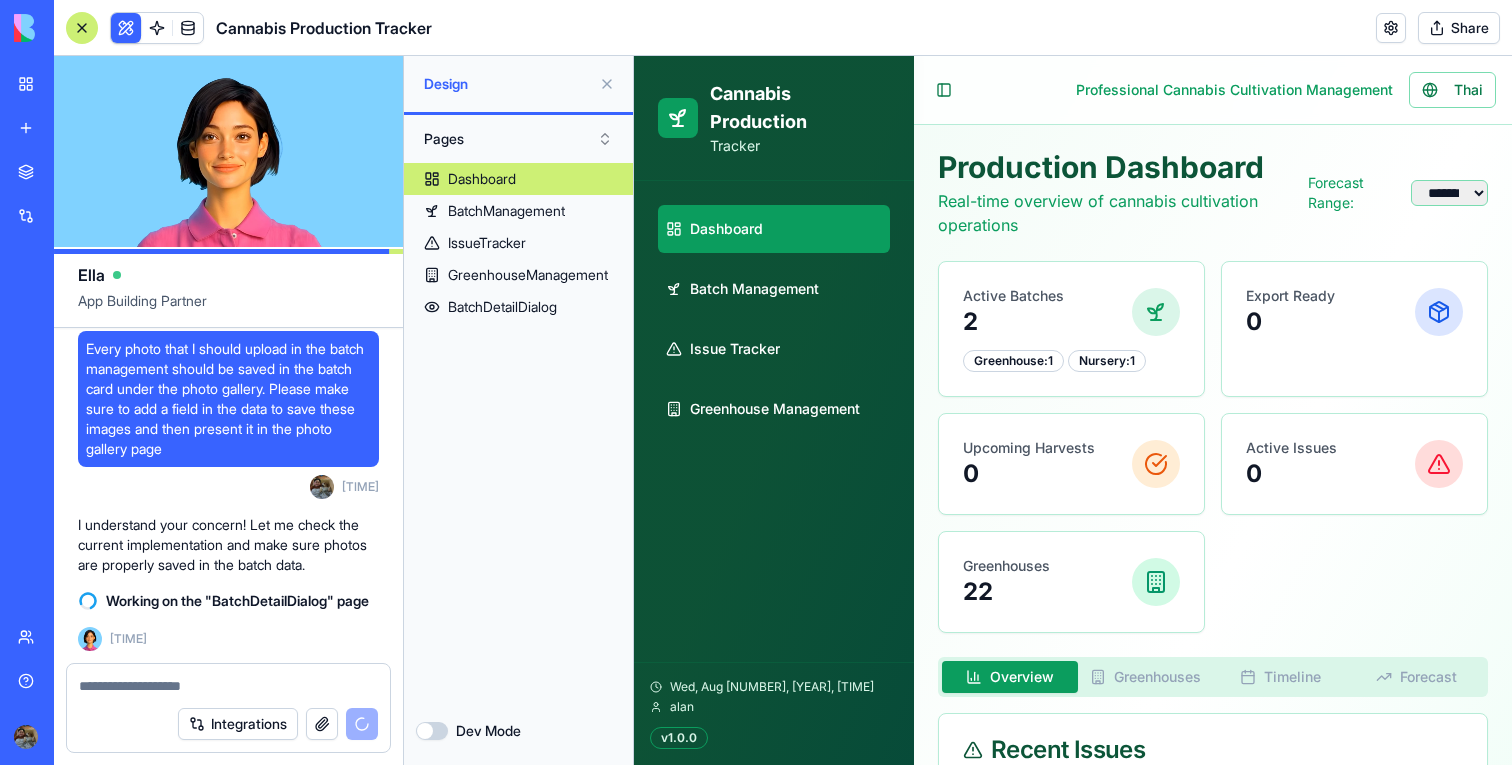 click at bounding box center (607, 84) 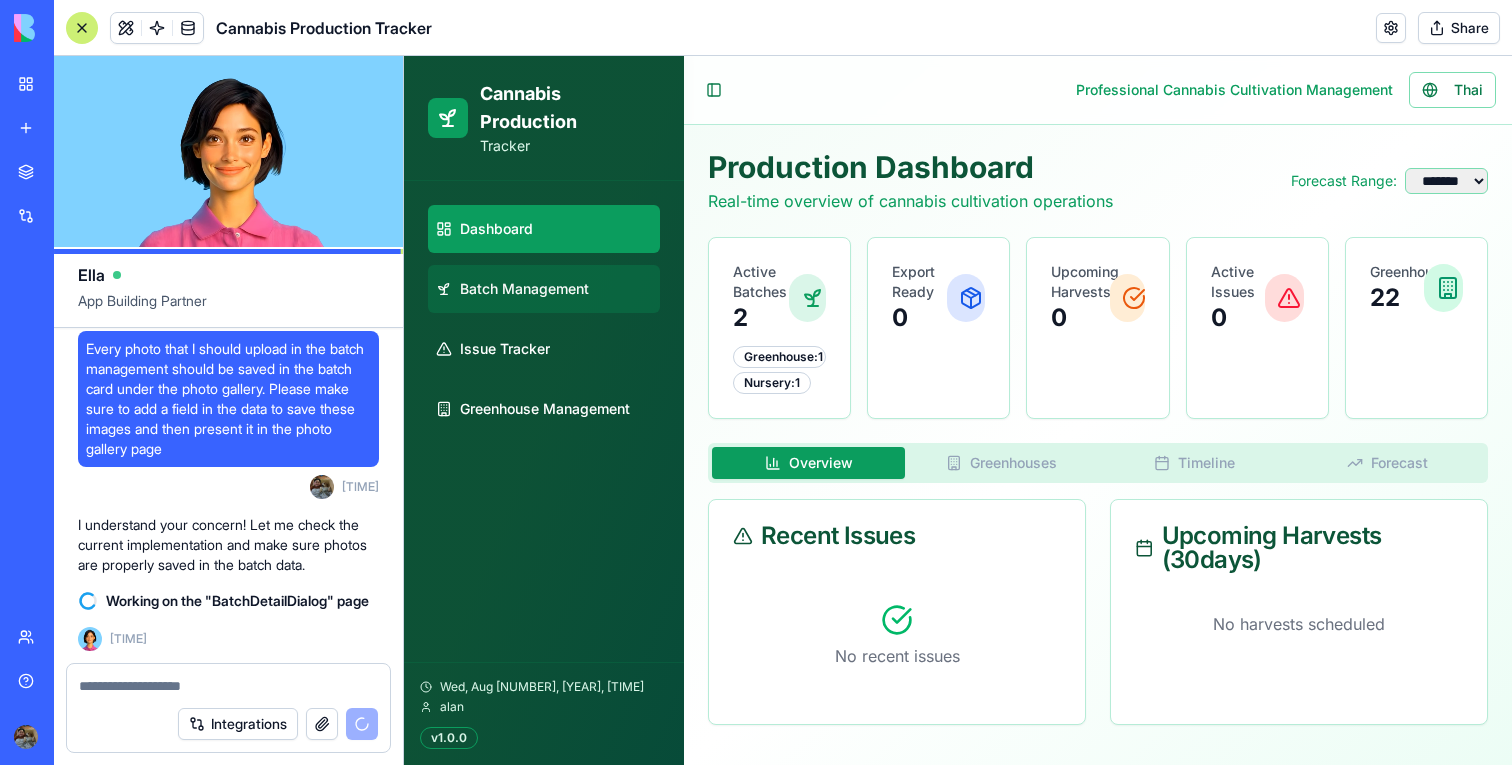 click on "Batch Management" at bounding box center (544, 289) 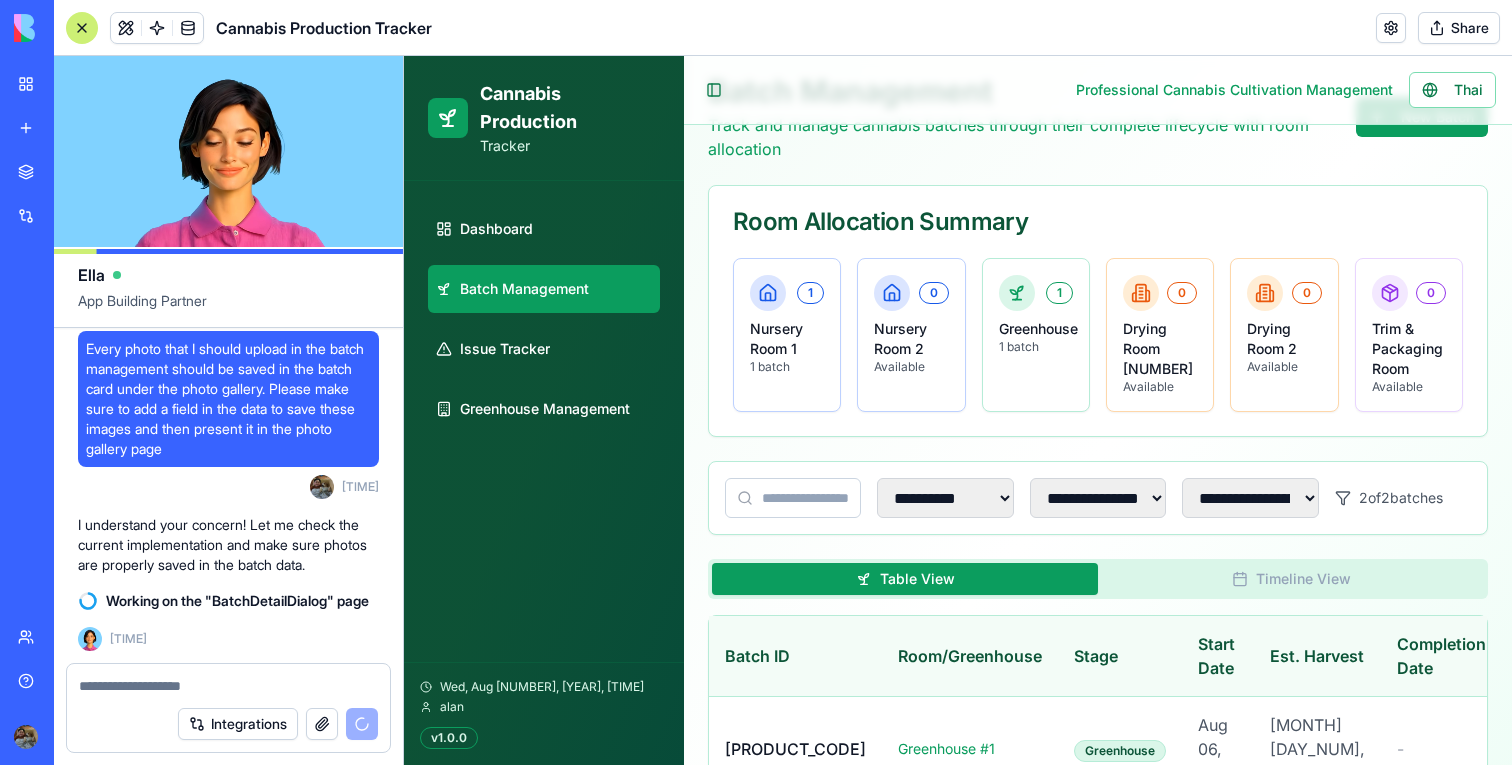 scroll, scrollTop: 243, scrollLeft: 0, axis: vertical 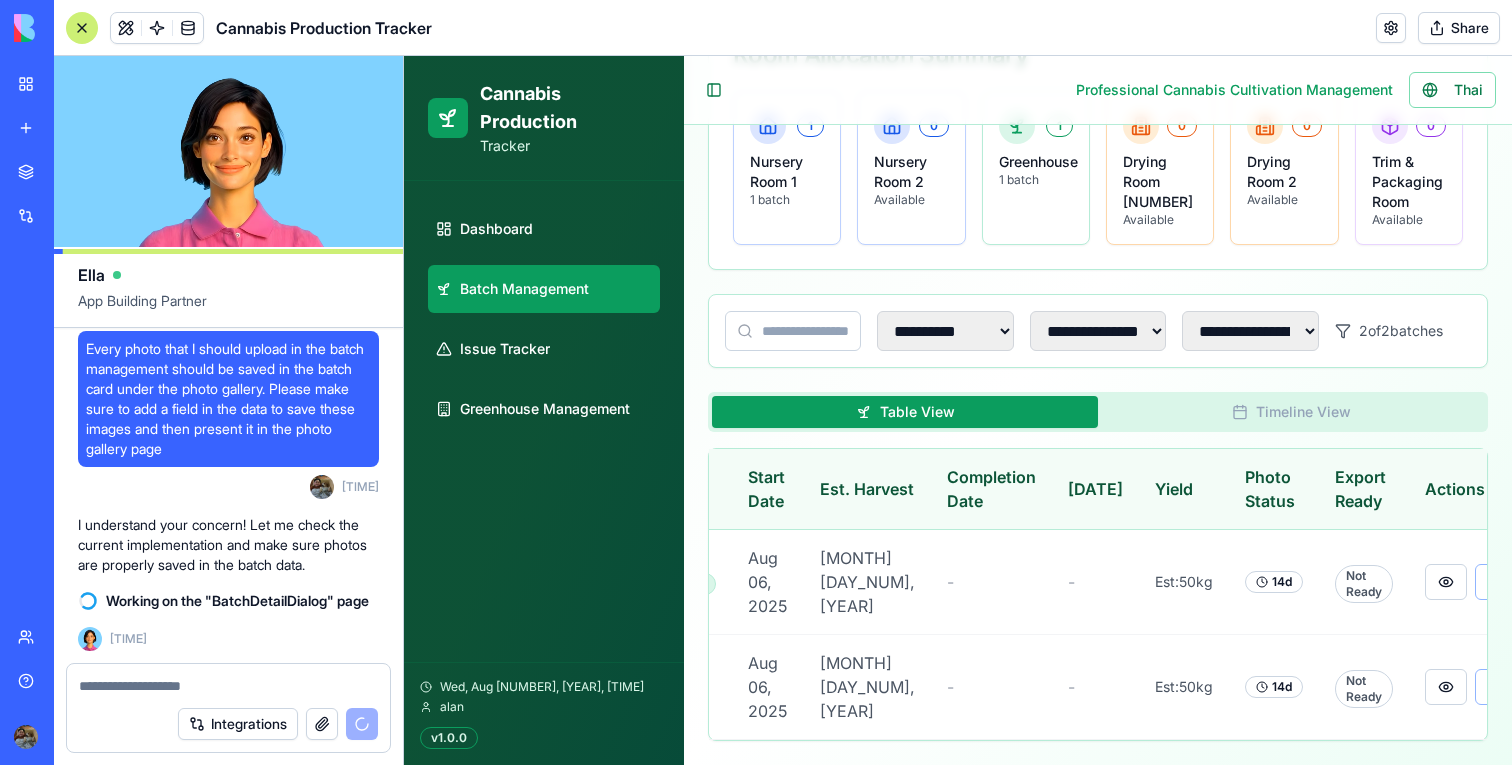 click on "Dashboard Batch Management Issue Tracker Greenhouse Management" at bounding box center (544, 319) 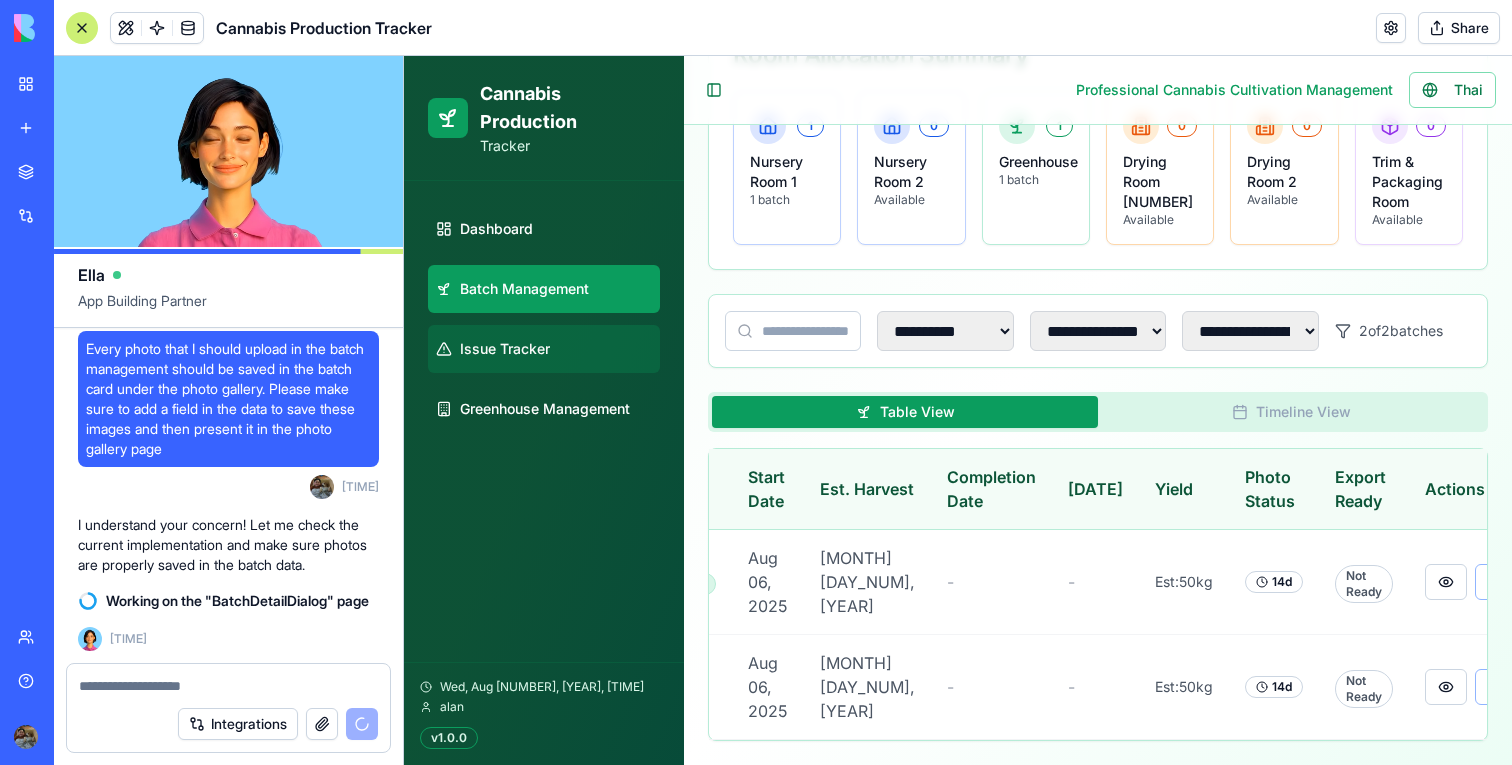 click on "Issue Tracker" at bounding box center [544, 349] 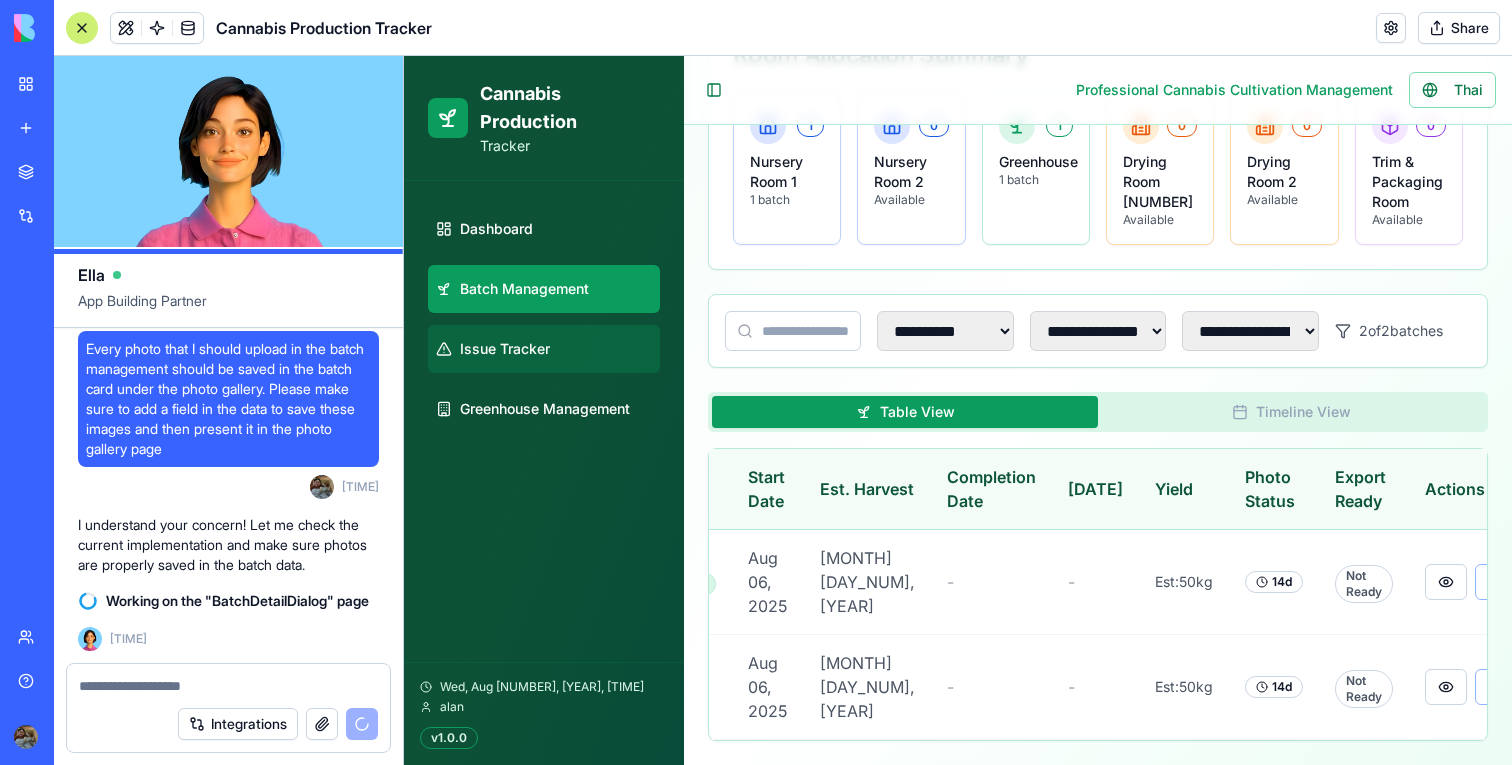 scroll, scrollTop: 140, scrollLeft: 0, axis: vertical 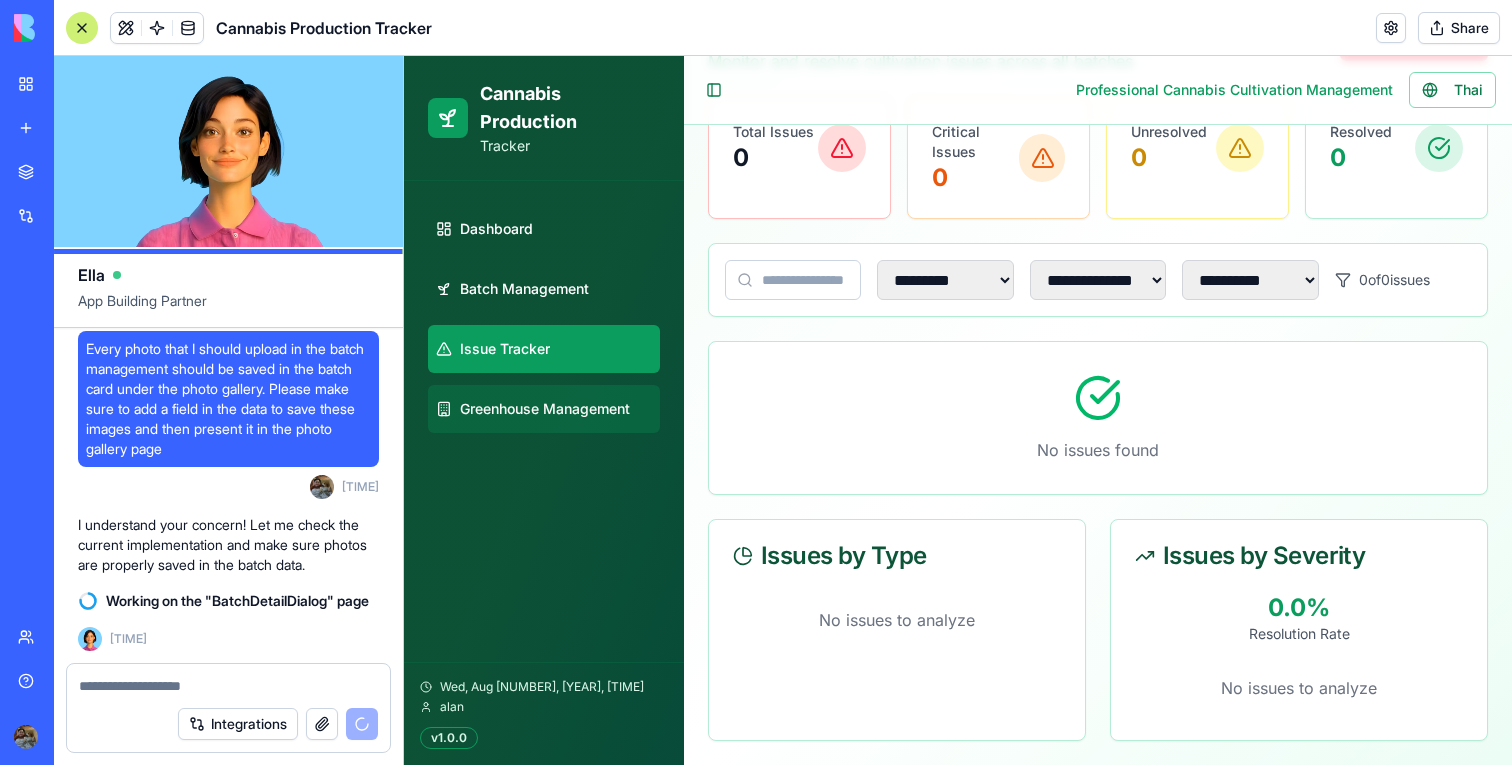 click on "Greenhouse Management" at bounding box center (545, 409) 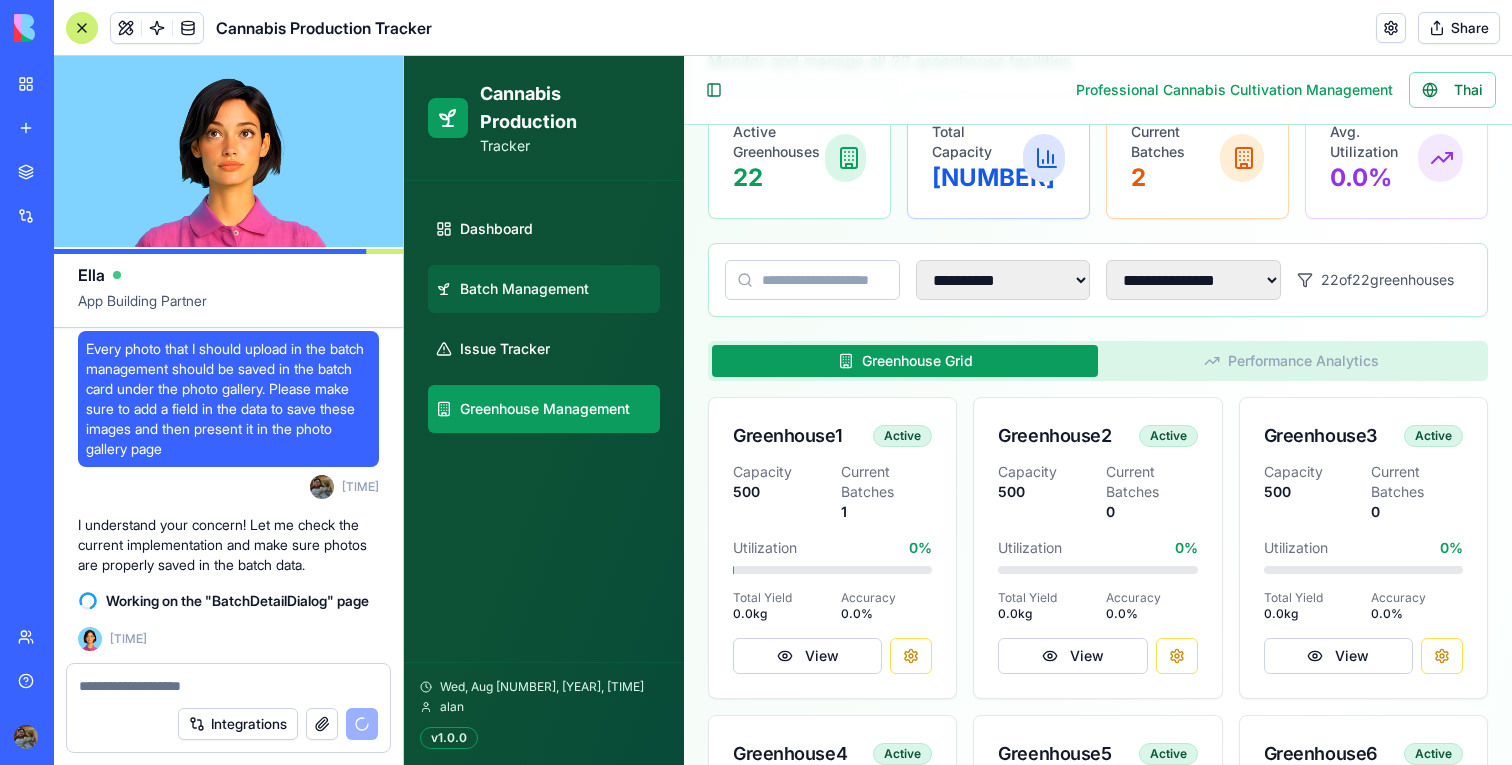 click on "Batch Management" at bounding box center [524, 289] 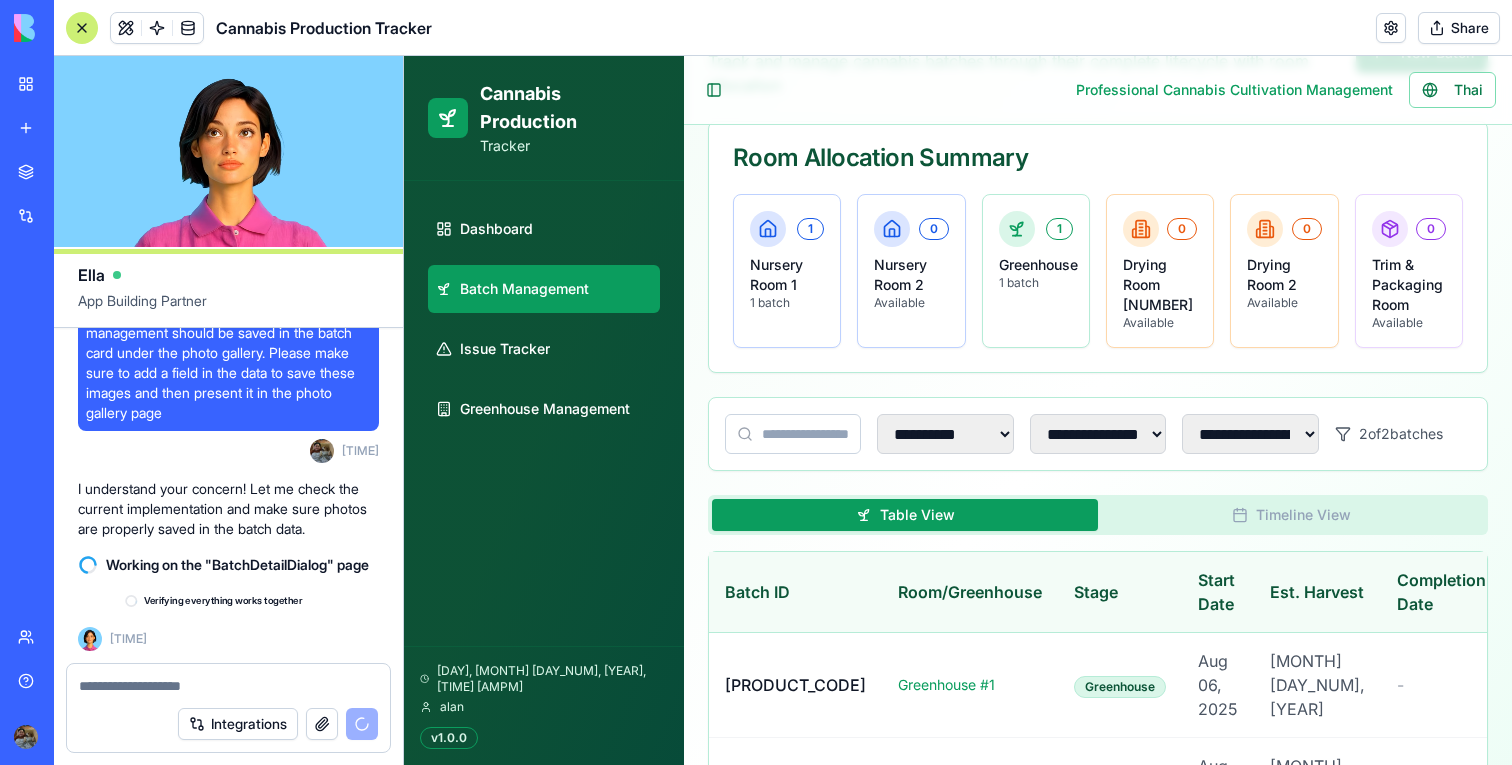 scroll, scrollTop: 23169, scrollLeft: 0, axis: vertical 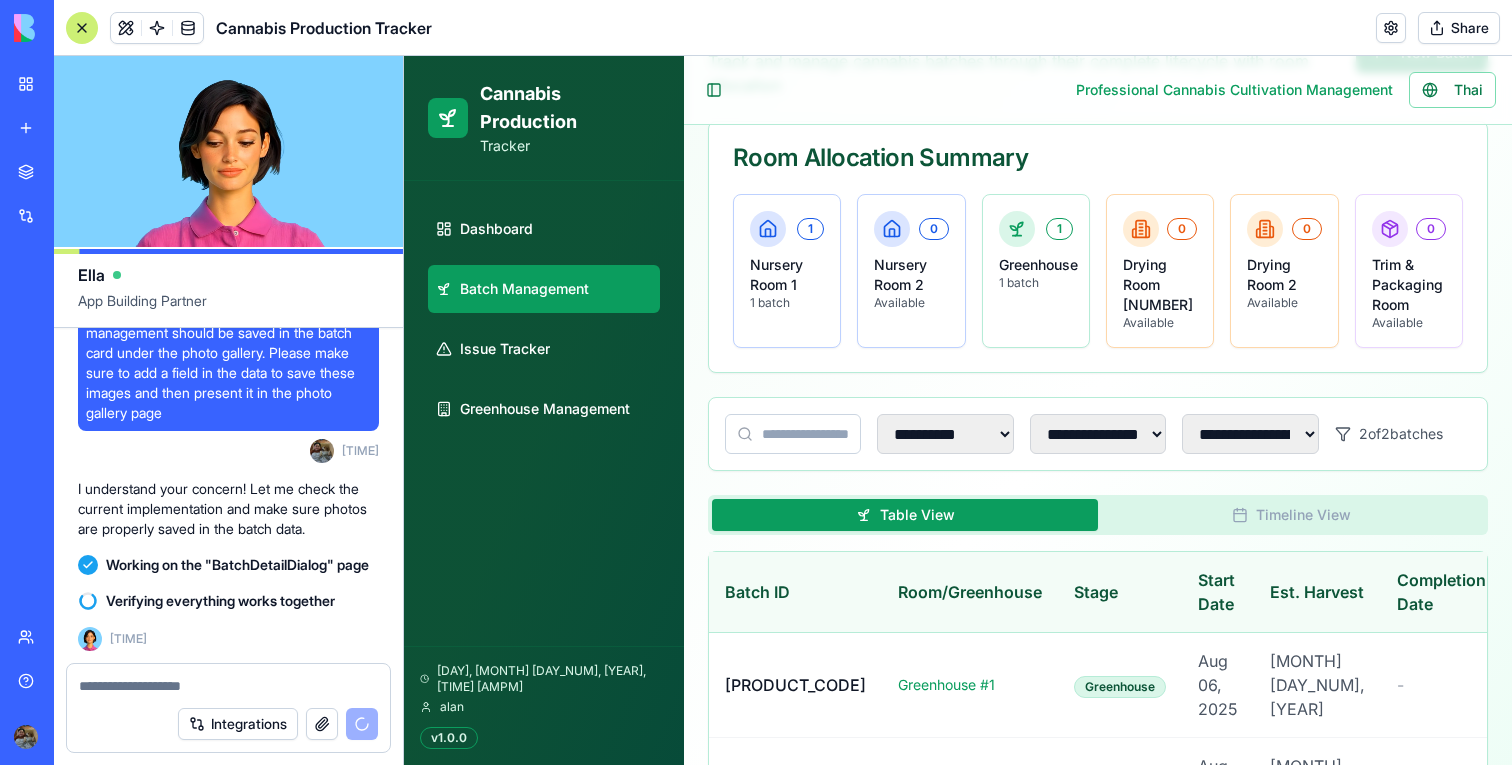 click at bounding box center [82, 28] 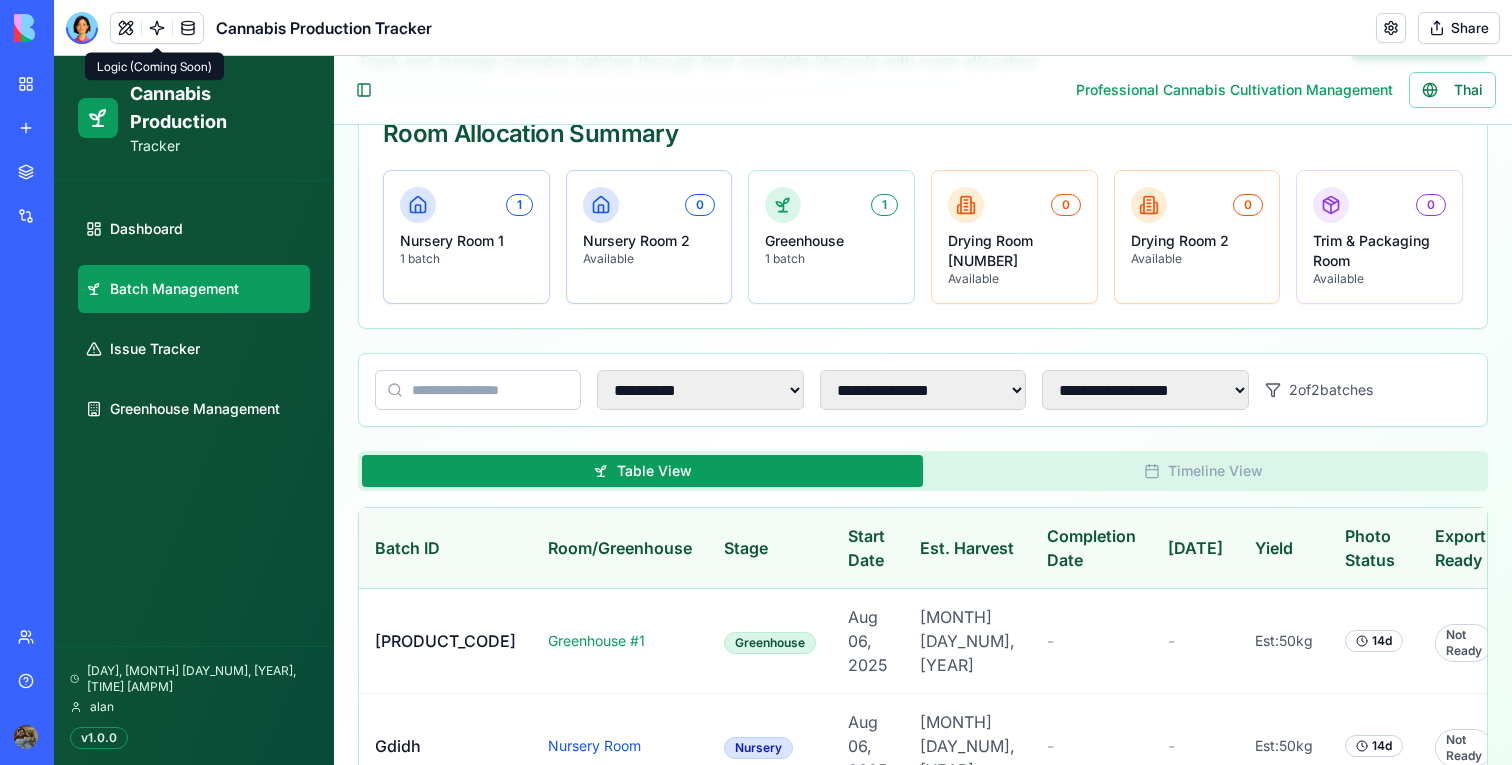 click at bounding box center (188, 28) 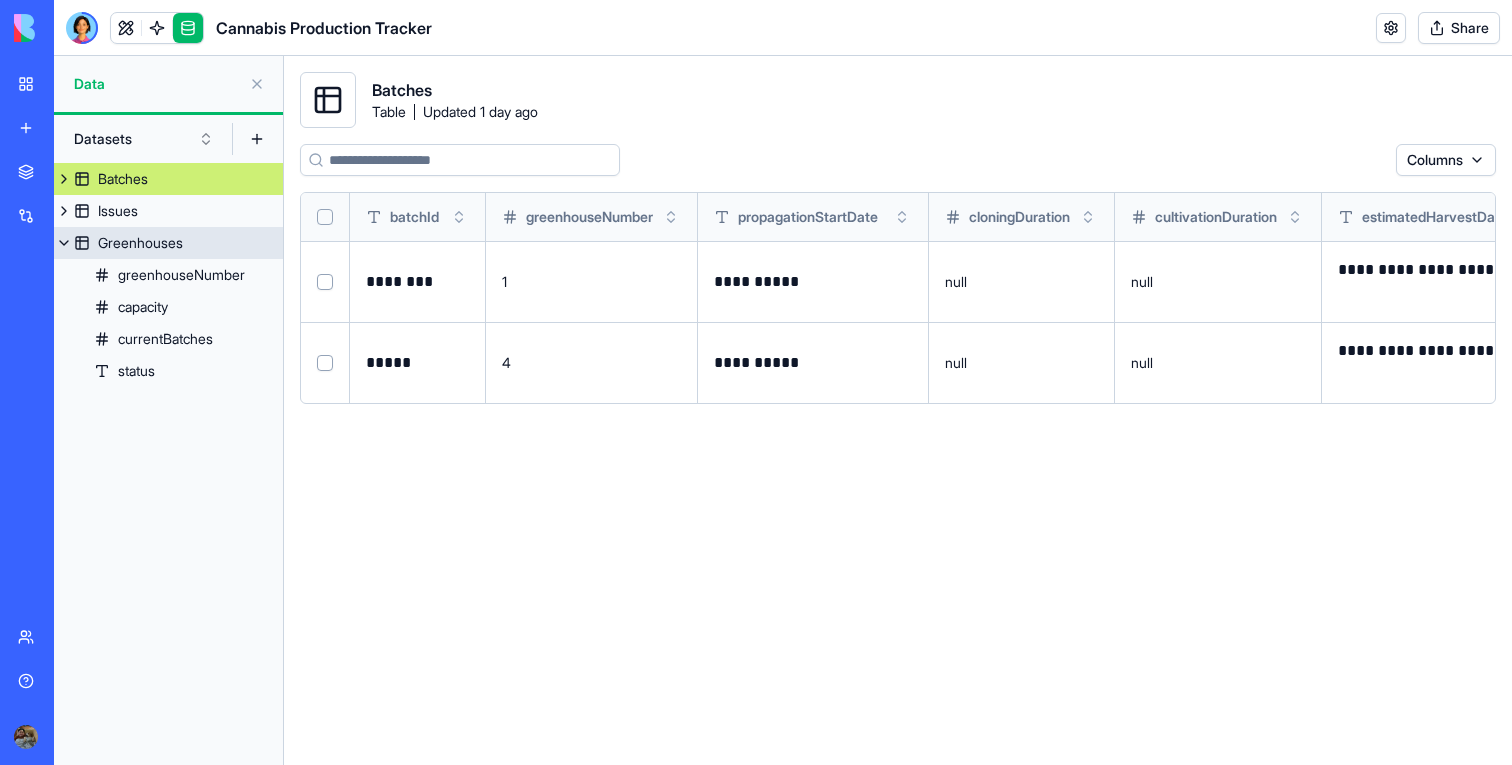 click on "Greenhouses" at bounding box center [140, 243] 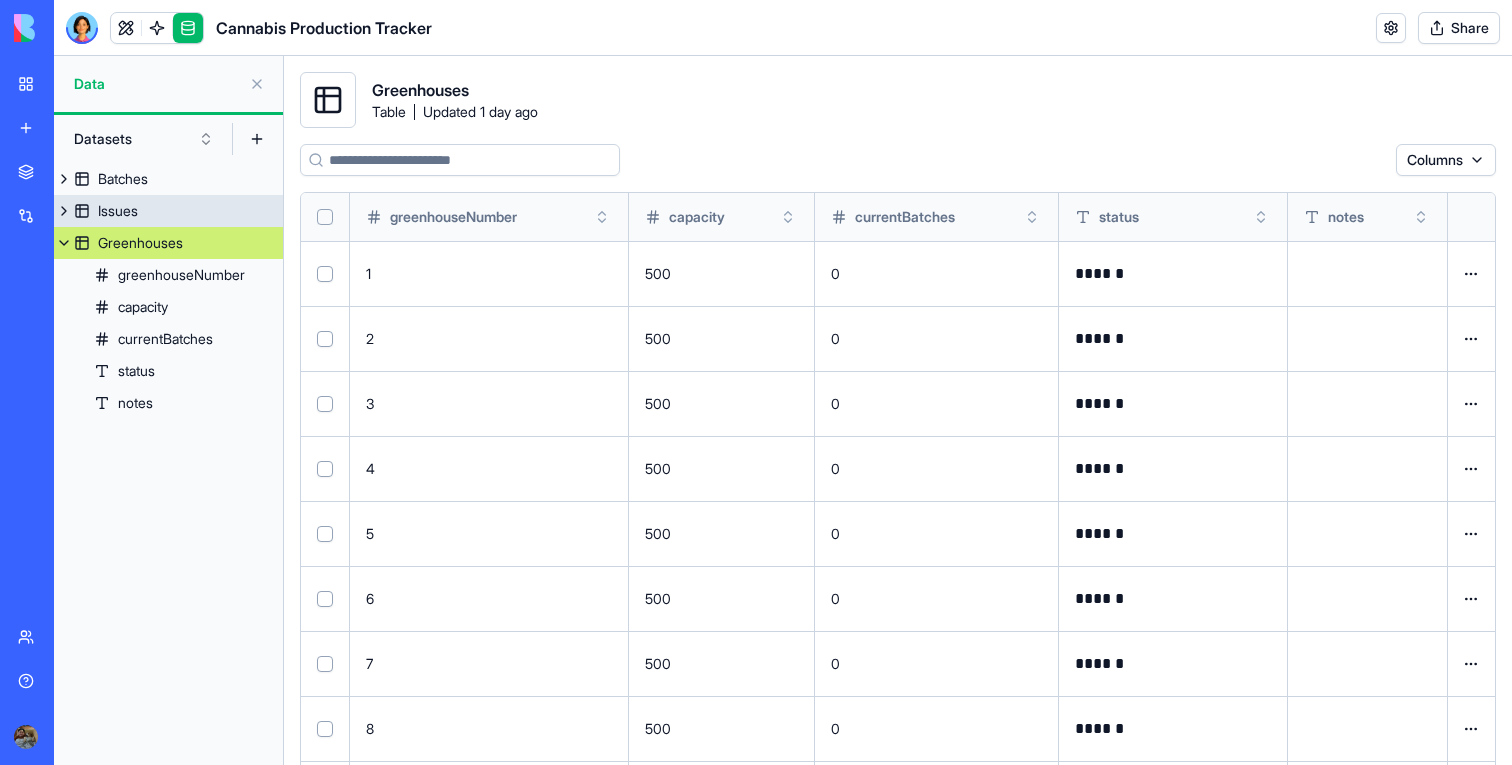 click at bounding box center [64, 211] 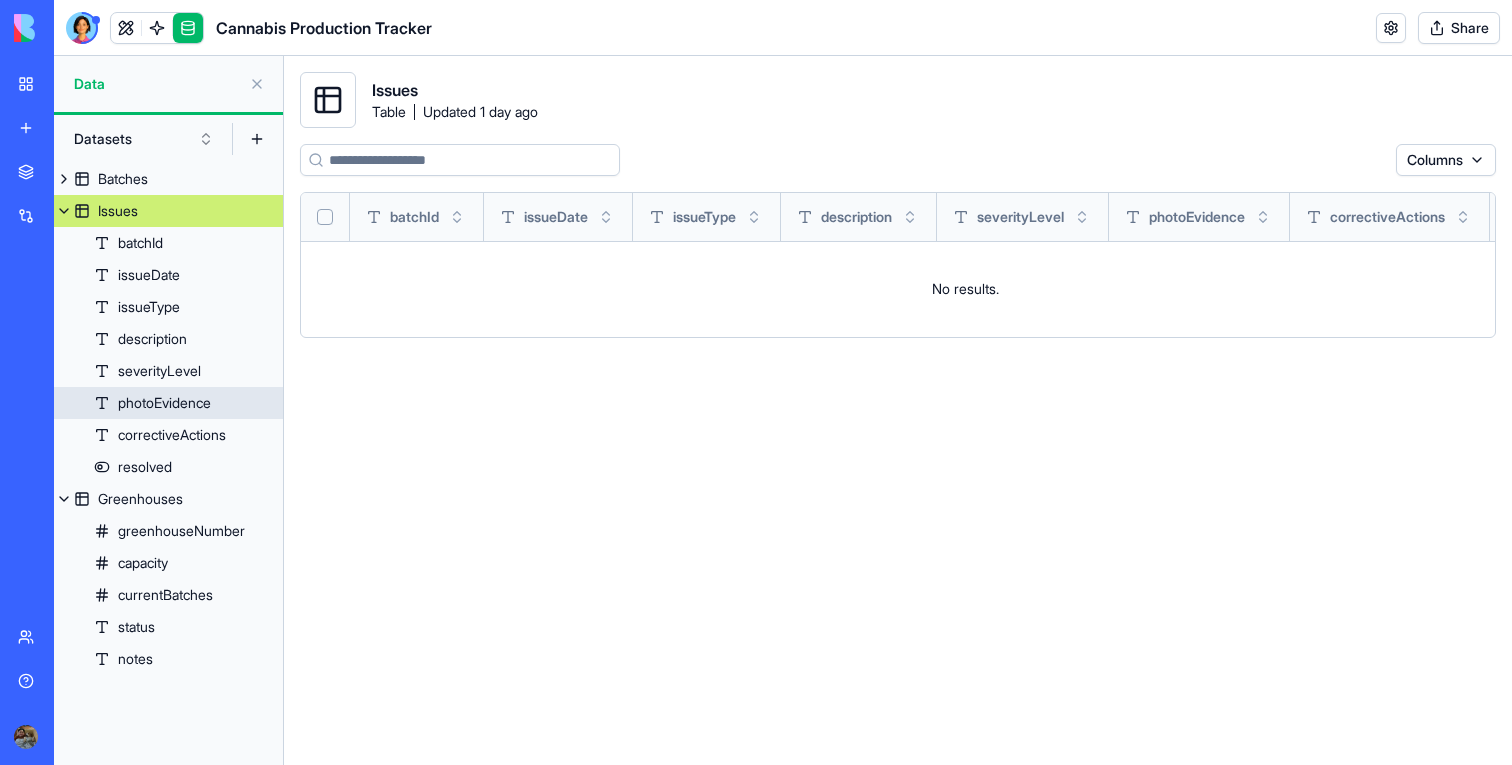 click on "photoEvidence" at bounding box center [164, 403] 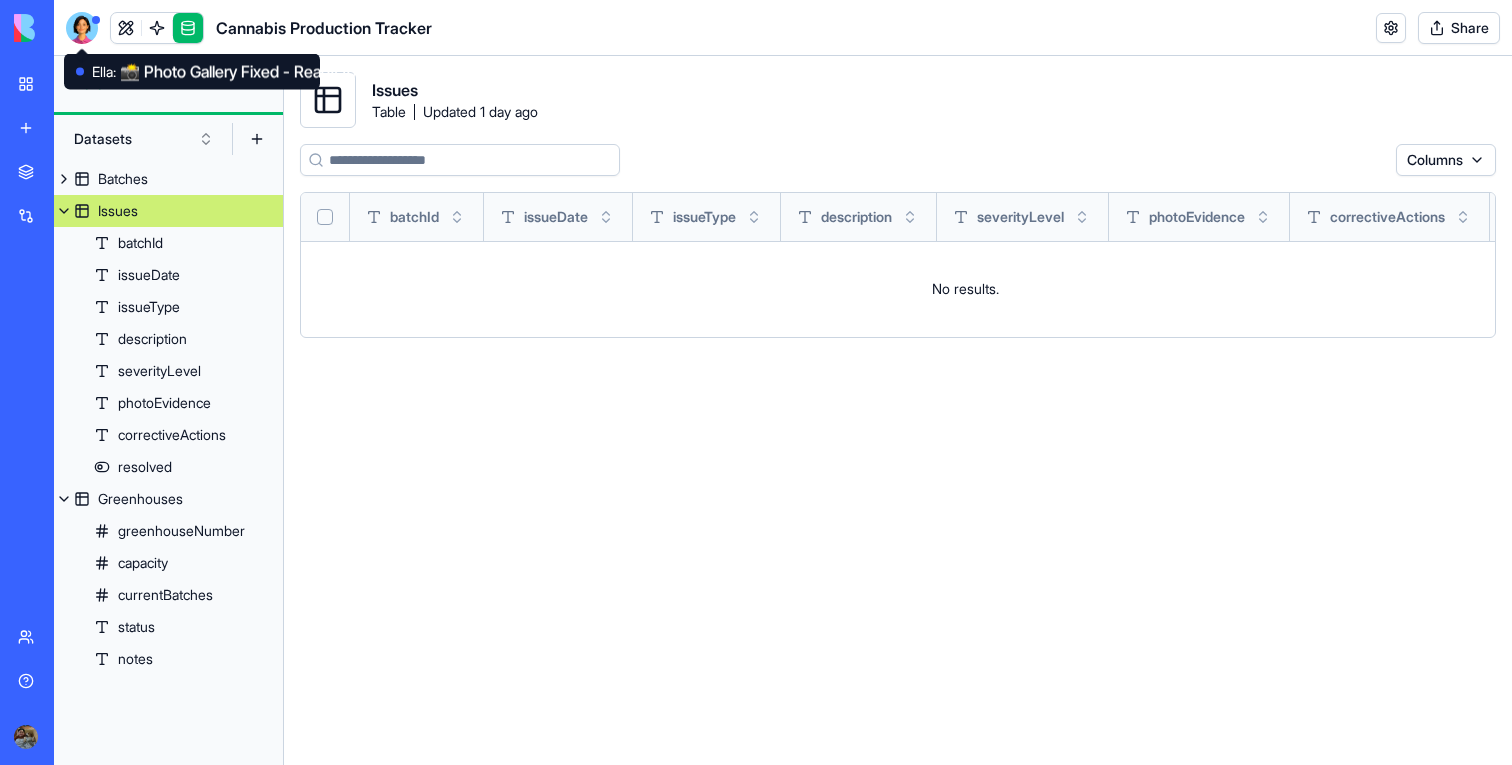 click at bounding box center (82, 28) 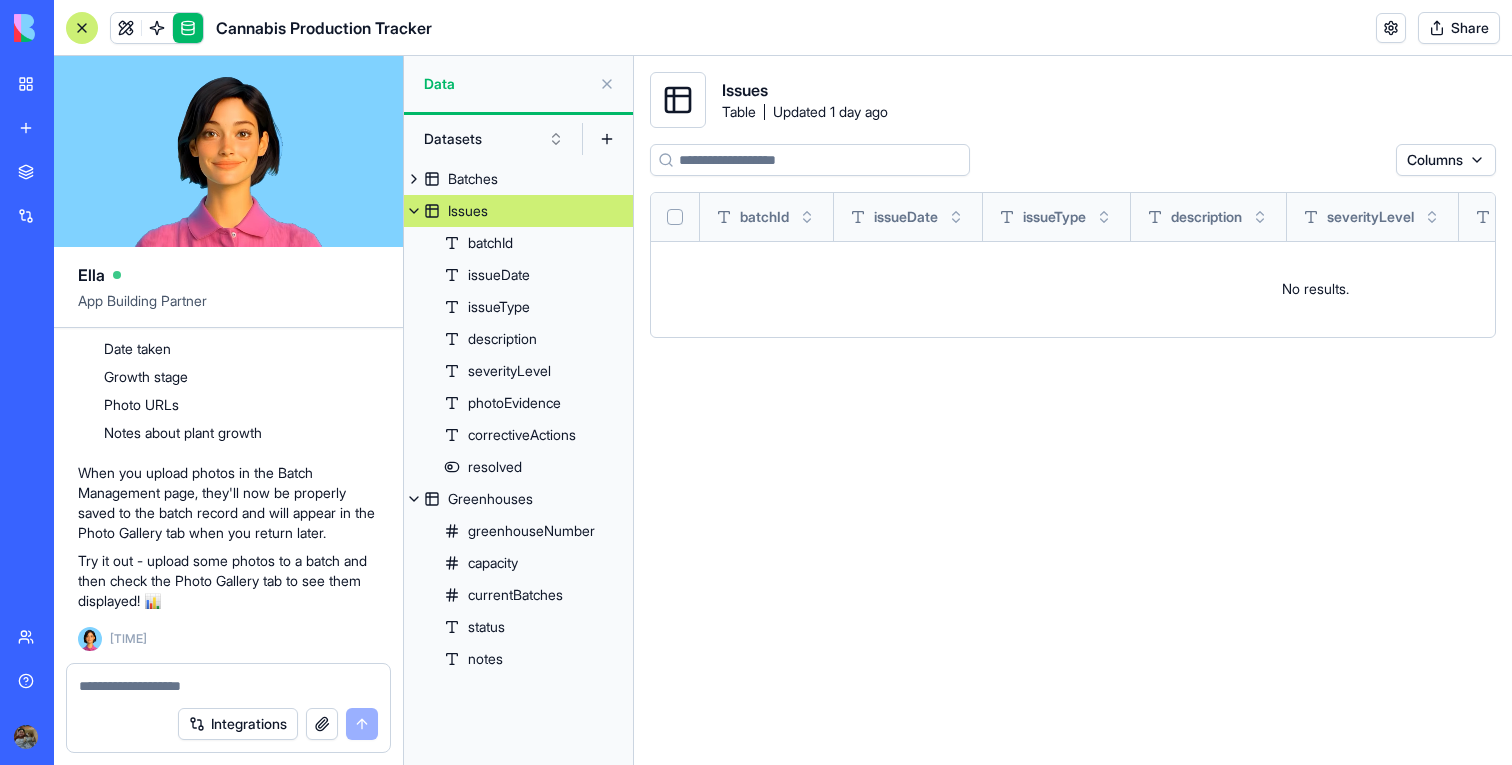 scroll, scrollTop: 23415, scrollLeft: 0, axis: vertical 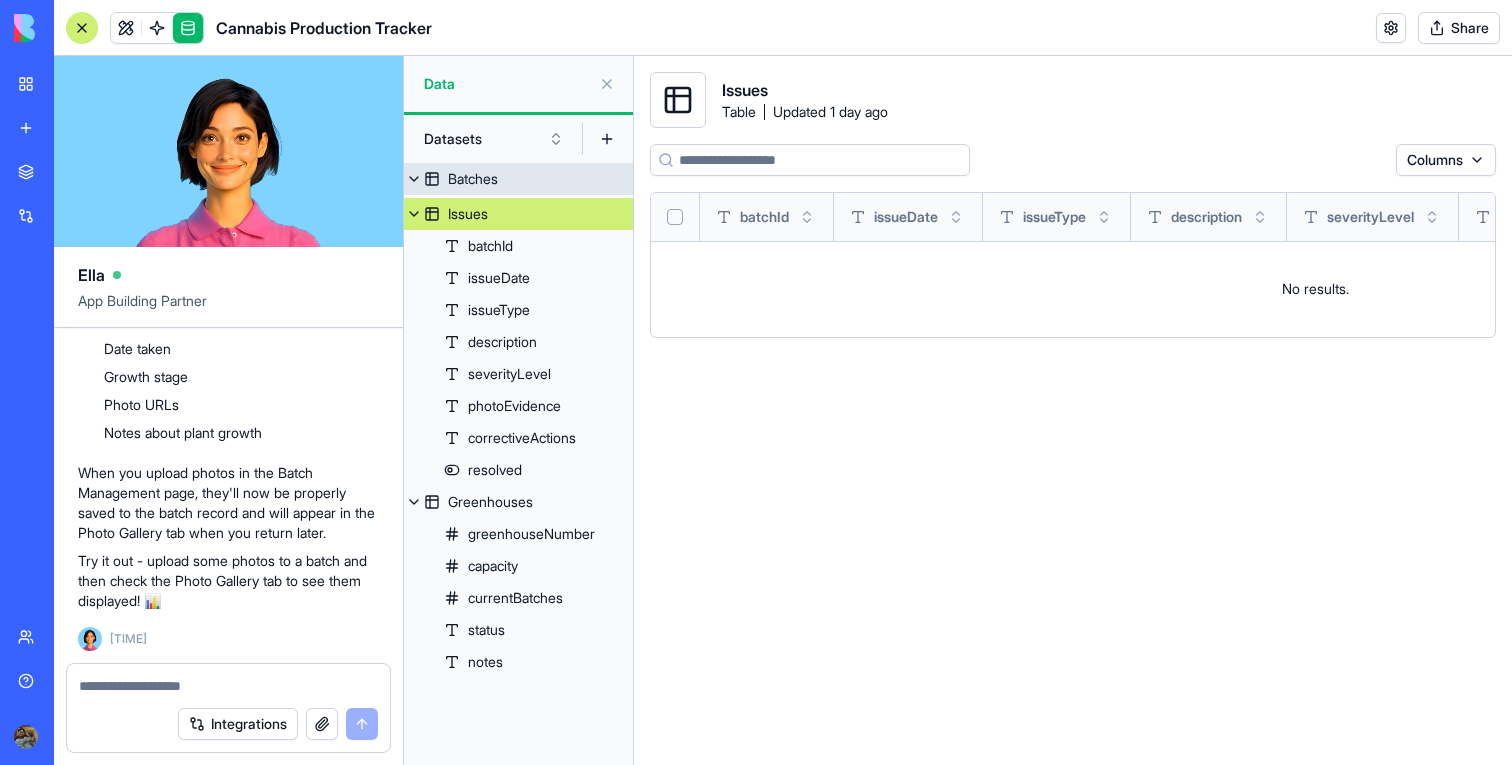 click on "Batches" at bounding box center [518, 179] 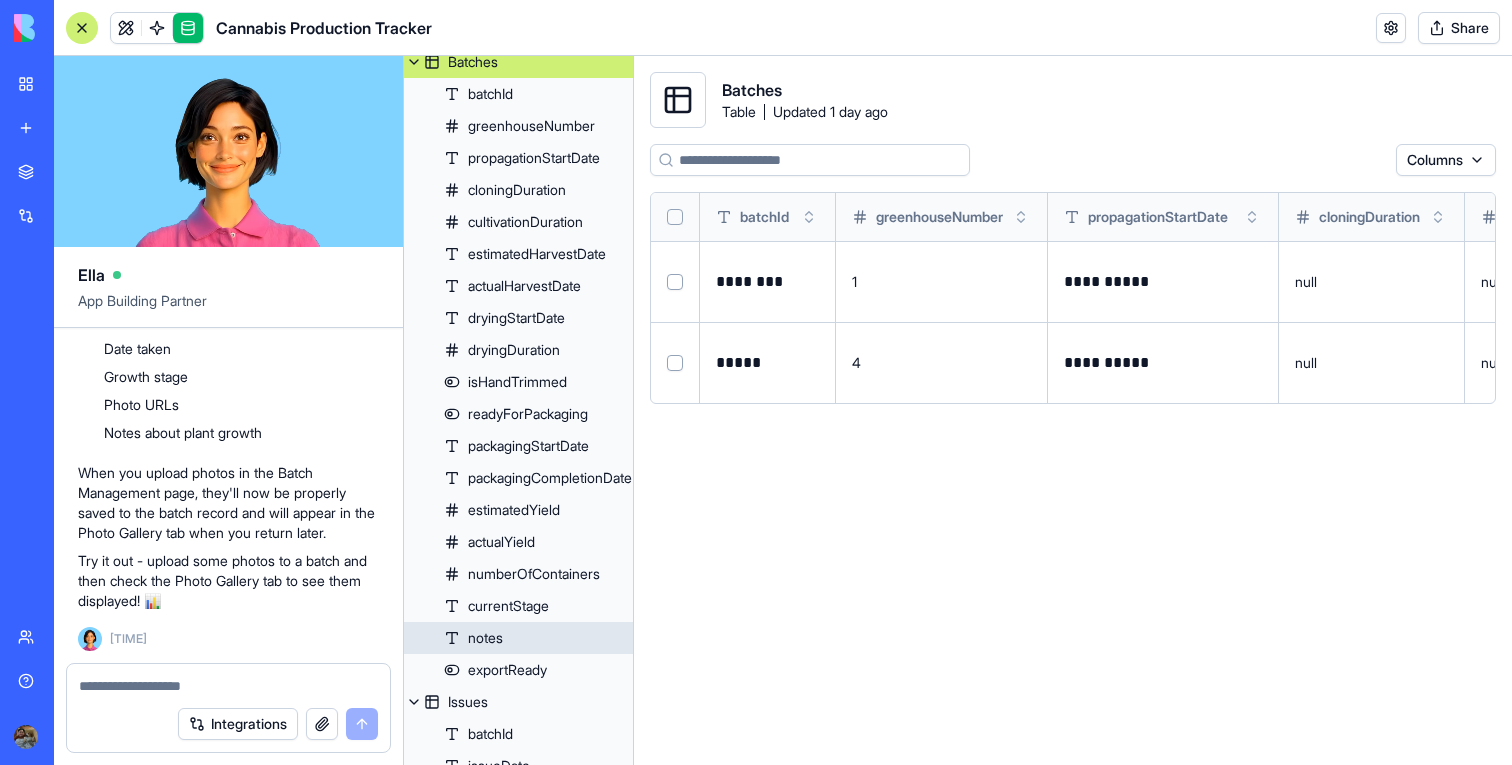 scroll, scrollTop: 101, scrollLeft: 0, axis: vertical 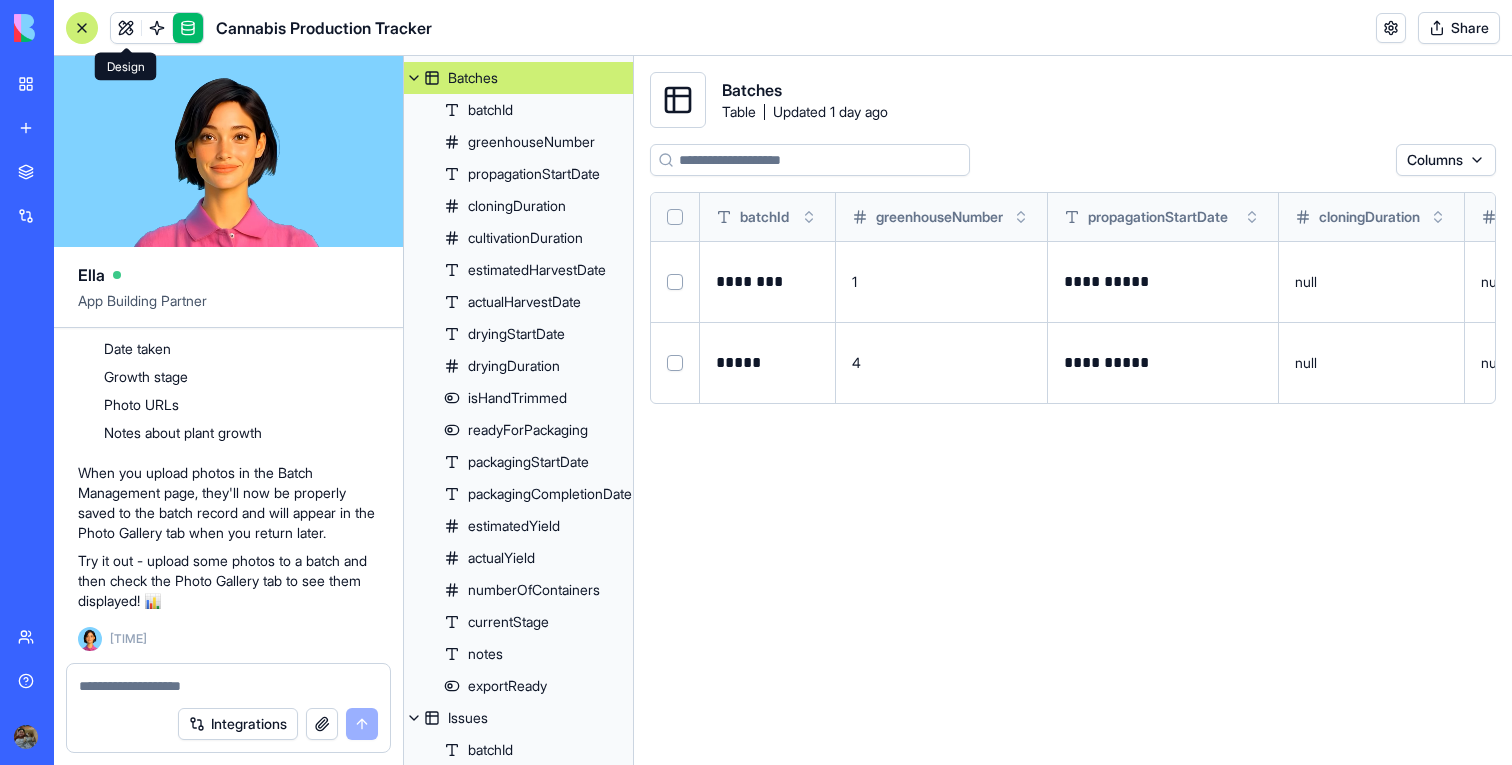 click at bounding box center [126, 28] 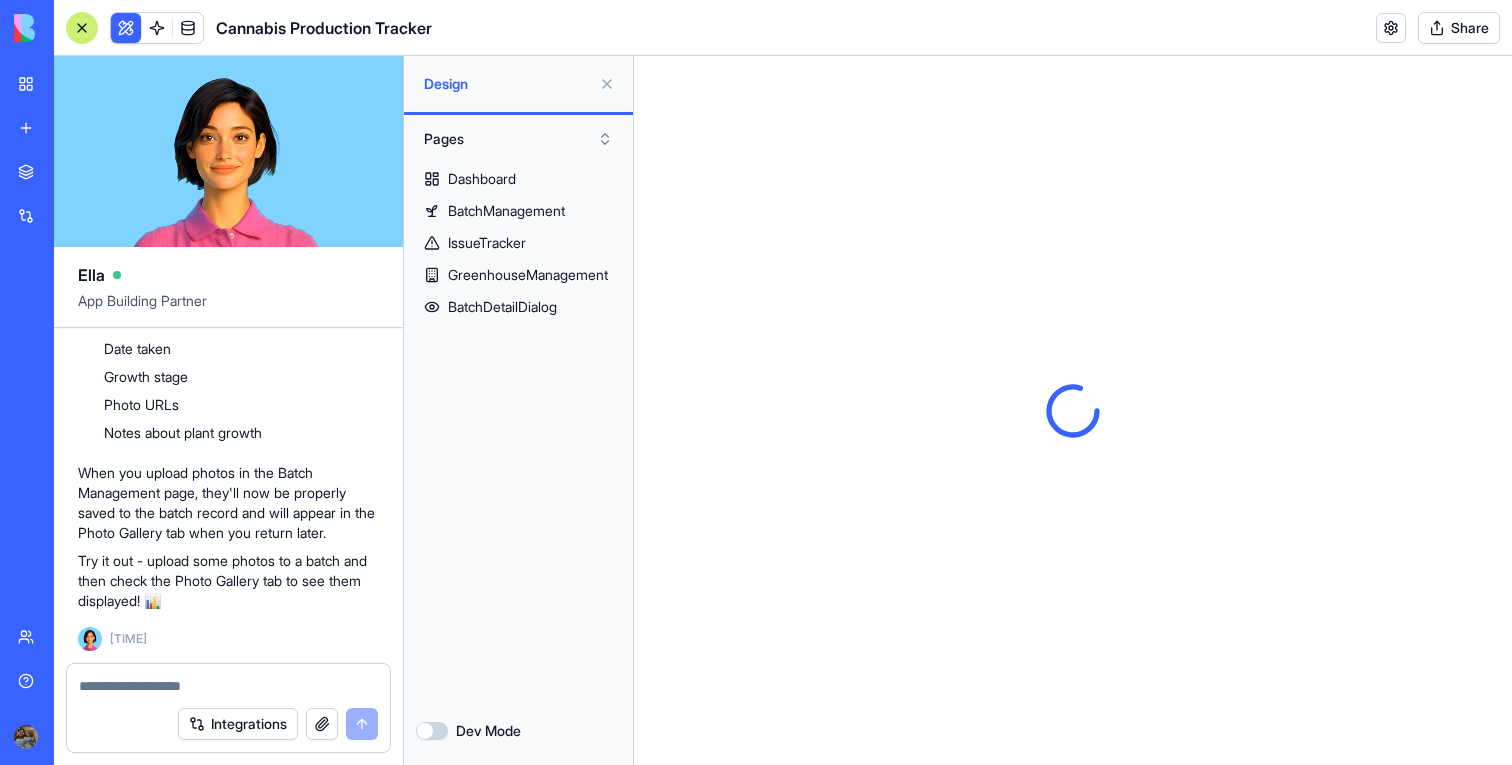 scroll, scrollTop: 0, scrollLeft: 0, axis: both 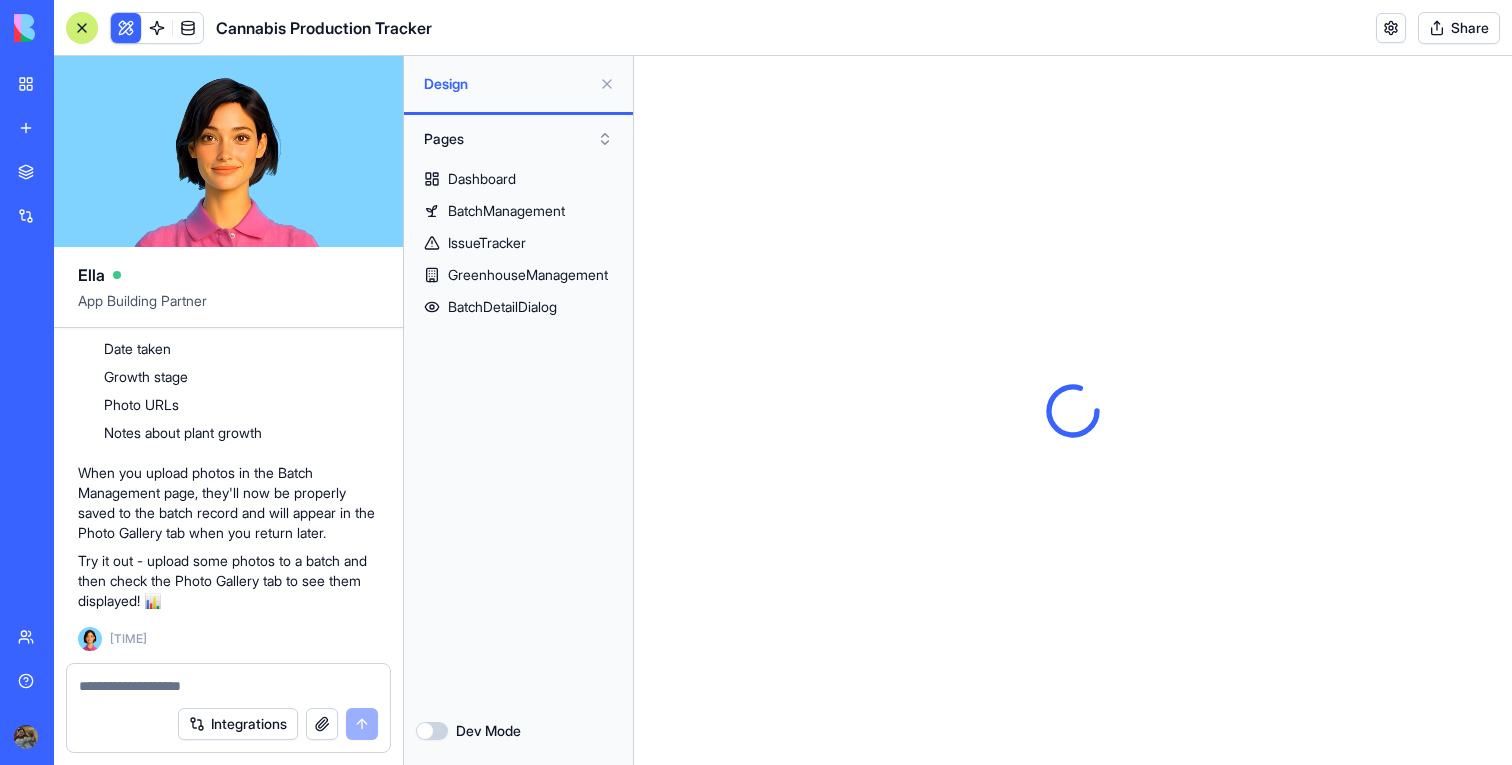 click at bounding box center [607, 84] 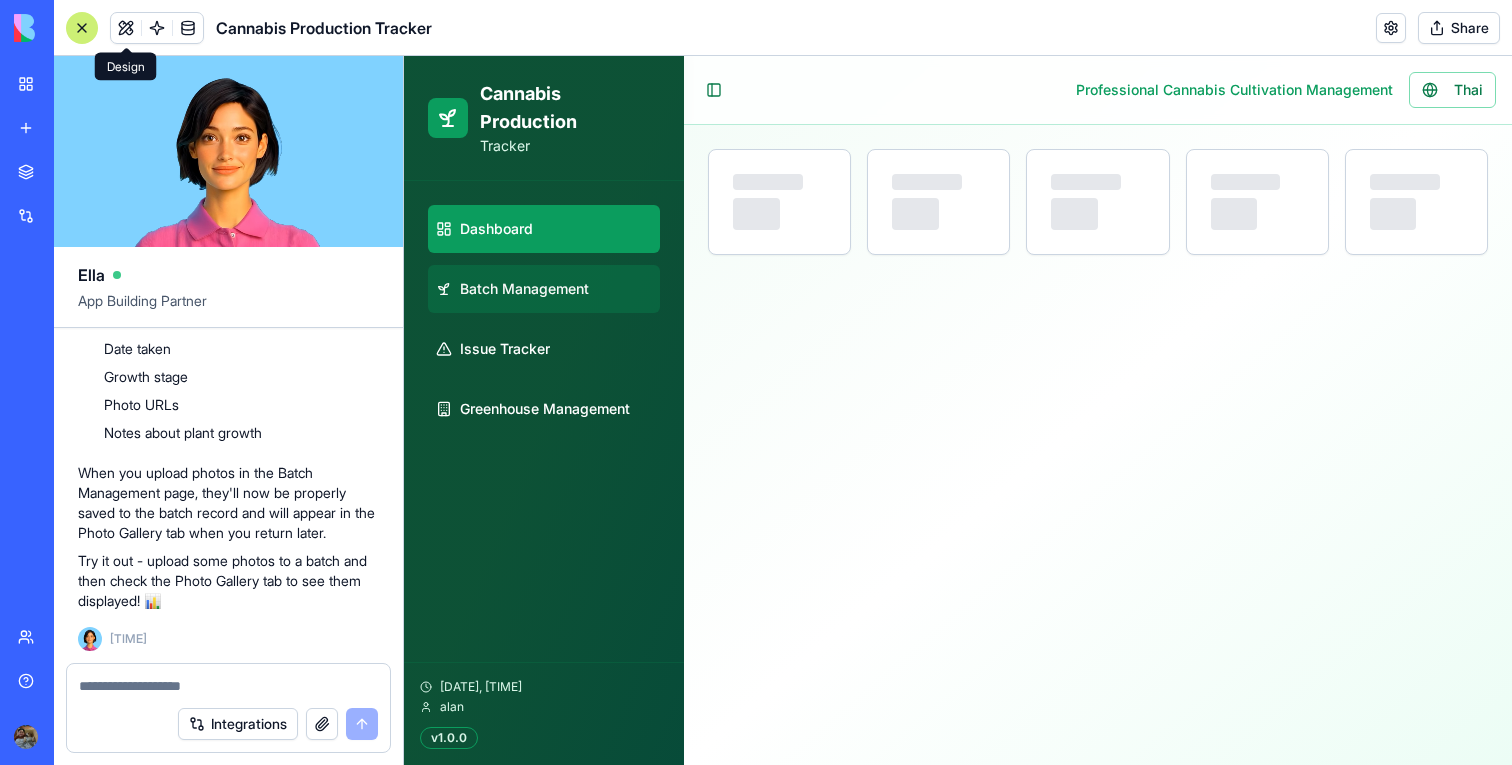 select on "**" 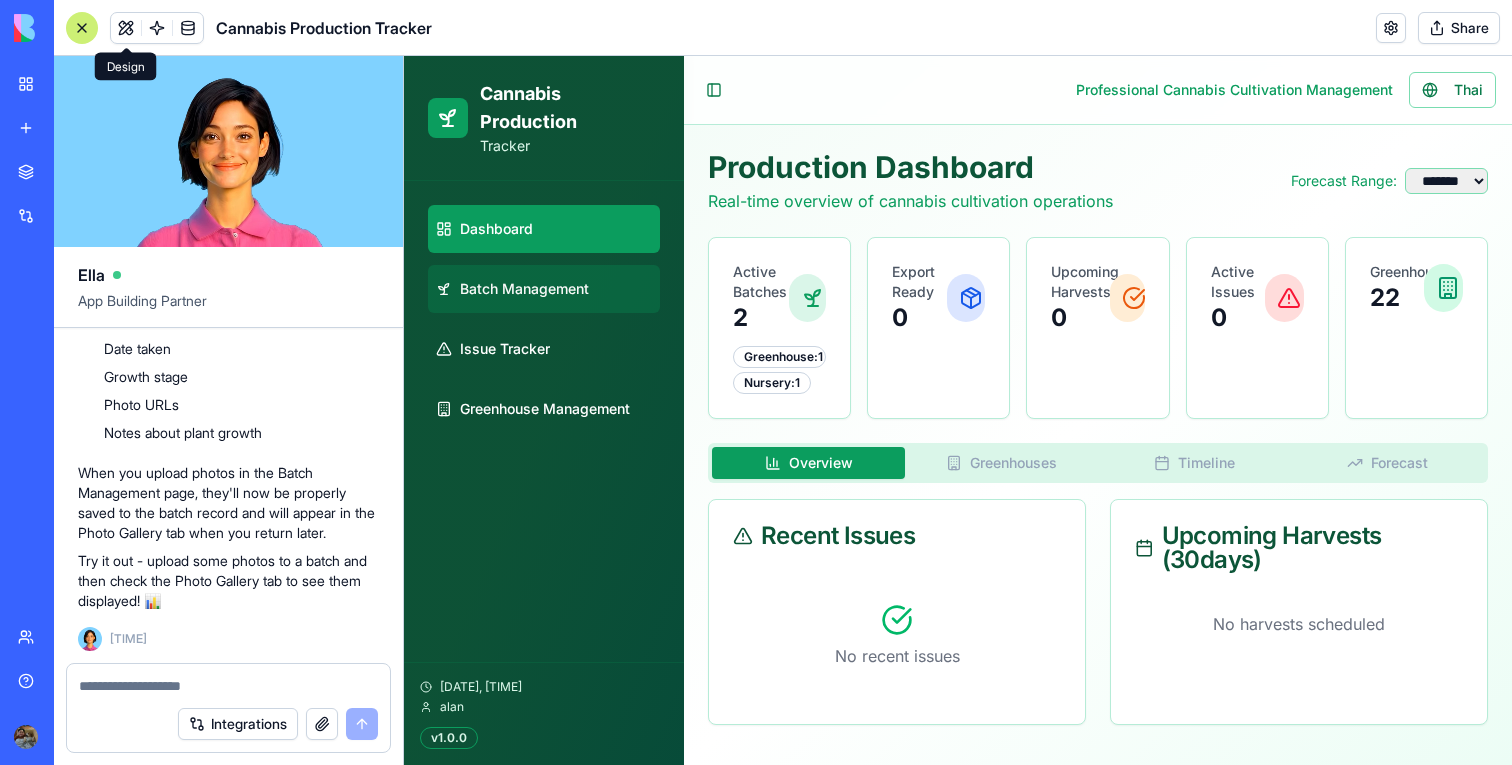 click on "Batch Management" at bounding box center [544, 289] 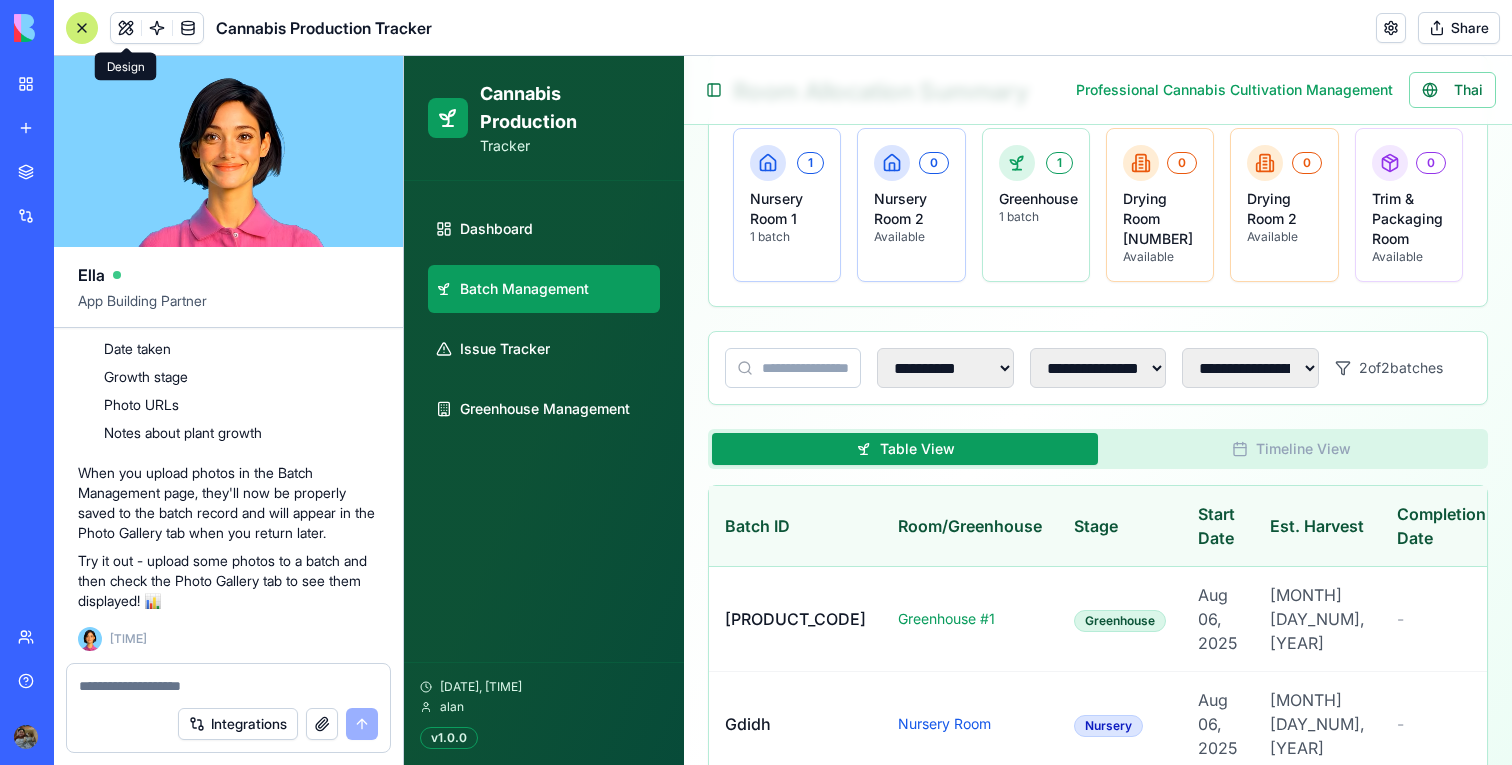 scroll, scrollTop: 243, scrollLeft: 0, axis: vertical 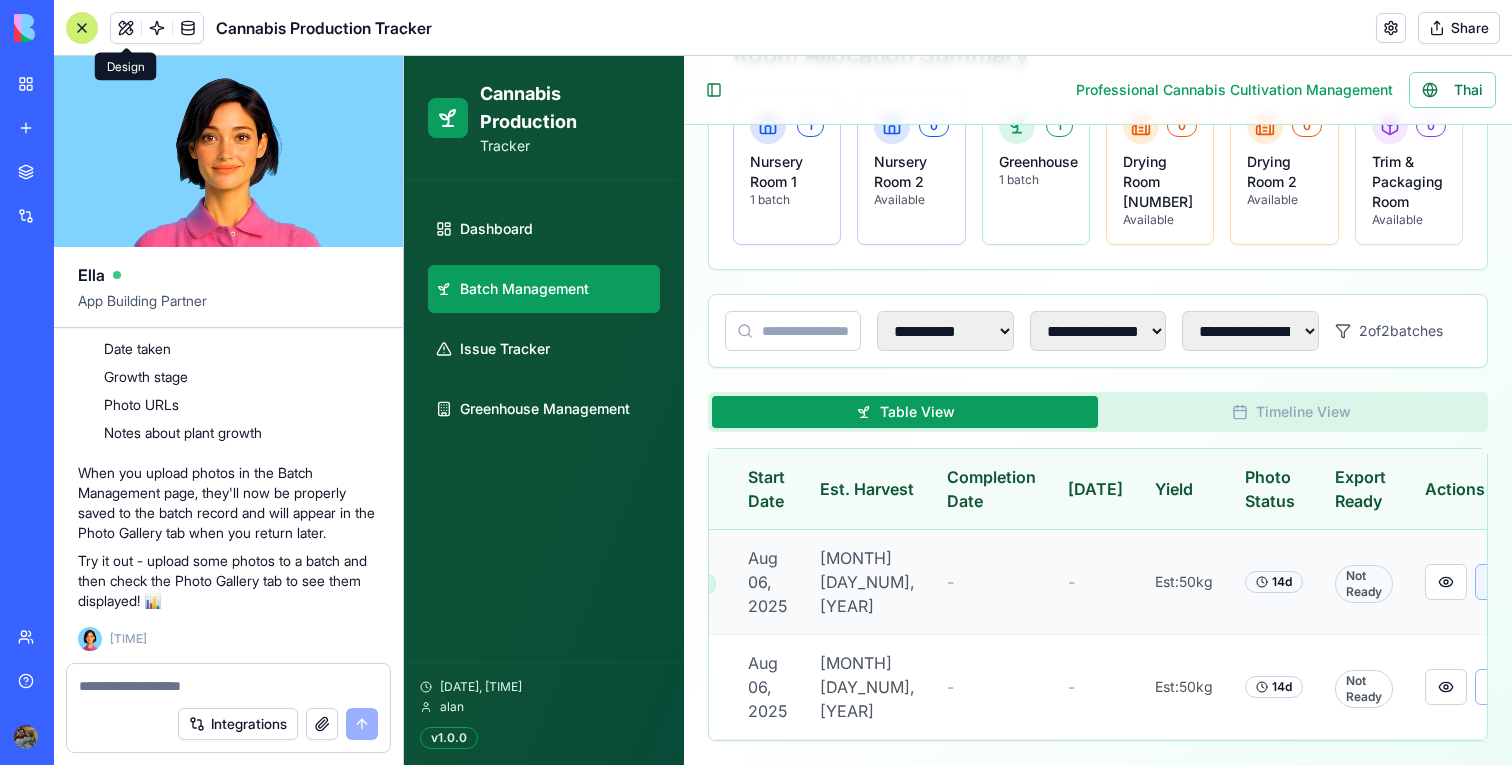 click at bounding box center (1496, 582) 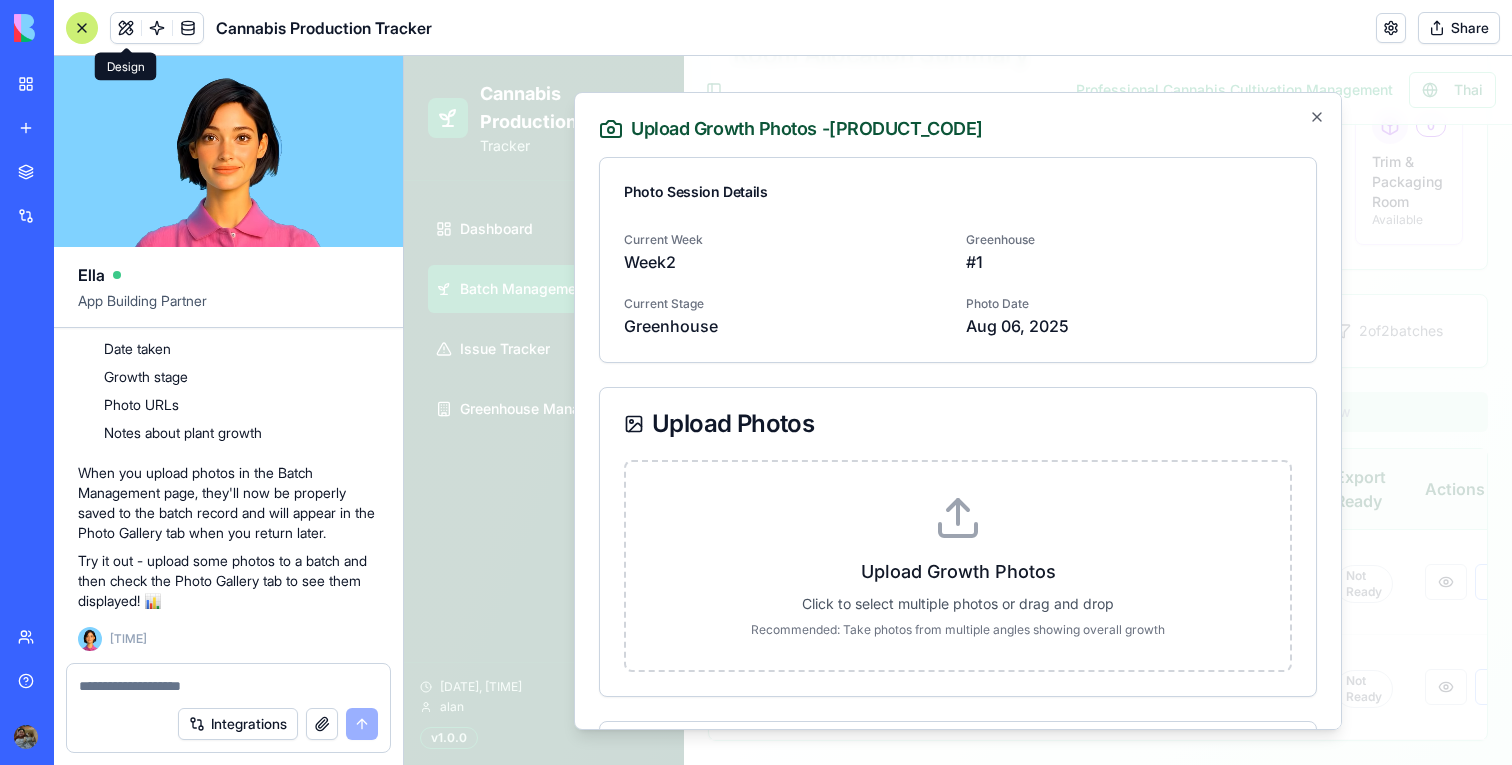 click on "Upload Growth Photos Click to select multiple photos or drag and drop Recommended: Take photos from multiple angles showing overall growth" at bounding box center [958, 565] 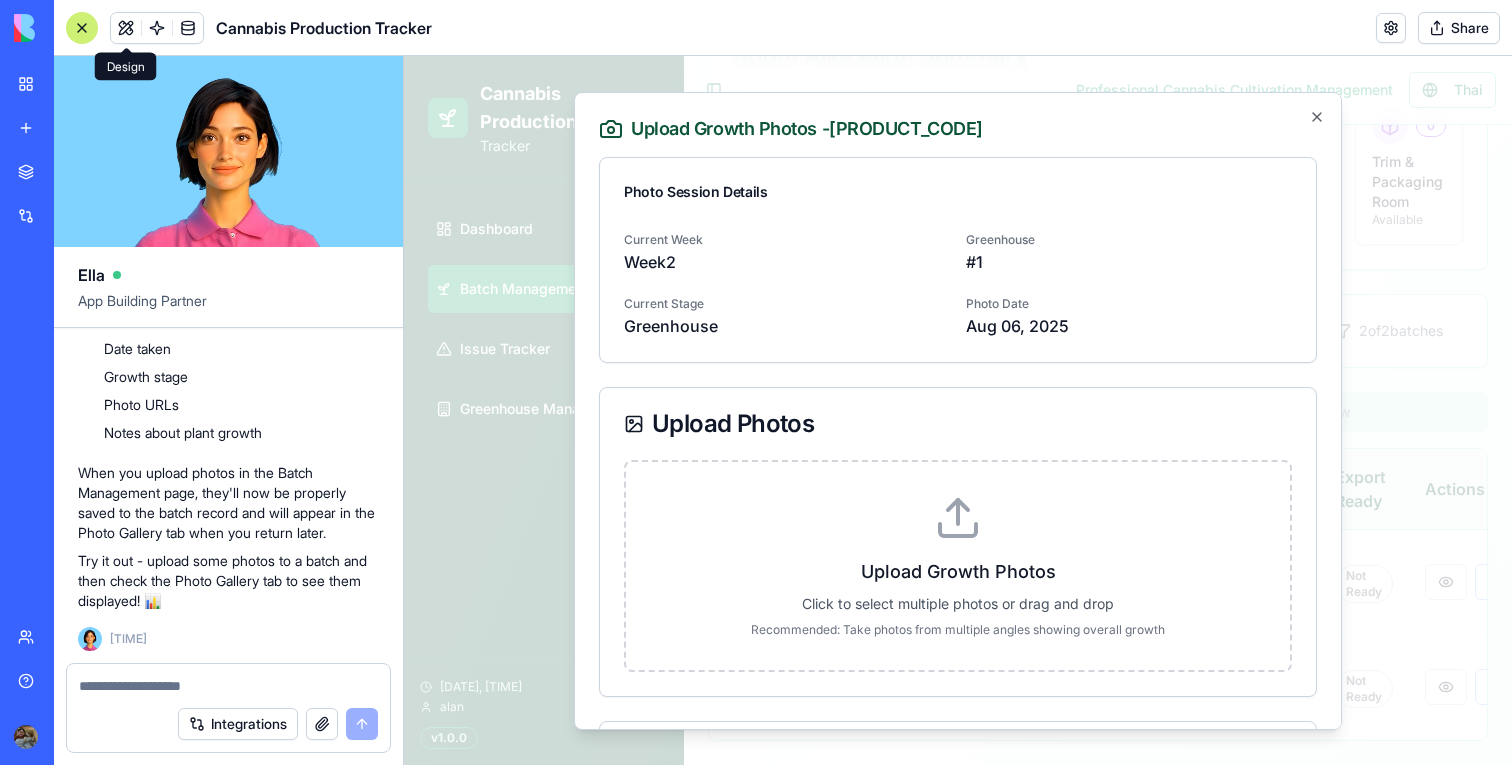 click on "Upload Growth Photos Click to select multiple photos or drag and drop Recommended: Take photos from multiple angles showing overall growth" at bounding box center (404, 56) 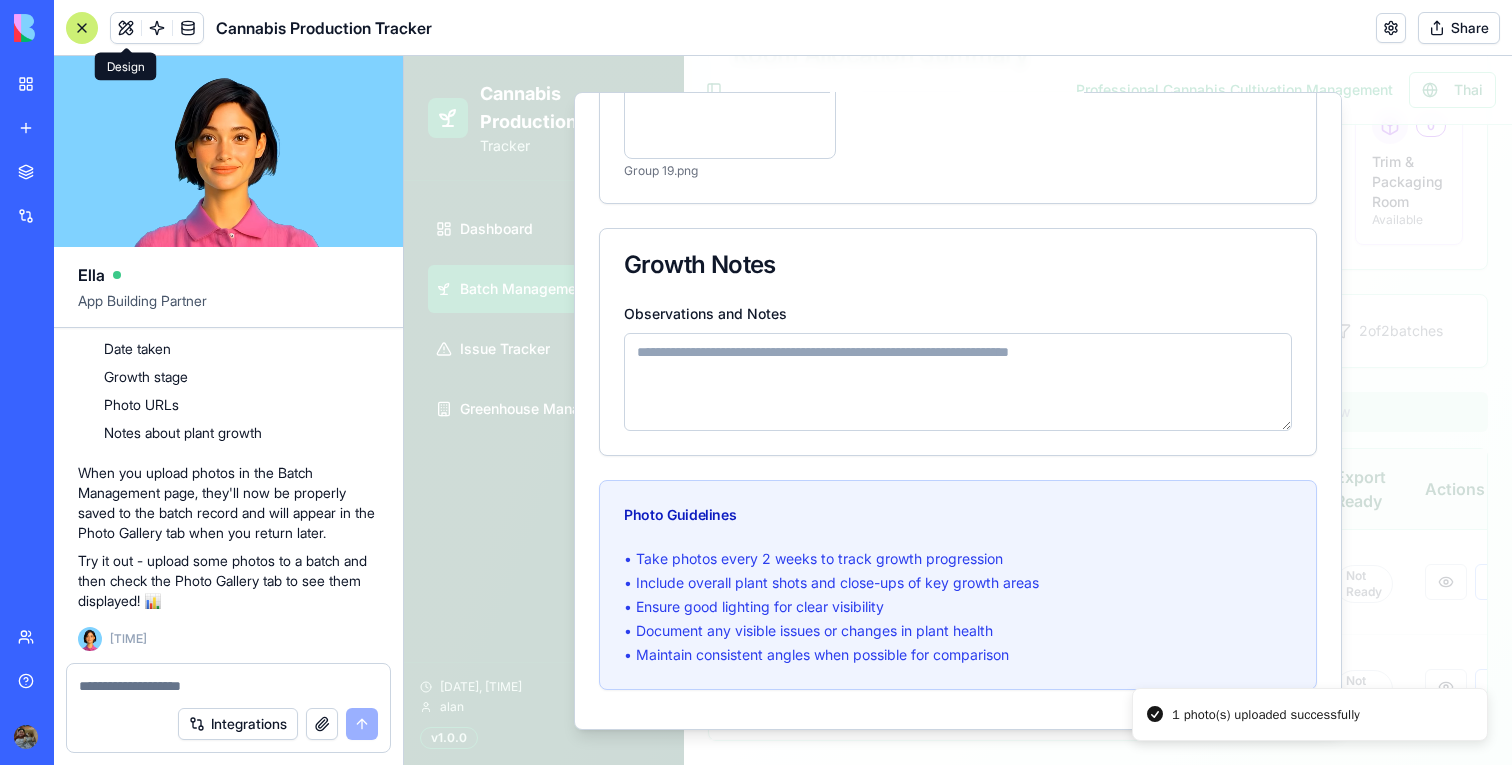 scroll, scrollTop: 546, scrollLeft: 0, axis: vertical 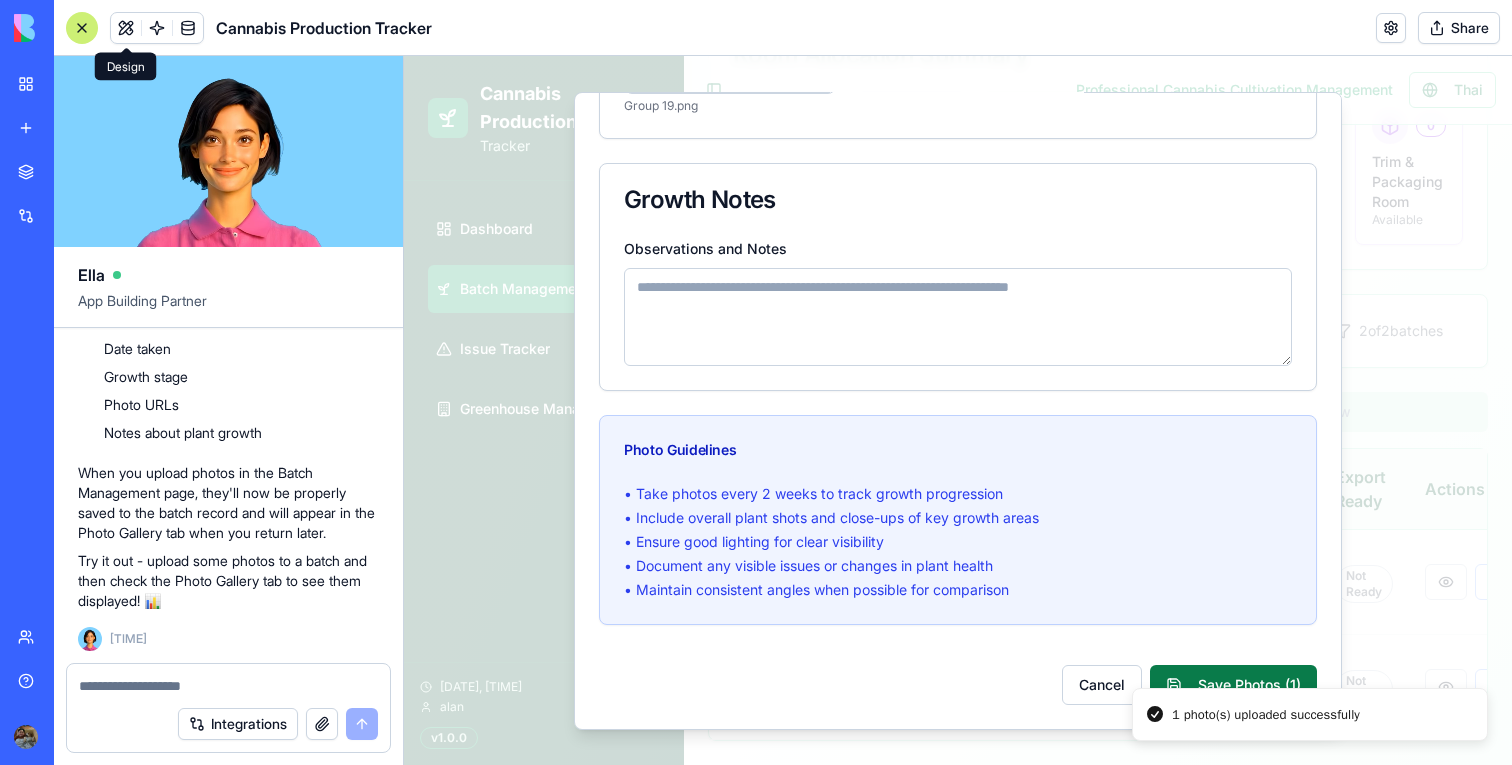 click on "Save Photos ( 1 )" at bounding box center (1233, 684) 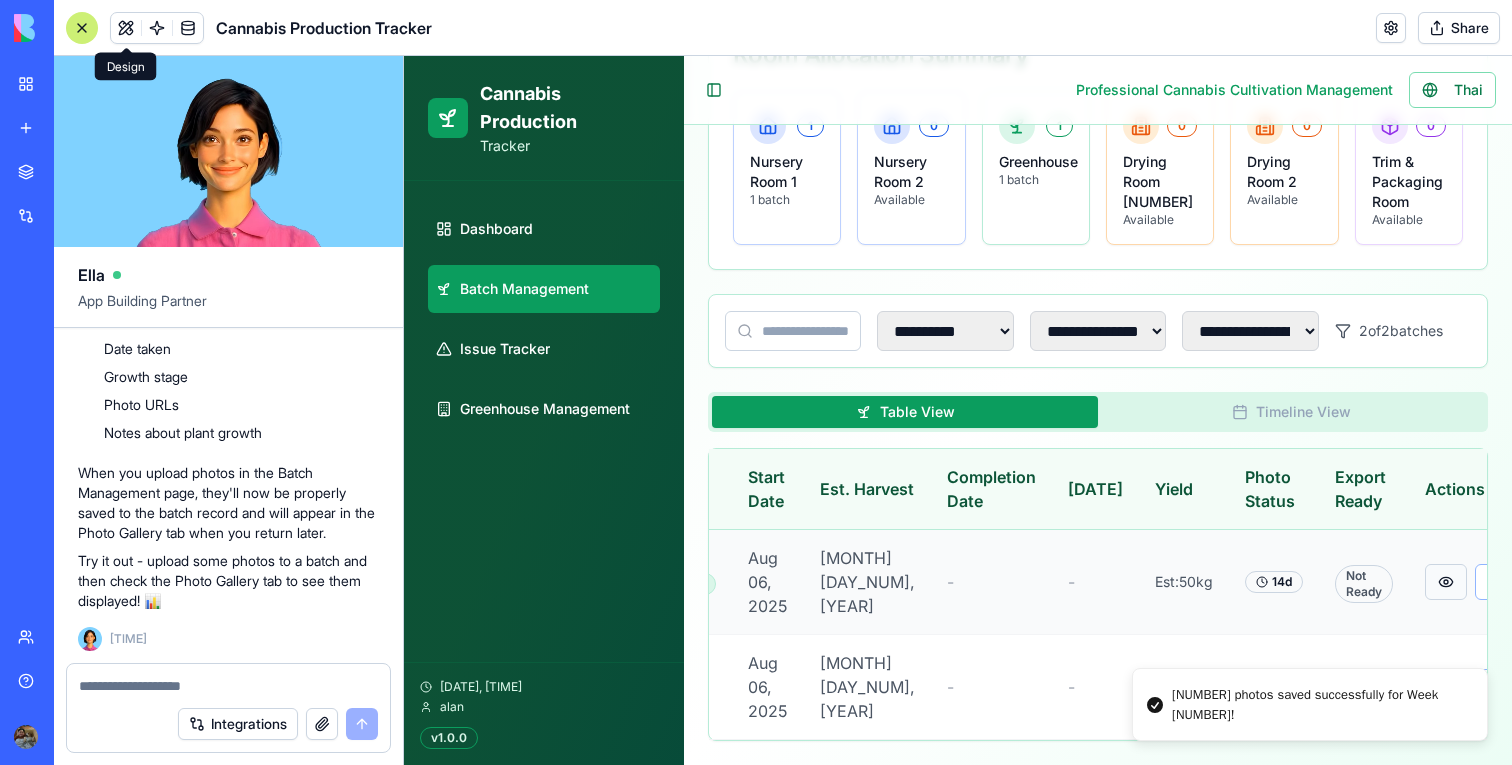 click at bounding box center [1446, 582] 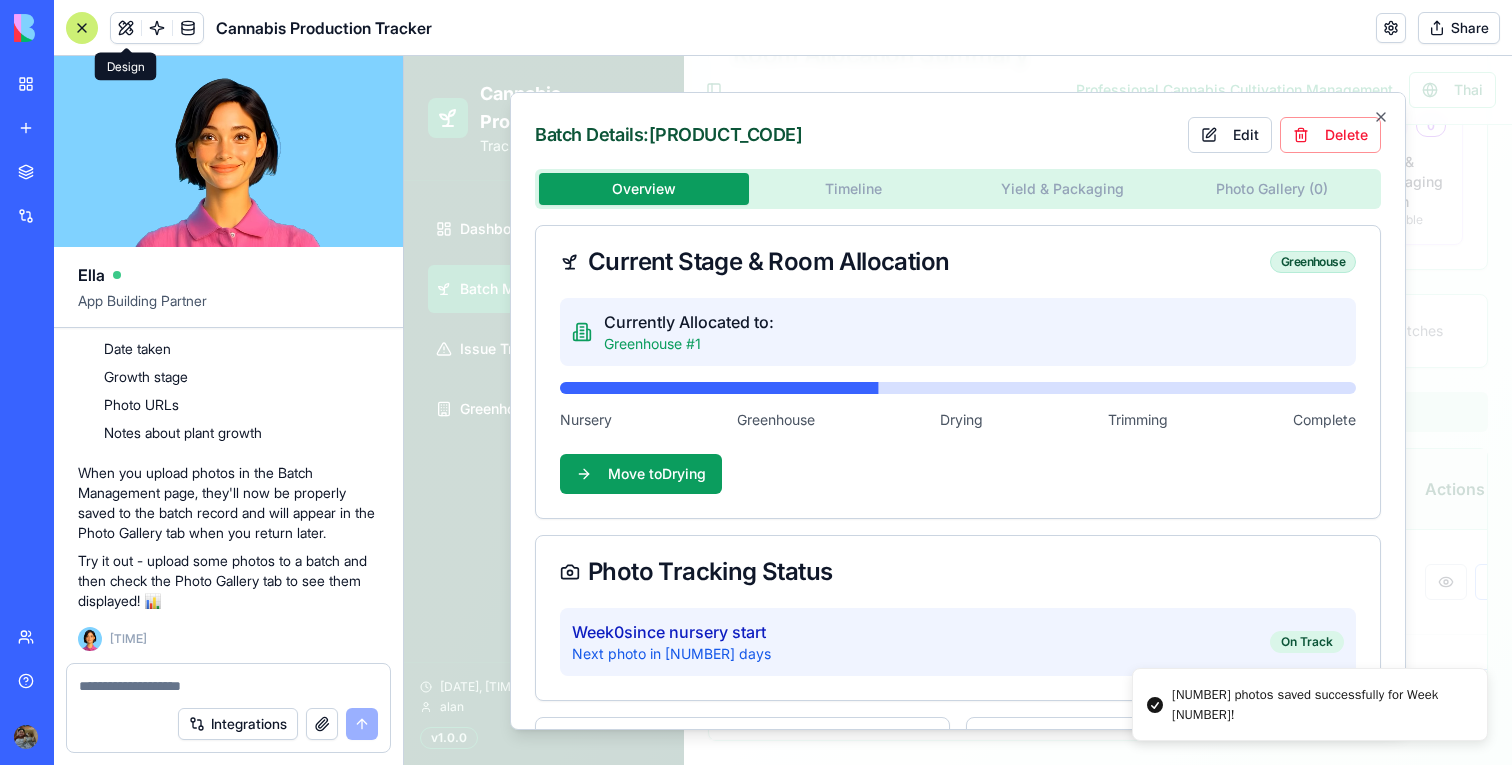 click on "Photo Gallery ( 0 )" at bounding box center [1273, 188] 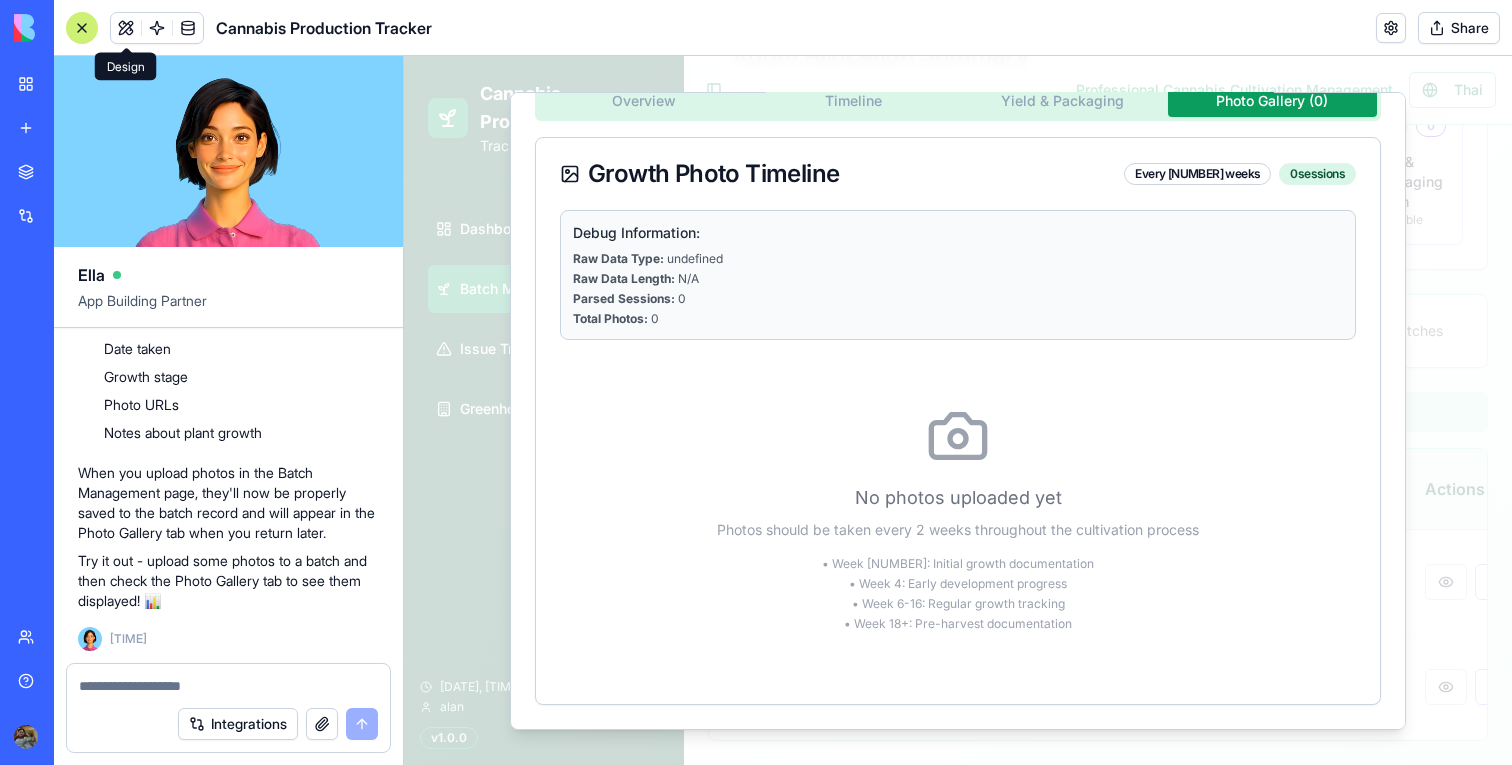scroll, scrollTop: 0, scrollLeft: 0, axis: both 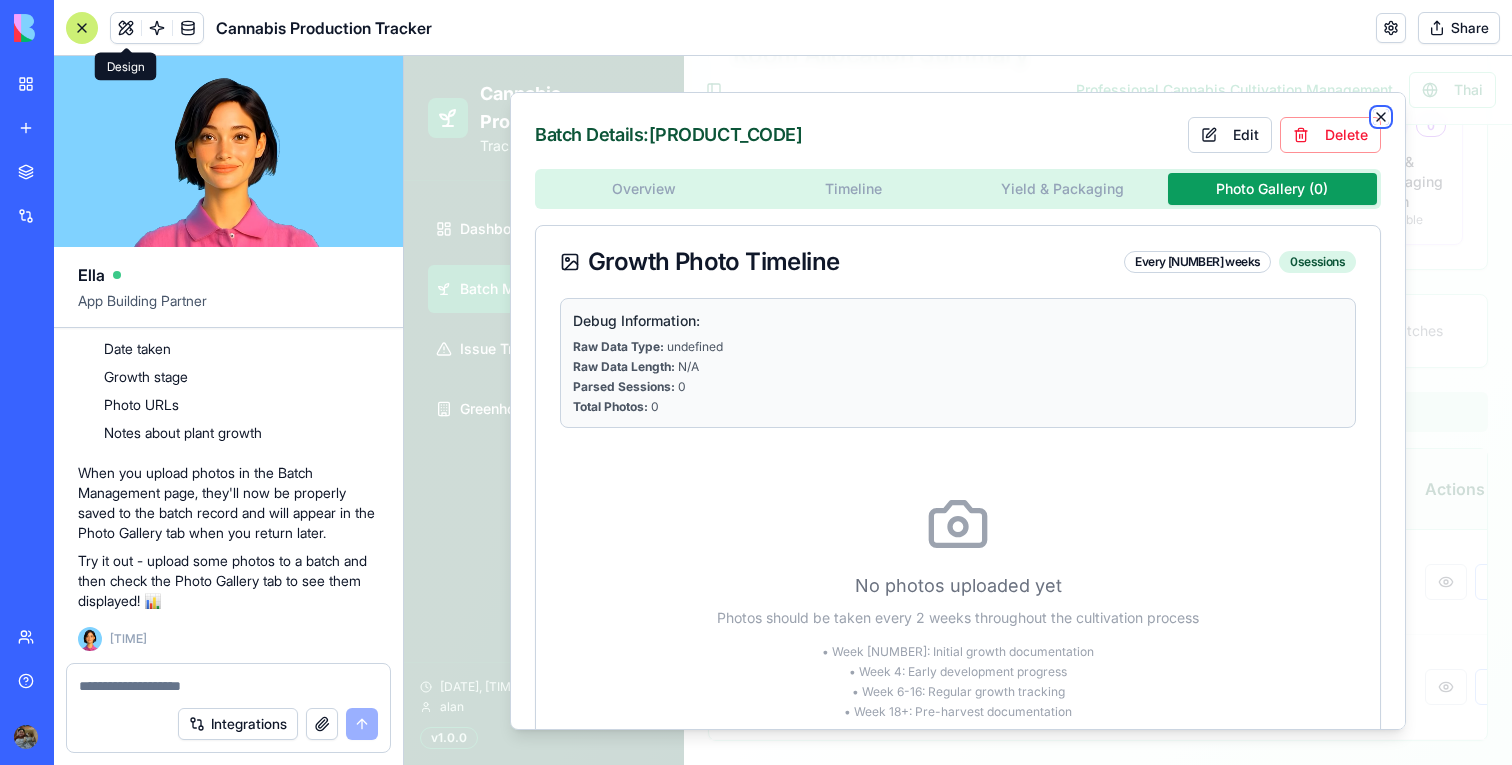 click 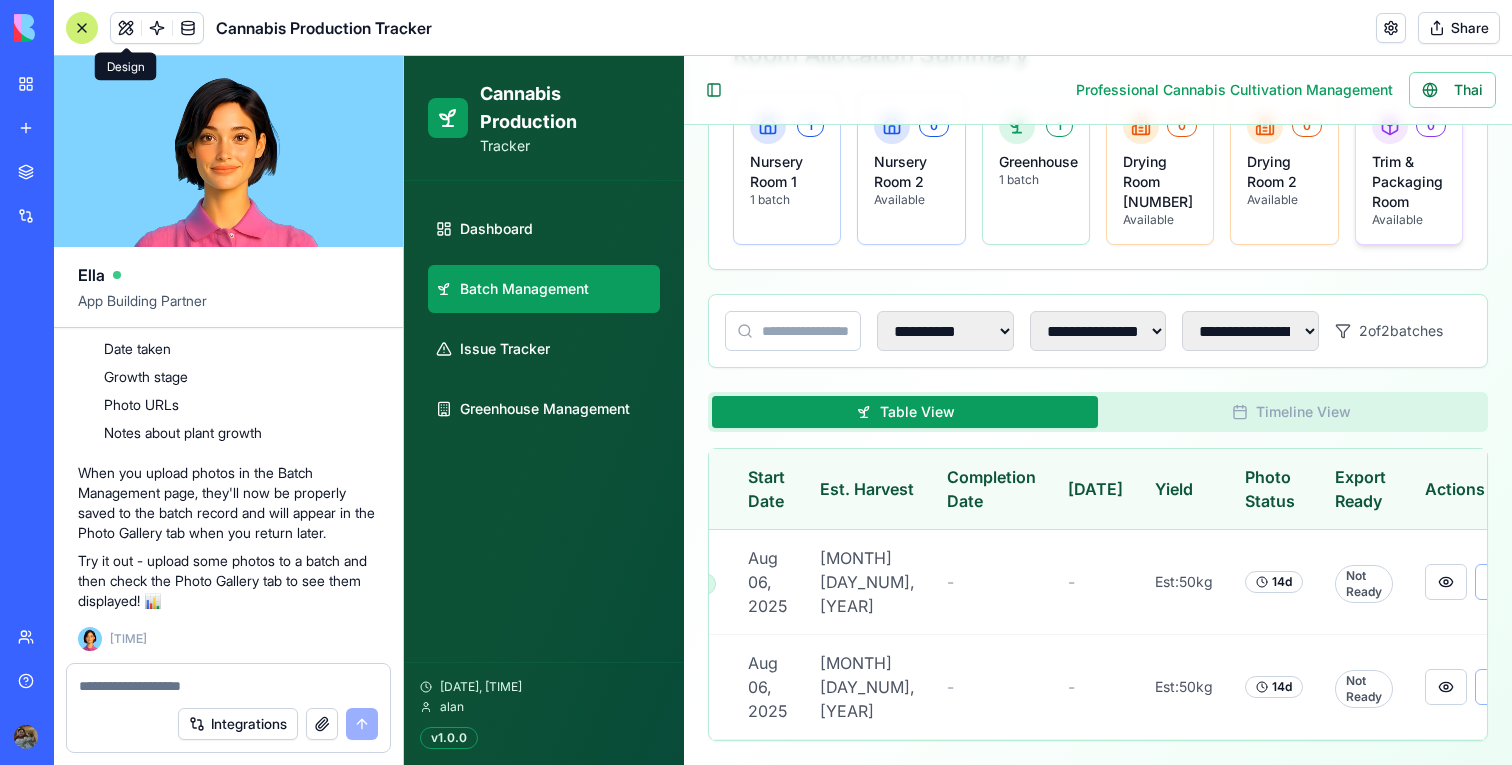 click on "Trim & Packaging Room" at bounding box center (1409, 182) 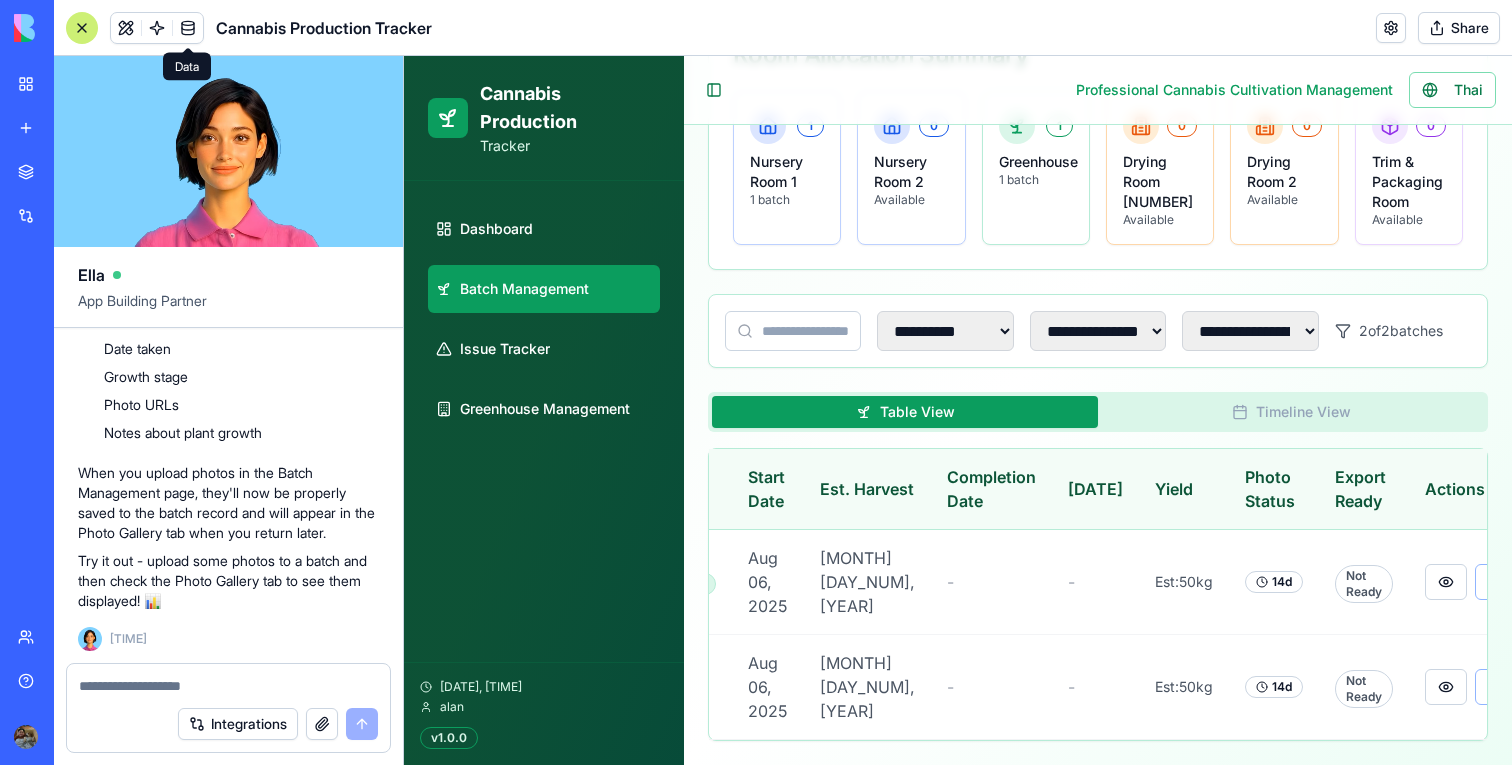 click at bounding box center [188, 28] 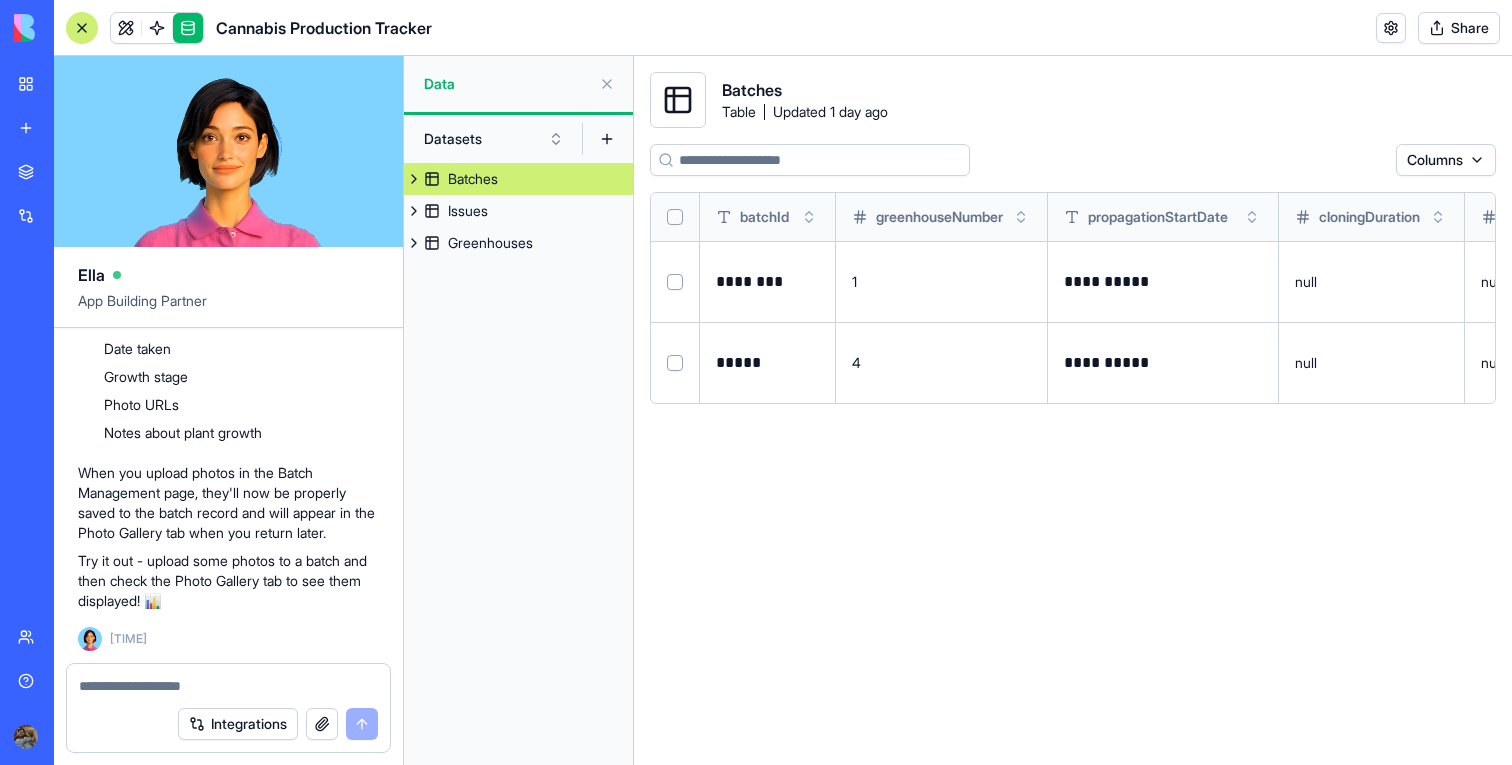 scroll, scrollTop: 23138, scrollLeft: 0, axis: vertical 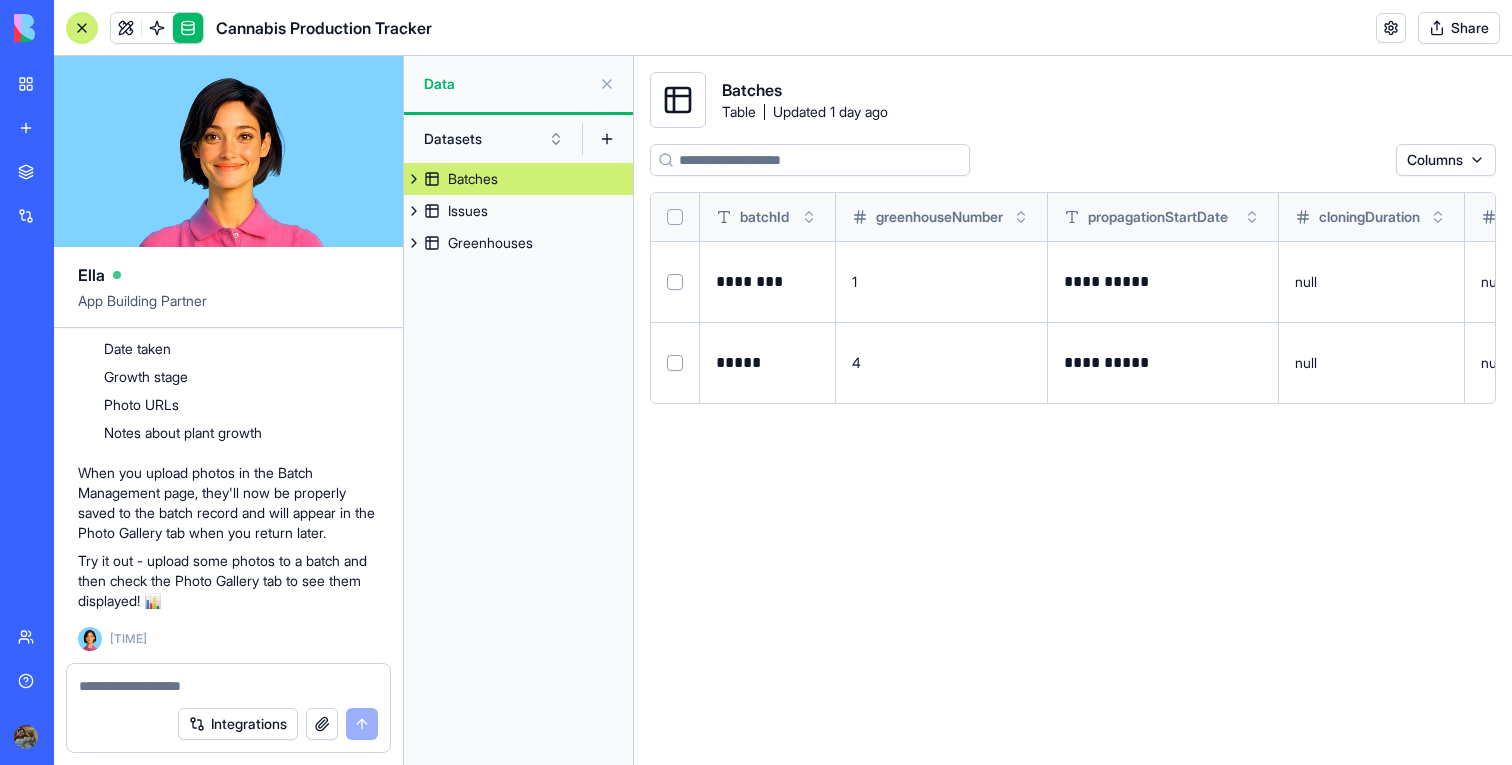 click at bounding box center [414, 179] 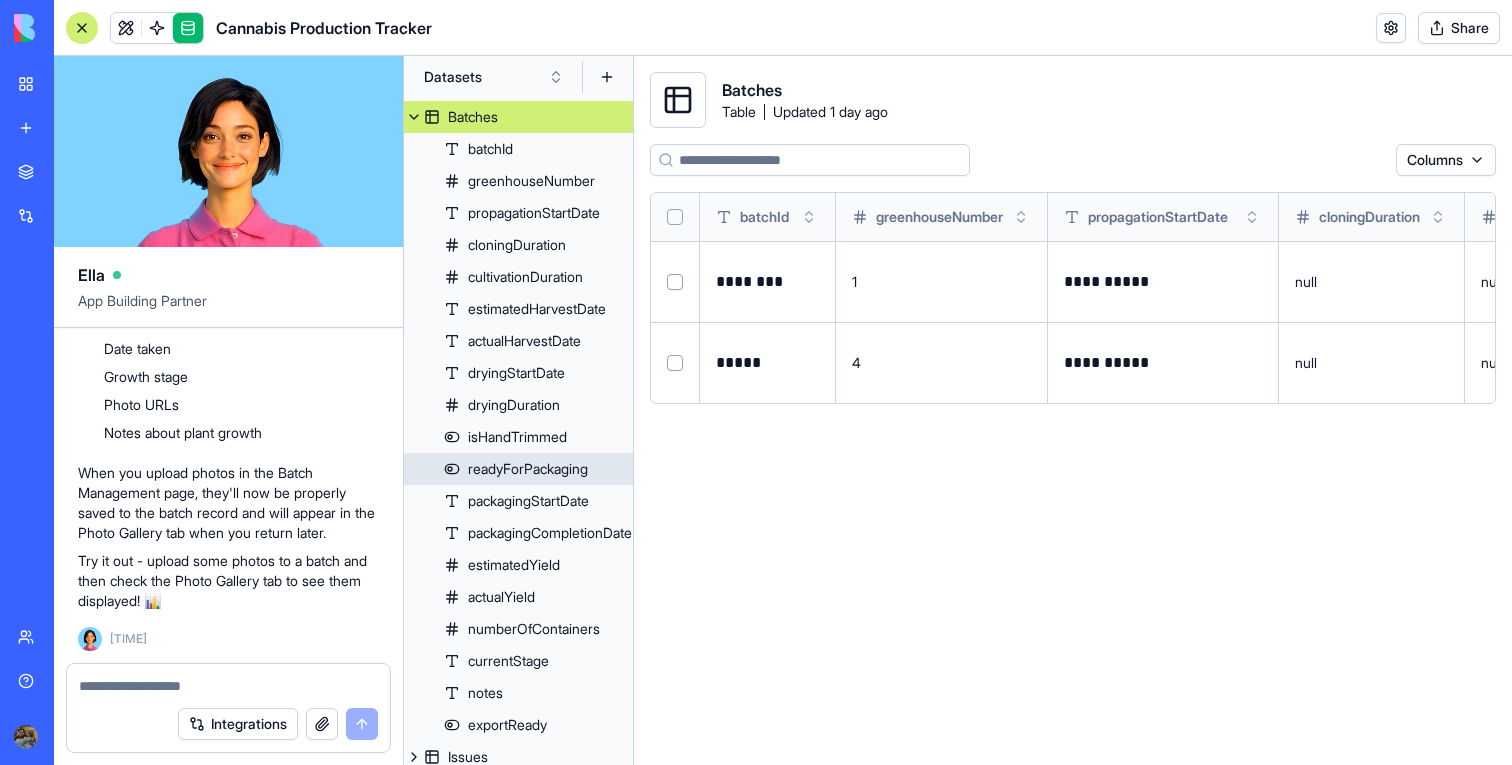 scroll, scrollTop: 47, scrollLeft: 0, axis: vertical 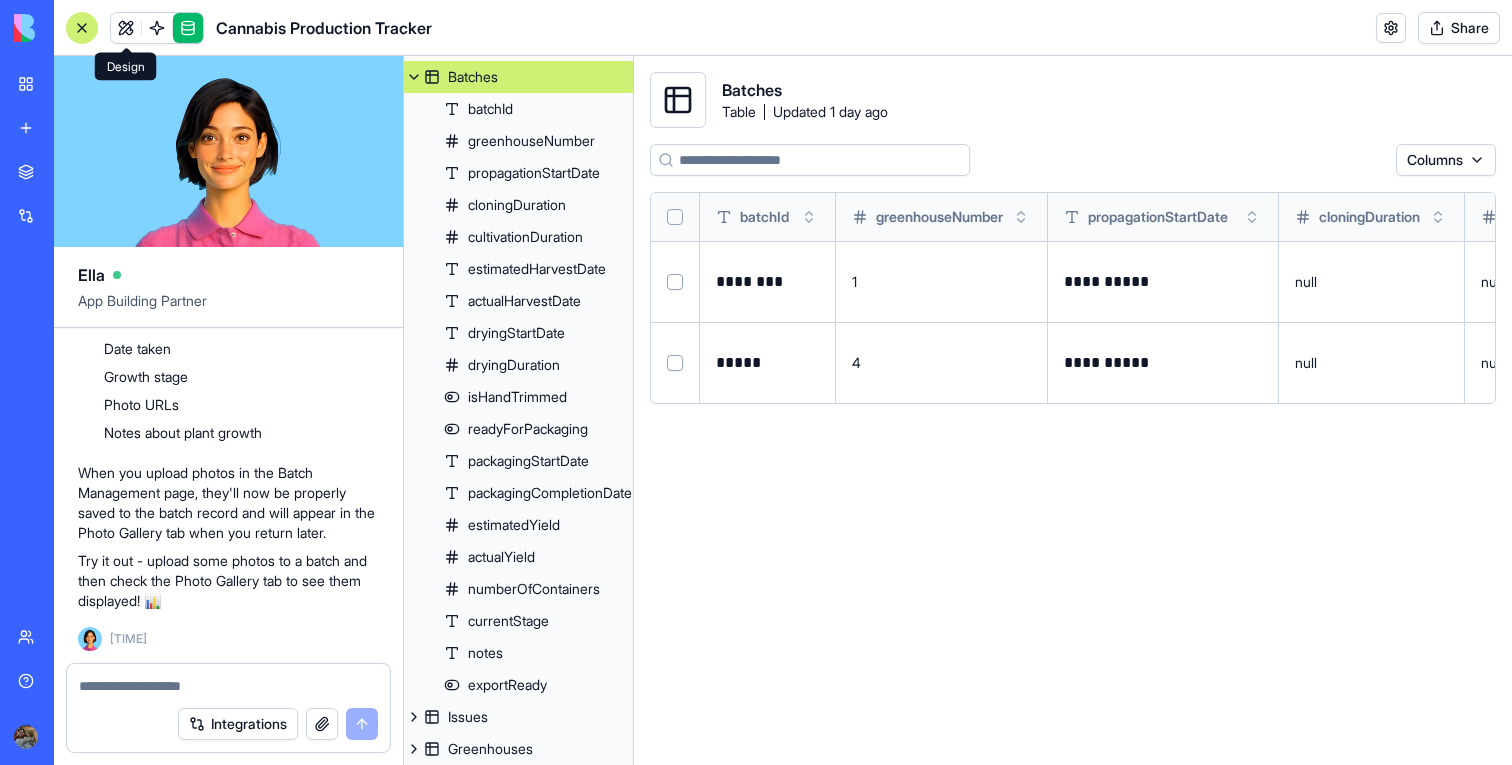click at bounding box center (126, 28) 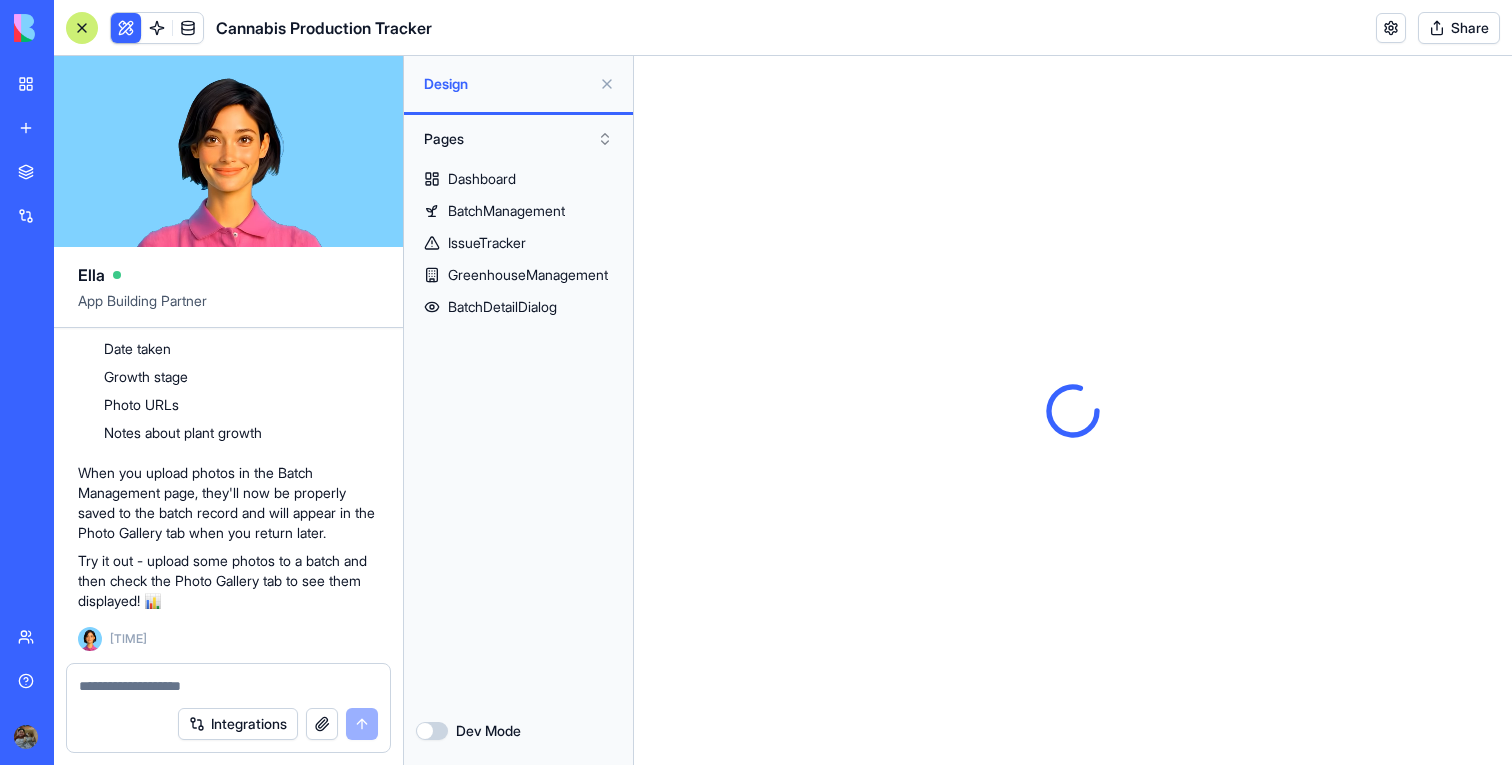 scroll, scrollTop: 0, scrollLeft: 0, axis: both 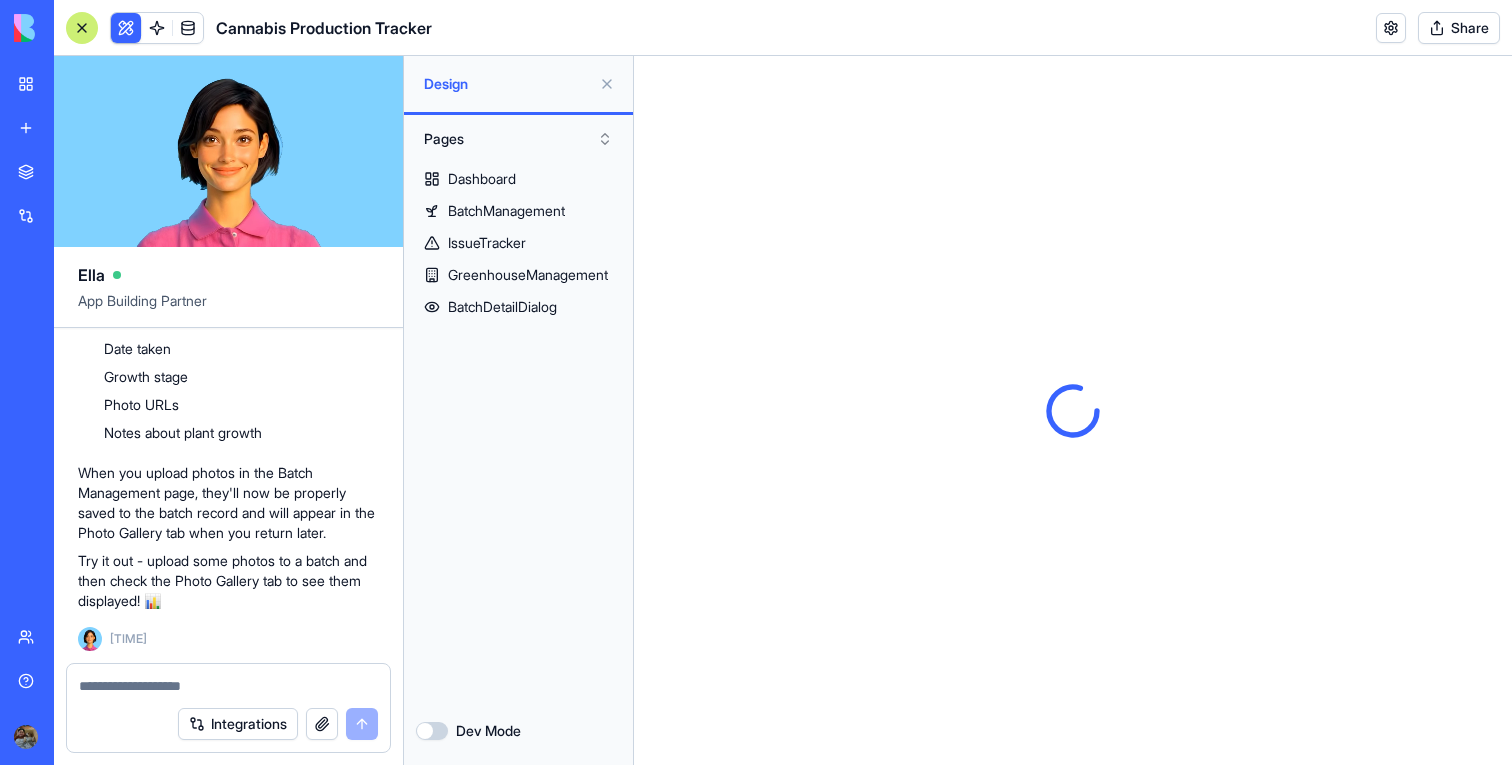 click at bounding box center (607, 84) 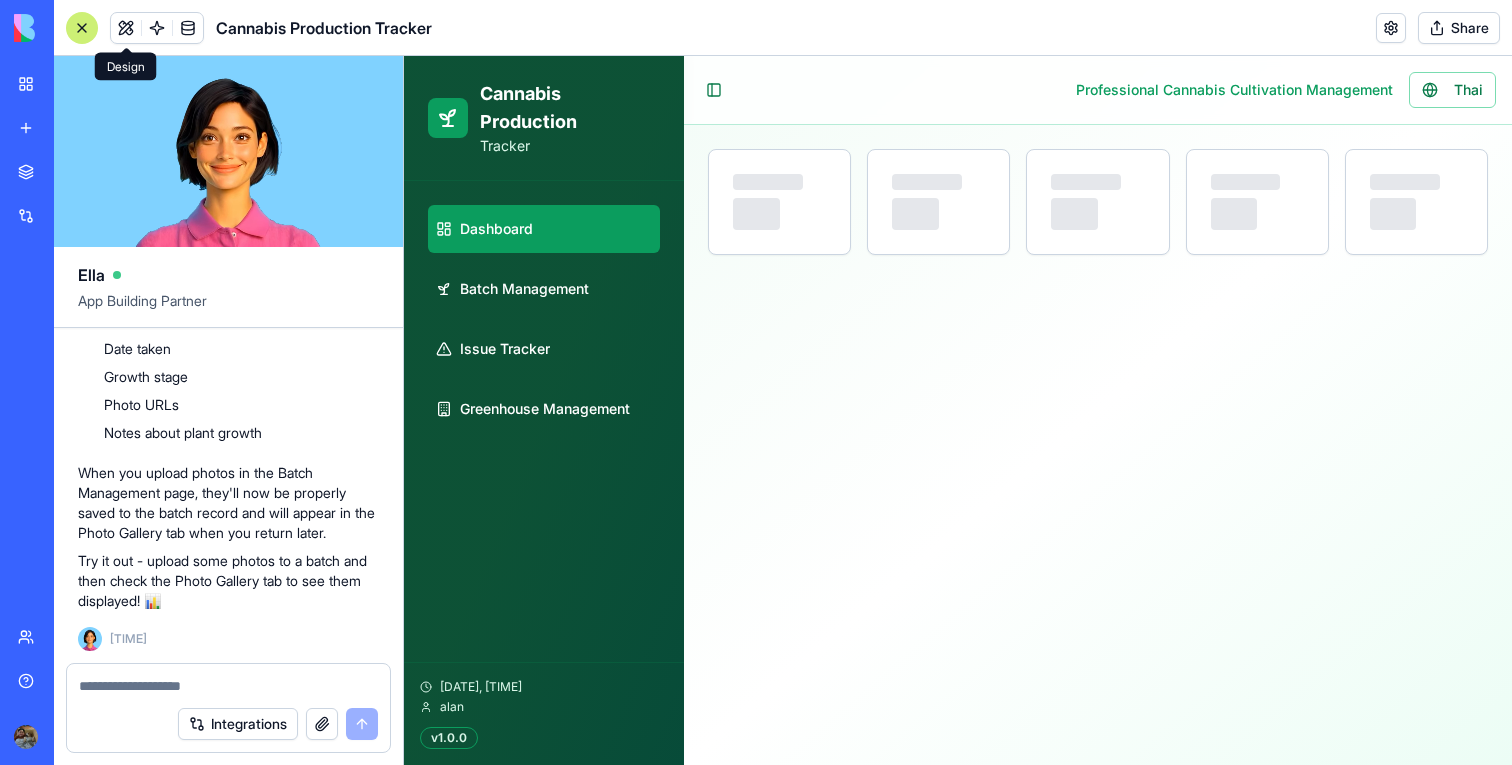 select on "**" 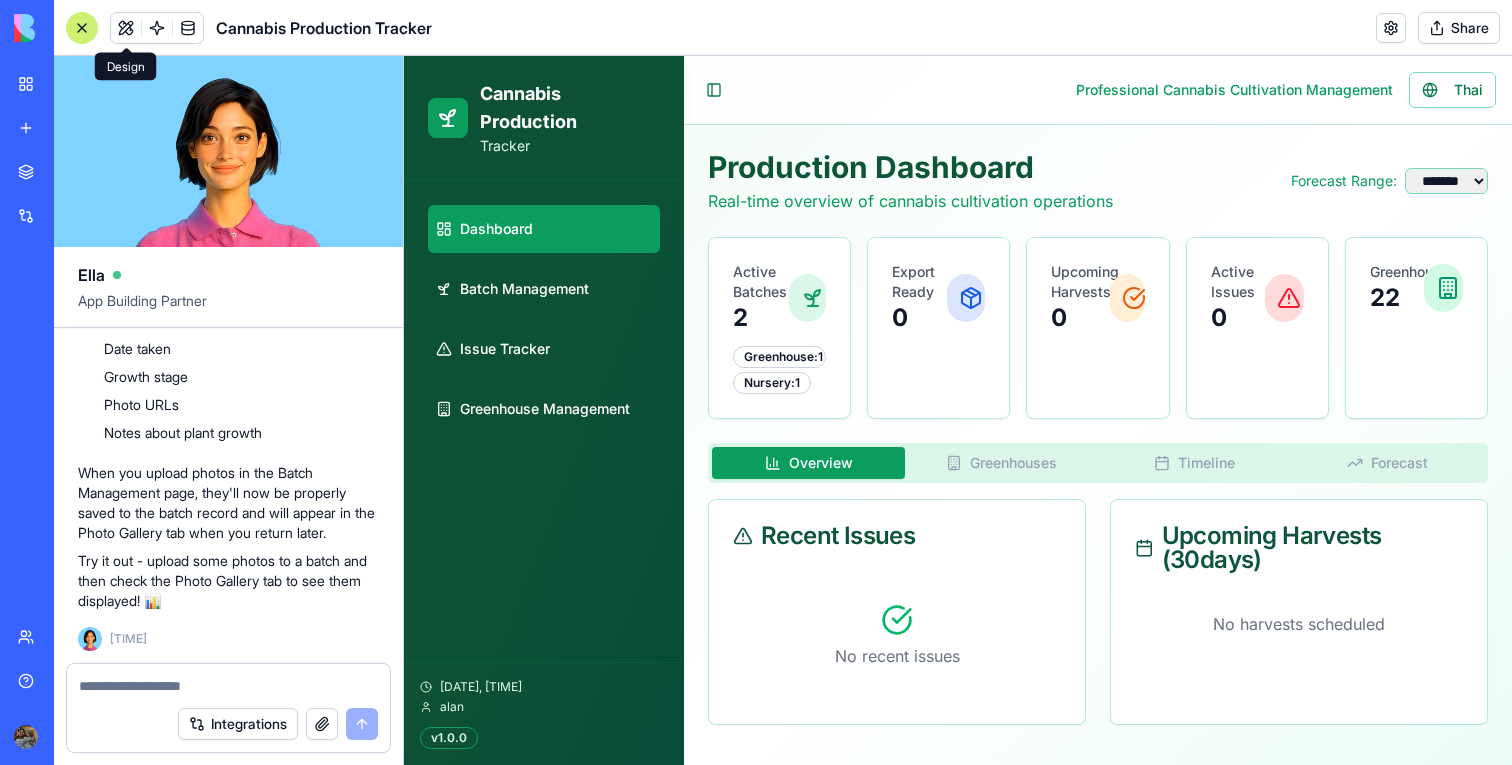 click at bounding box center [82, 28] 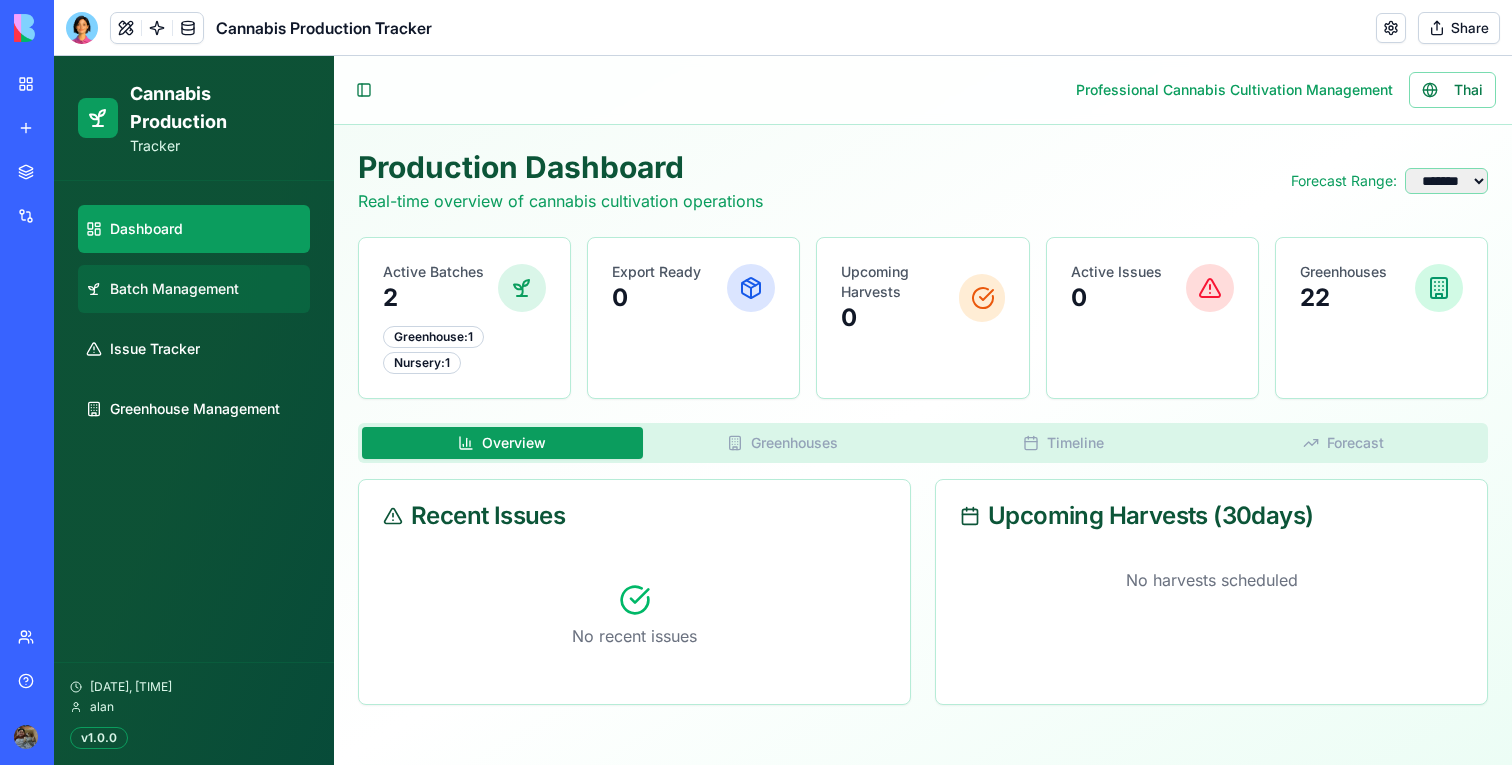 click on "Batch Management" at bounding box center (194, 289) 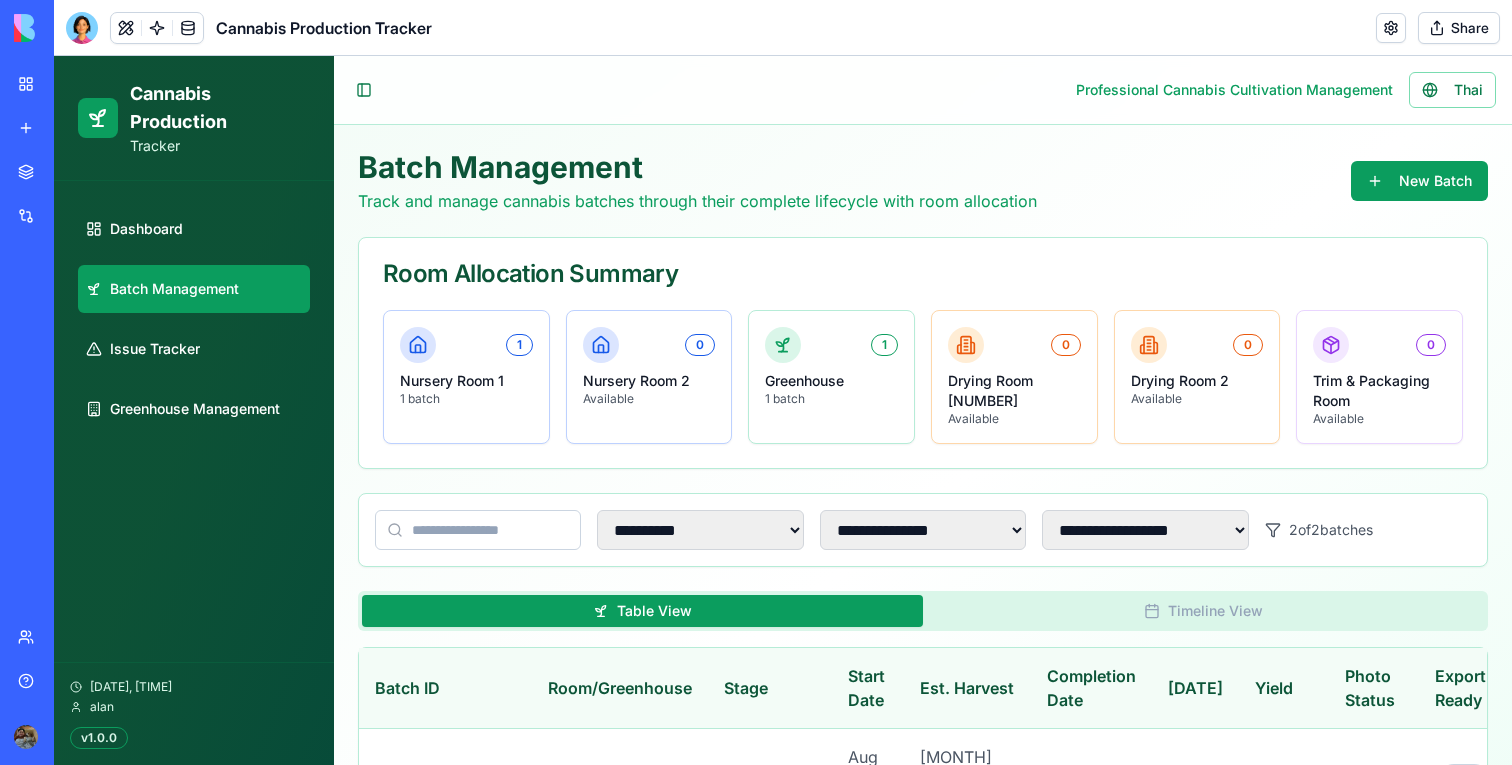 scroll, scrollTop: 199, scrollLeft: 0, axis: vertical 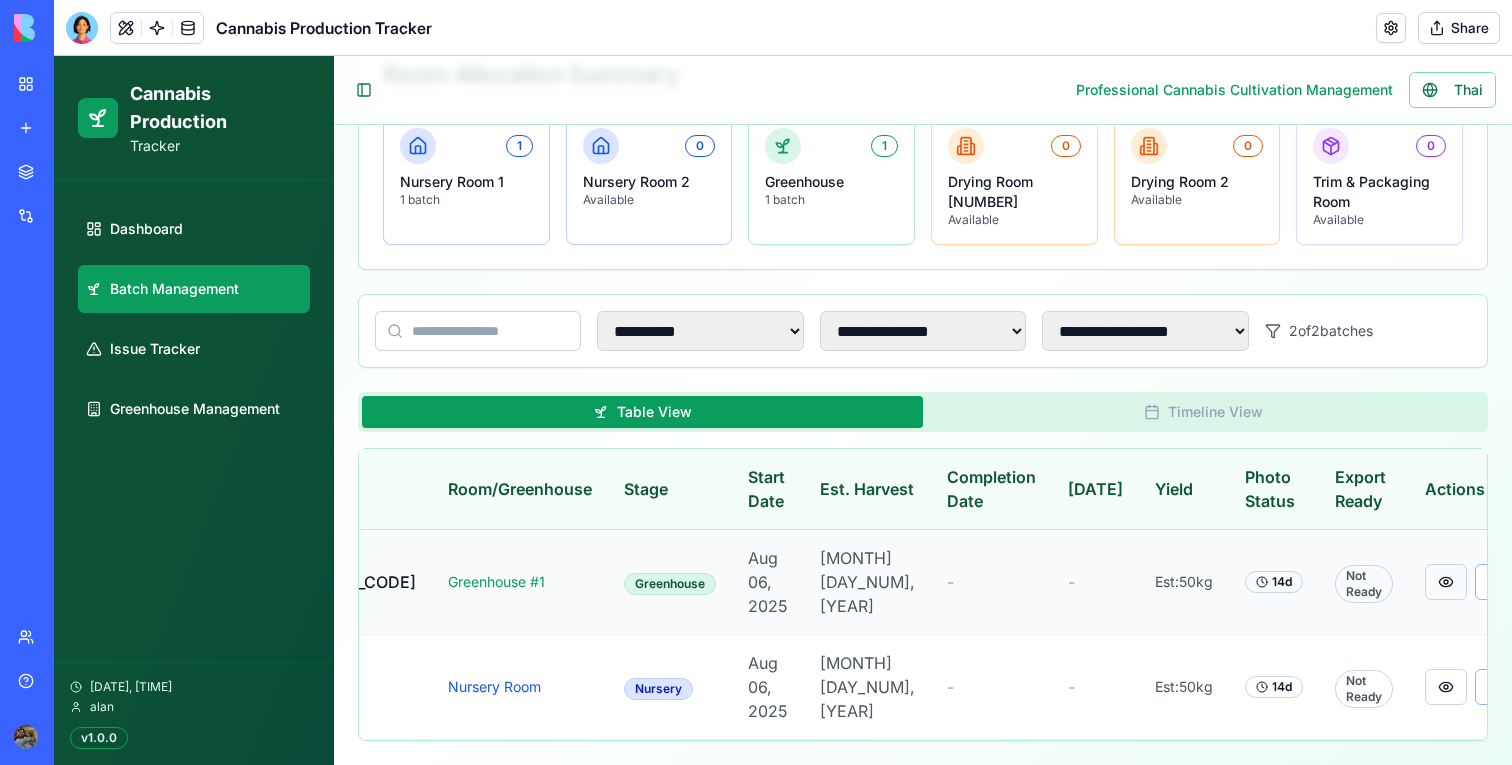 click at bounding box center [1446, 582] 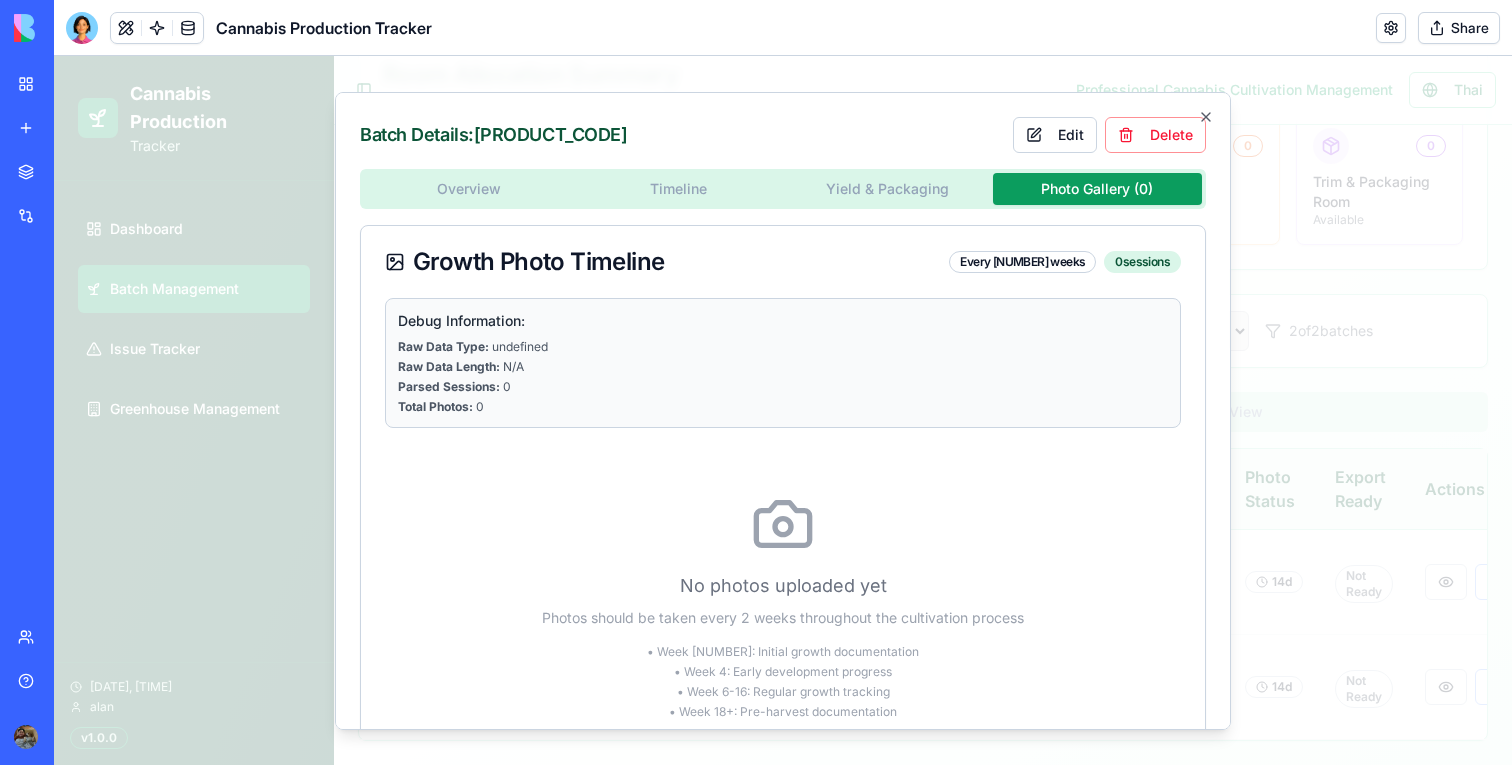 click on "Photo Gallery ( 0 )" at bounding box center [1098, 188] 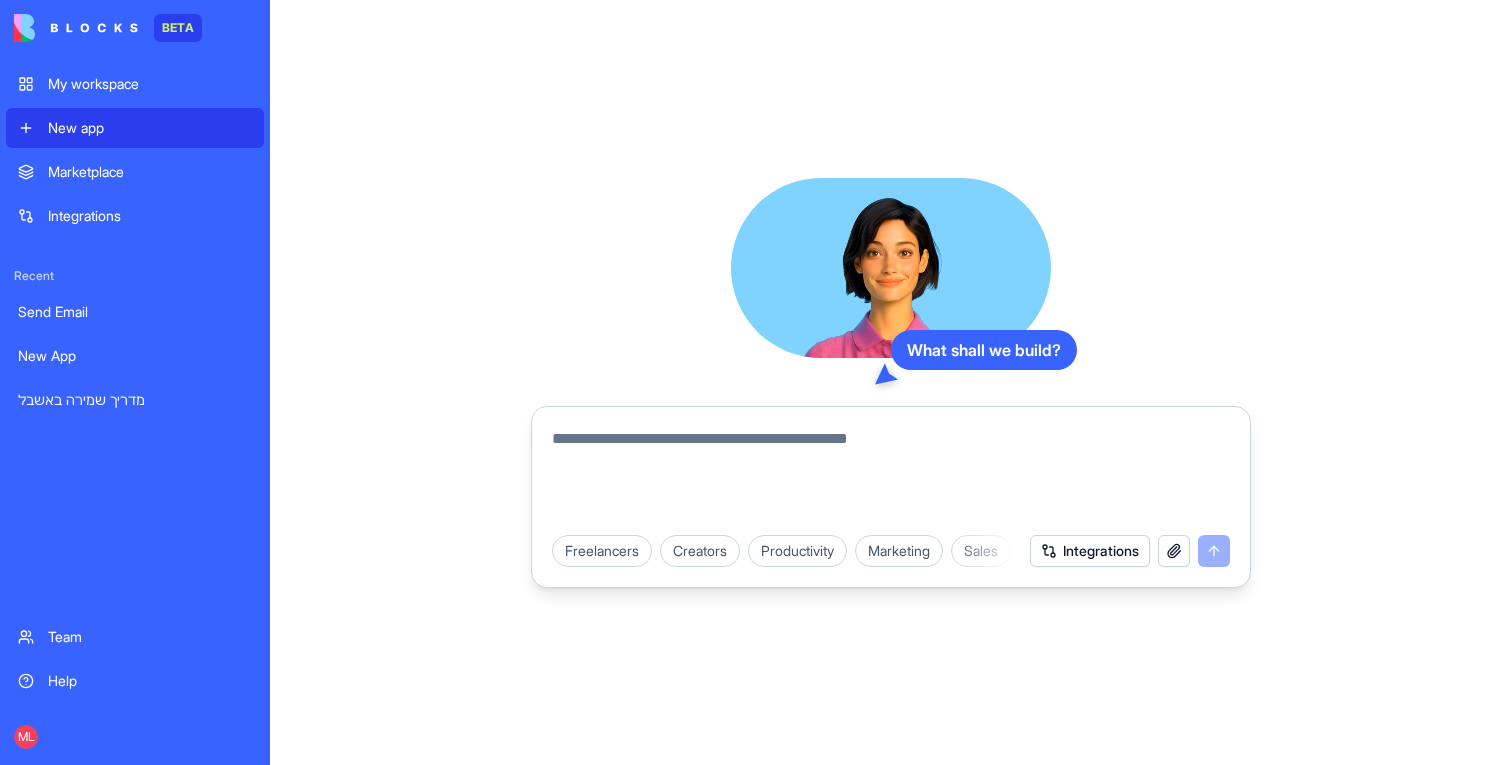 scroll, scrollTop: 0, scrollLeft: 0, axis: both 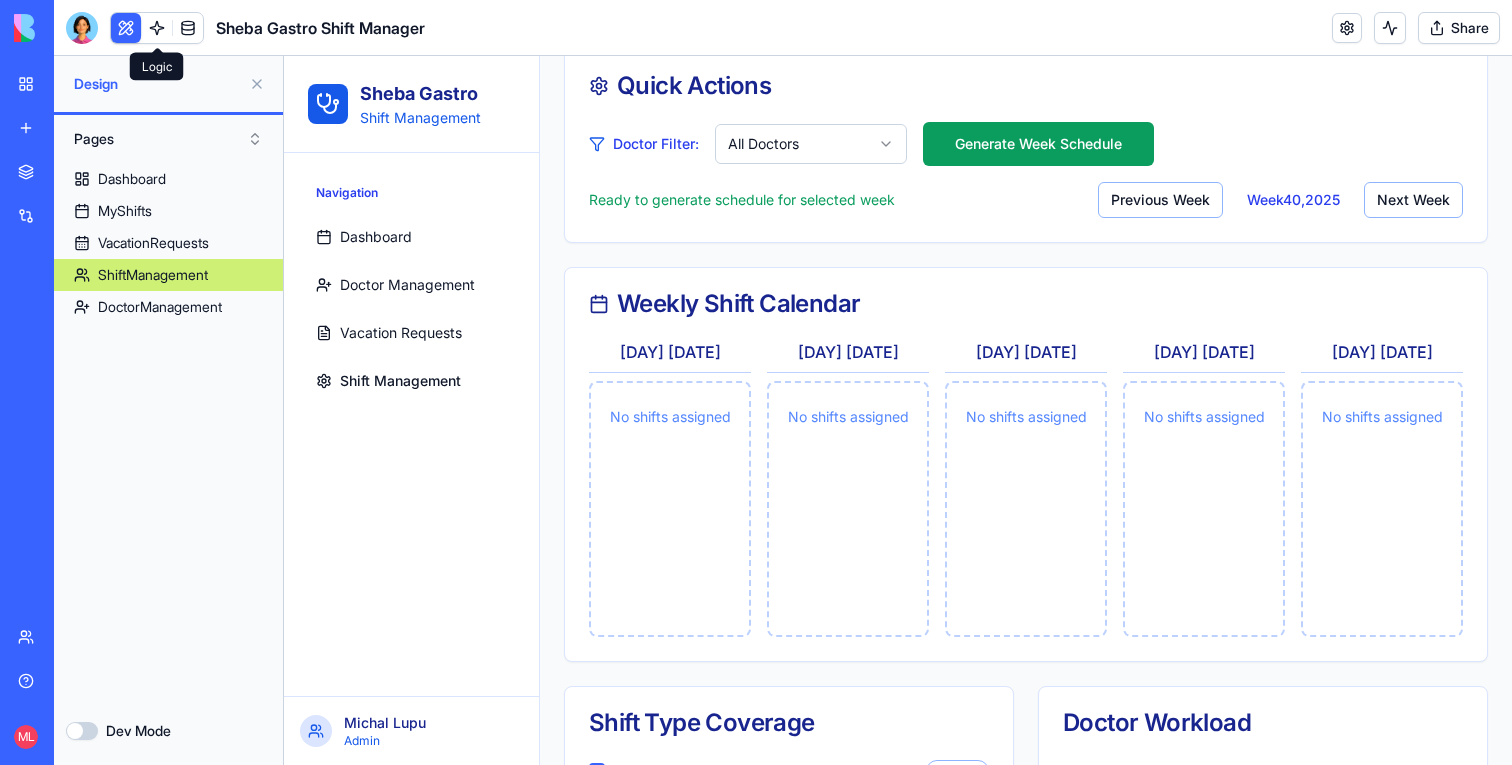 click at bounding box center (157, 28) 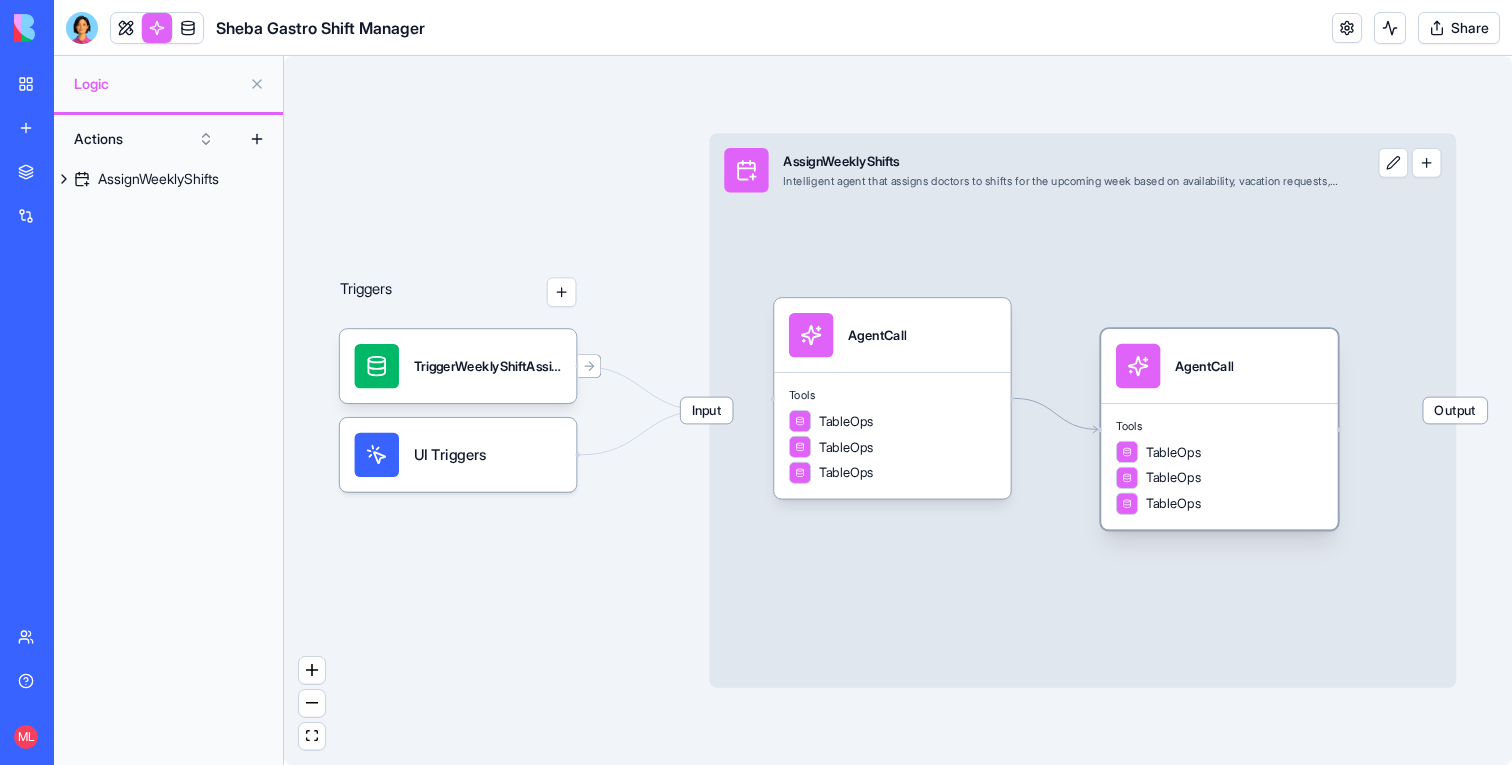 click on "TableOps" at bounding box center (1158, 452) 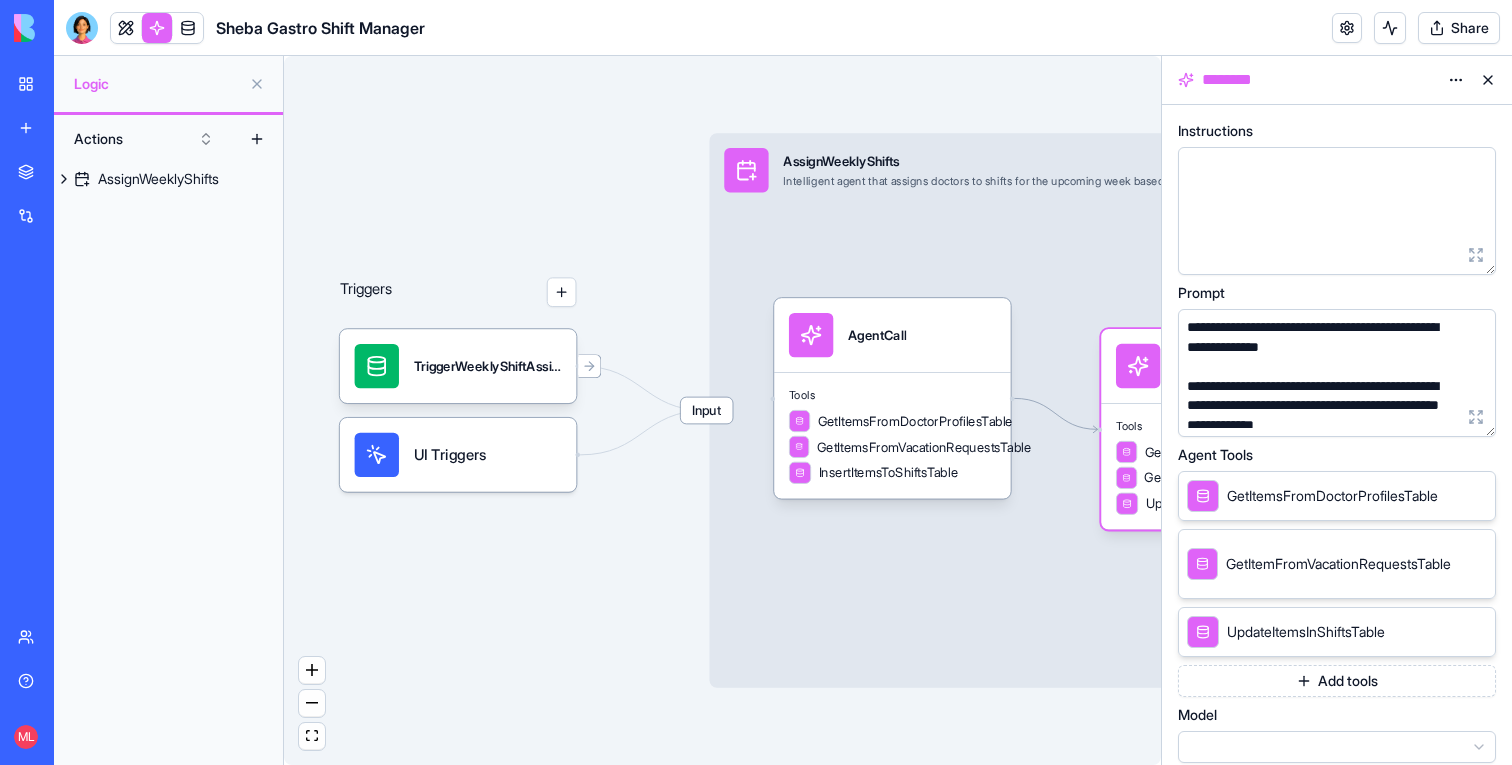click on "Add tools" at bounding box center (1337, 681) 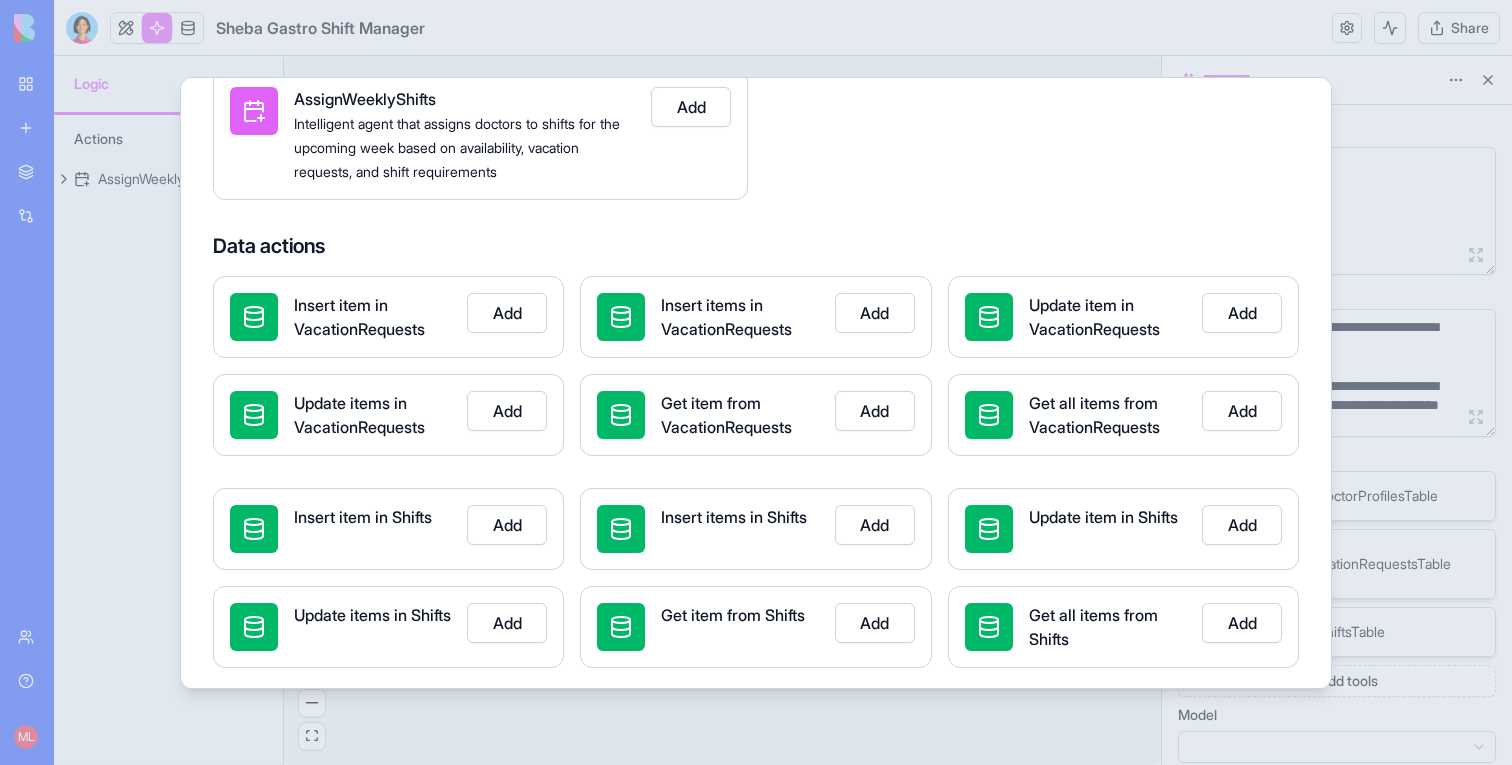 scroll, scrollTop: 204, scrollLeft: 0, axis: vertical 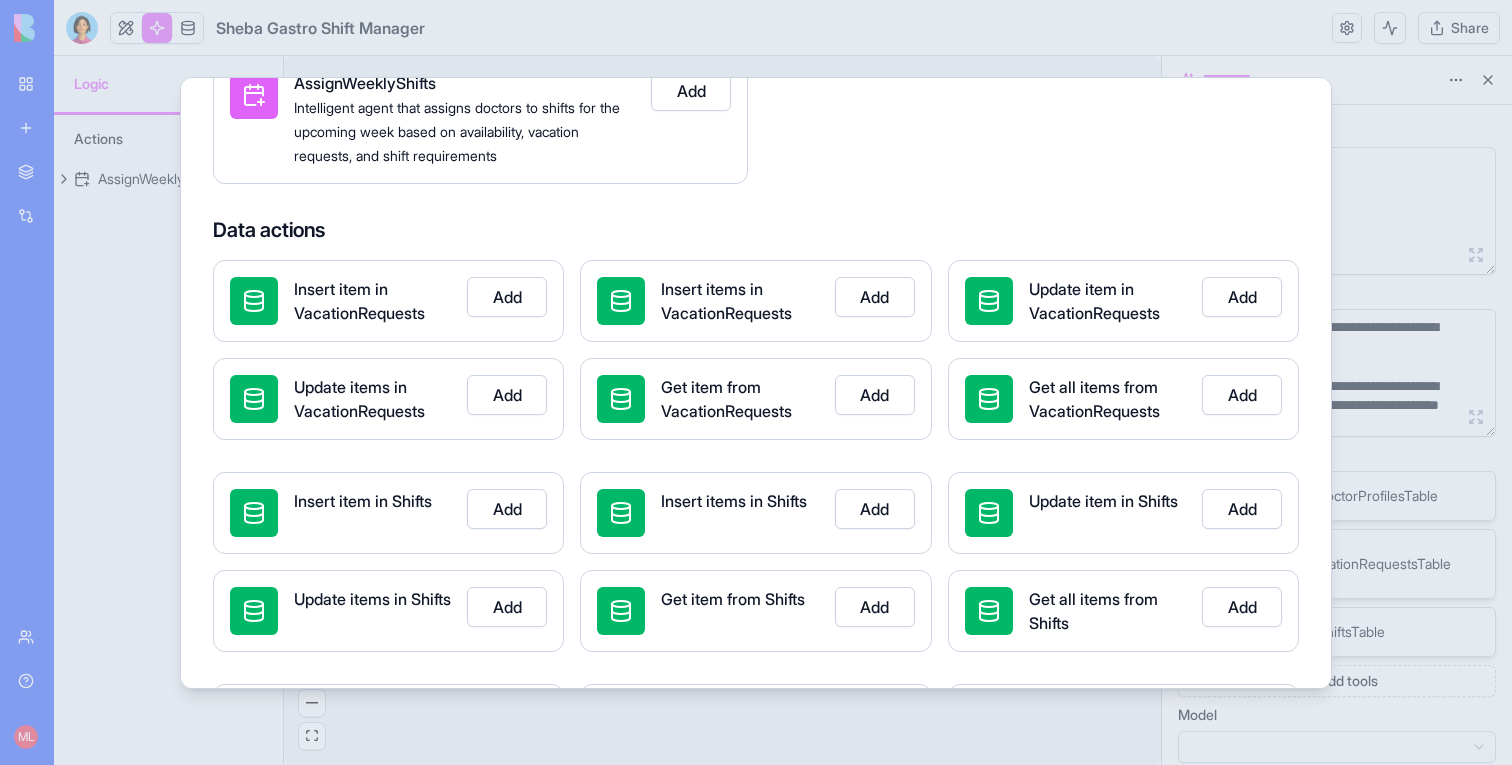 click on "Add" at bounding box center (1242, 607) 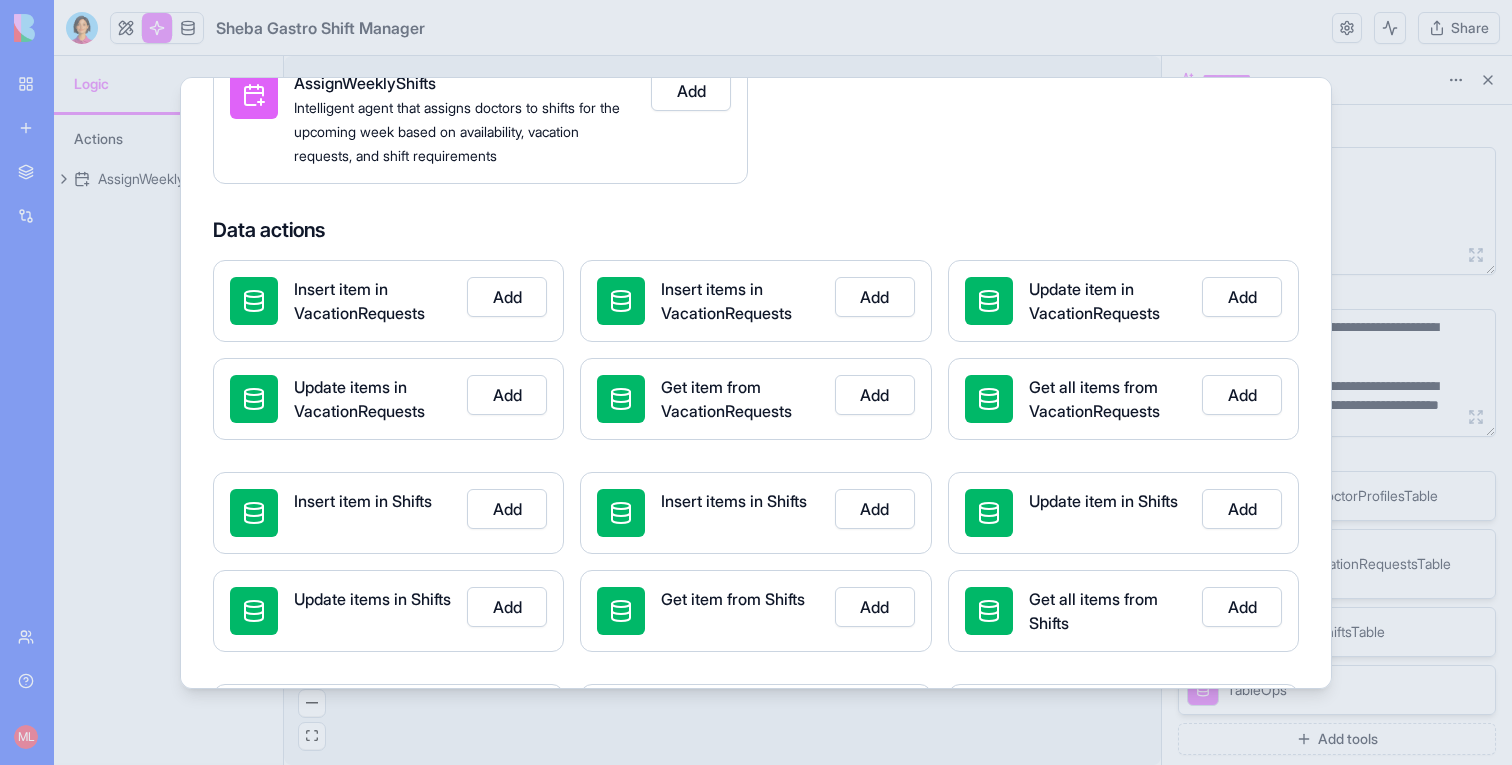 scroll, scrollTop: 12, scrollLeft: 0, axis: vertical 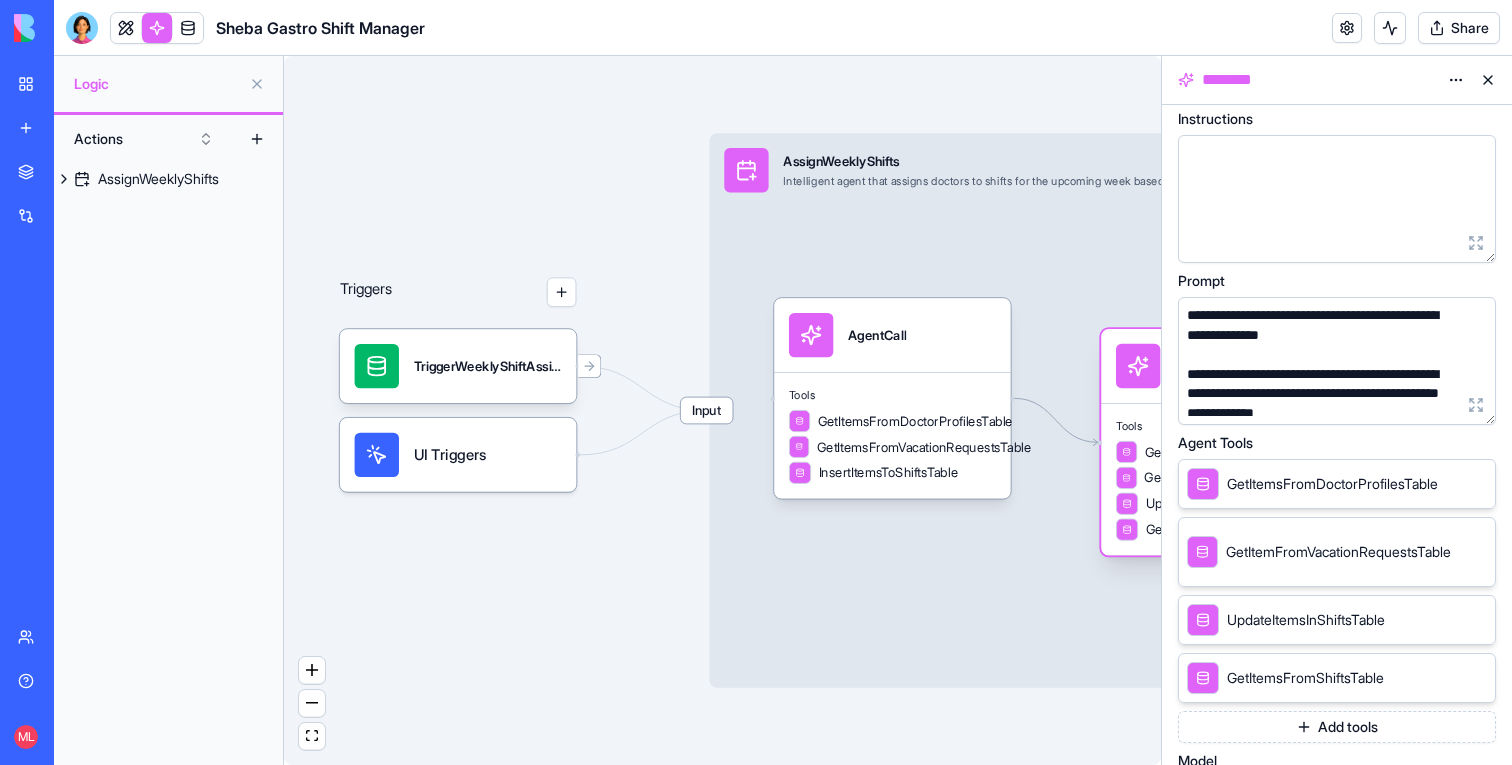 click at bounding box center (1126, 452) 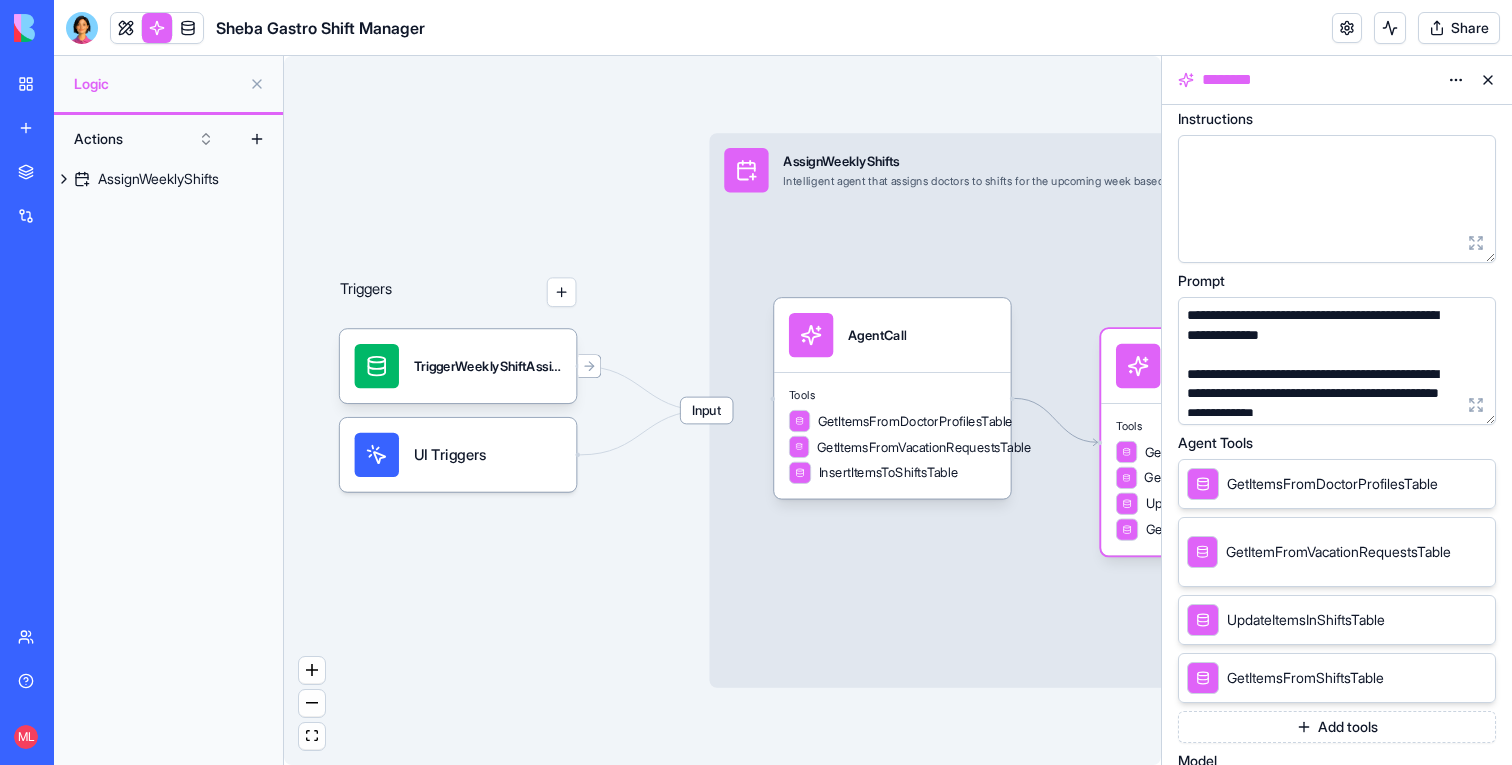 click at bounding box center [1476, 405] 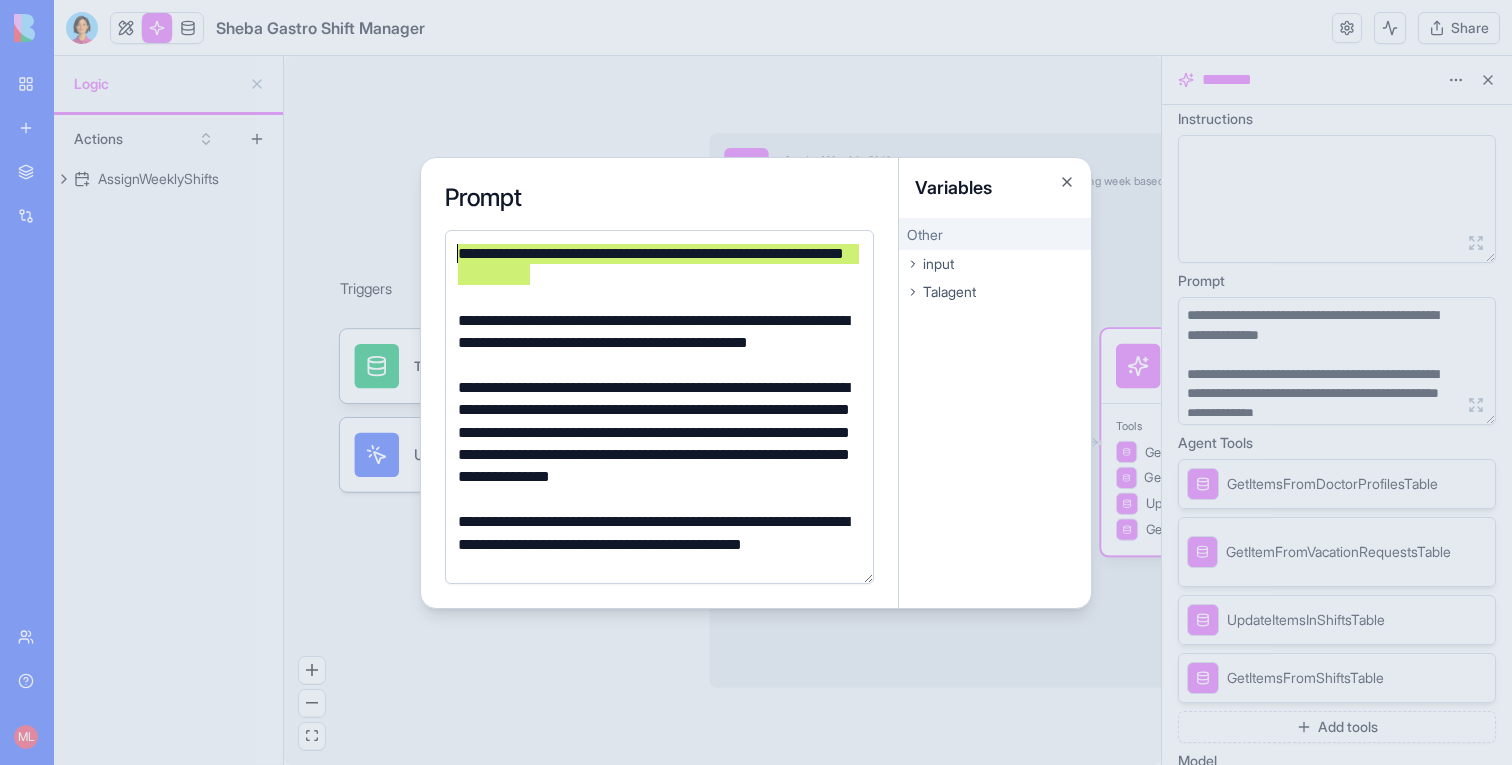 drag, startPoint x: 556, startPoint y: 280, endPoint x: 441, endPoint y: 257, distance: 117.27745 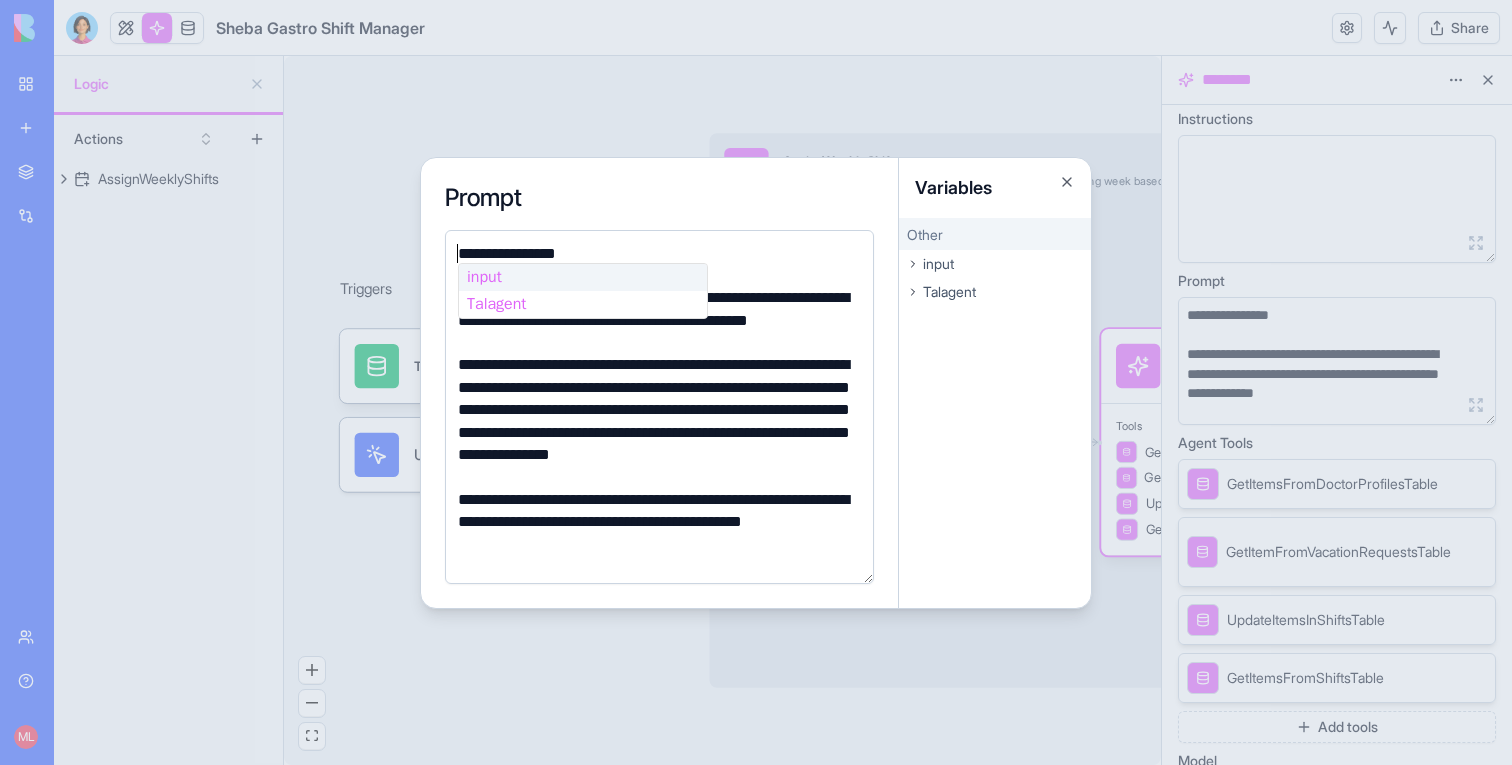 click on "**********" at bounding box center (656, 254) 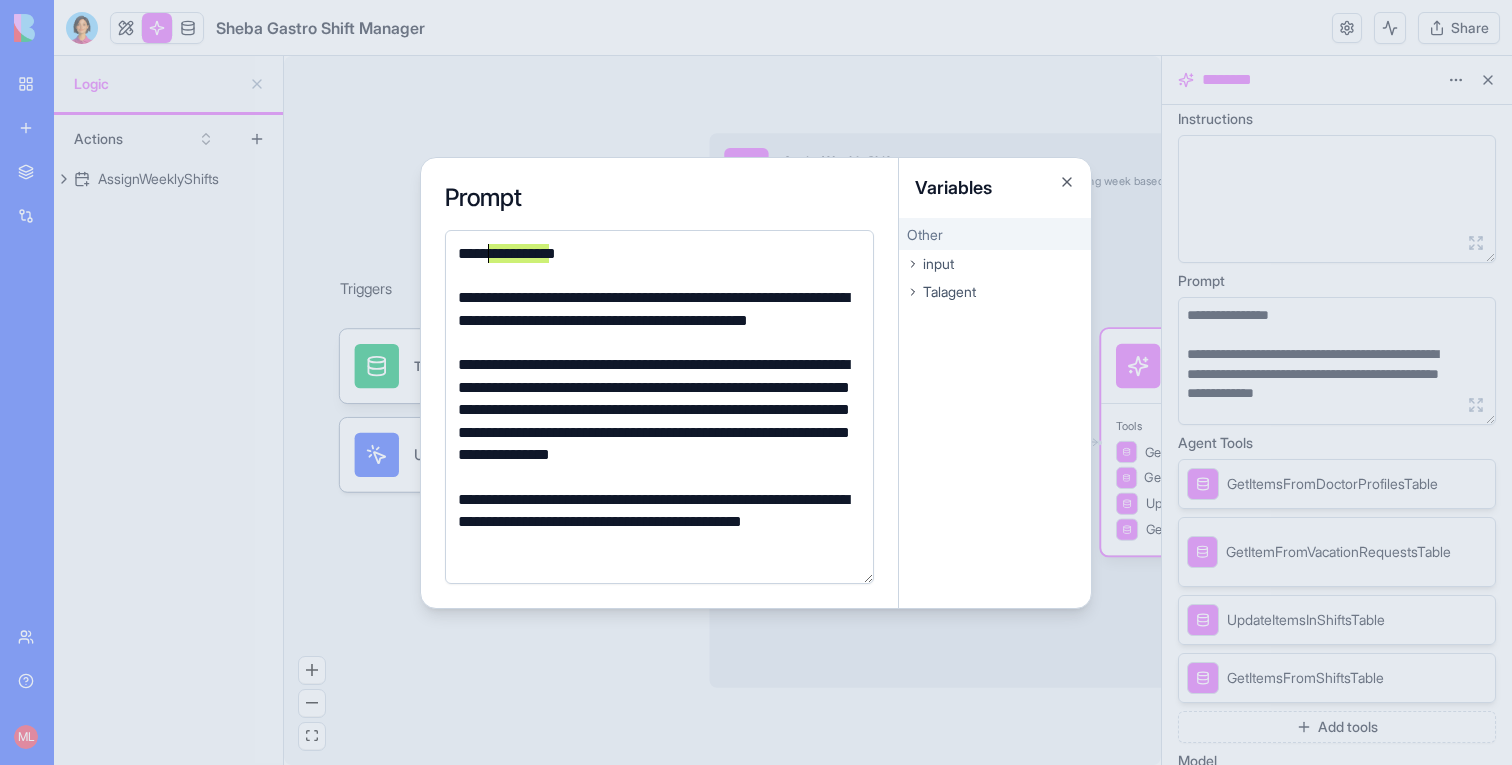 click on "**********" at bounding box center [656, 254] 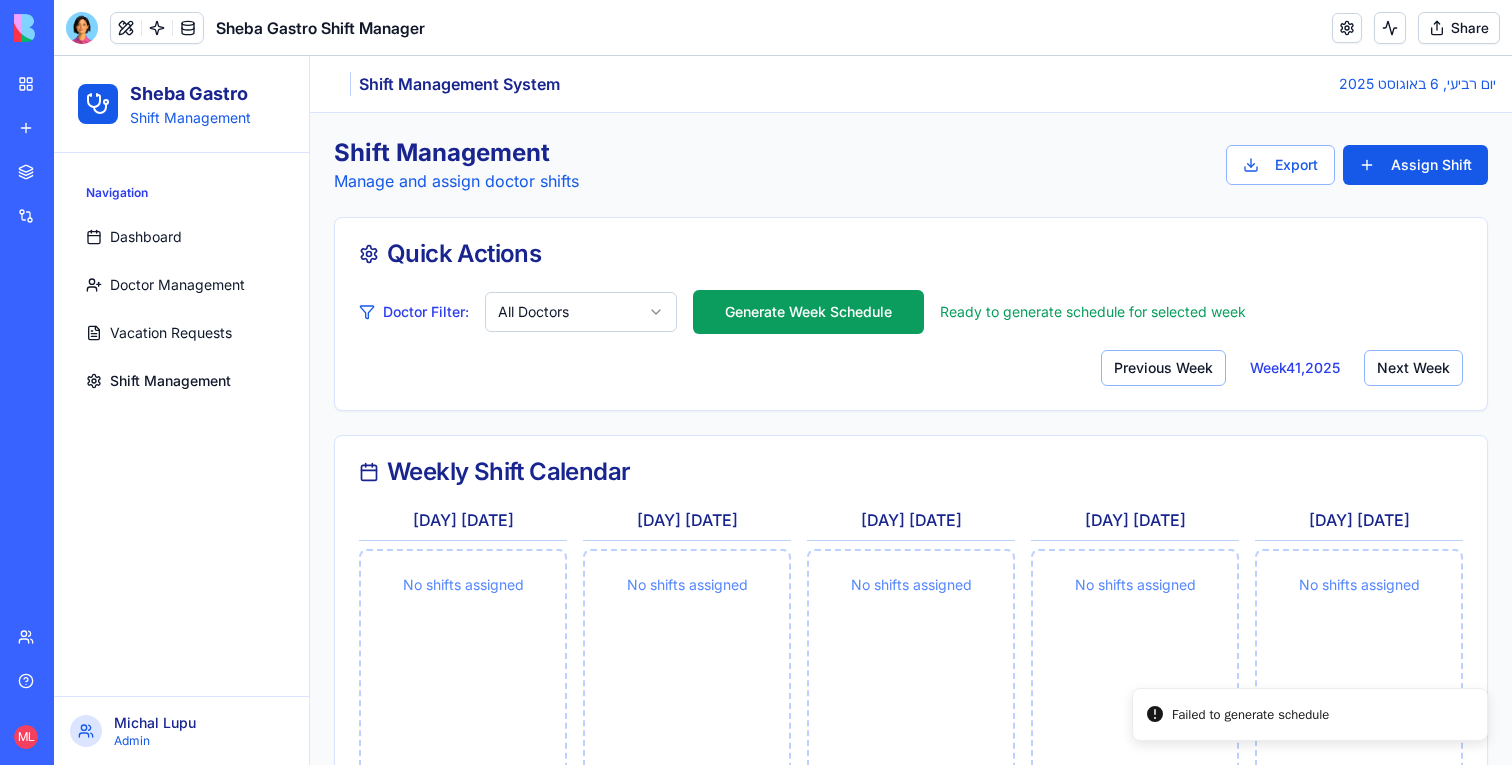 scroll, scrollTop: 0, scrollLeft: 0, axis: both 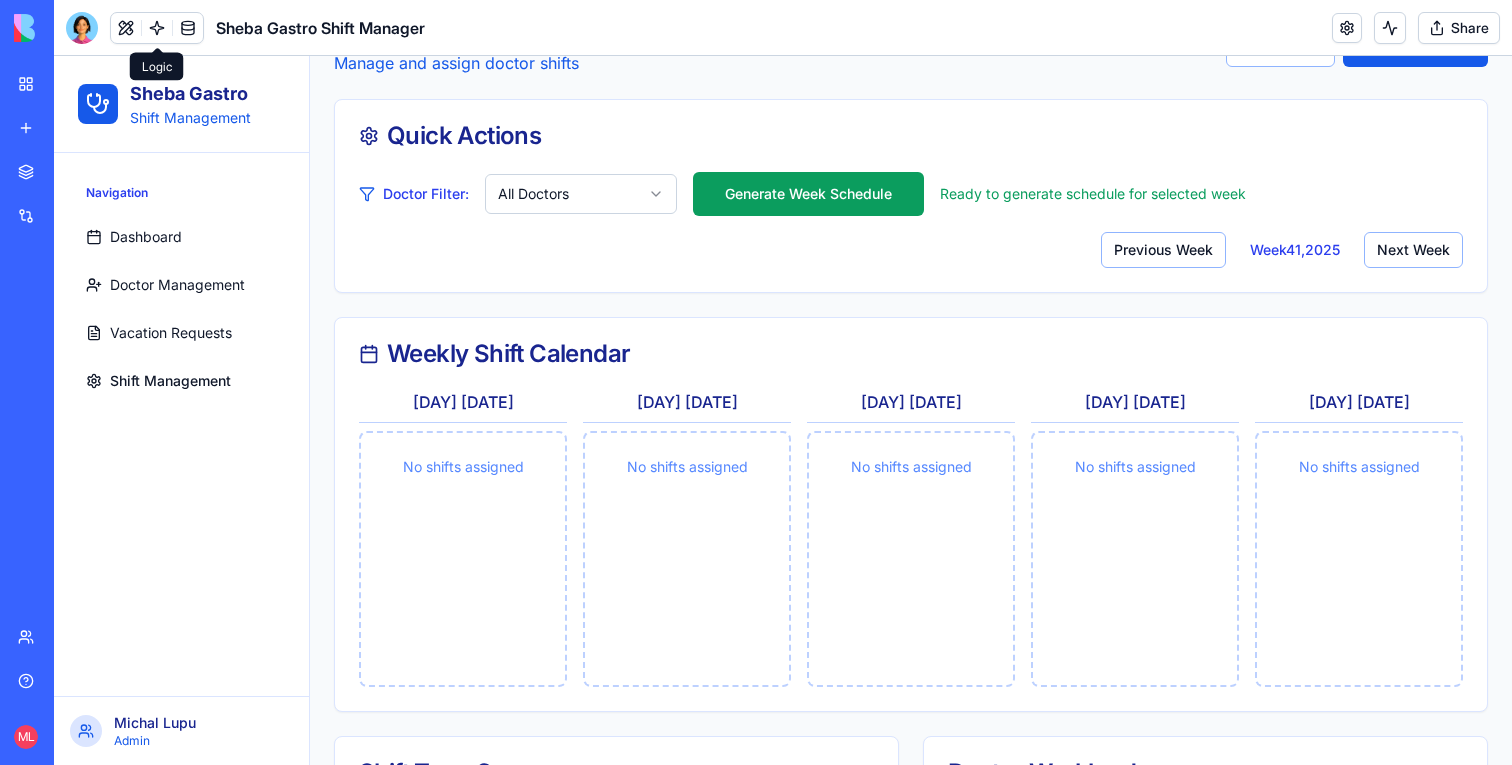 click at bounding box center [157, 28] 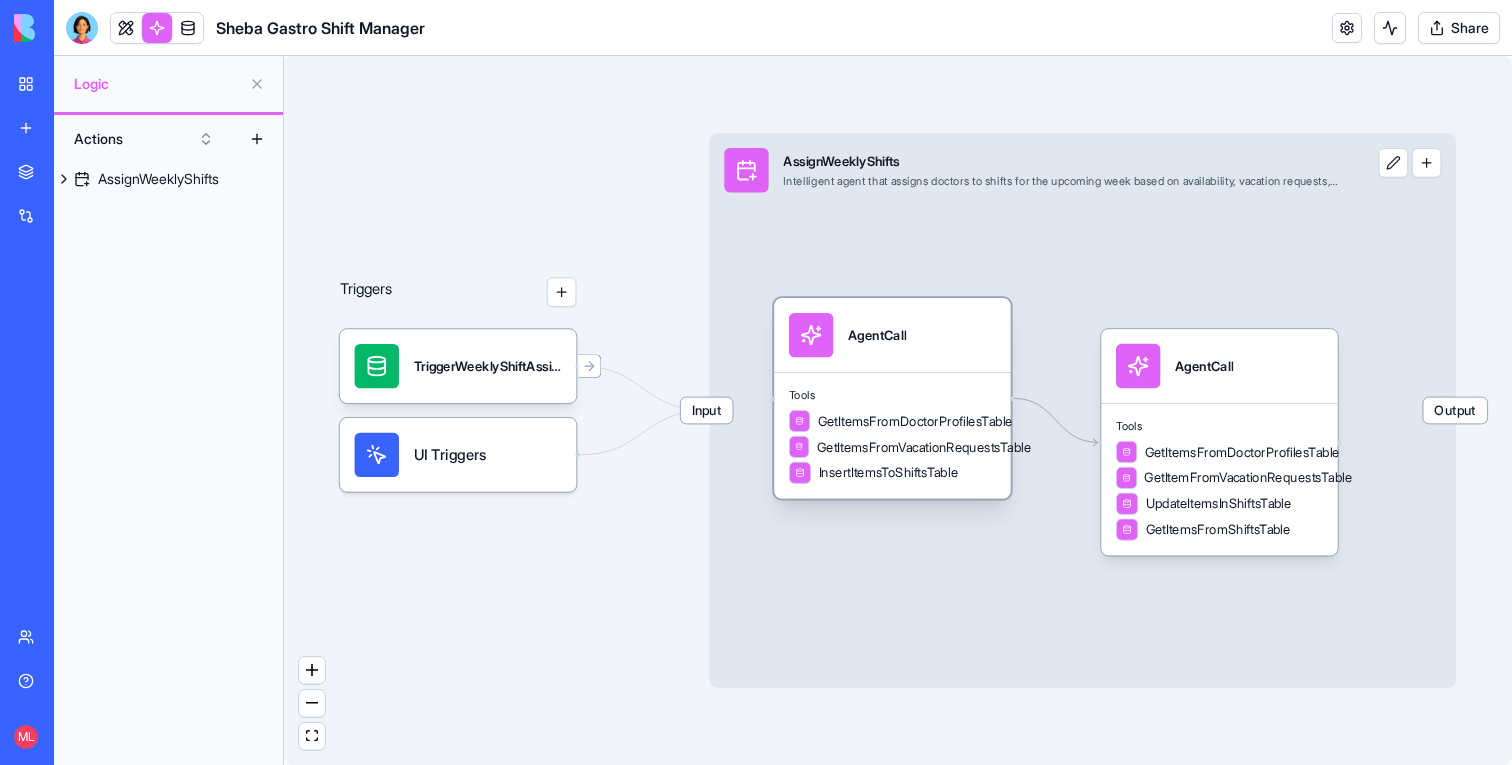 click on "AgentCall" at bounding box center (892, 335) 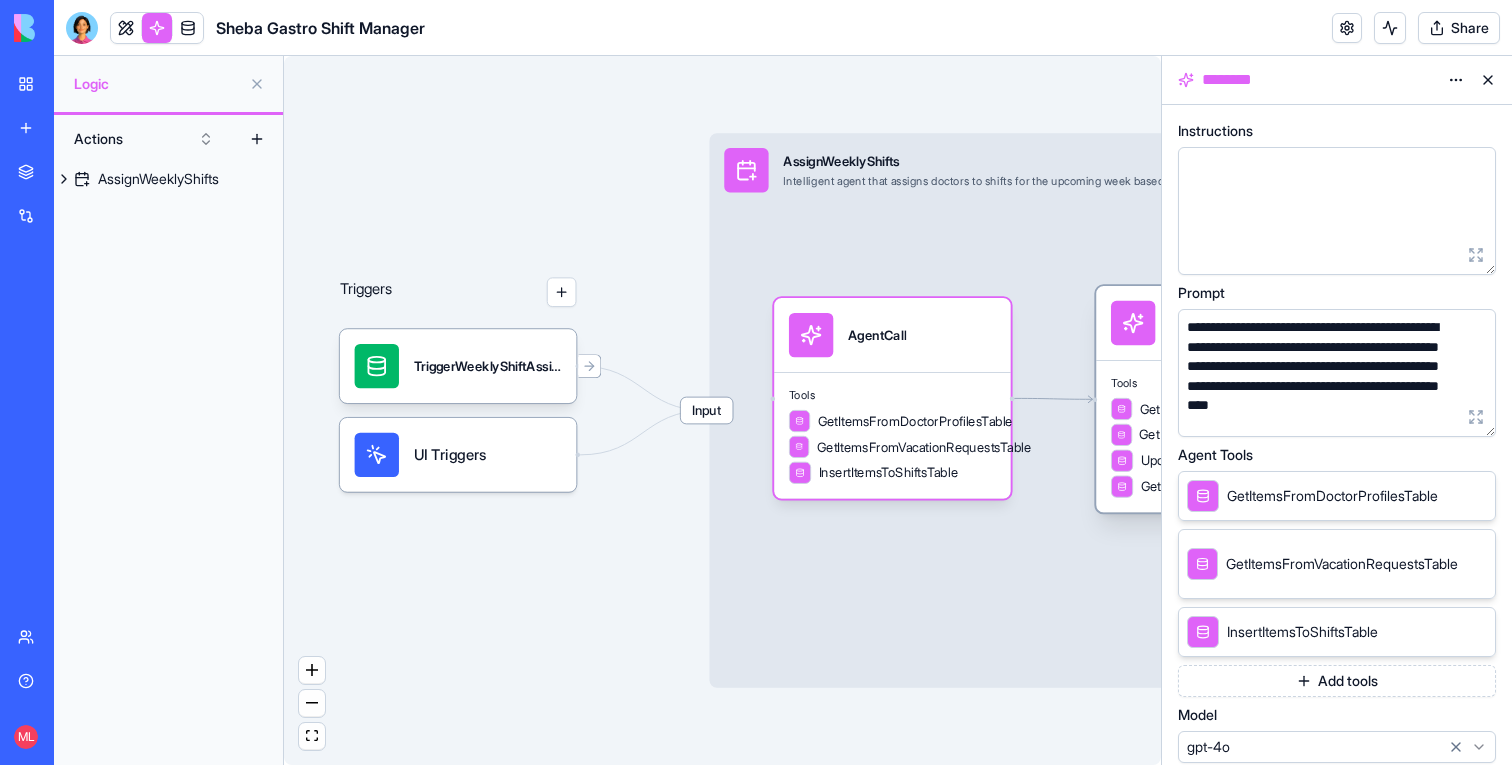 drag, startPoint x: 1125, startPoint y: 402, endPoint x: 1120, endPoint y: 359, distance: 43.289722 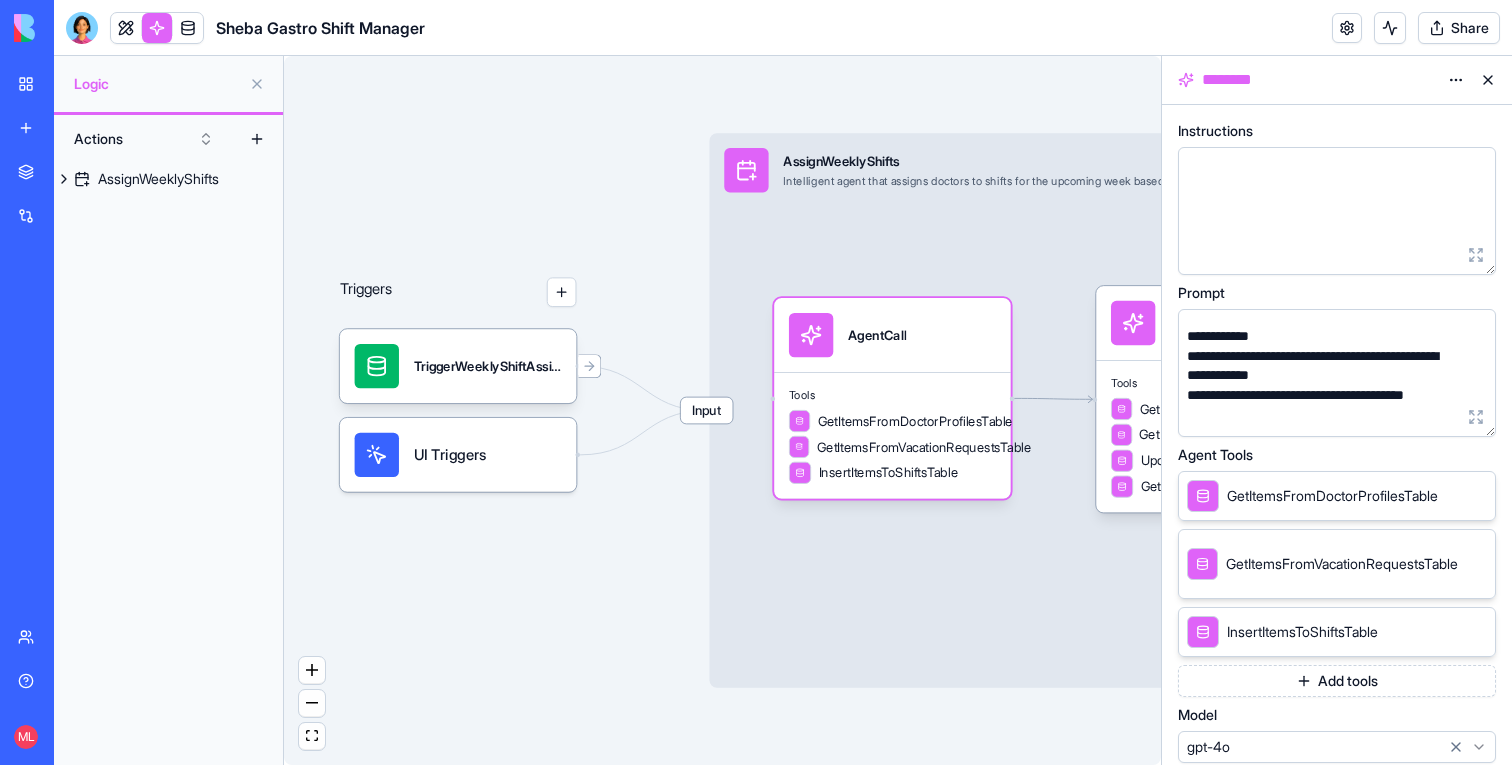 scroll, scrollTop: 288, scrollLeft: 0, axis: vertical 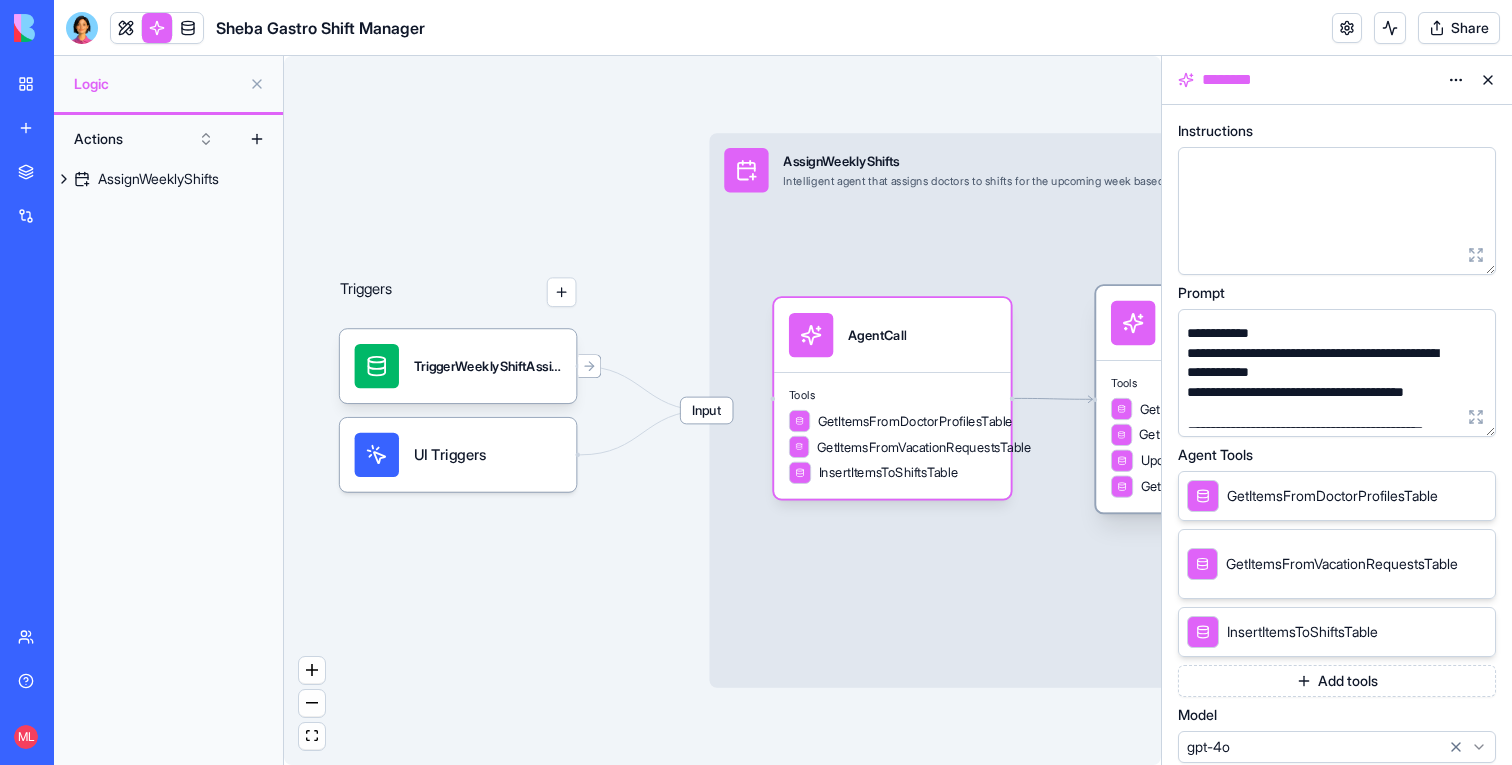click at bounding box center (1133, 323) 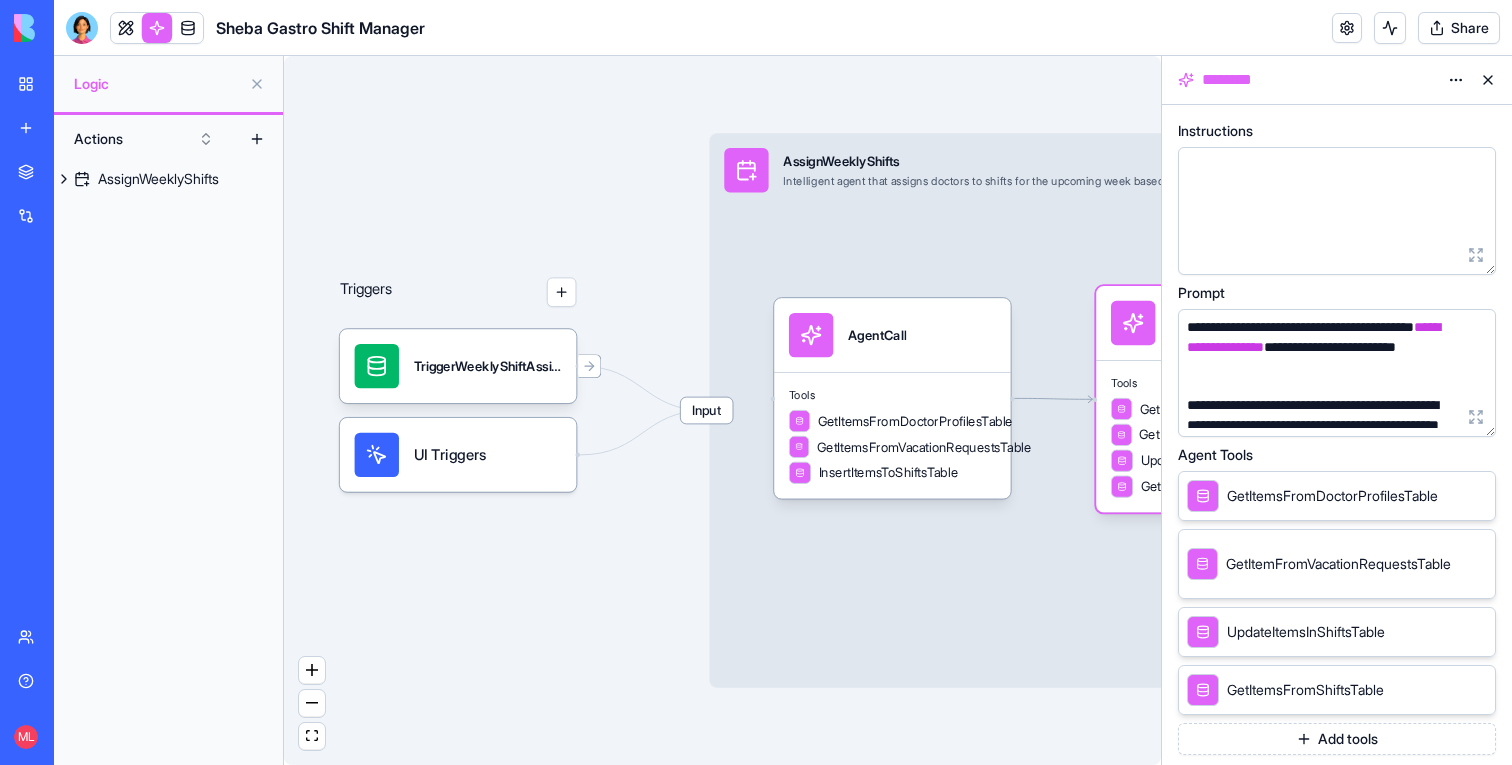click at bounding box center (1337, 211) 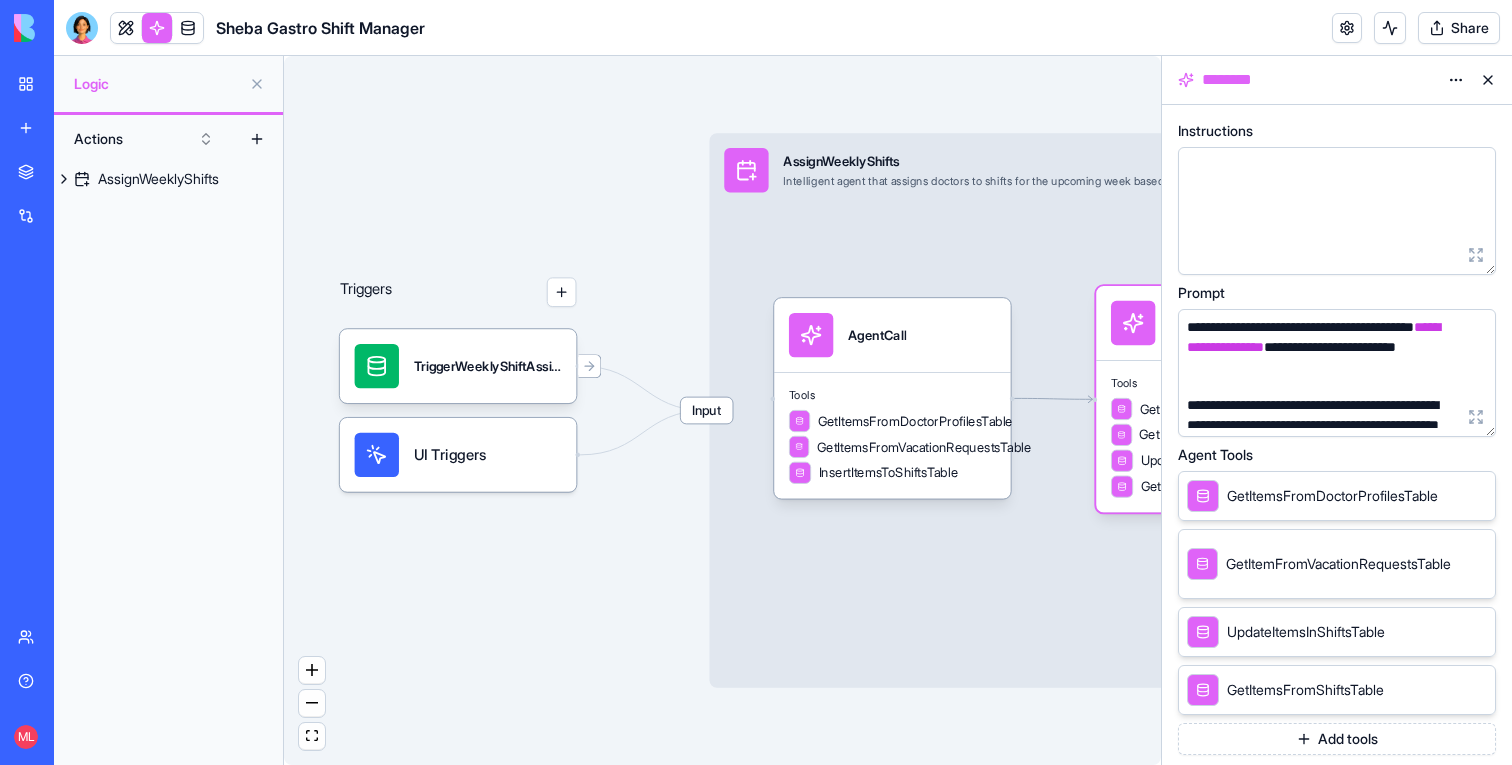 click at bounding box center (1337, 211) 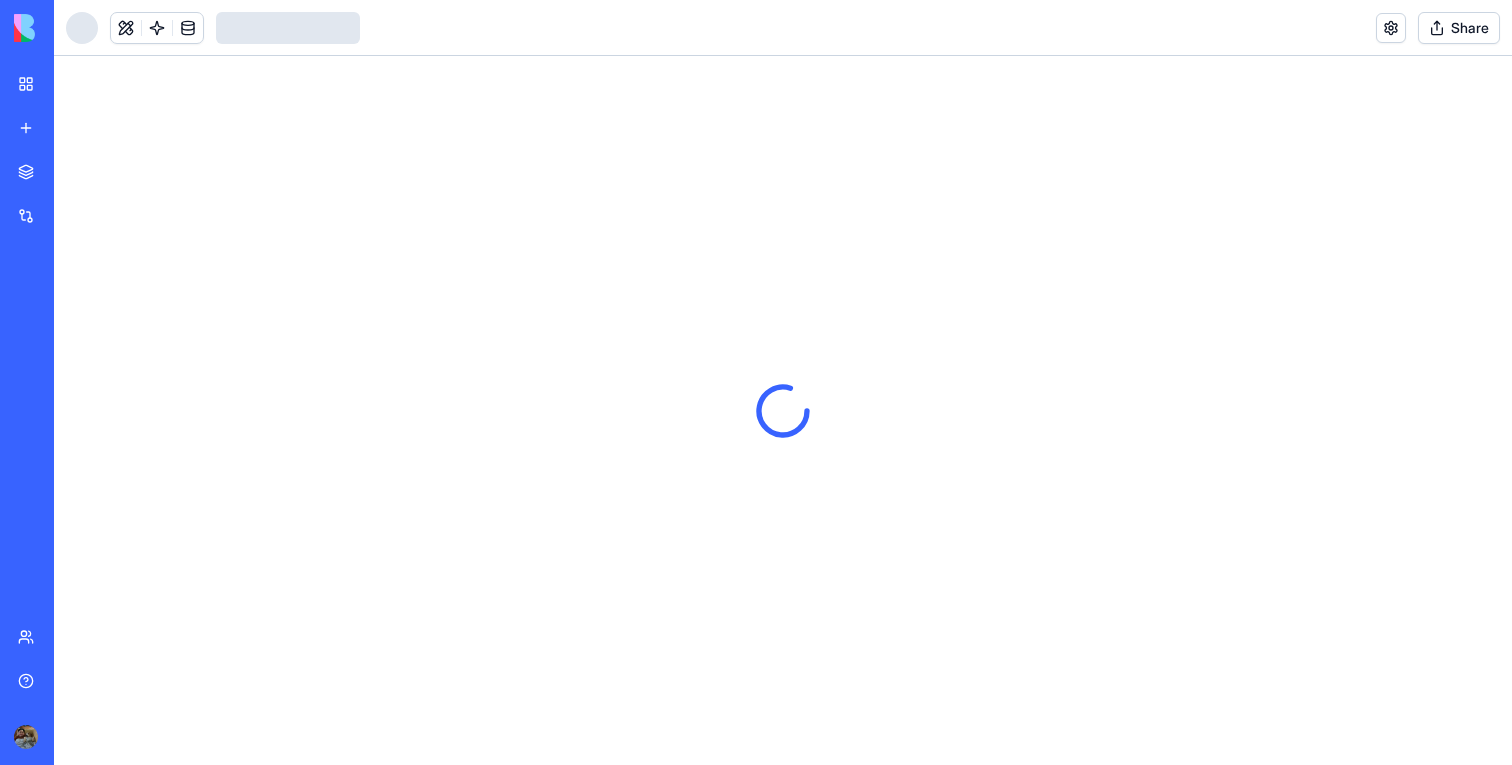 scroll, scrollTop: 0, scrollLeft: 0, axis: both 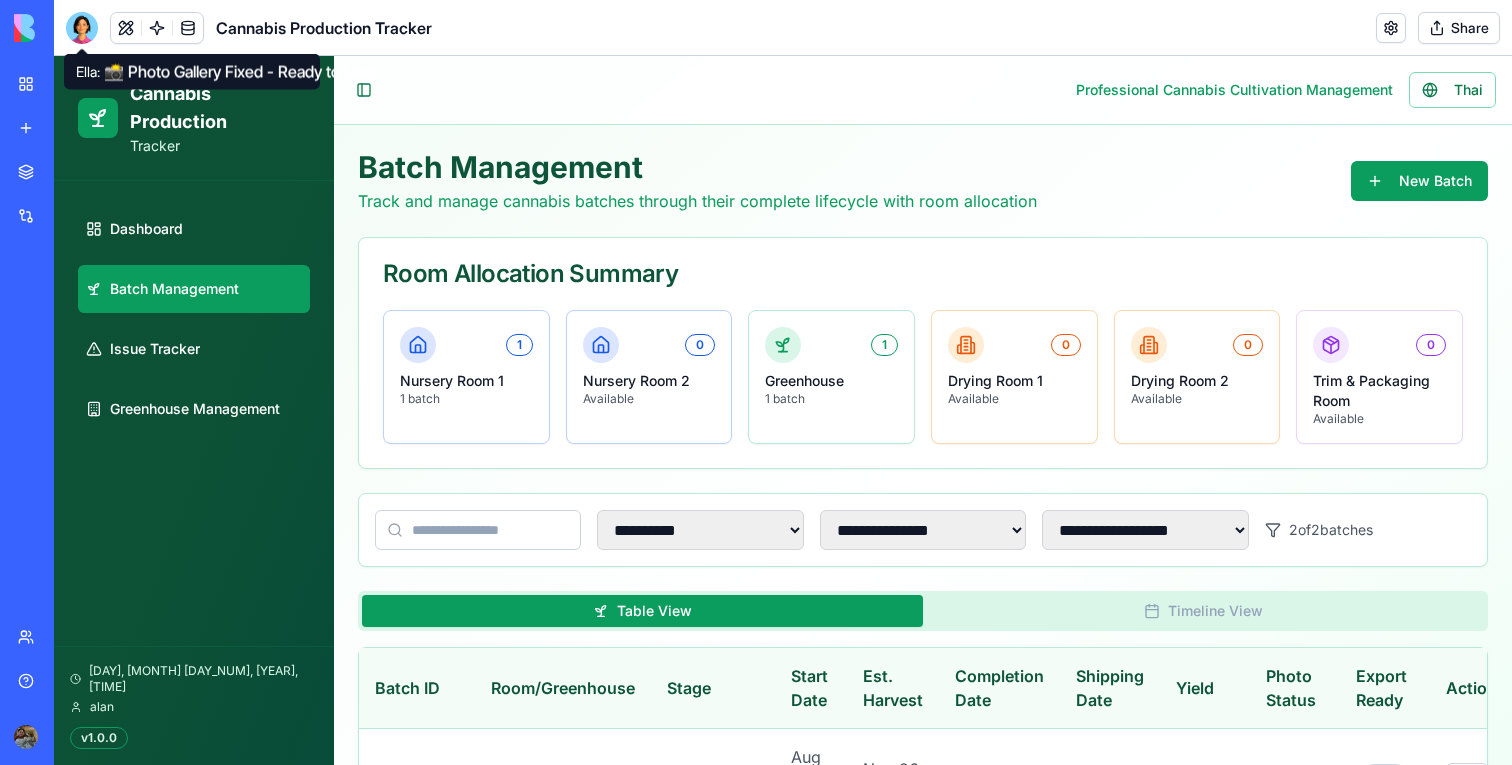 click on "Batch Management" at bounding box center (174, 289) 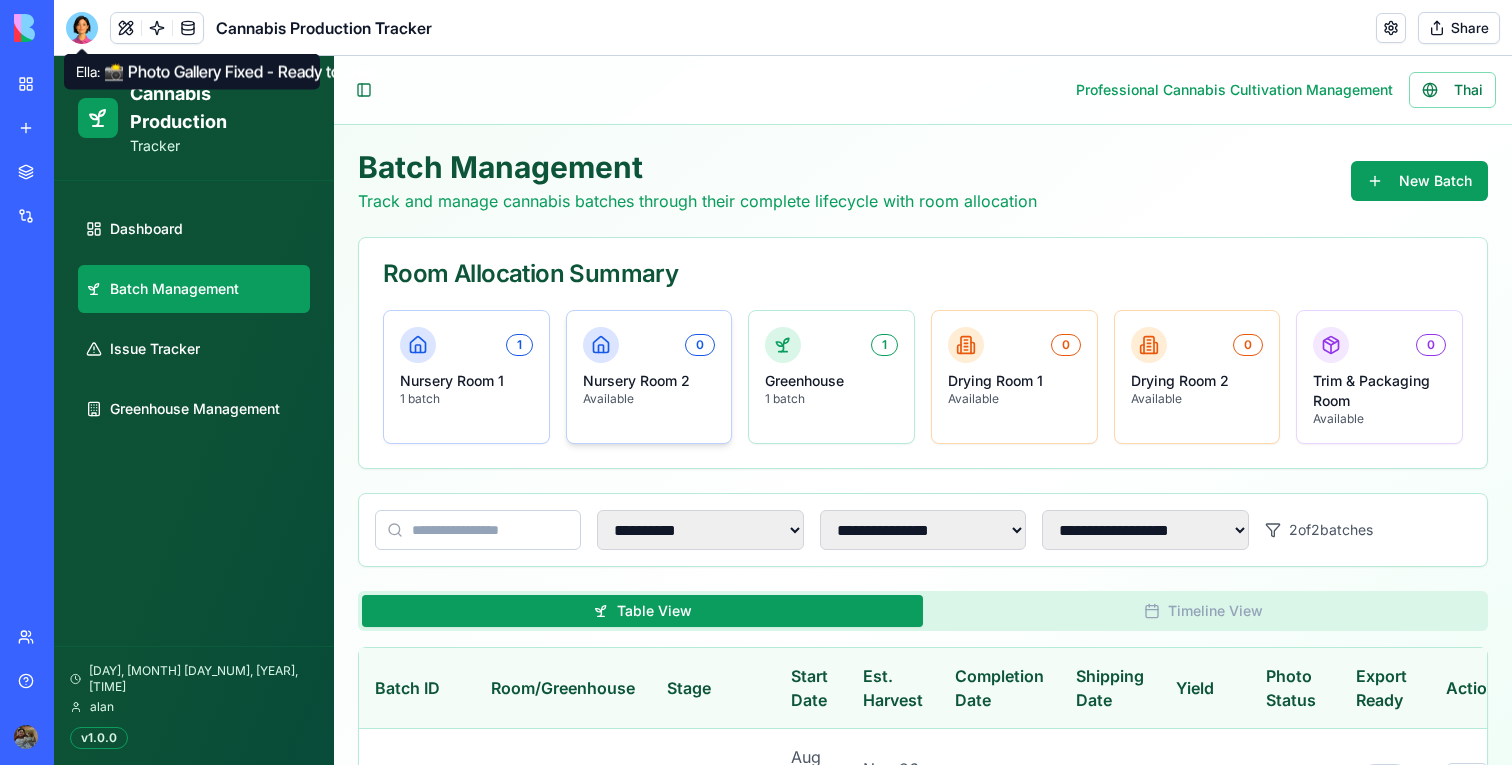 scroll, scrollTop: 199, scrollLeft: 0, axis: vertical 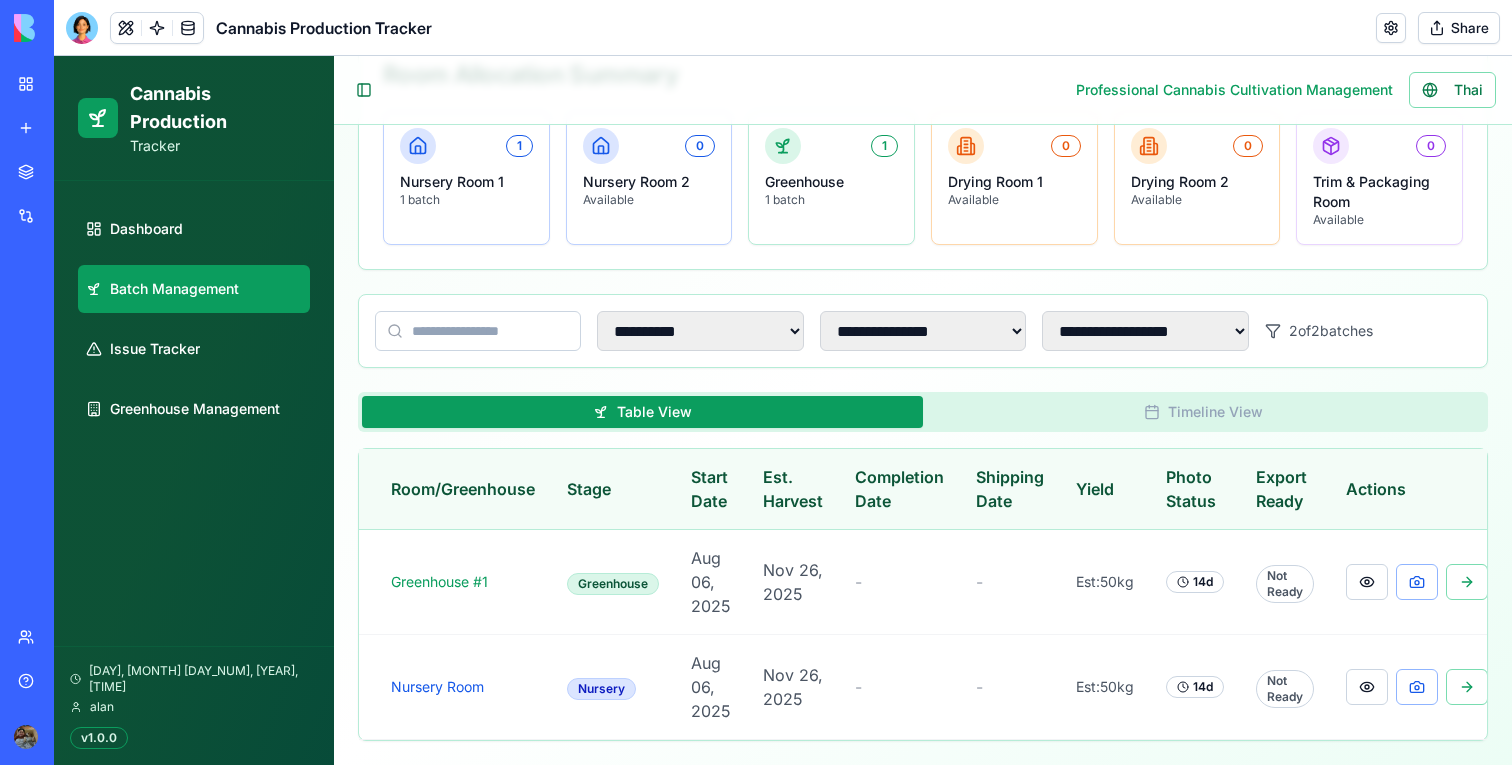 click at bounding box center (82, 28) 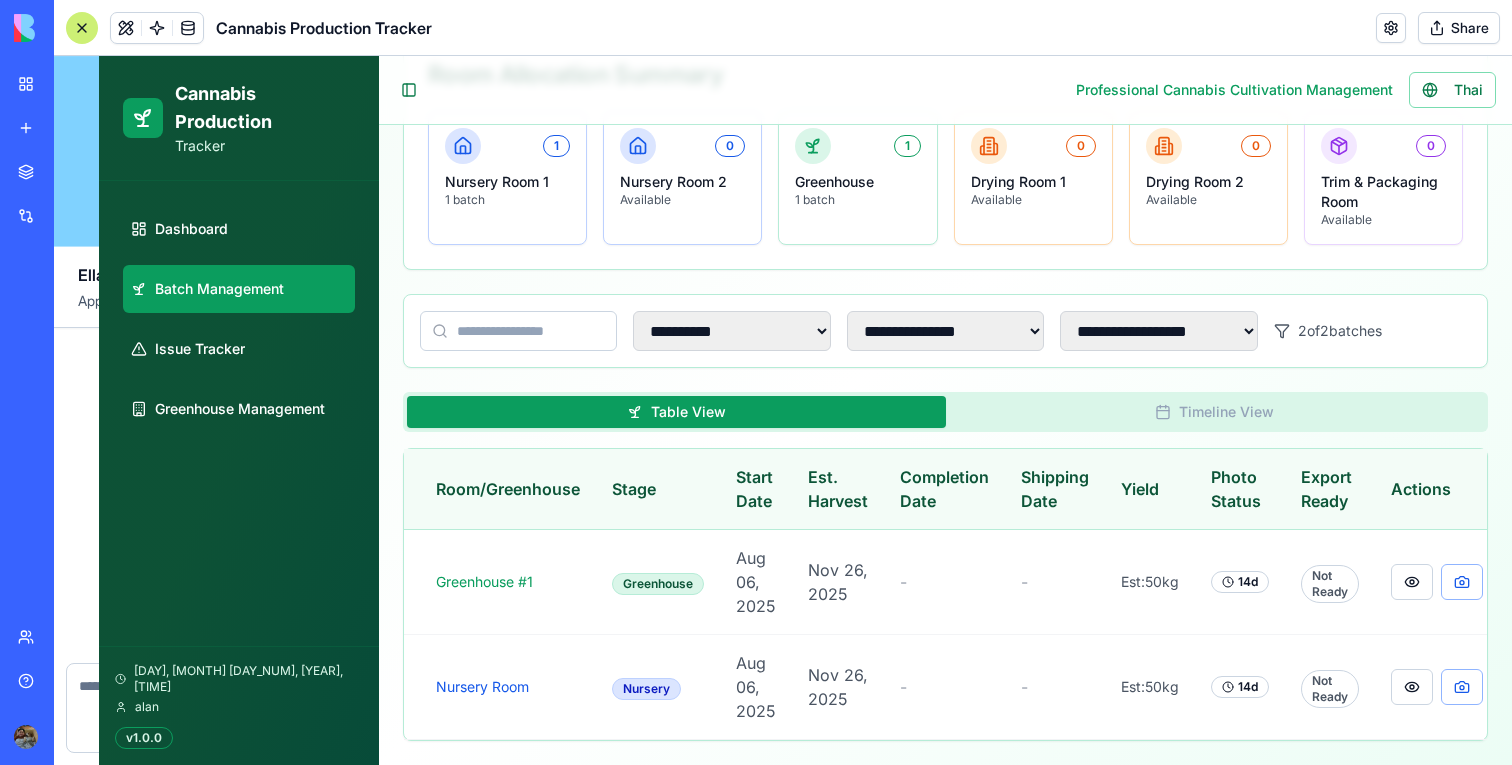 scroll, scrollTop: 23778, scrollLeft: 0, axis: vertical 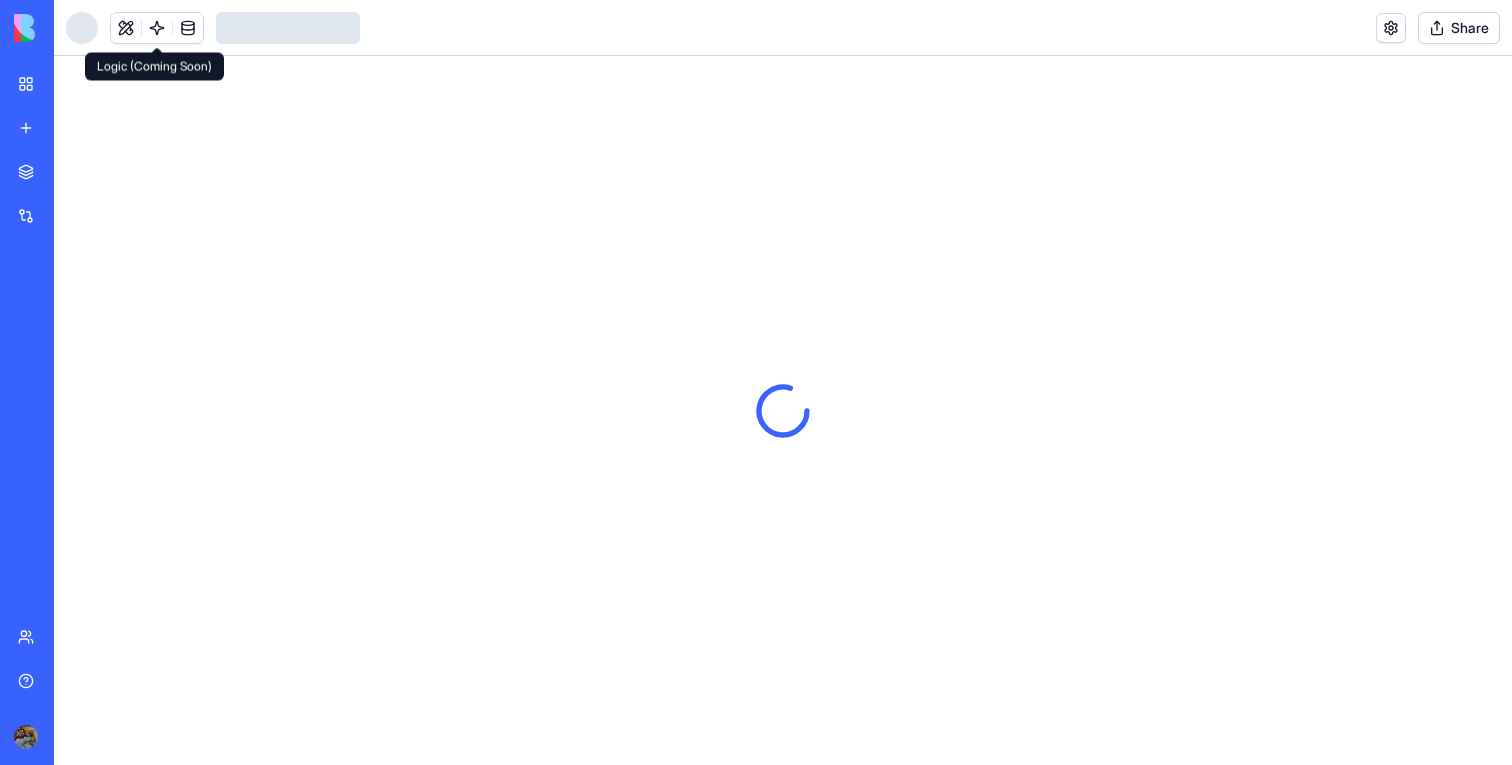 click at bounding box center [157, 28] 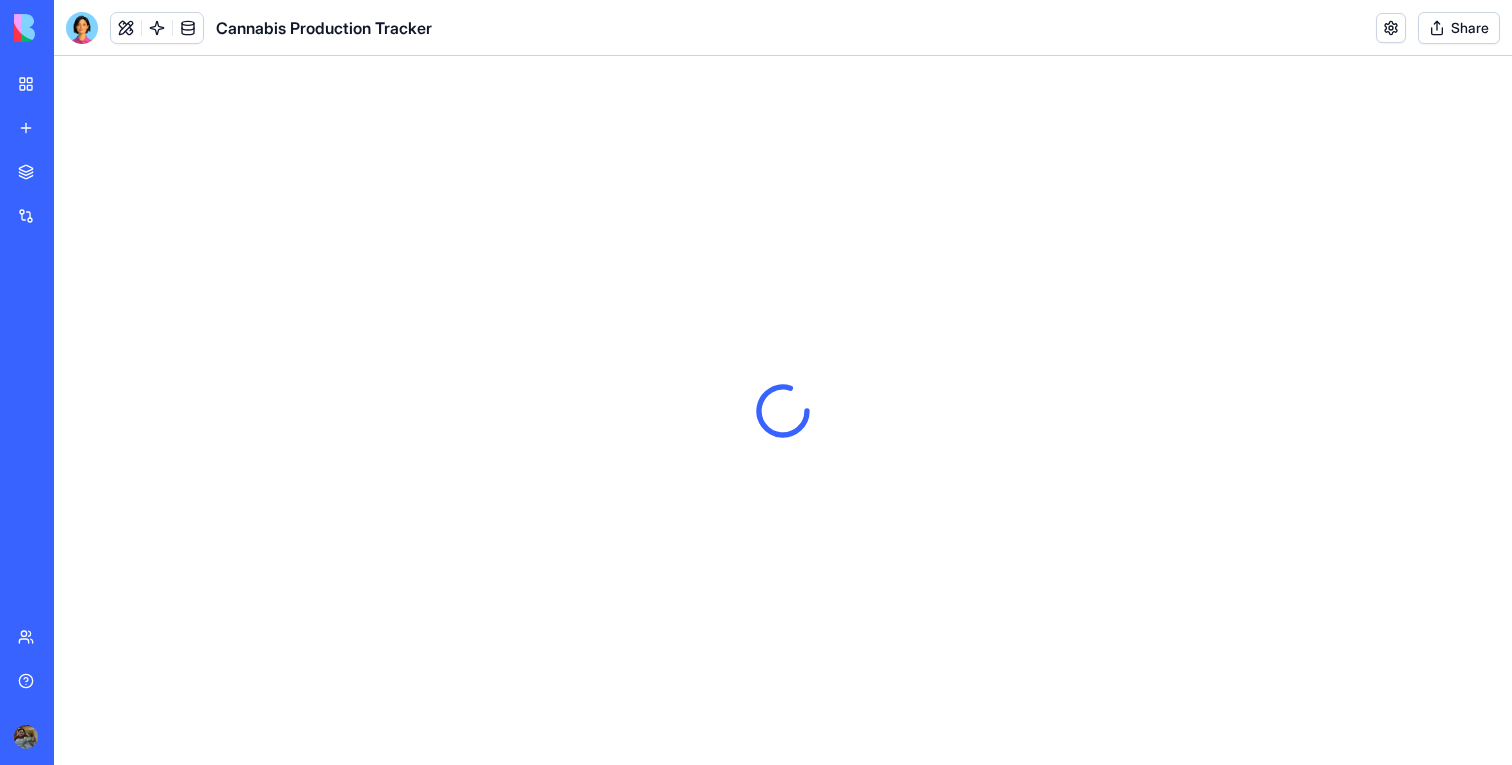 click at bounding box center [157, 28] 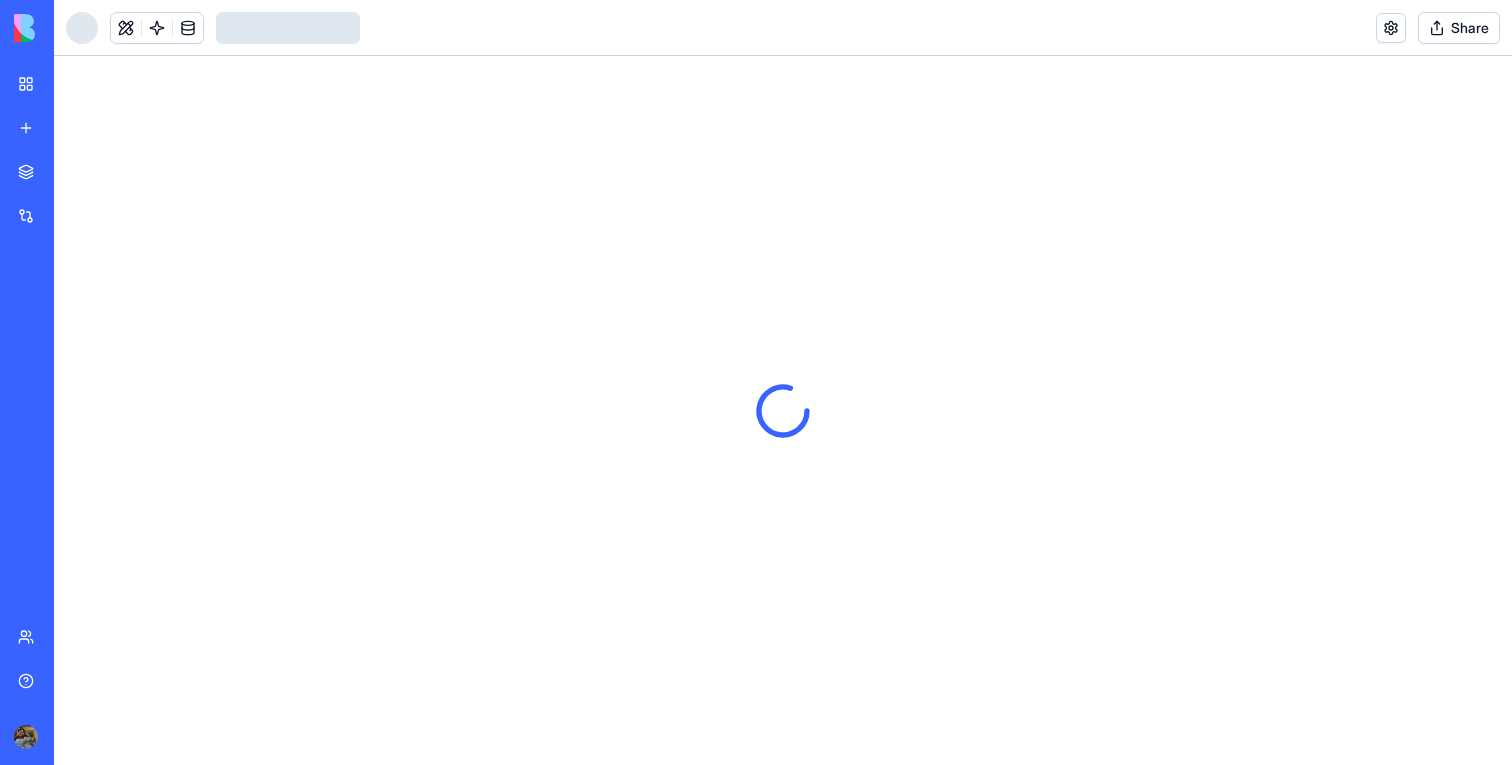 scroll, scrollTop: 0, scrollLeft: 0, axis: both 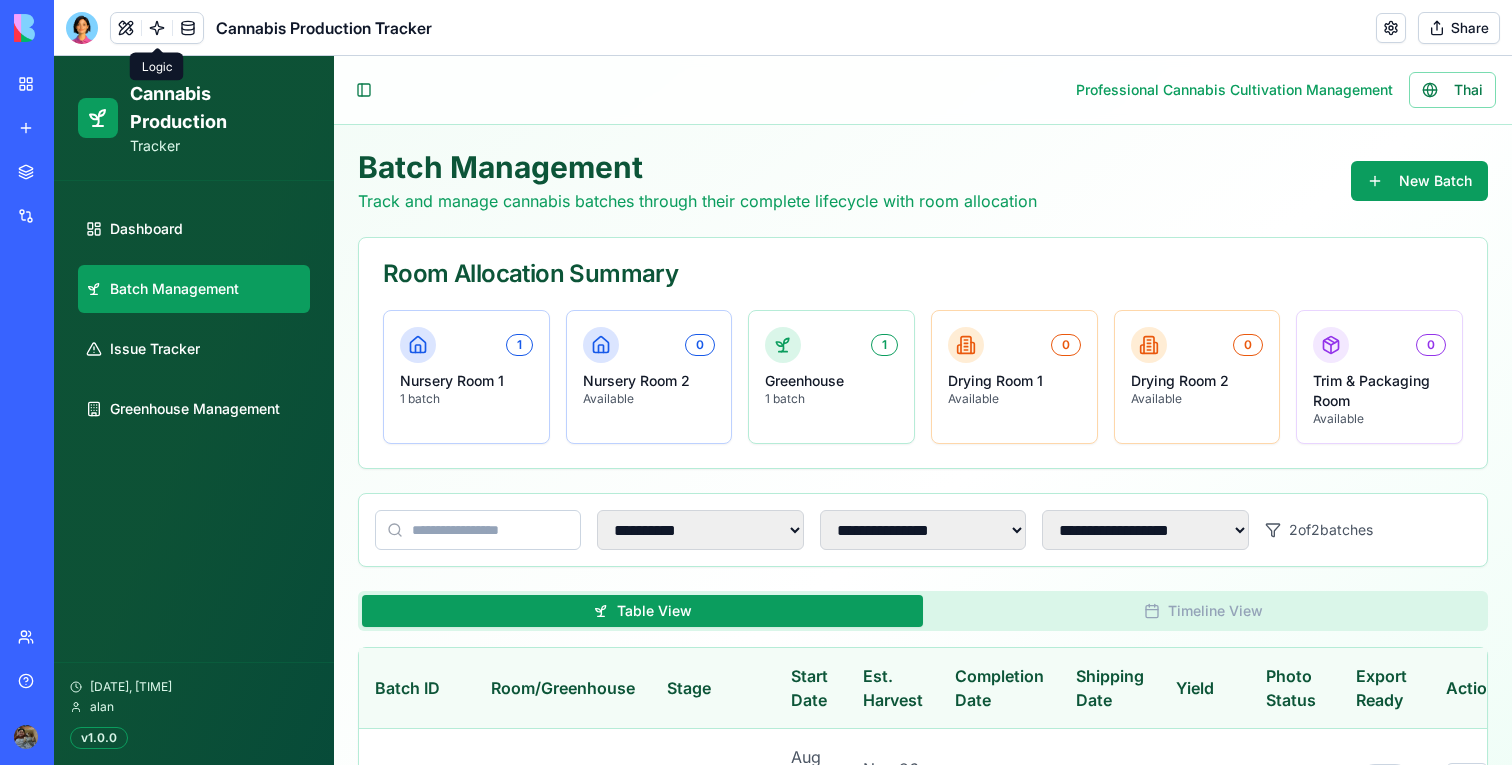 click at bounding box center [157, 28] 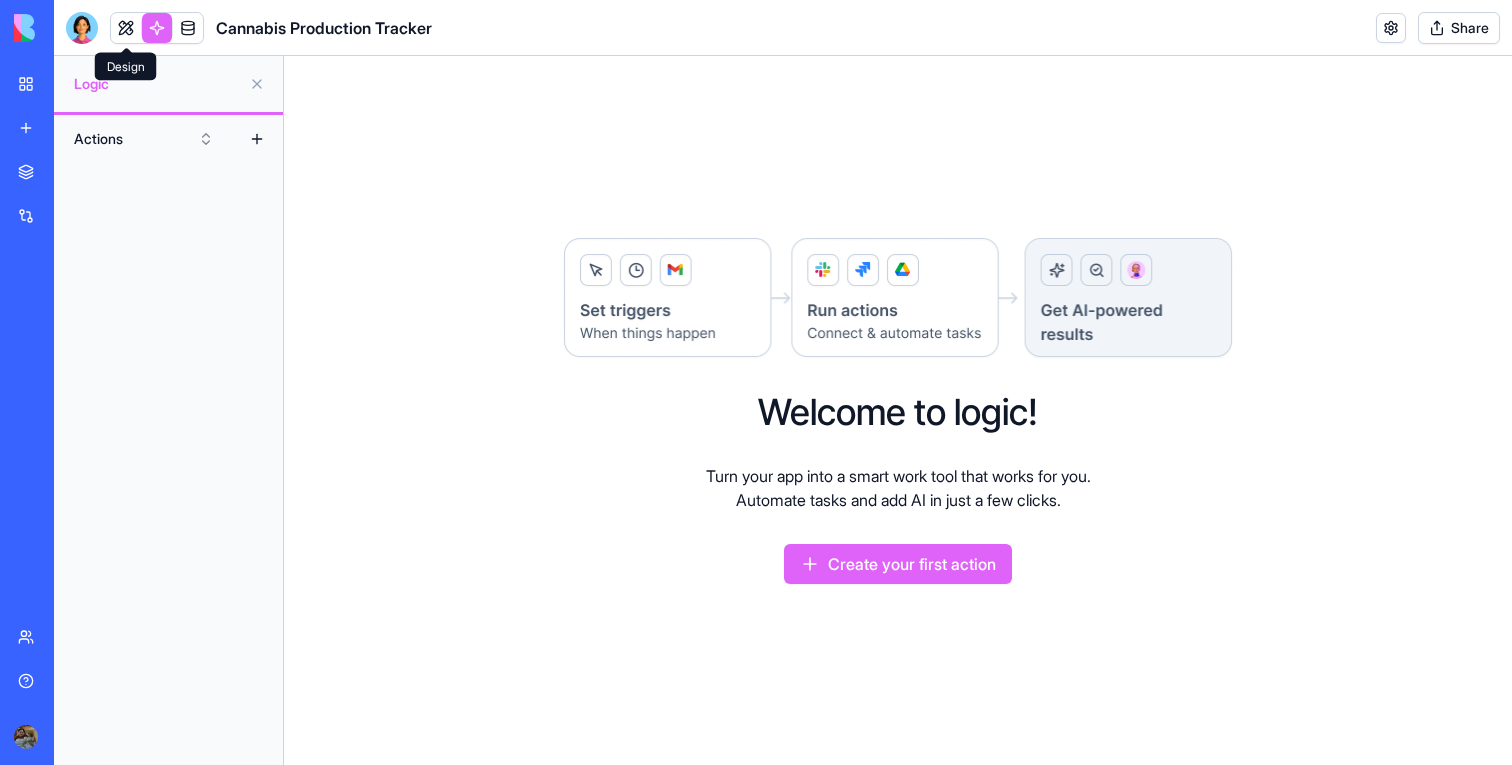 click at bounding box center (126, 28) 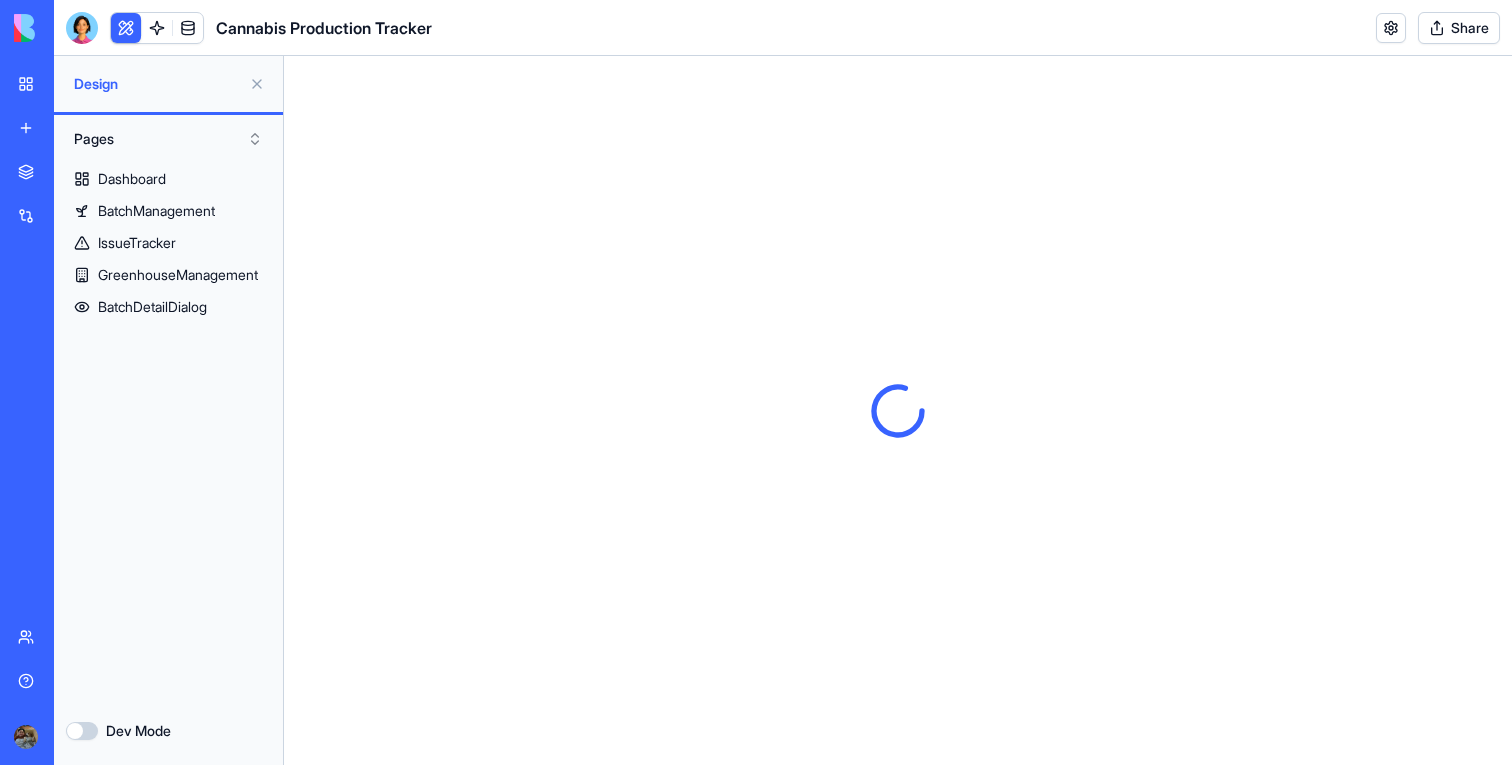 scroll, scrollTop: 0, scrollLeft: 0, axis: both 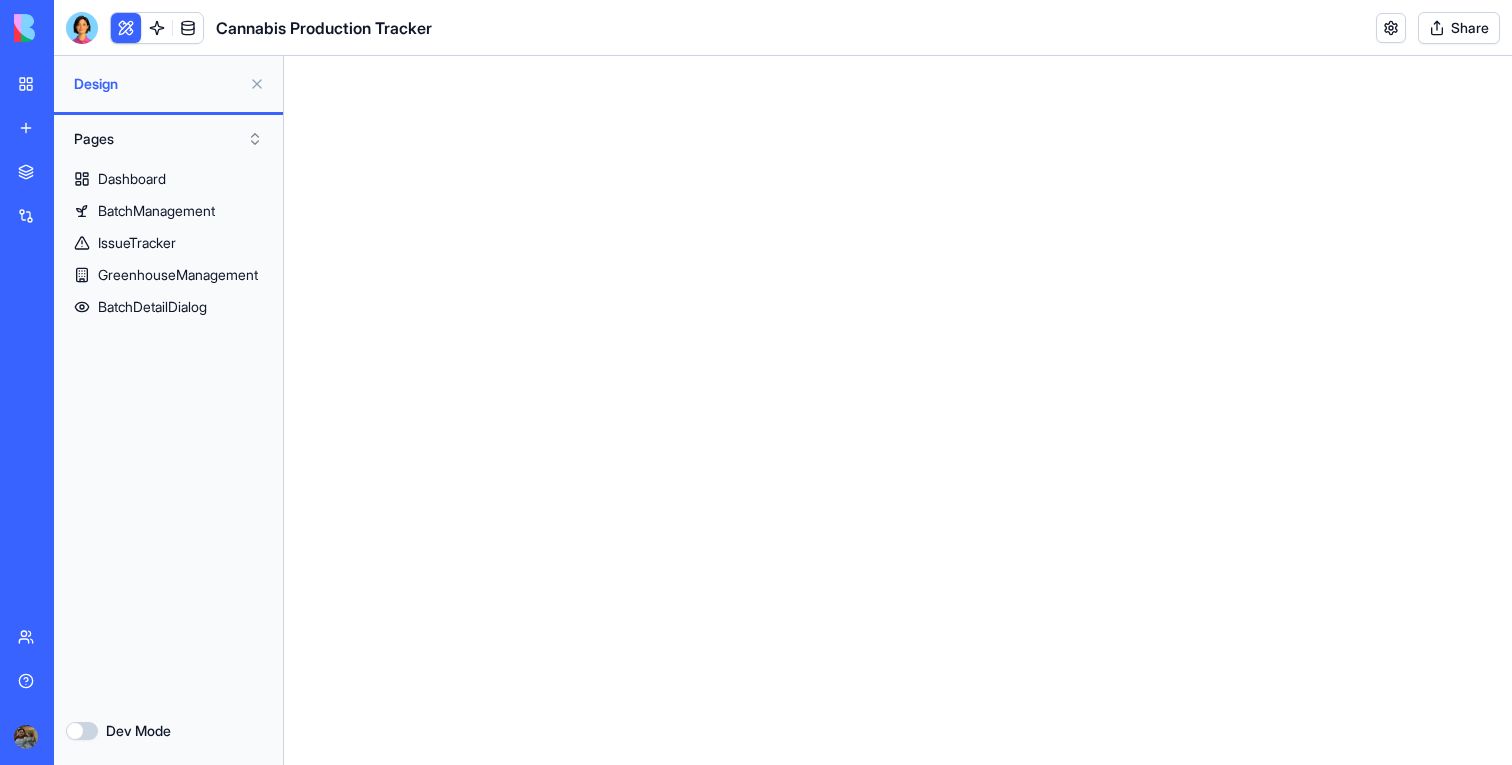 click at bounding box center (257, 84) 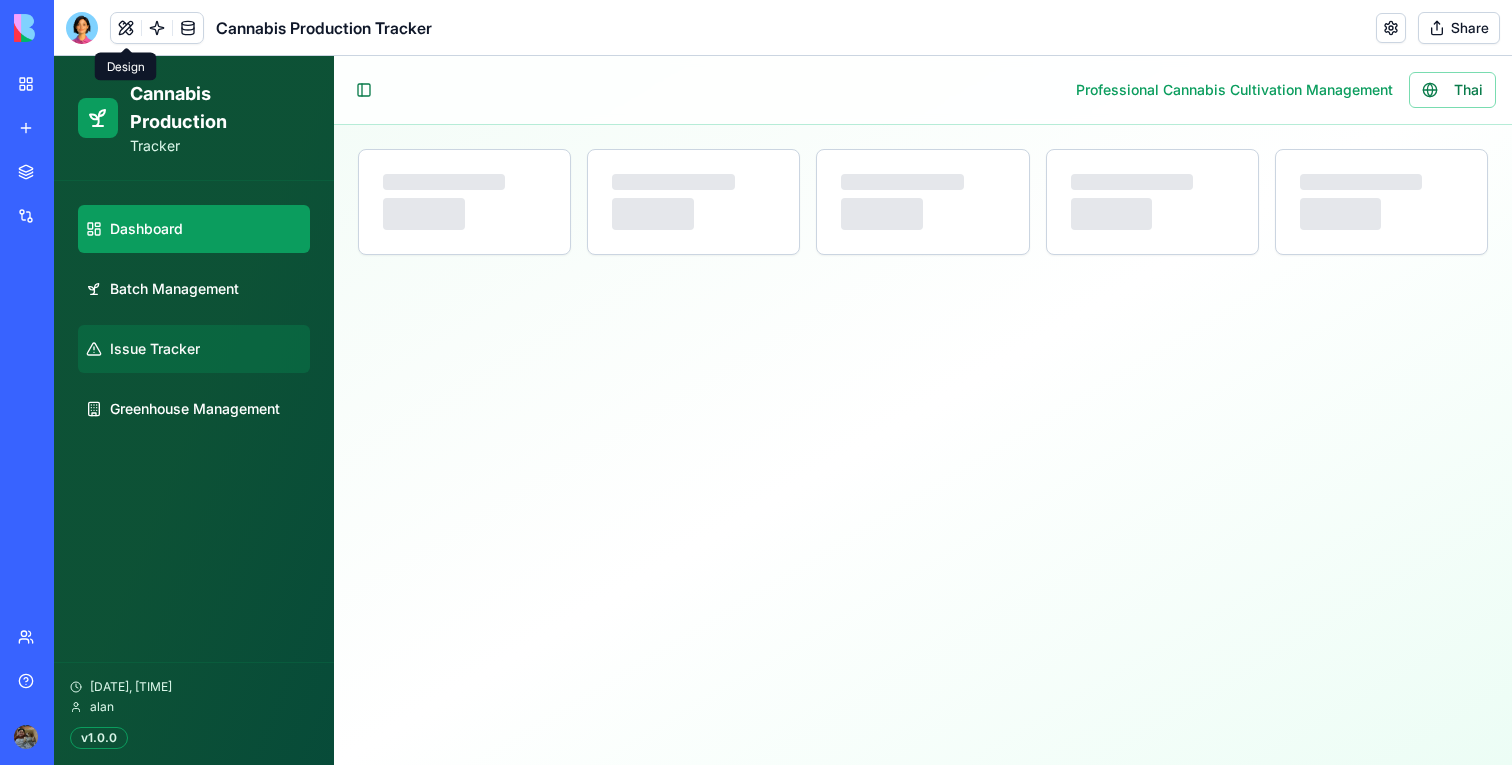 select on "**" 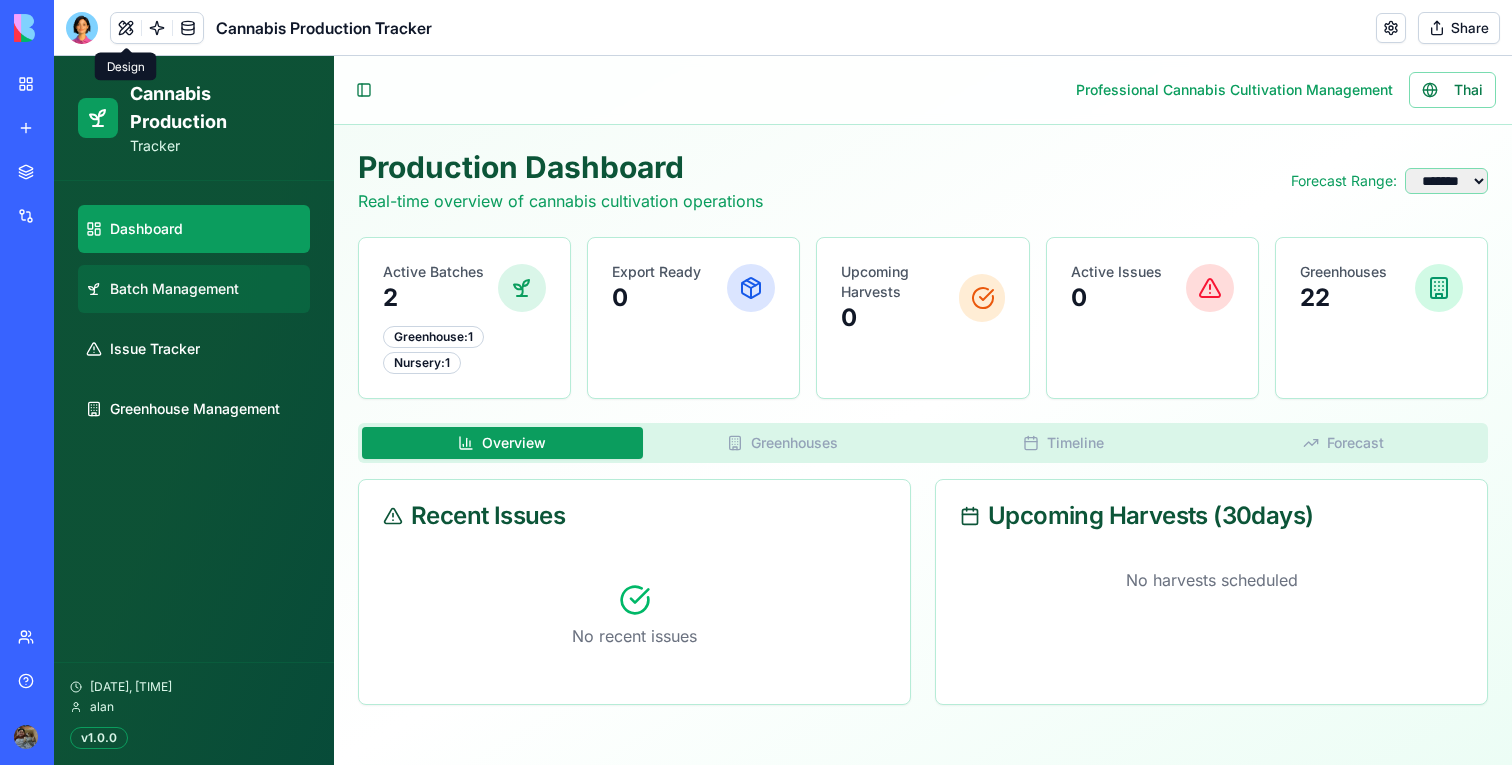click on "Batch Management" at bounding box center [174, 289] 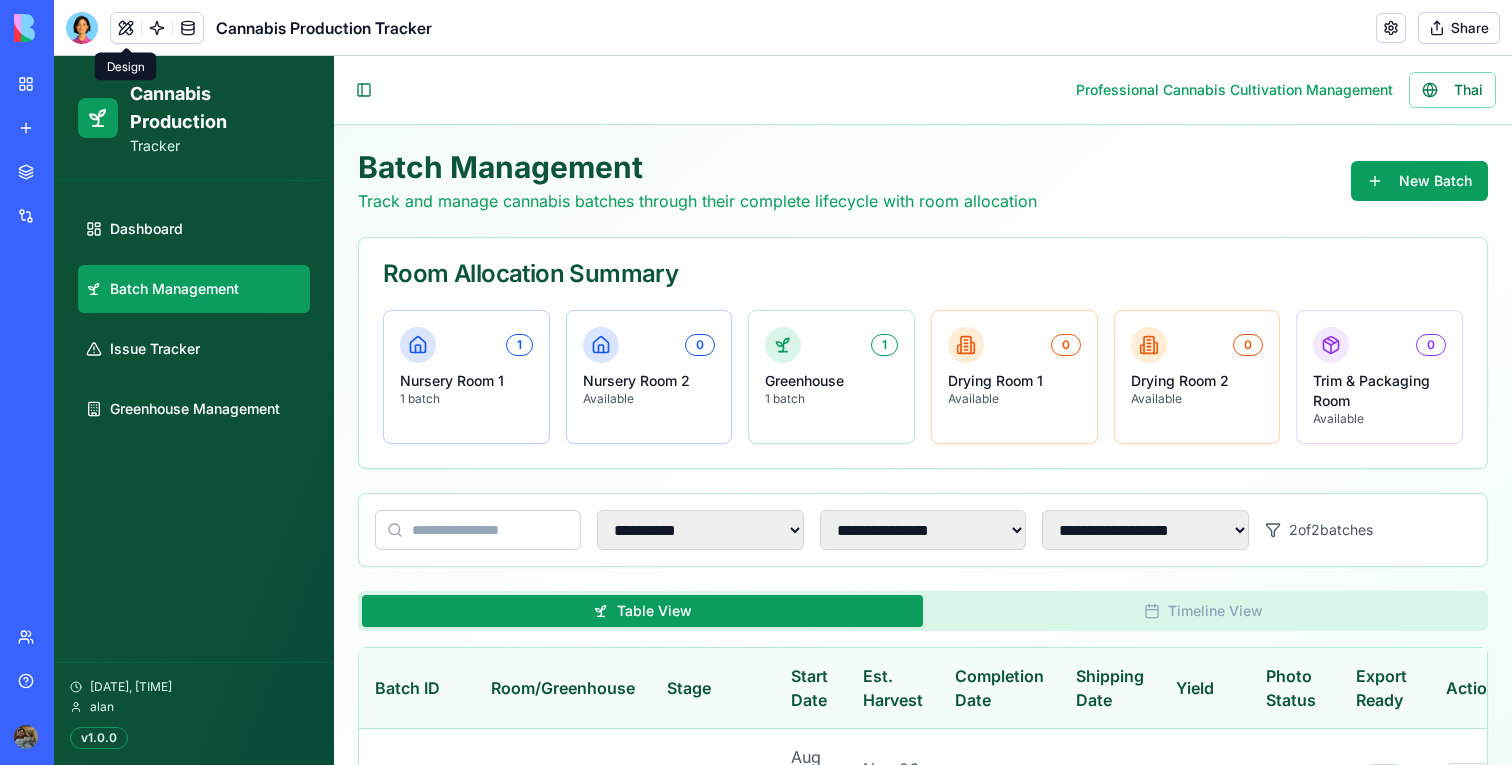 scroll, scrollTop: 199, scrollLeft: 0, axis: vertical 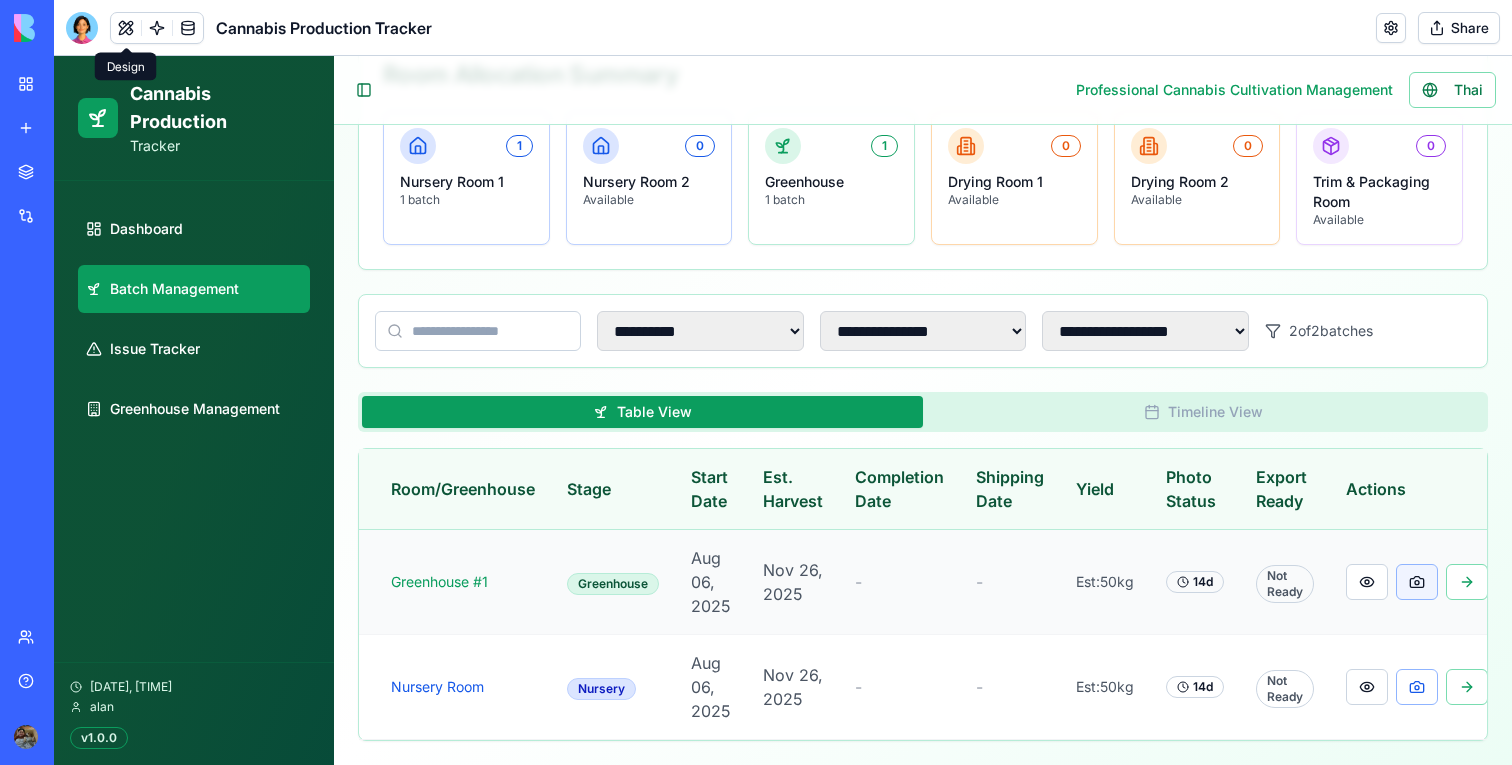 click at bounding box center [1417, 582] 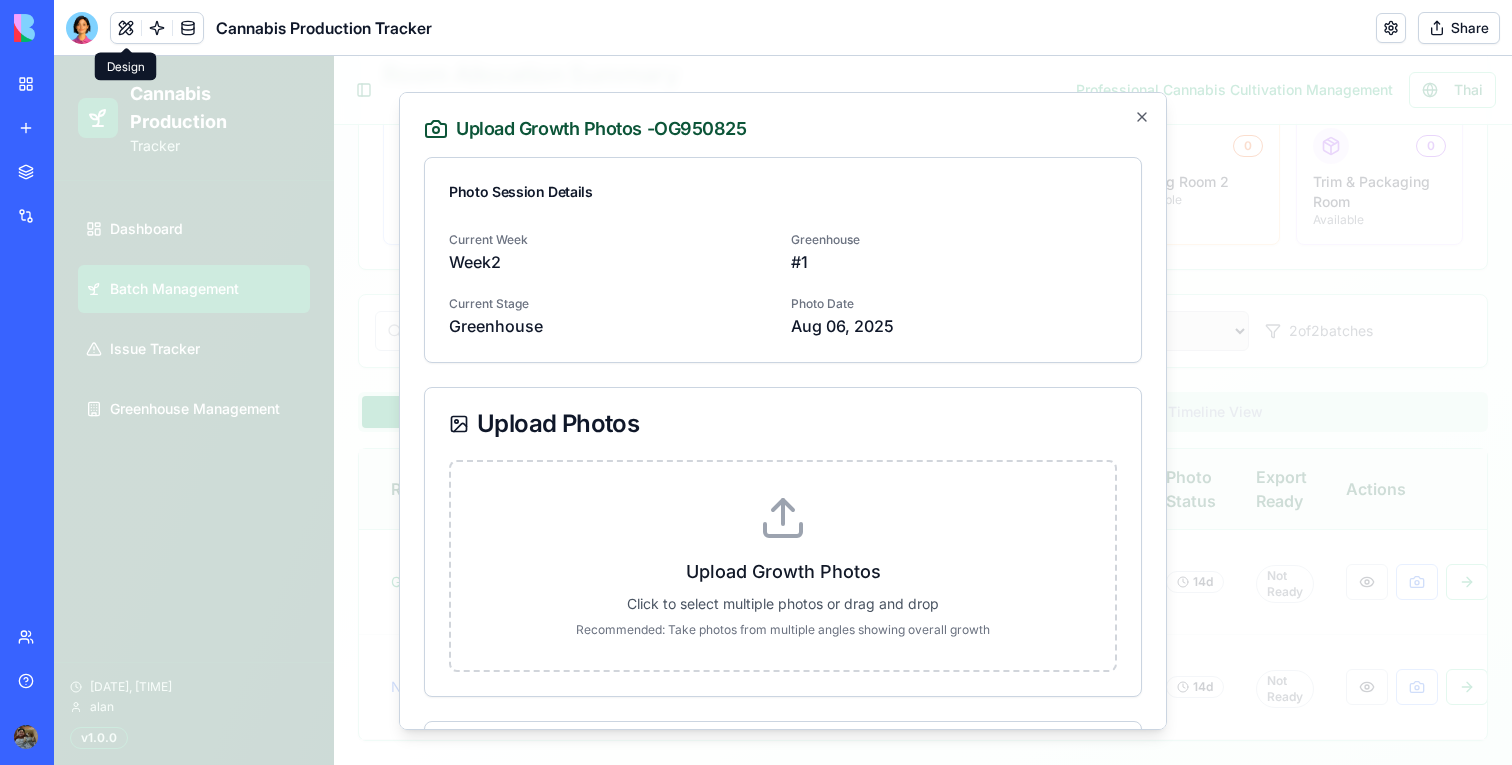 click at bounding box center (783, 410) 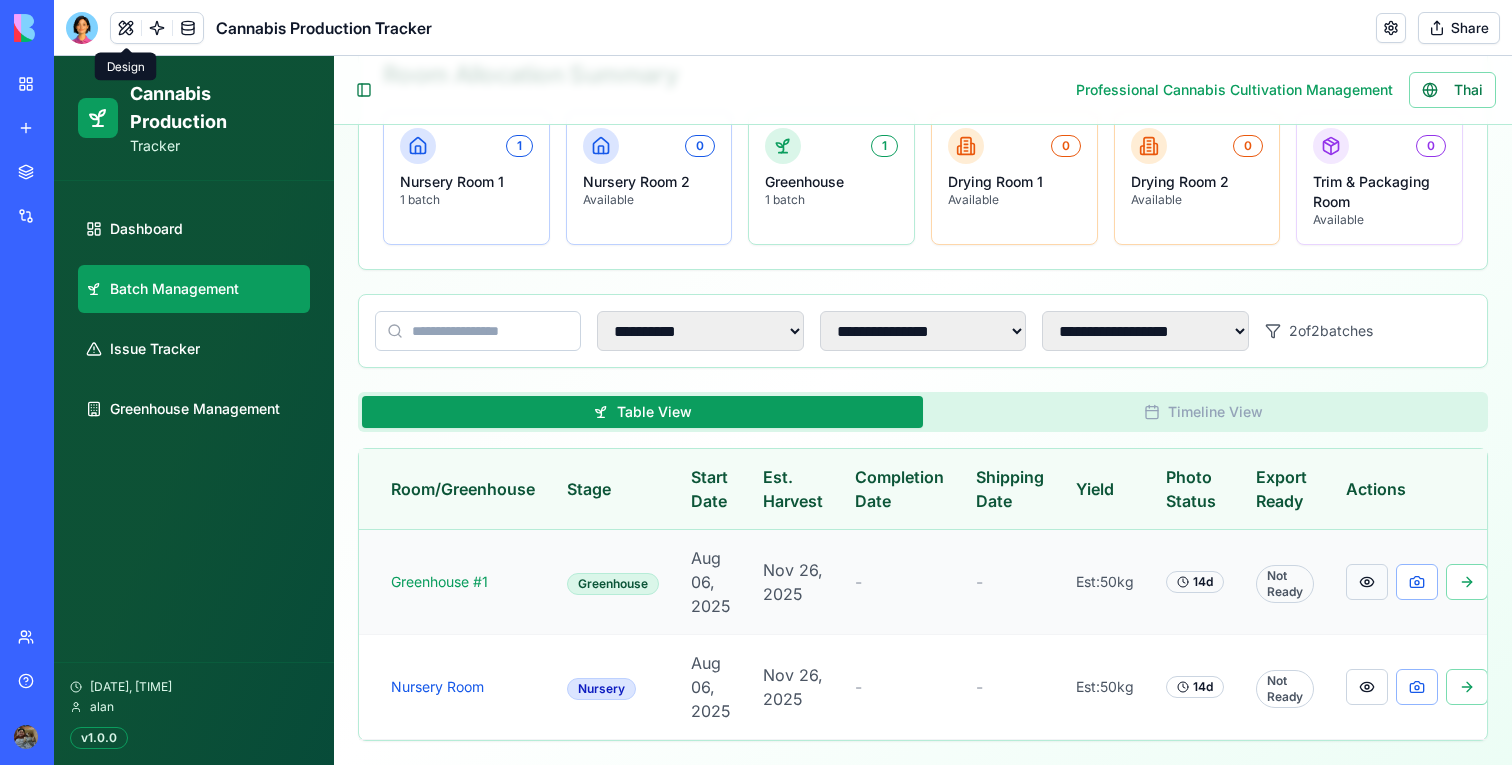 click at bounding box center (1367, 582) 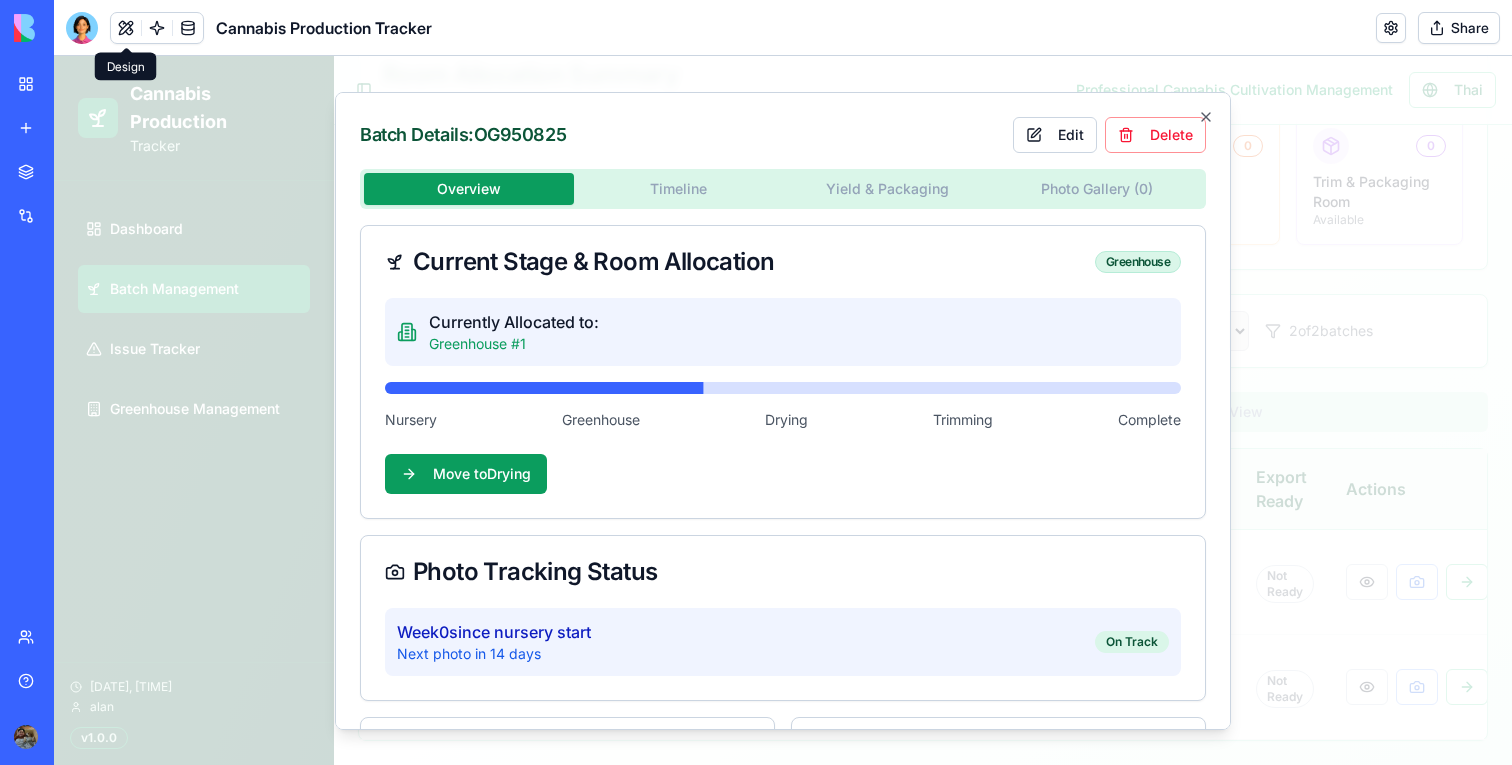 click at bounding box center (783, 410) 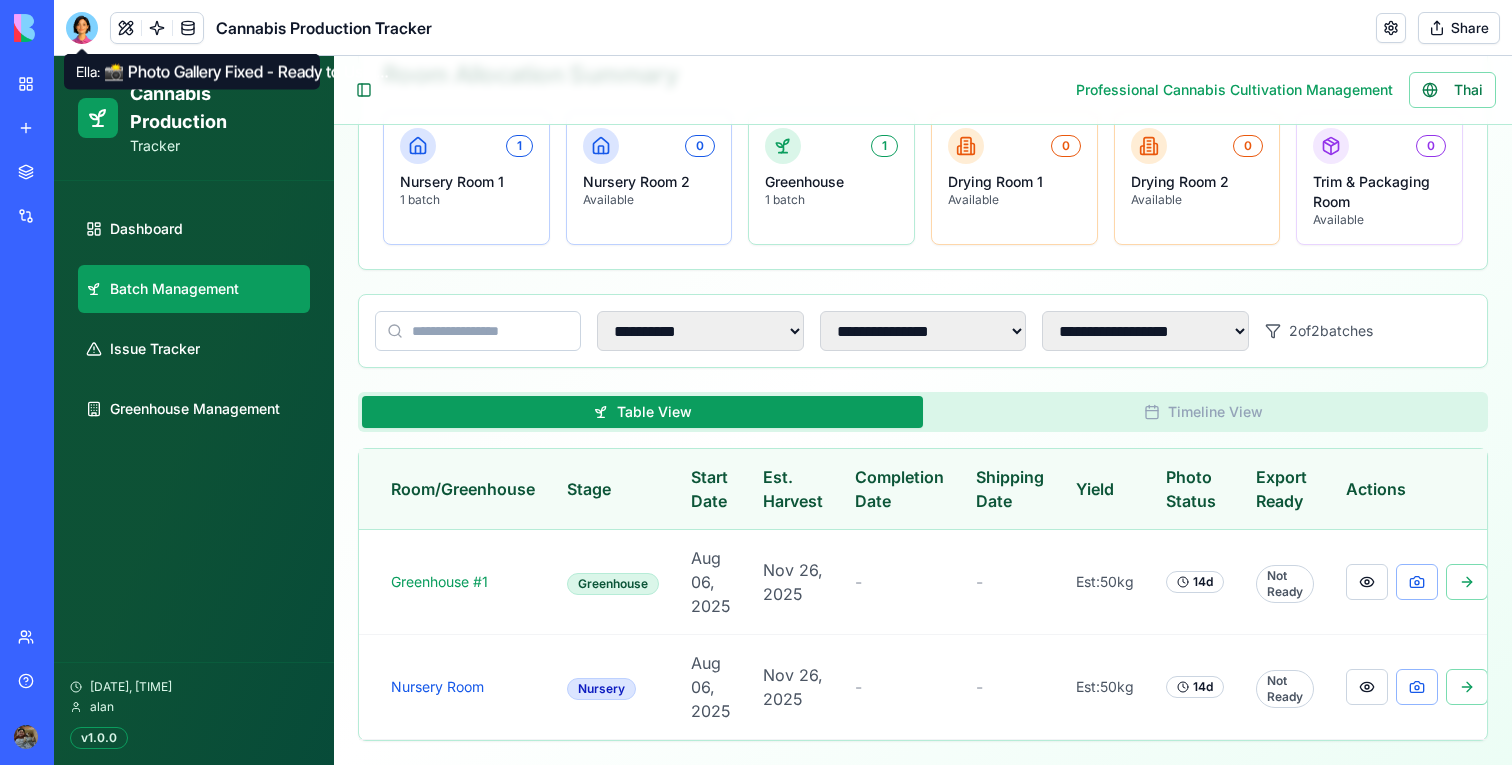 click at bounding box center (82, 28) 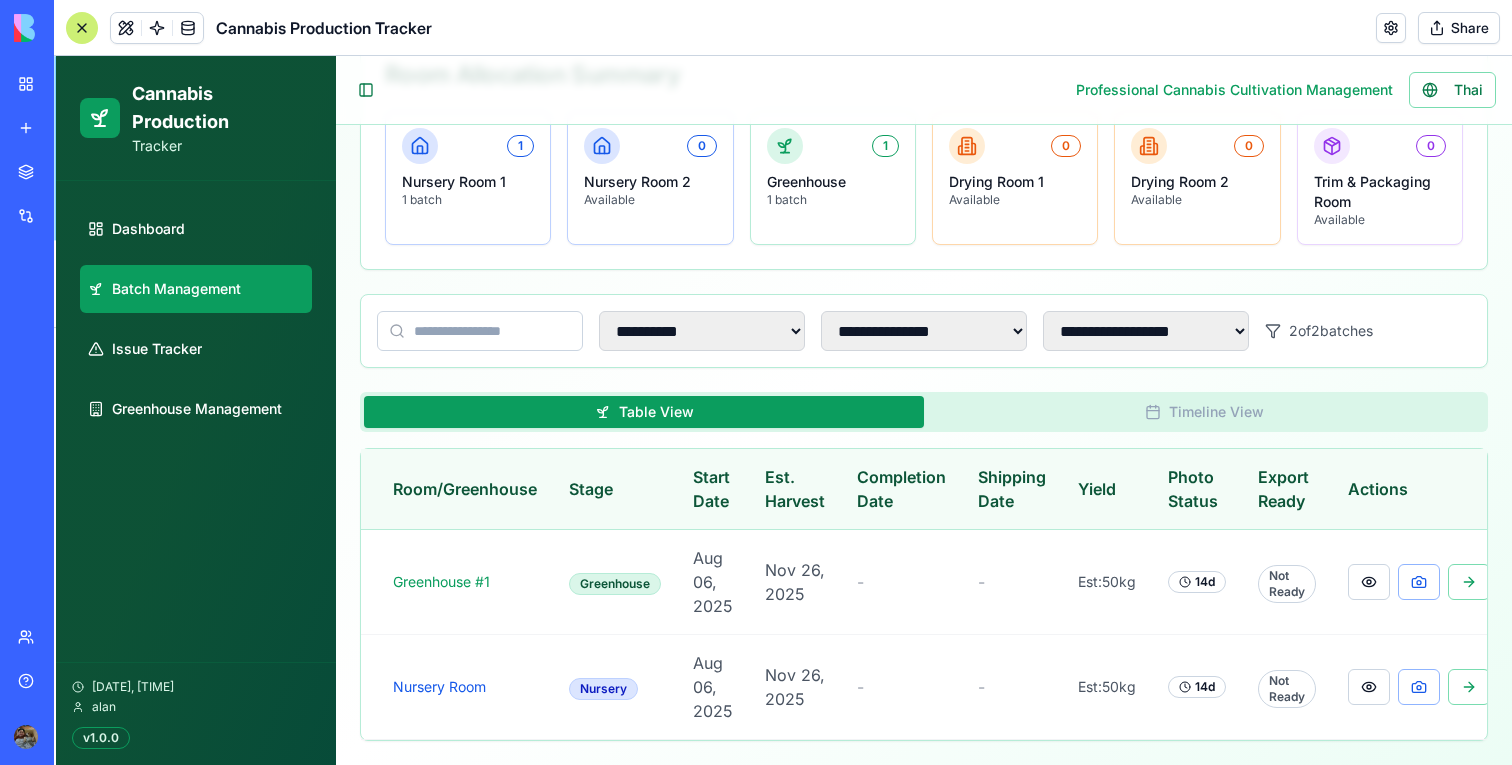 scroll, scrollTop: 23778, scrollLeft: 0, axis: vertical 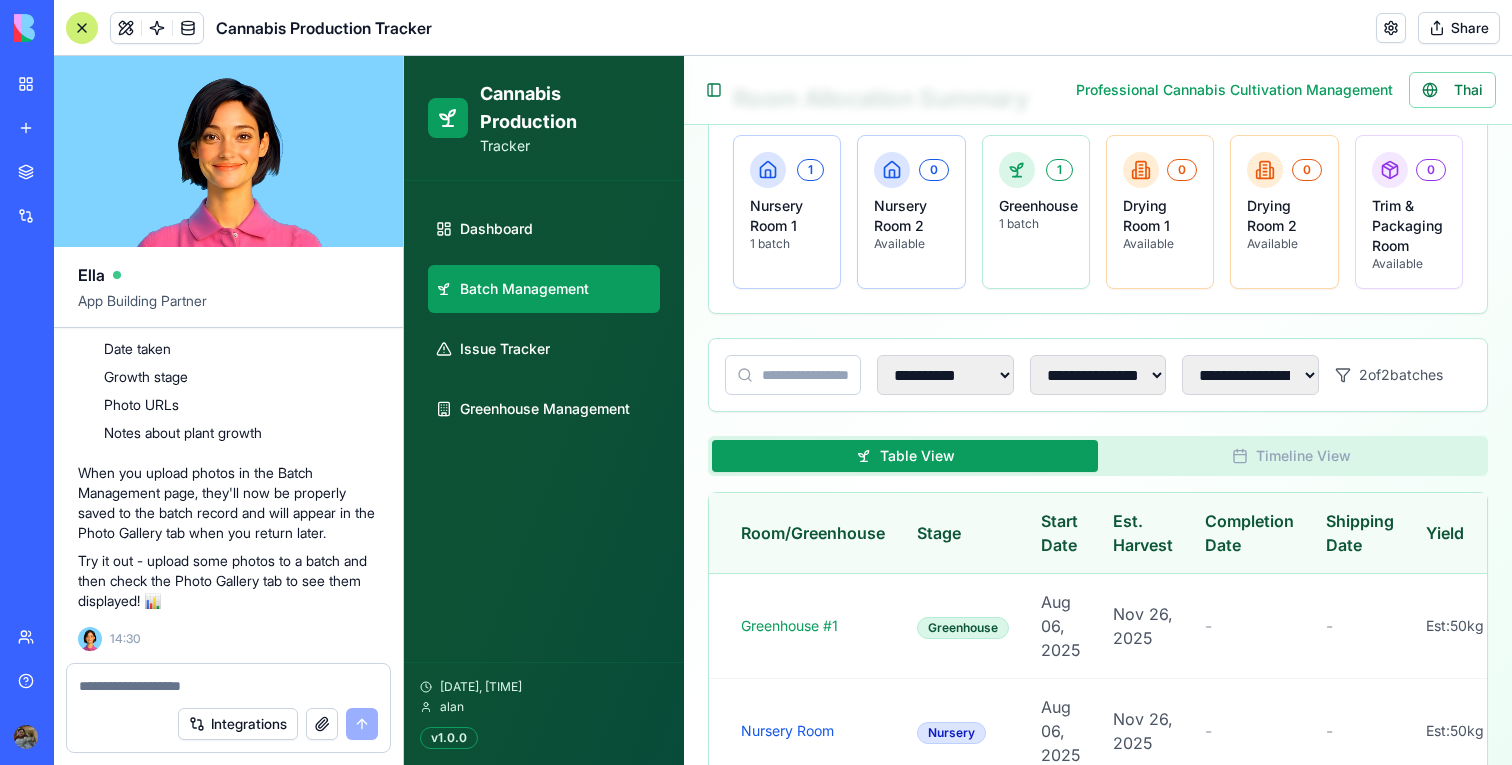 click at bounding box center [228, 686] 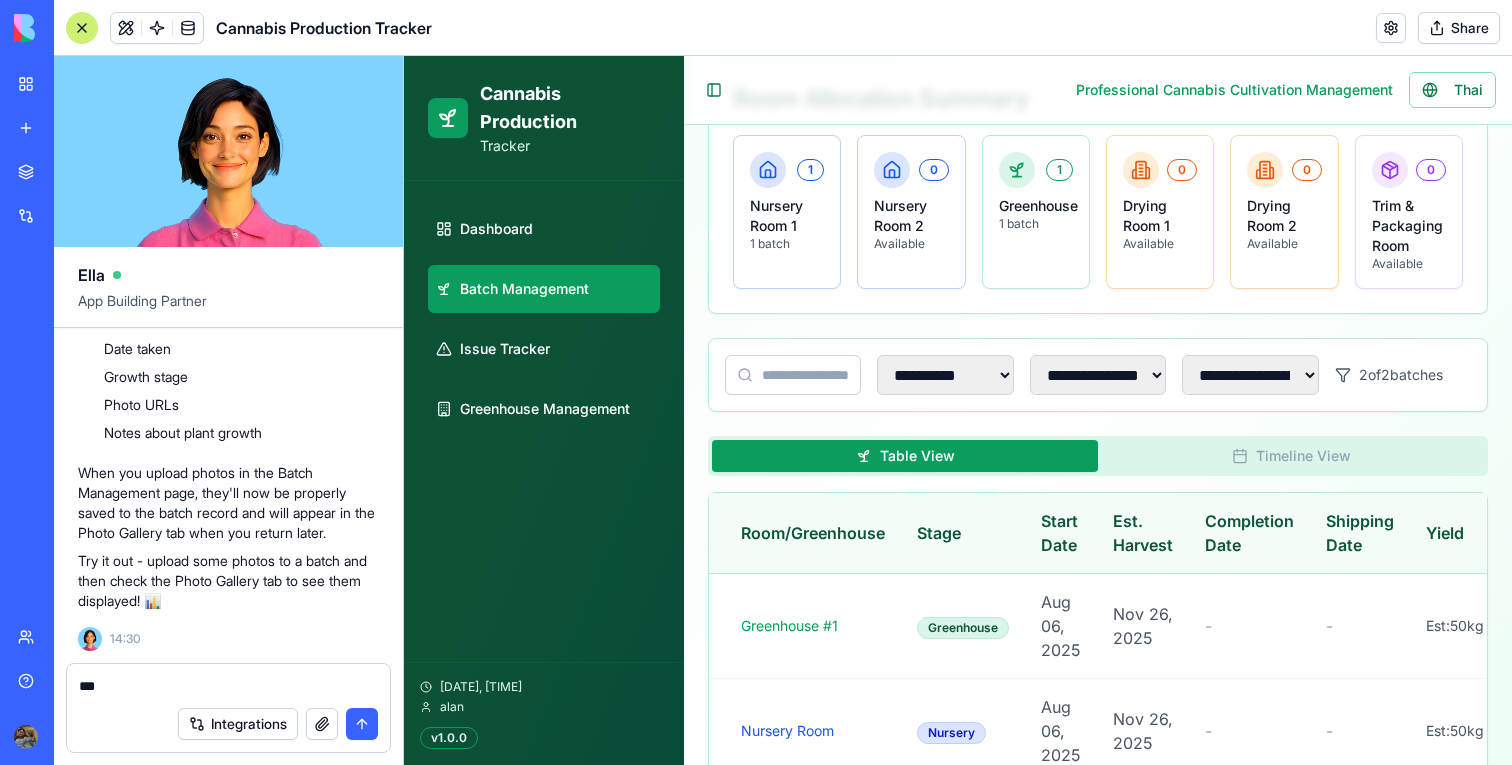 type on "***" 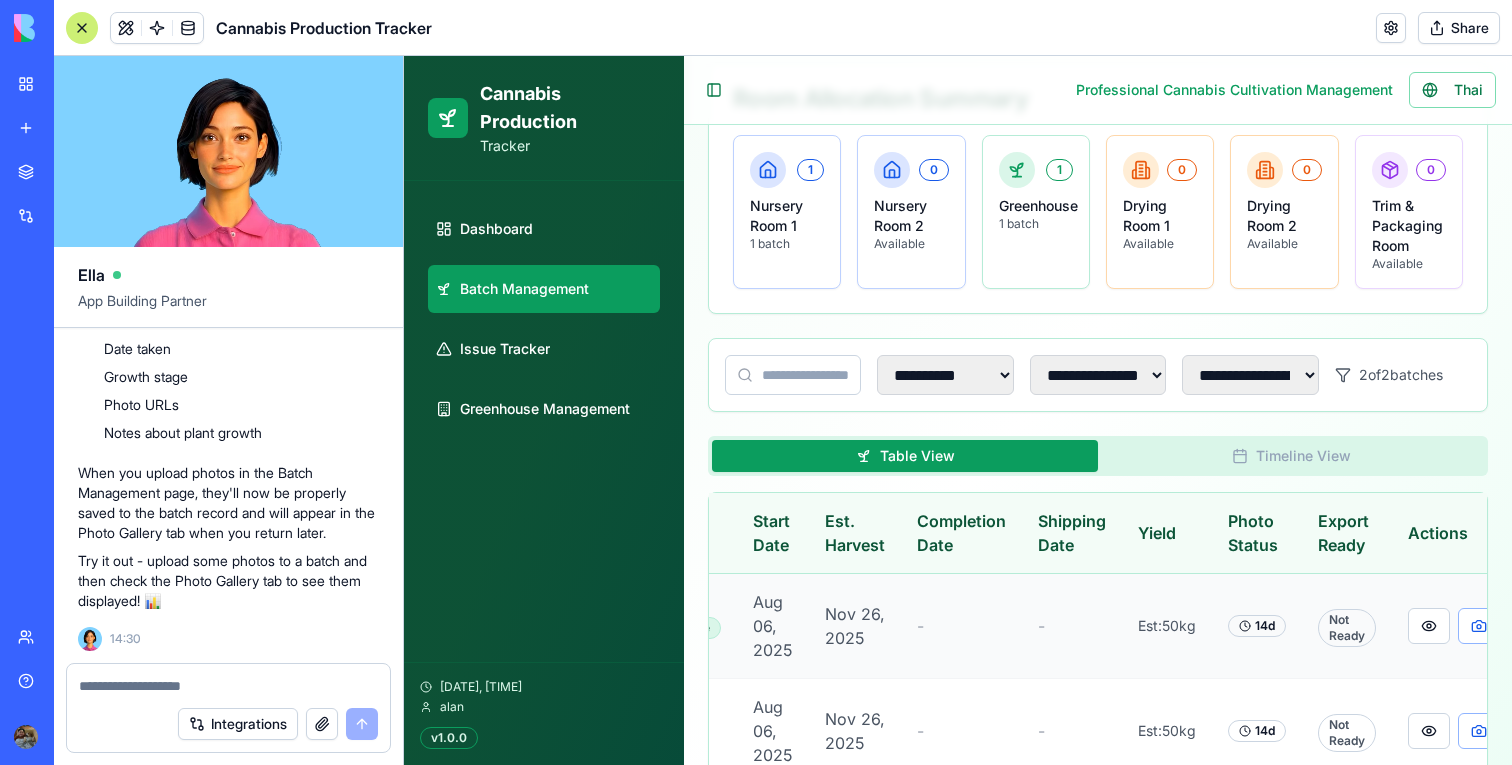 scroll, scrollTop: 0, scrollLeft: 450, axis: horizontal 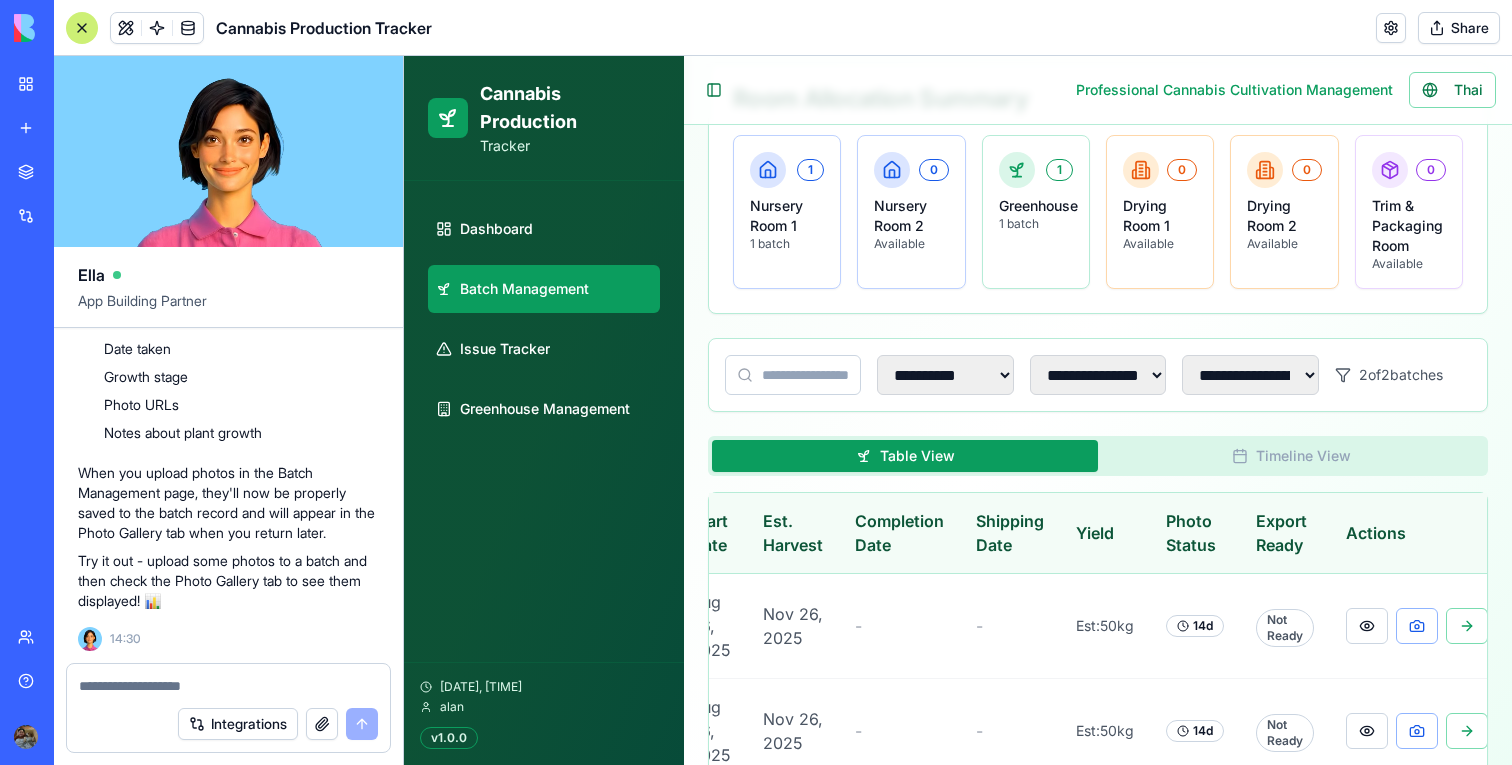 click at bounding box center (228, 686) 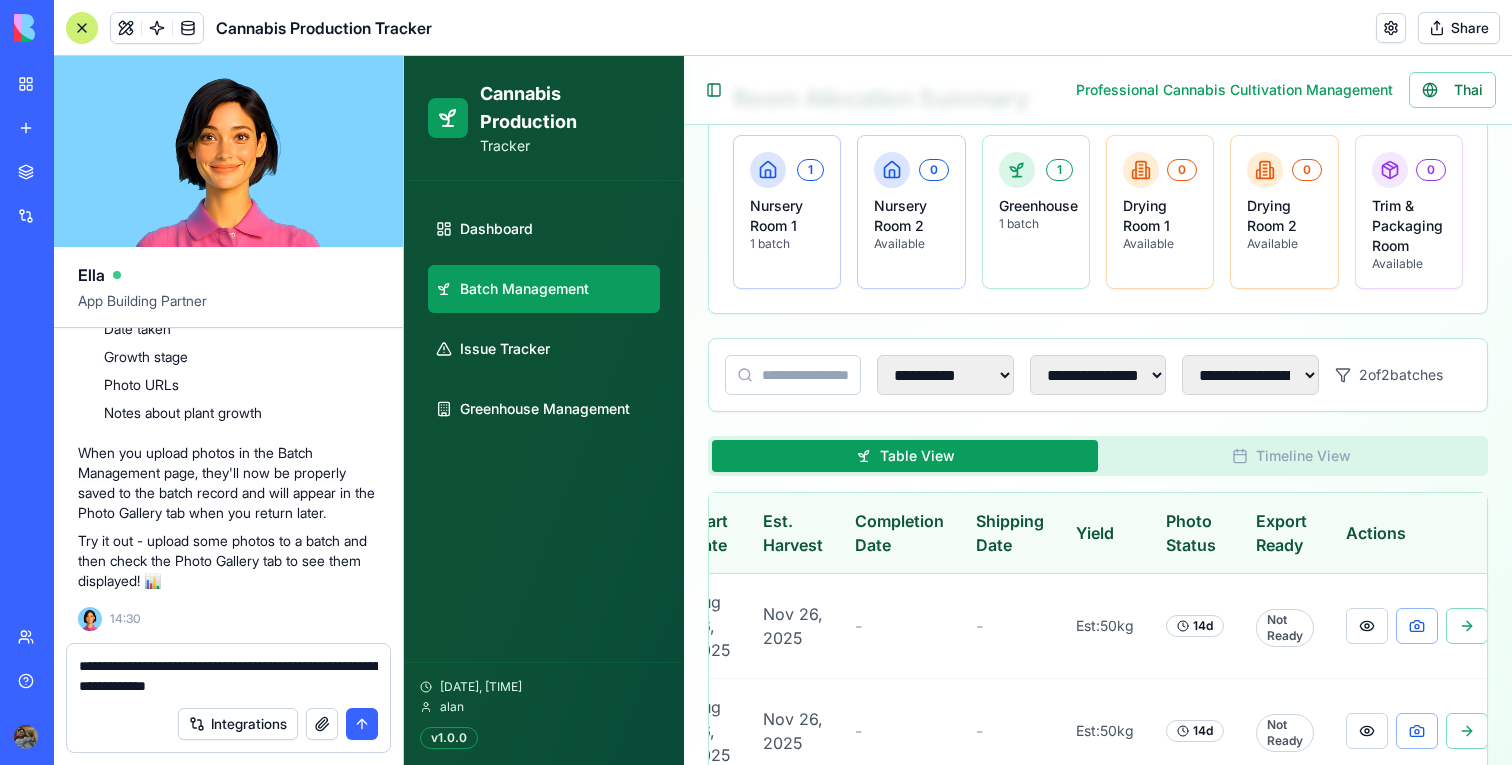 type on "**********" 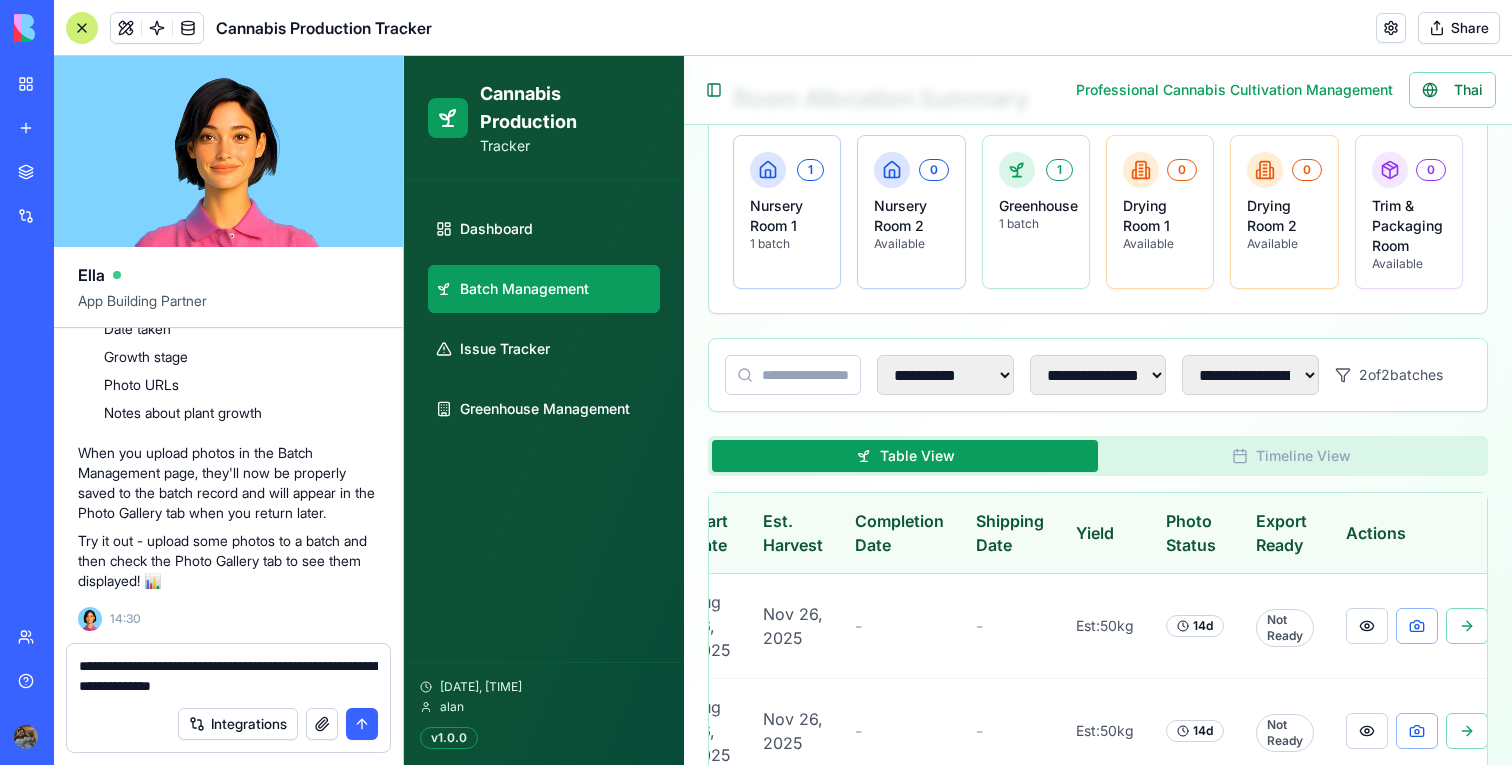 paste 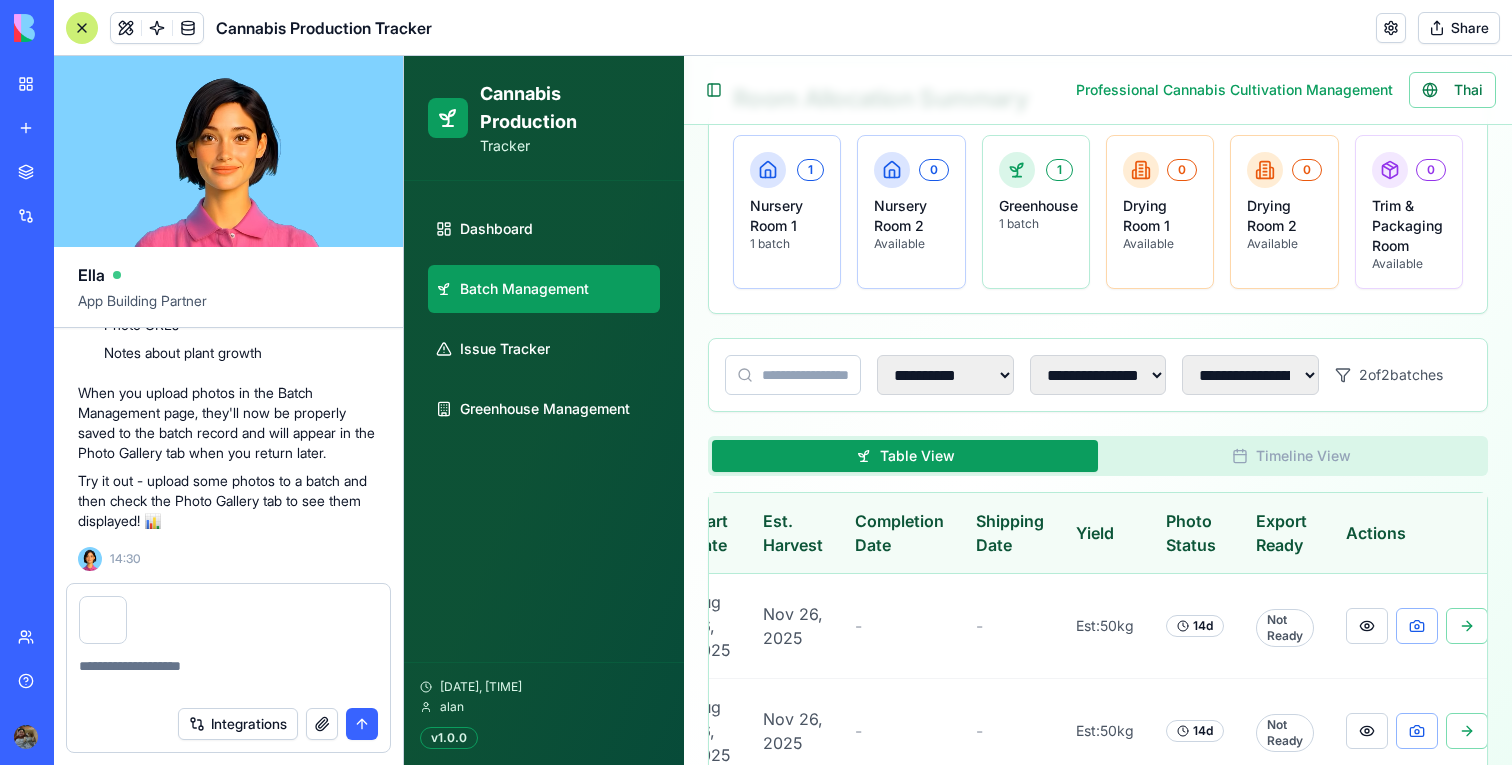 scroll, scrollTop: 23930, scrollLeft: 0, axis: vertical 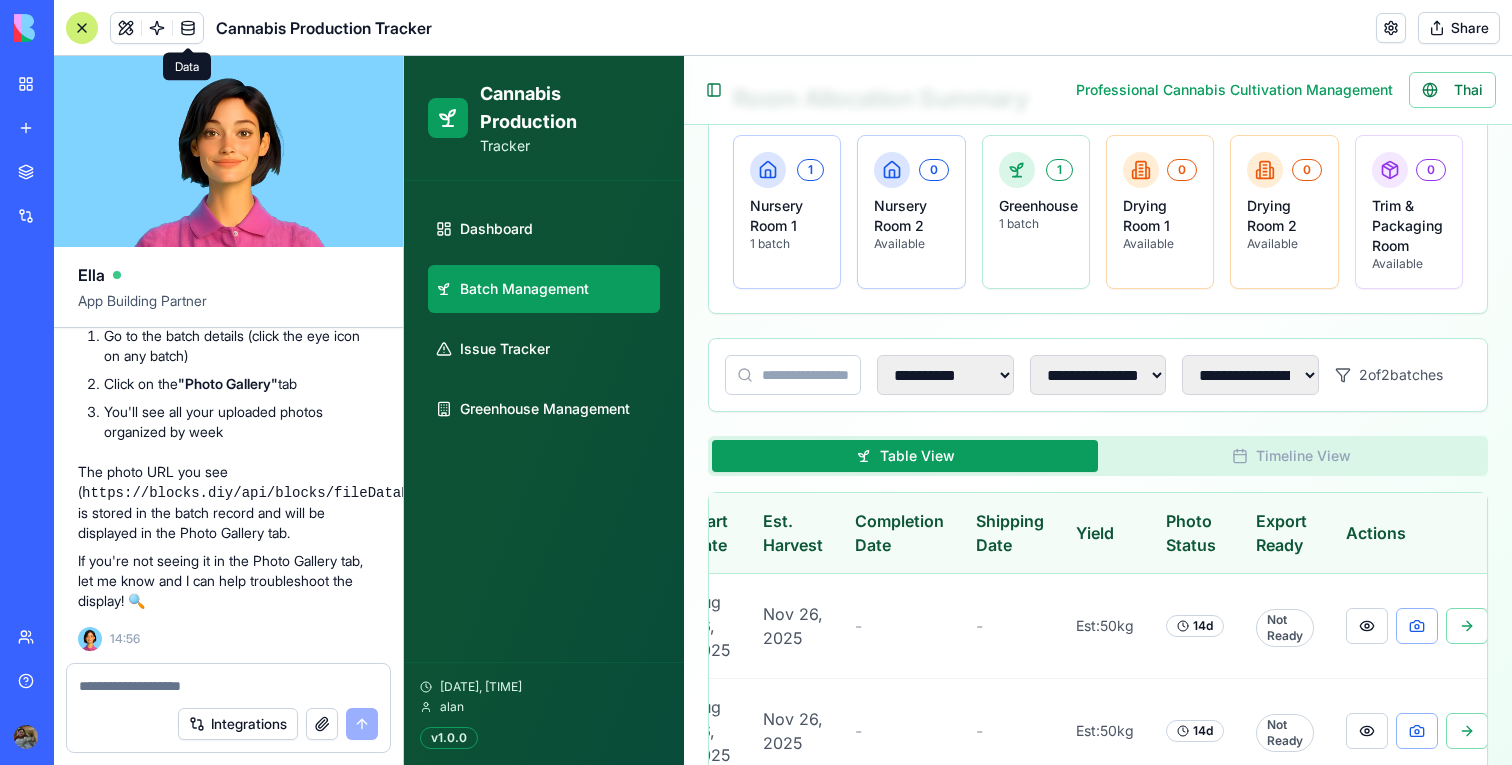 click at bounding box center [188, 28] 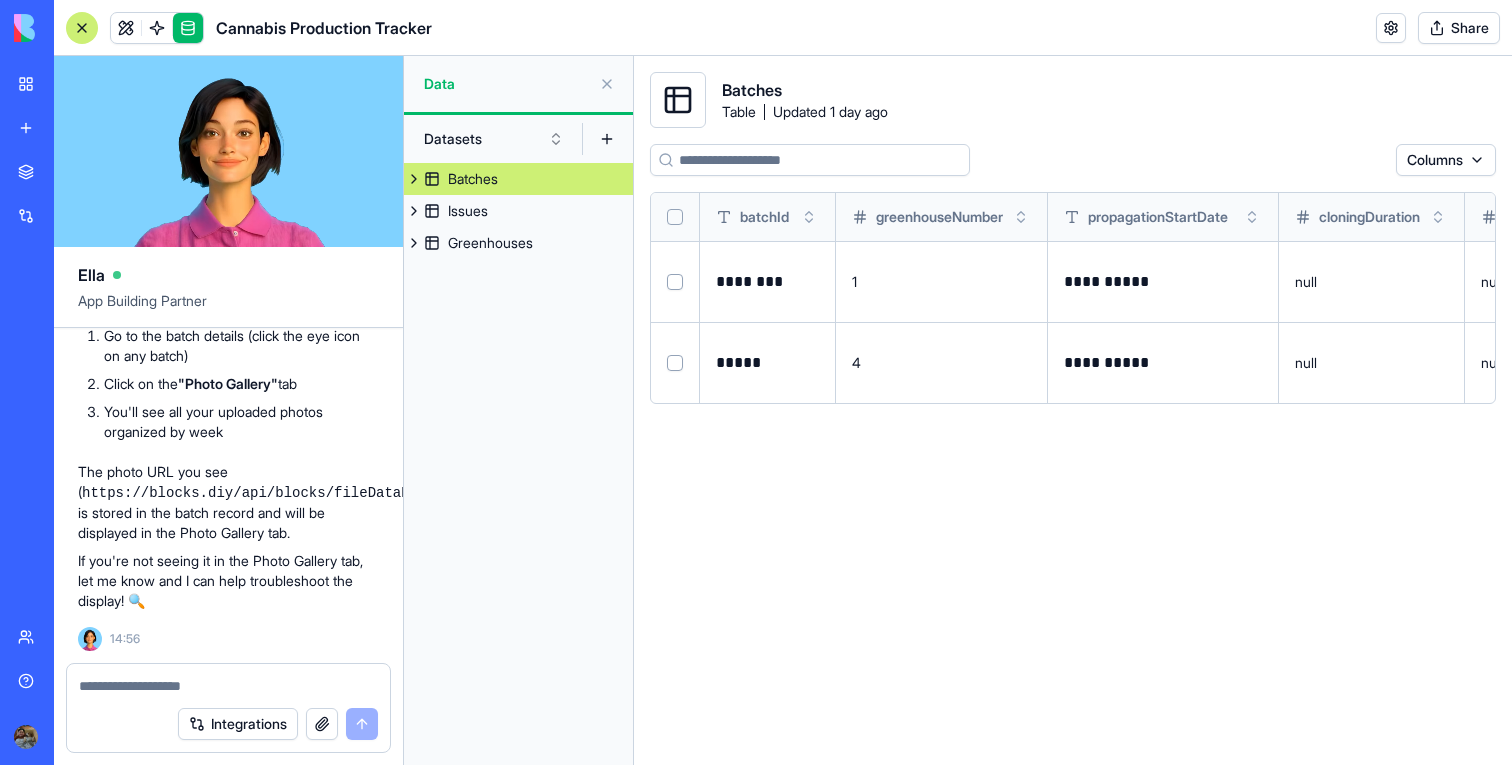 click at bounding box center (414, 179) 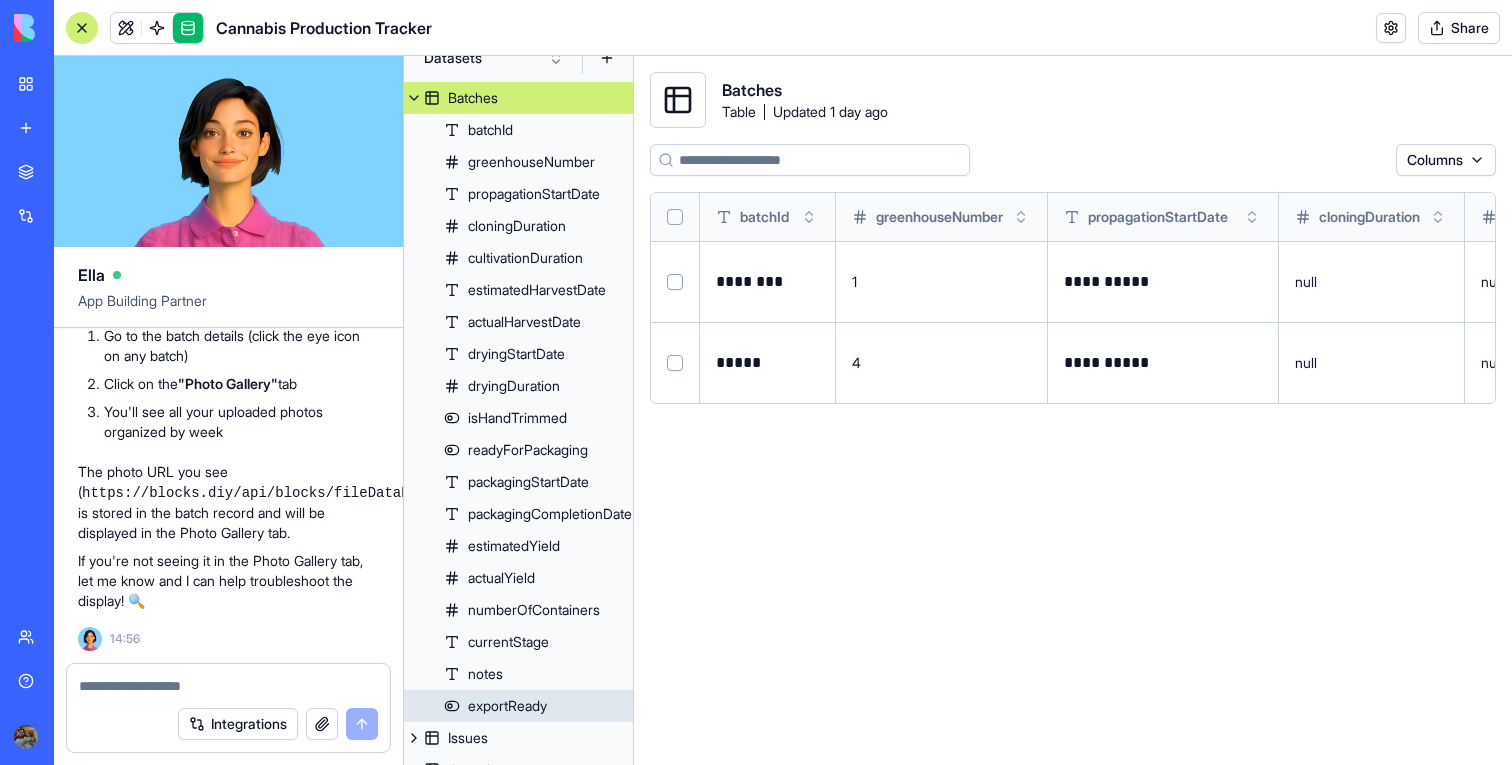 scroll, scrollTop: 102, scrollLeft: 0, axis: vertical 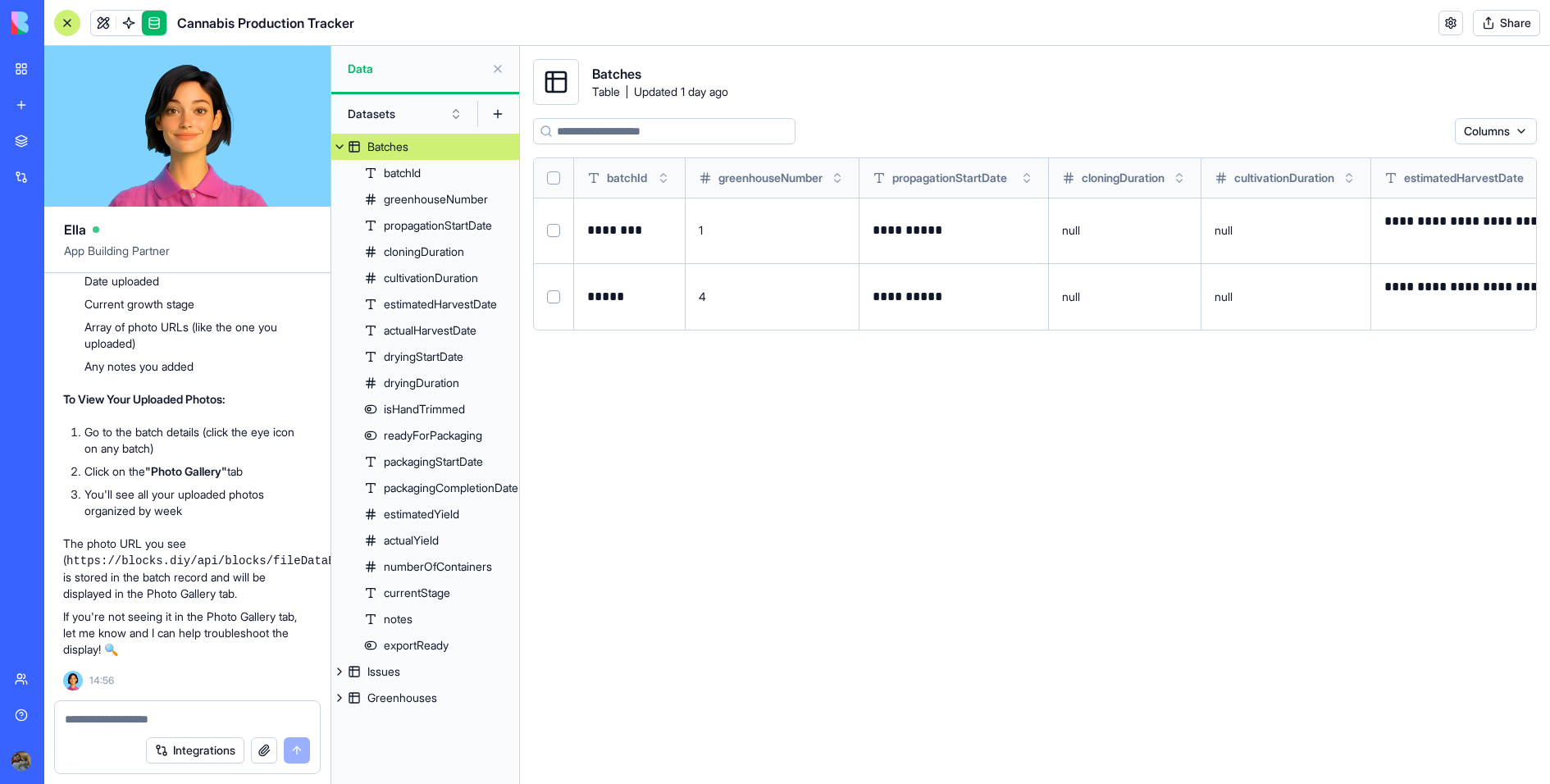 click on "Integrations" at bounding box center [187, 750] 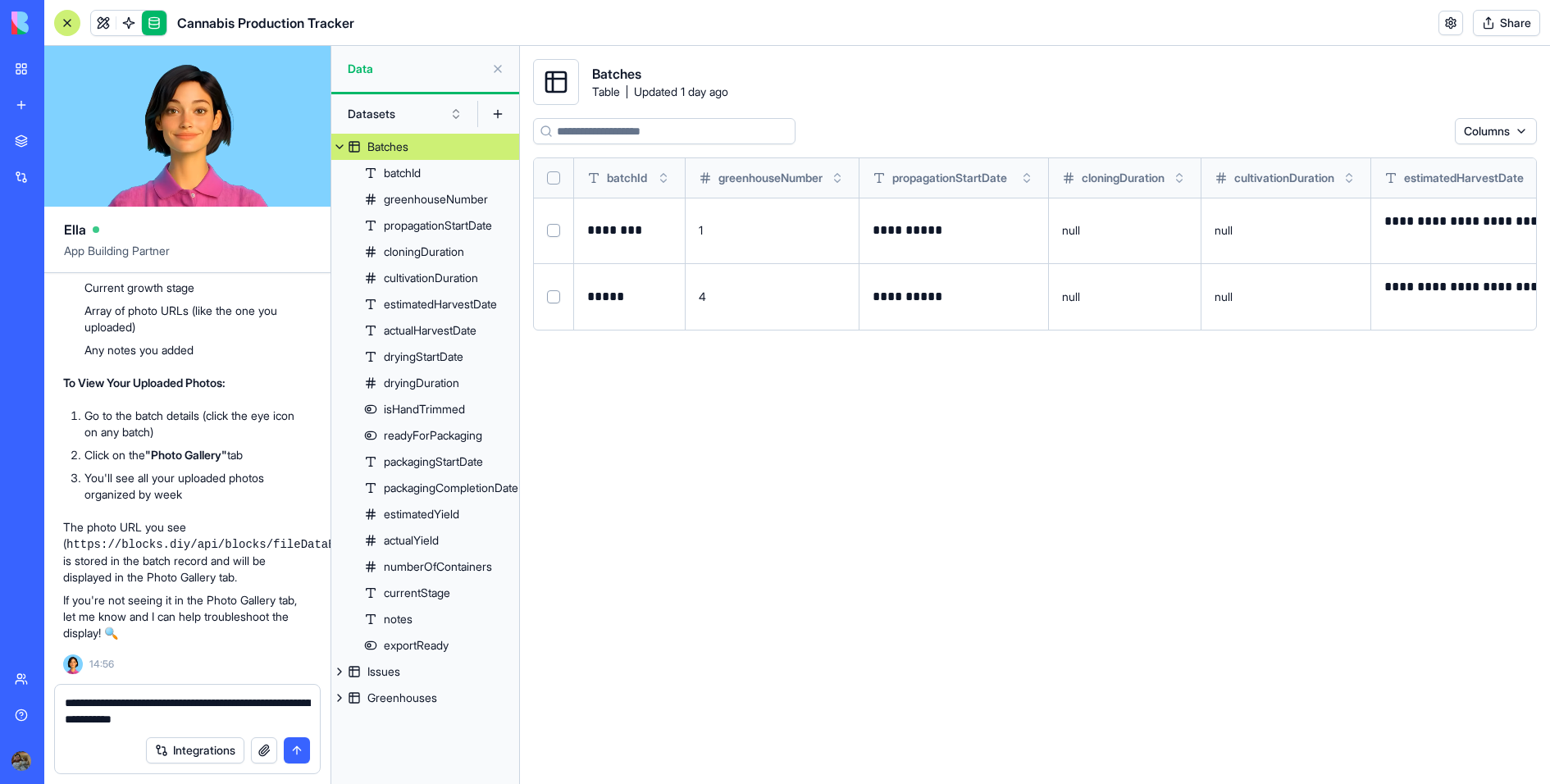 type on "**********" 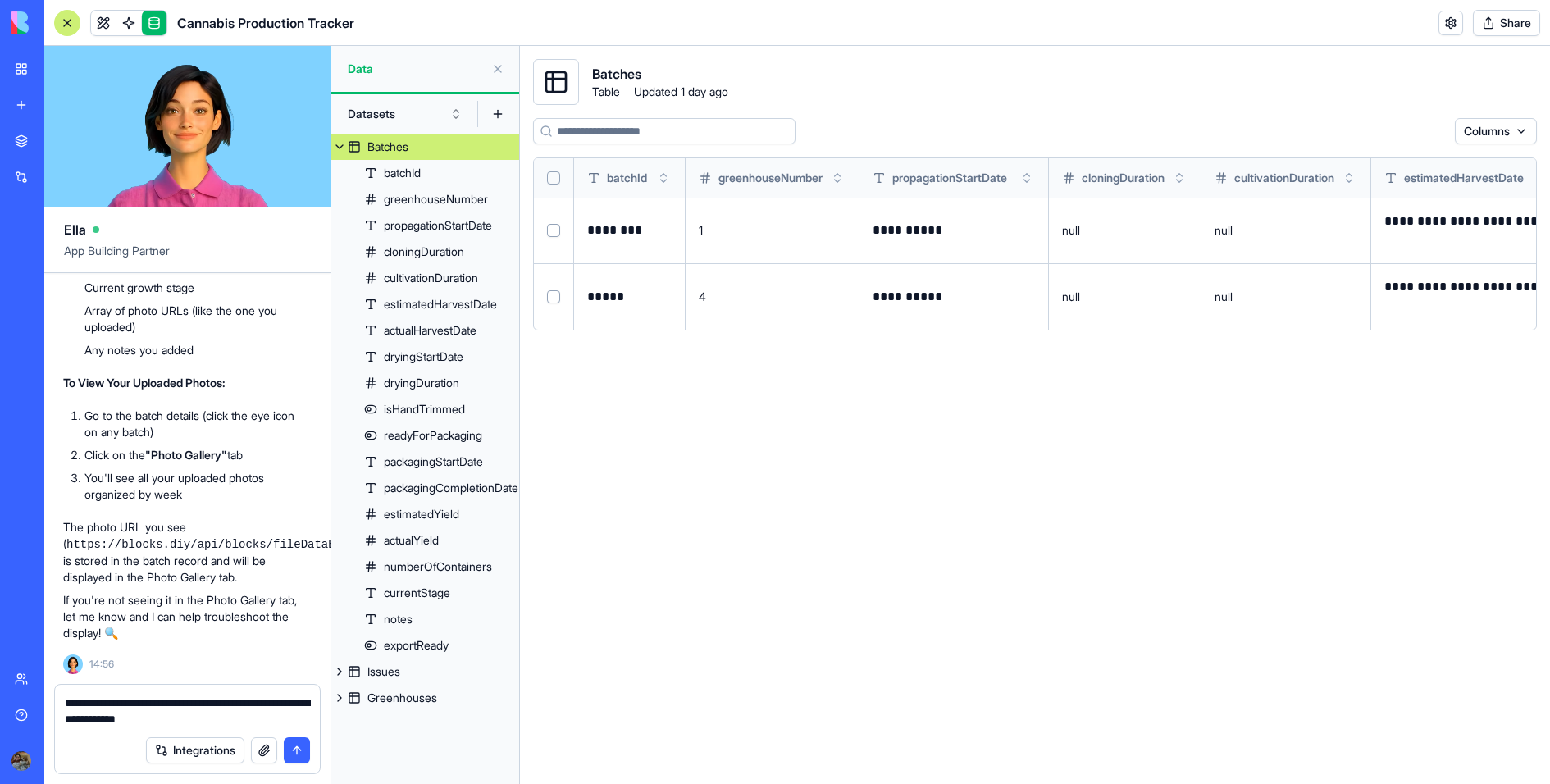 paste 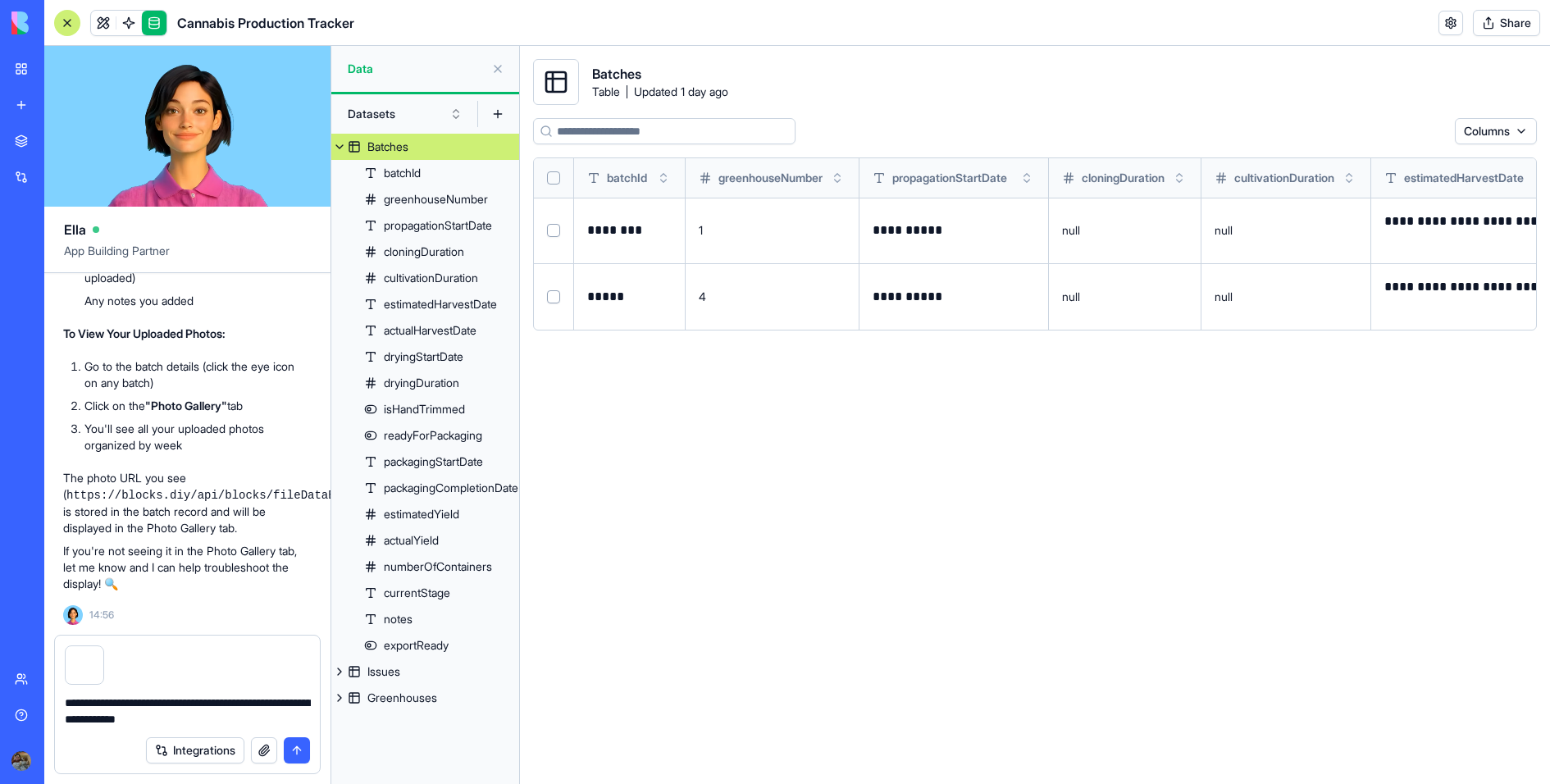 type 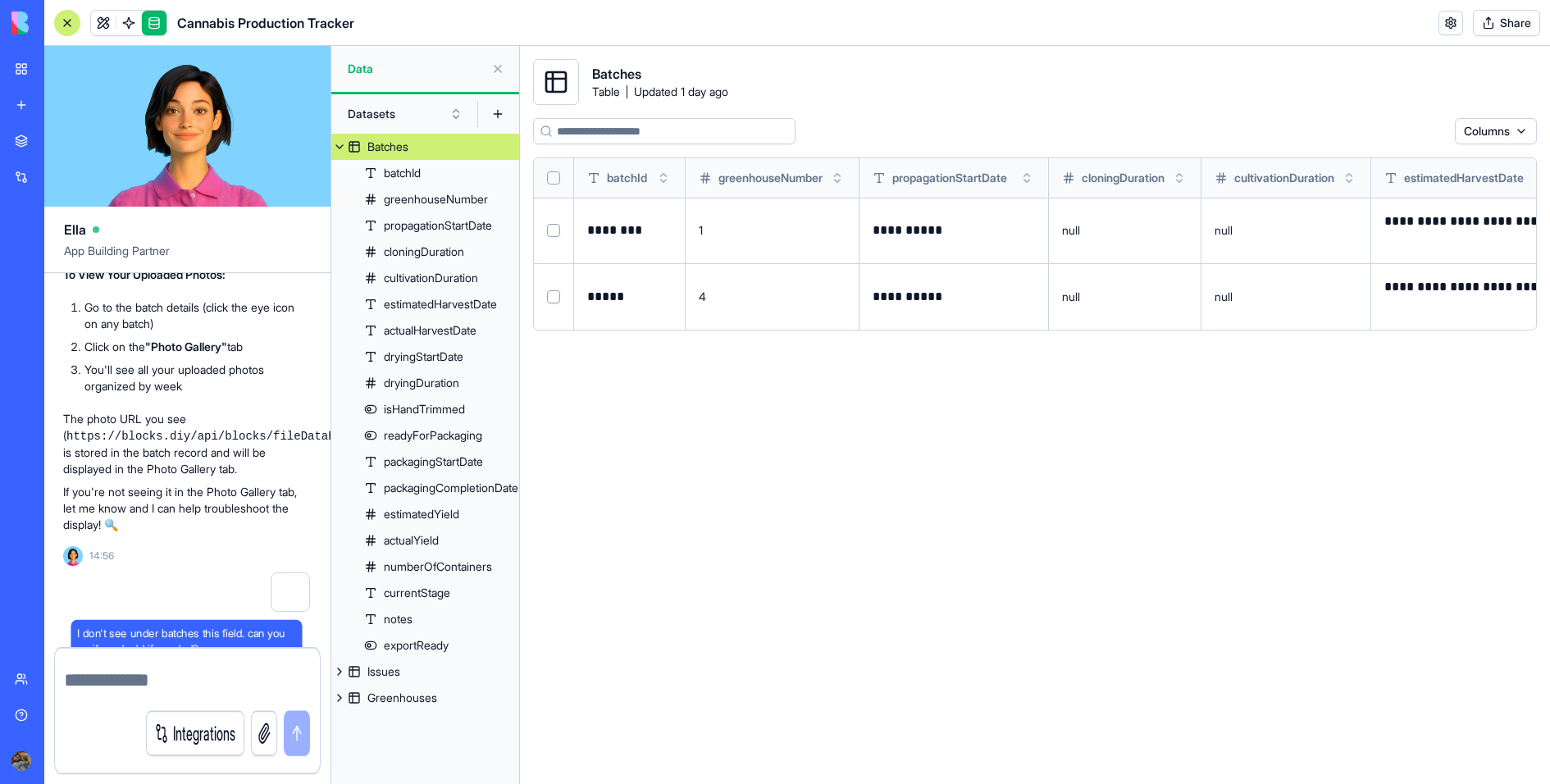 scroll, scrollTop: 20253, scrollLeft: 1, axis: both 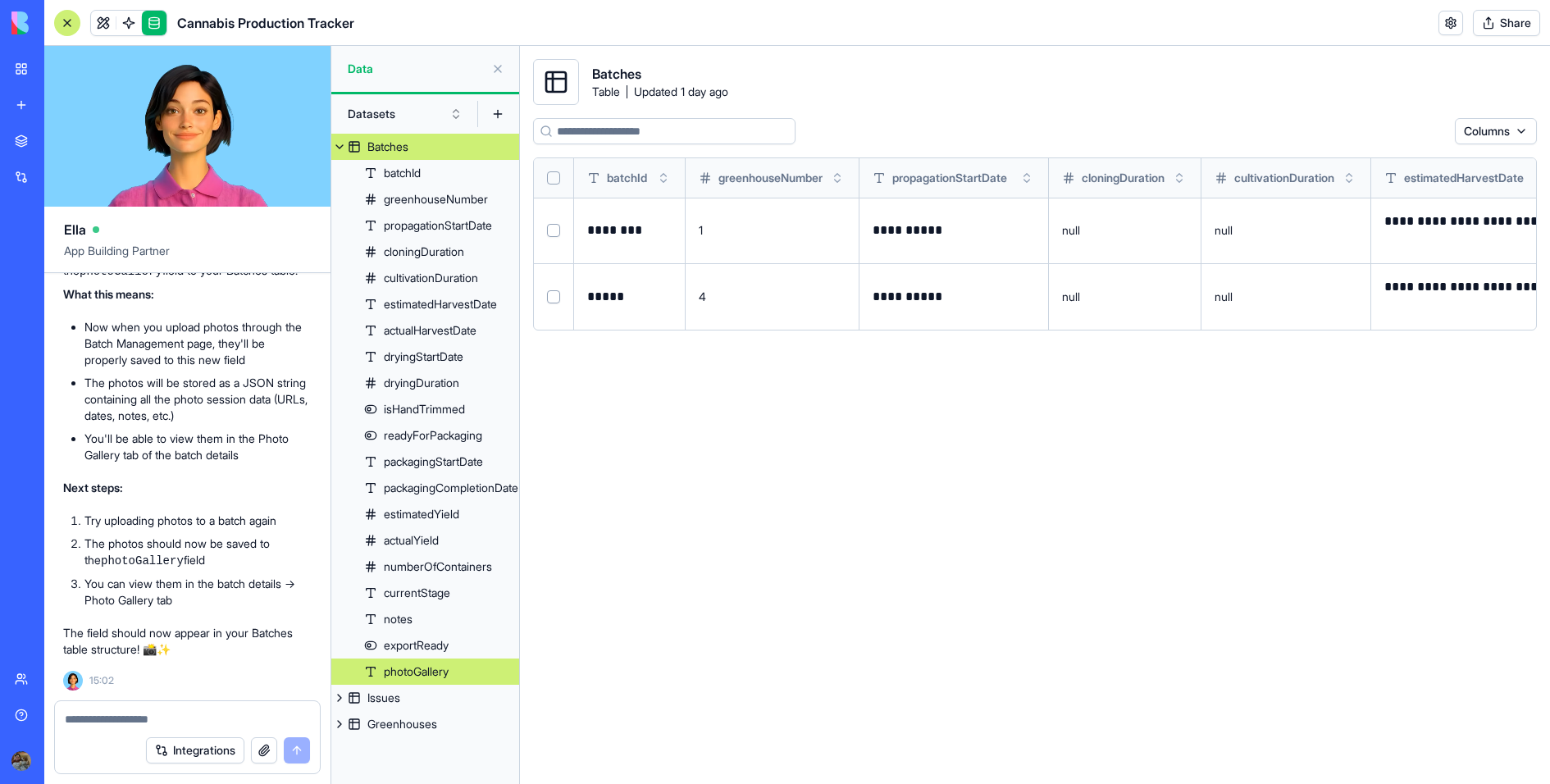 click at bounding box center (498, 69) 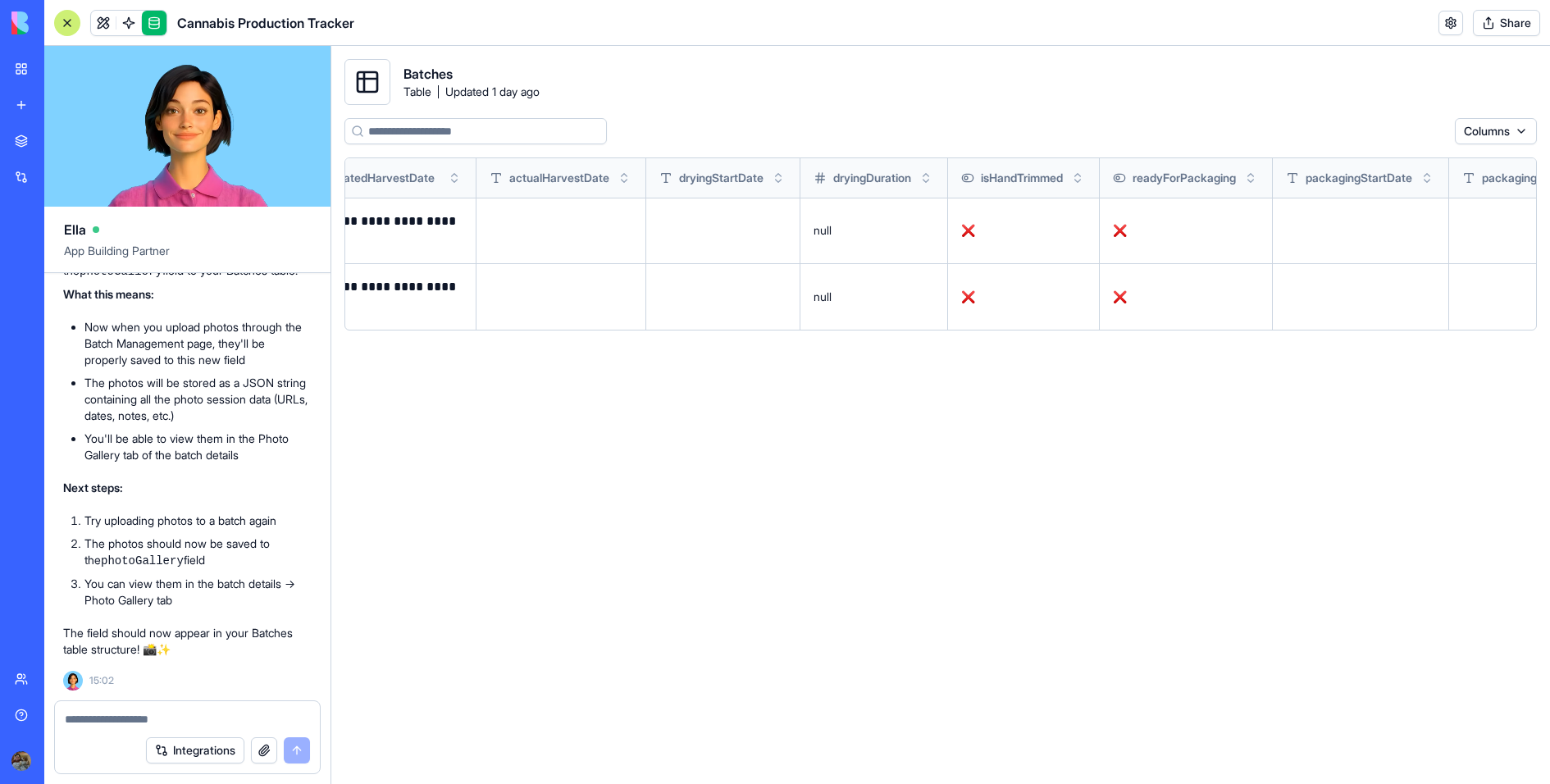 scroll, scrollTop: 0, scrollLeft: 0, axis: both 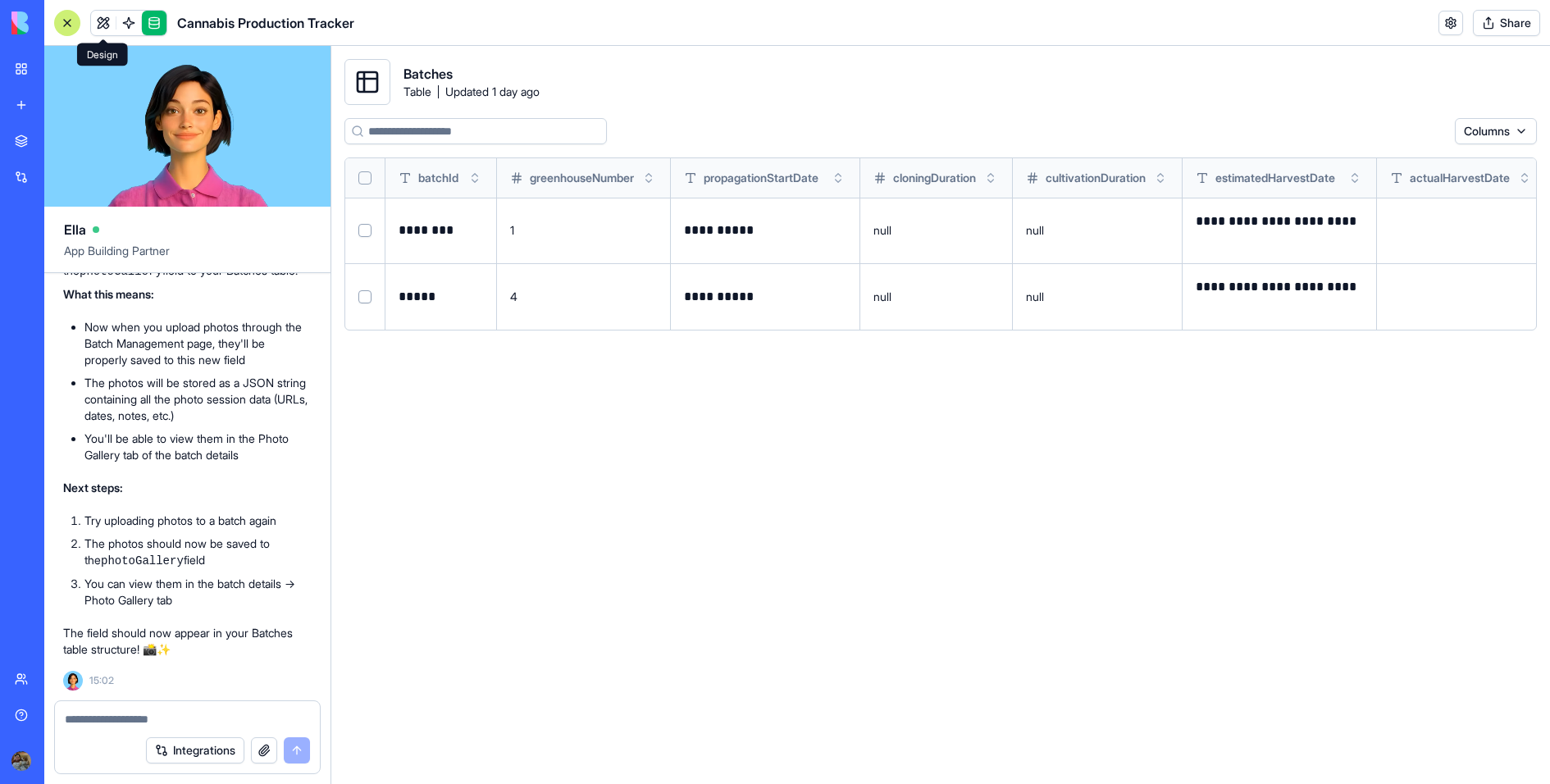 click at bounding box center (103, 23) 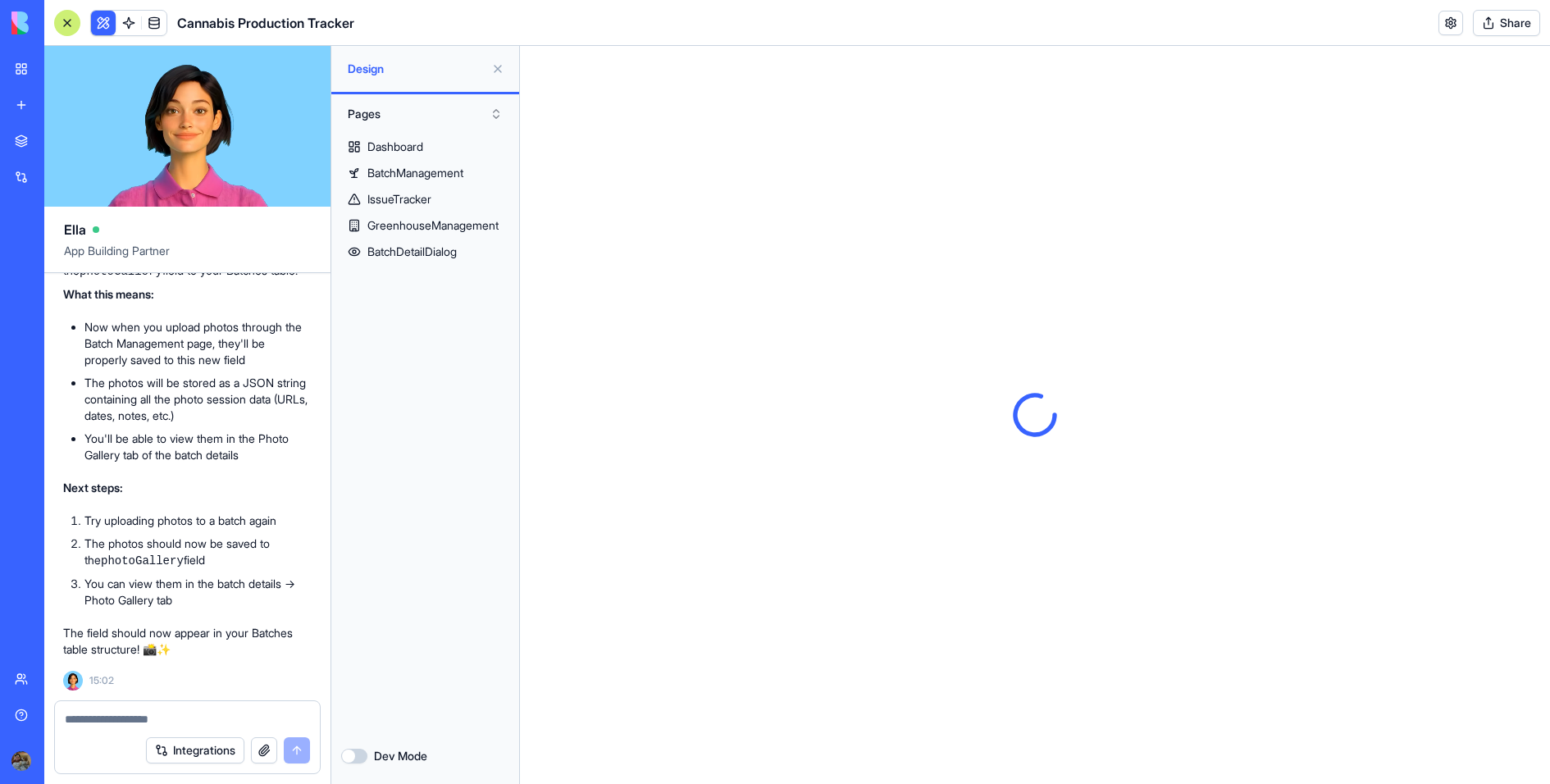 scroll, scrollTop: 0, scrollLeft: 0, axis: both 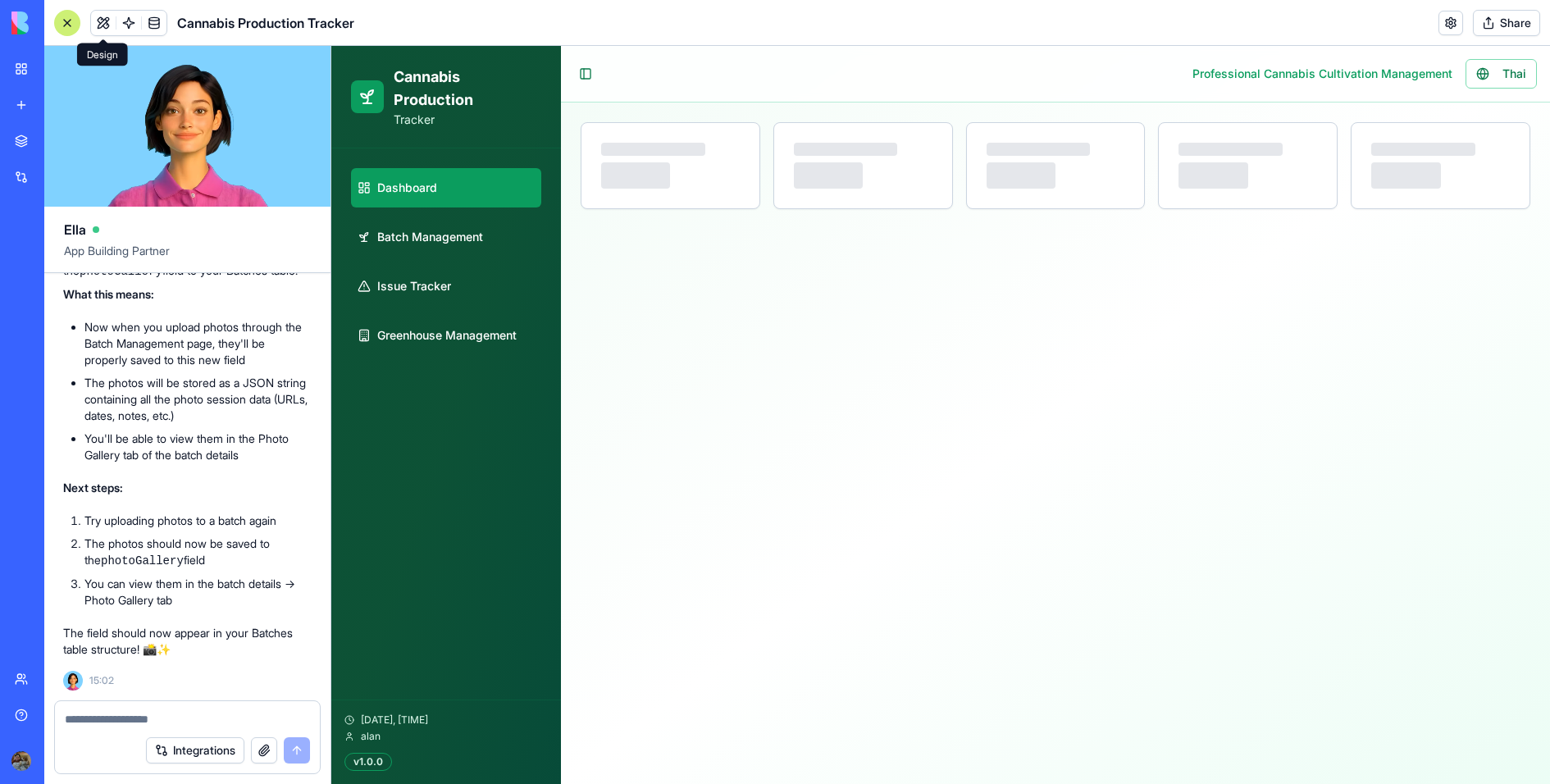 select on "**" 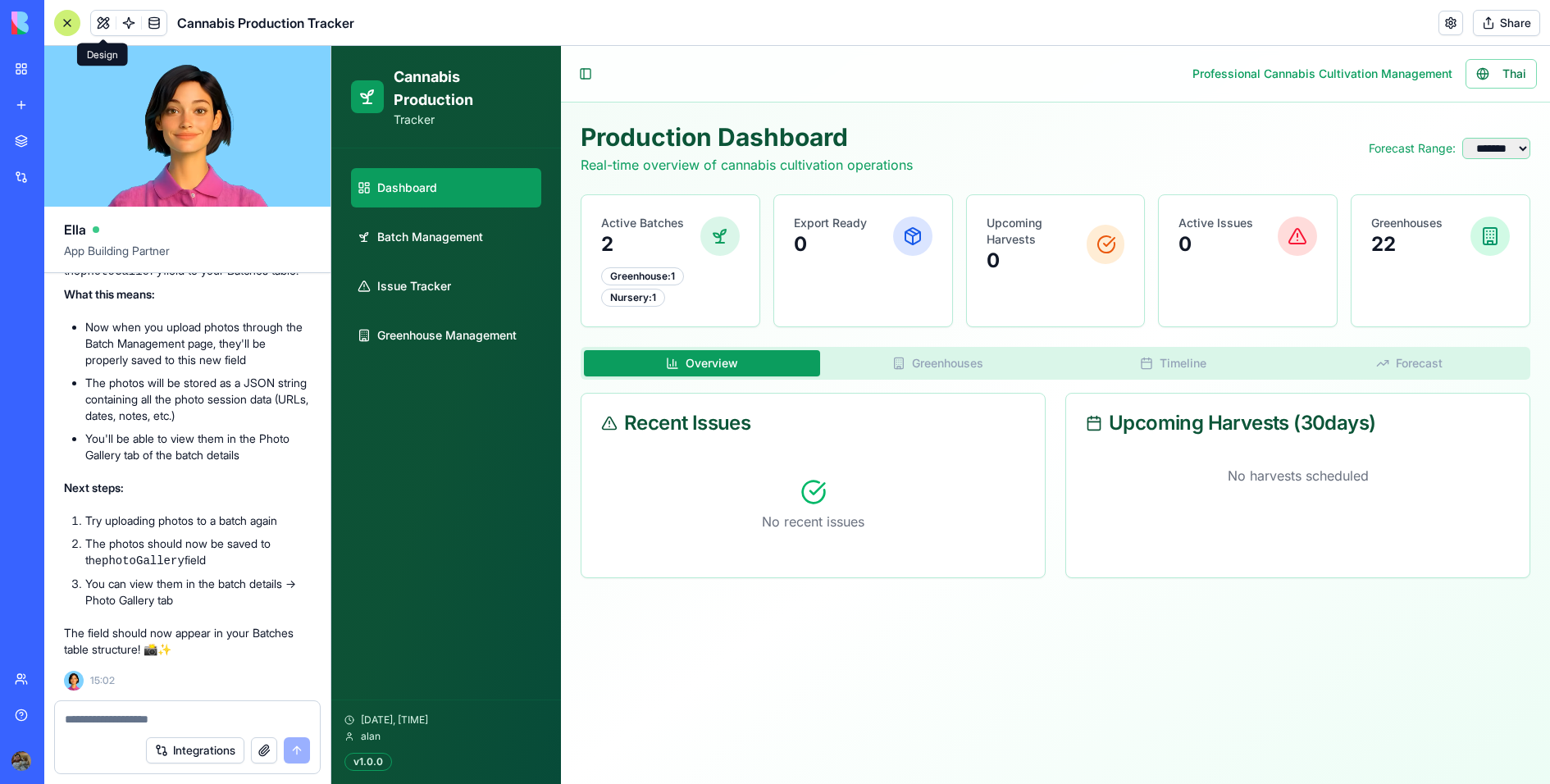 scroll, scrollTop: 20738, scrollLeft: 0, axis: vertical 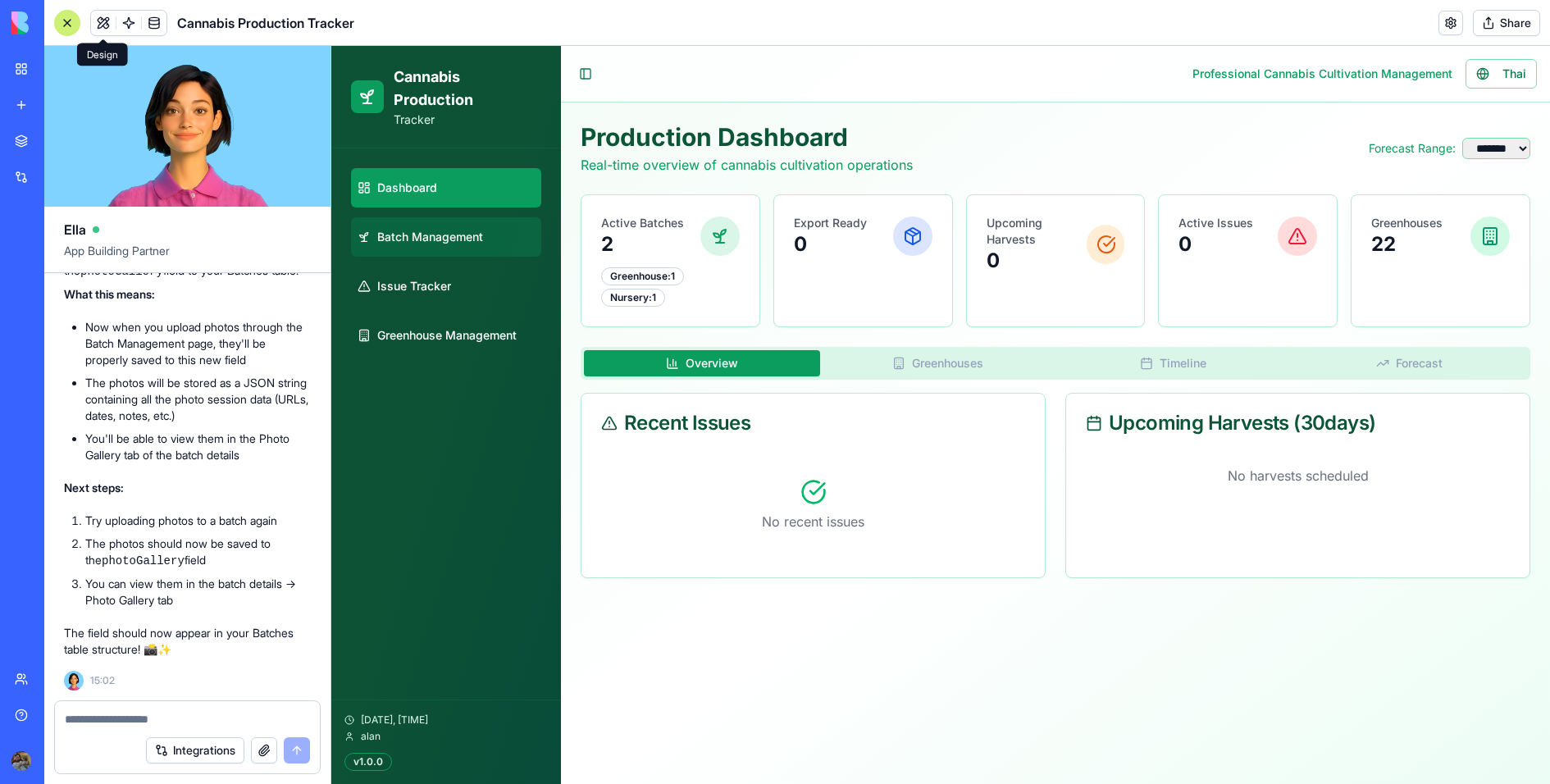 click on "Batch Management" at bounding box center (430, 237) 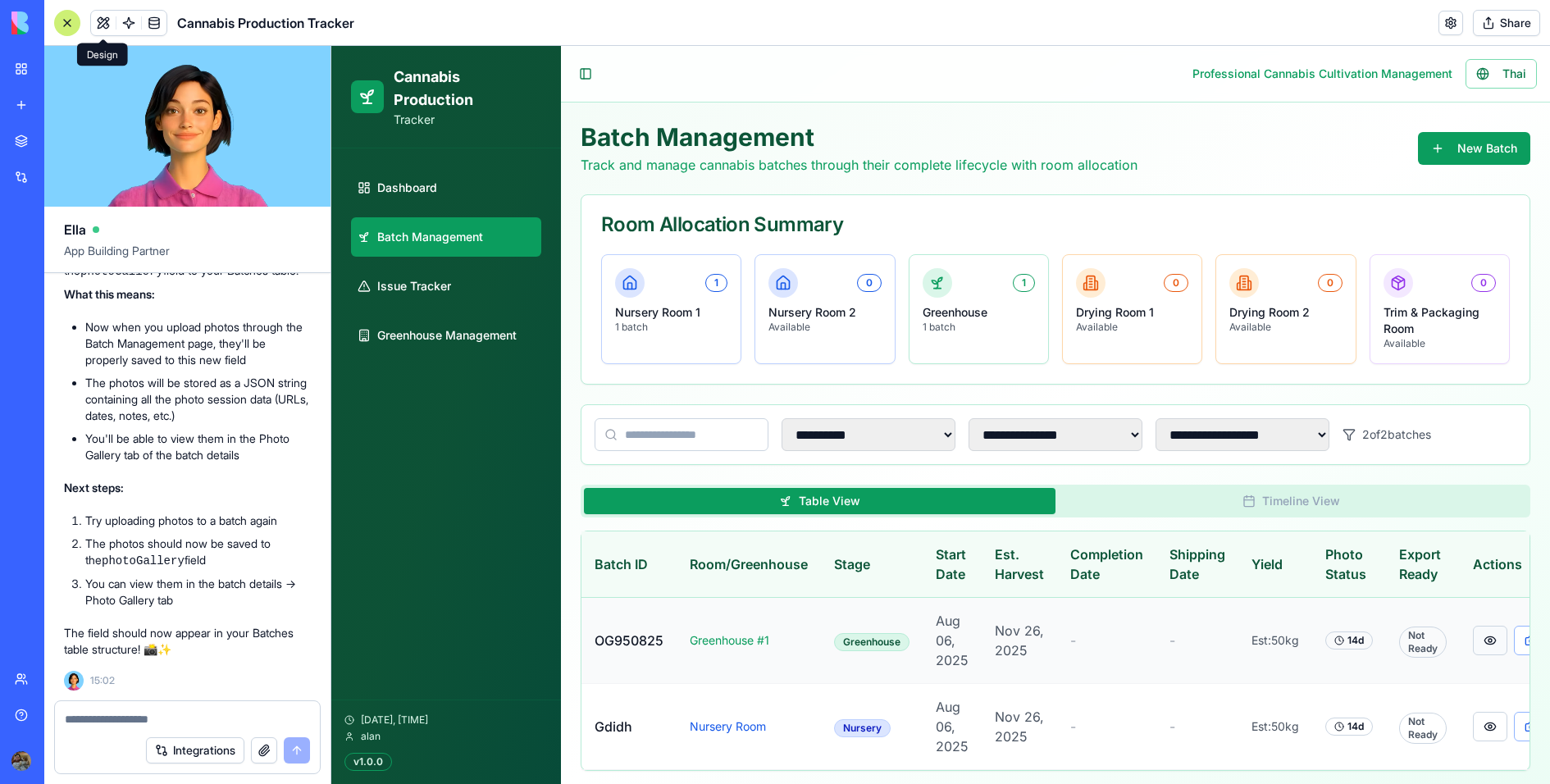 scroll, scrollTop: 0, scrollLeft: 54, axis: horizontal 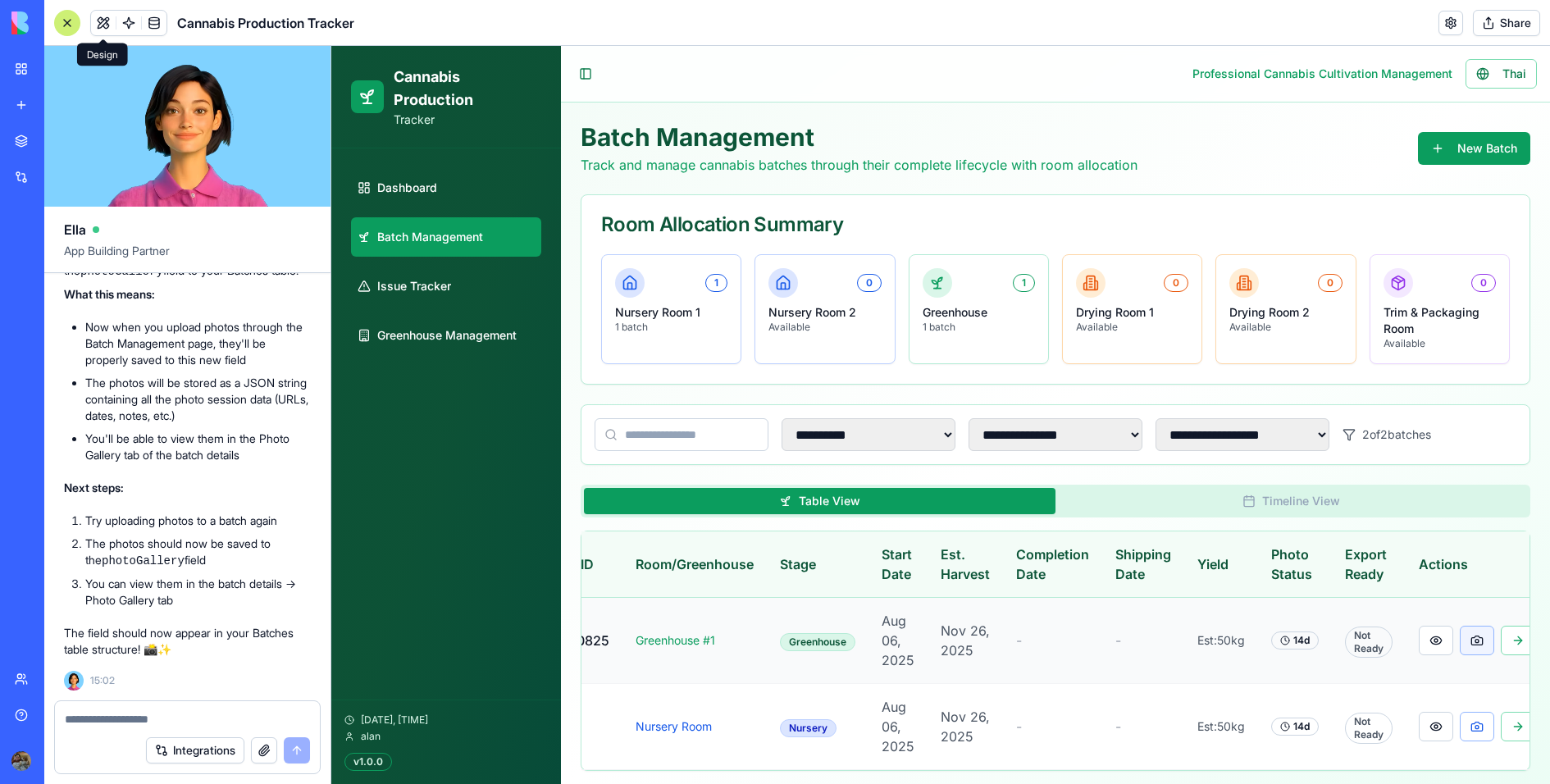 click at bounding box center [1477, 640] 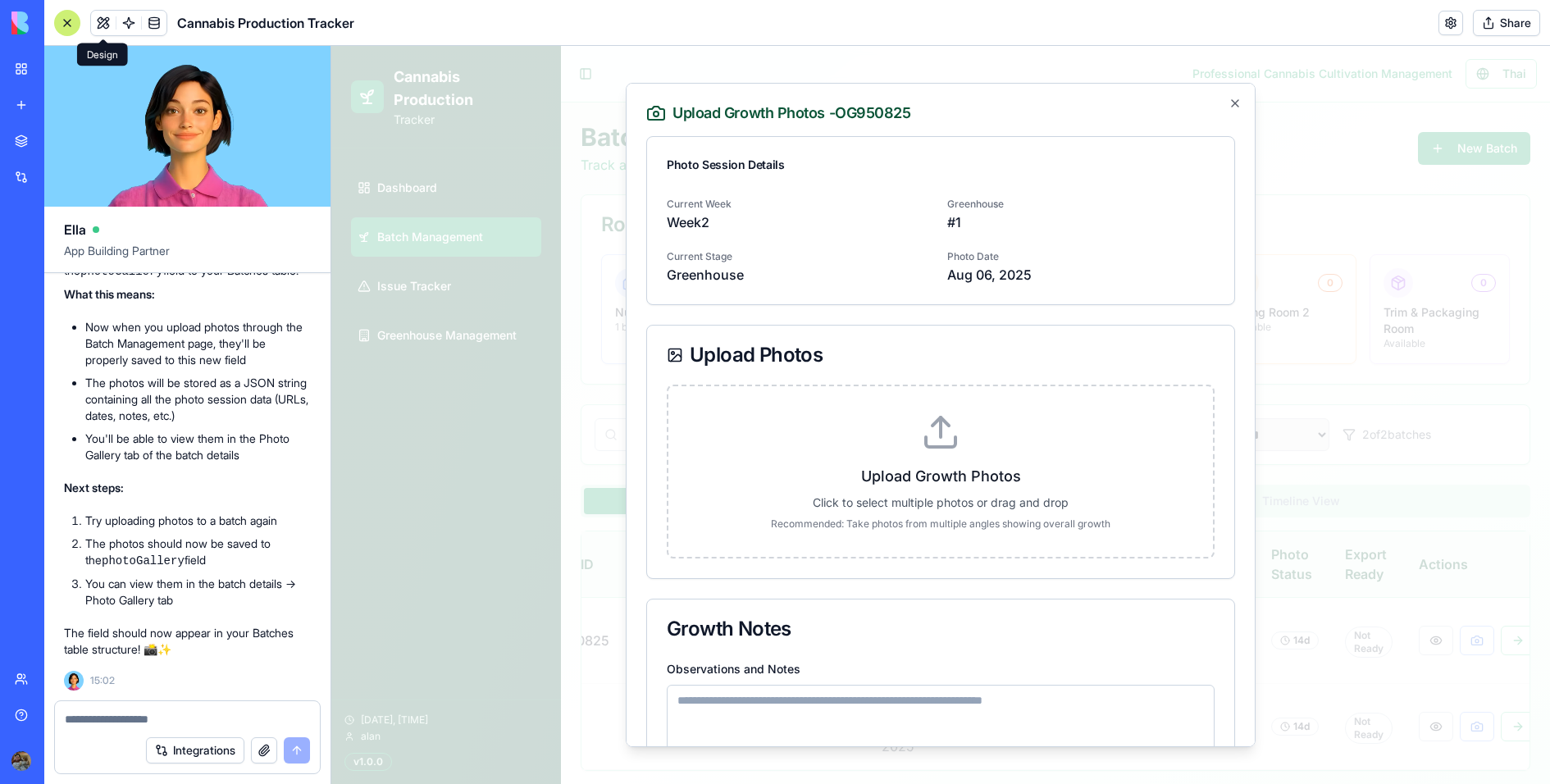 click on "Upload Growth Photos" at bounding box center (941, 476) 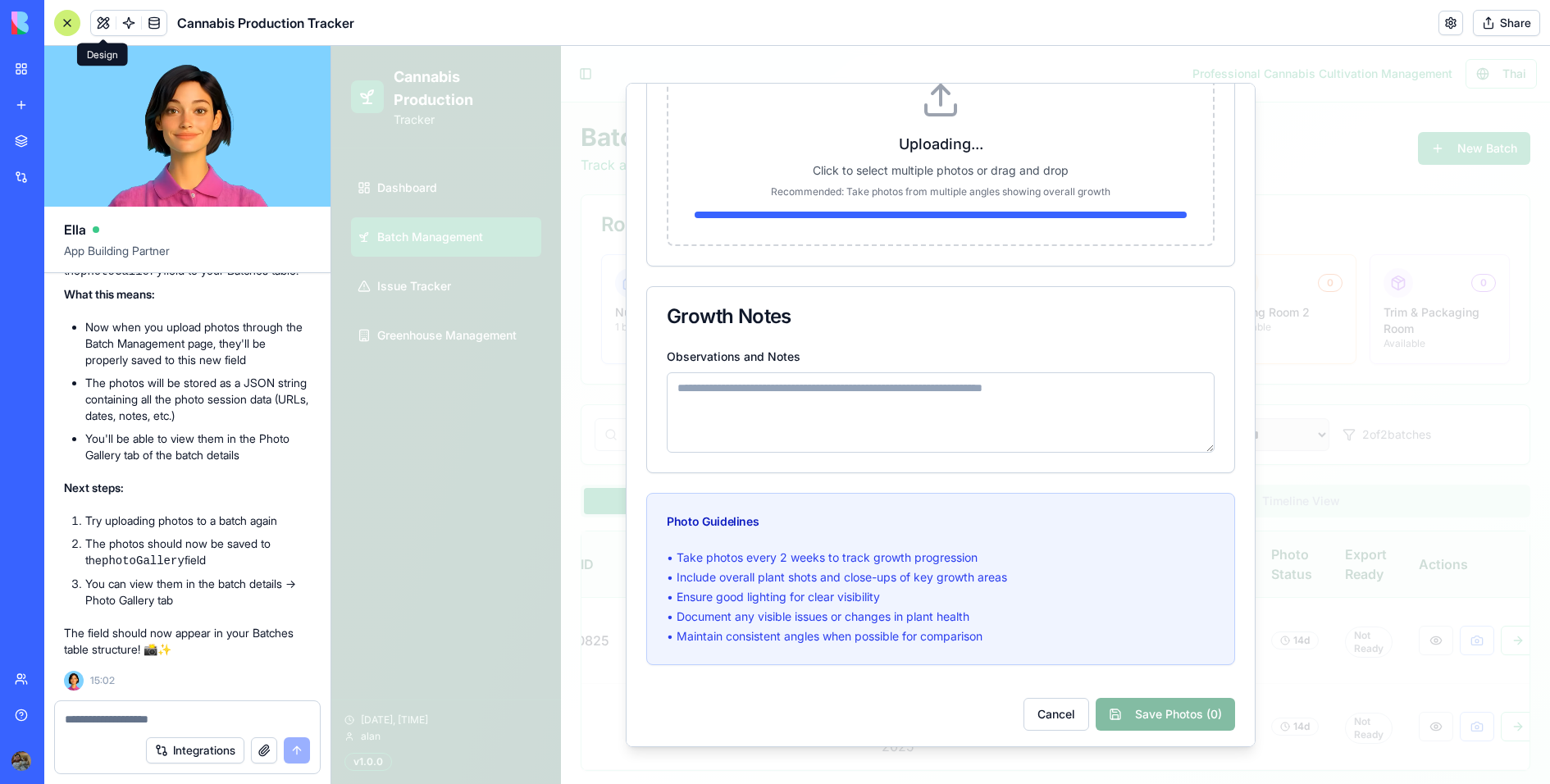 scroll, scrollTop: 303, scrollLeft: 0, axis: vertical 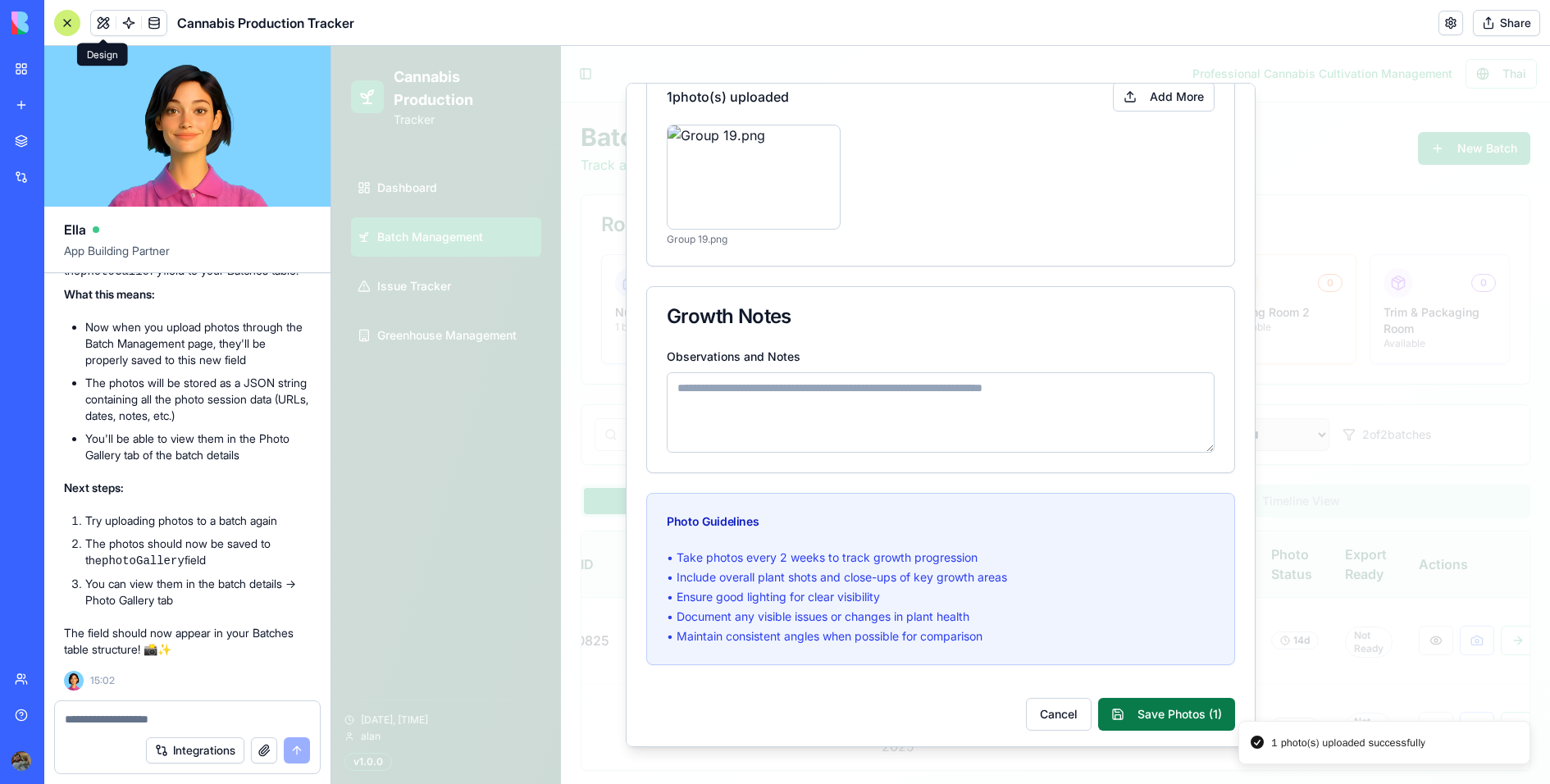 click on "Save Photos ( 1 )" at bounding box center (1166, 714) 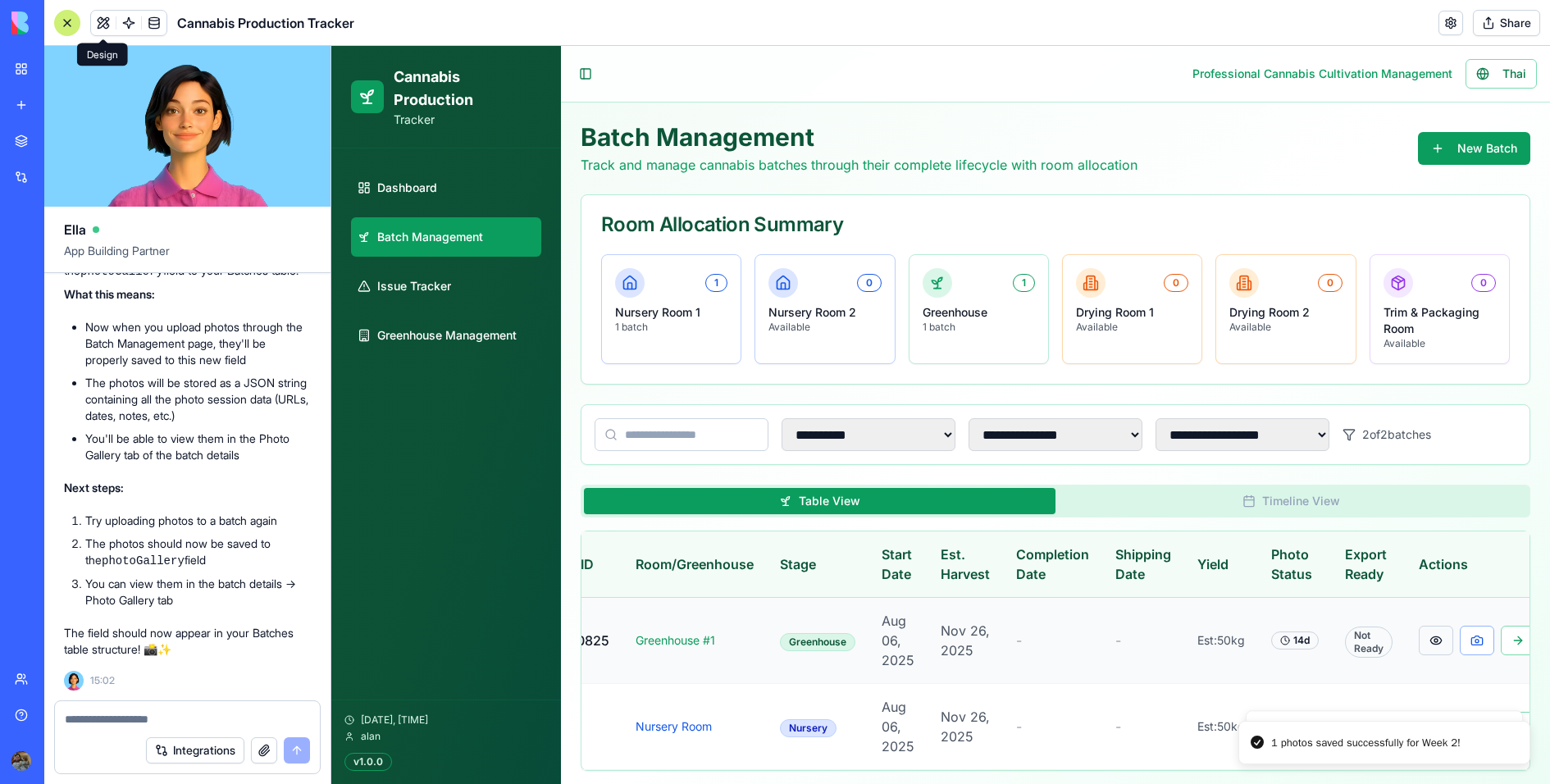 click at bounding box center (1436, 640) 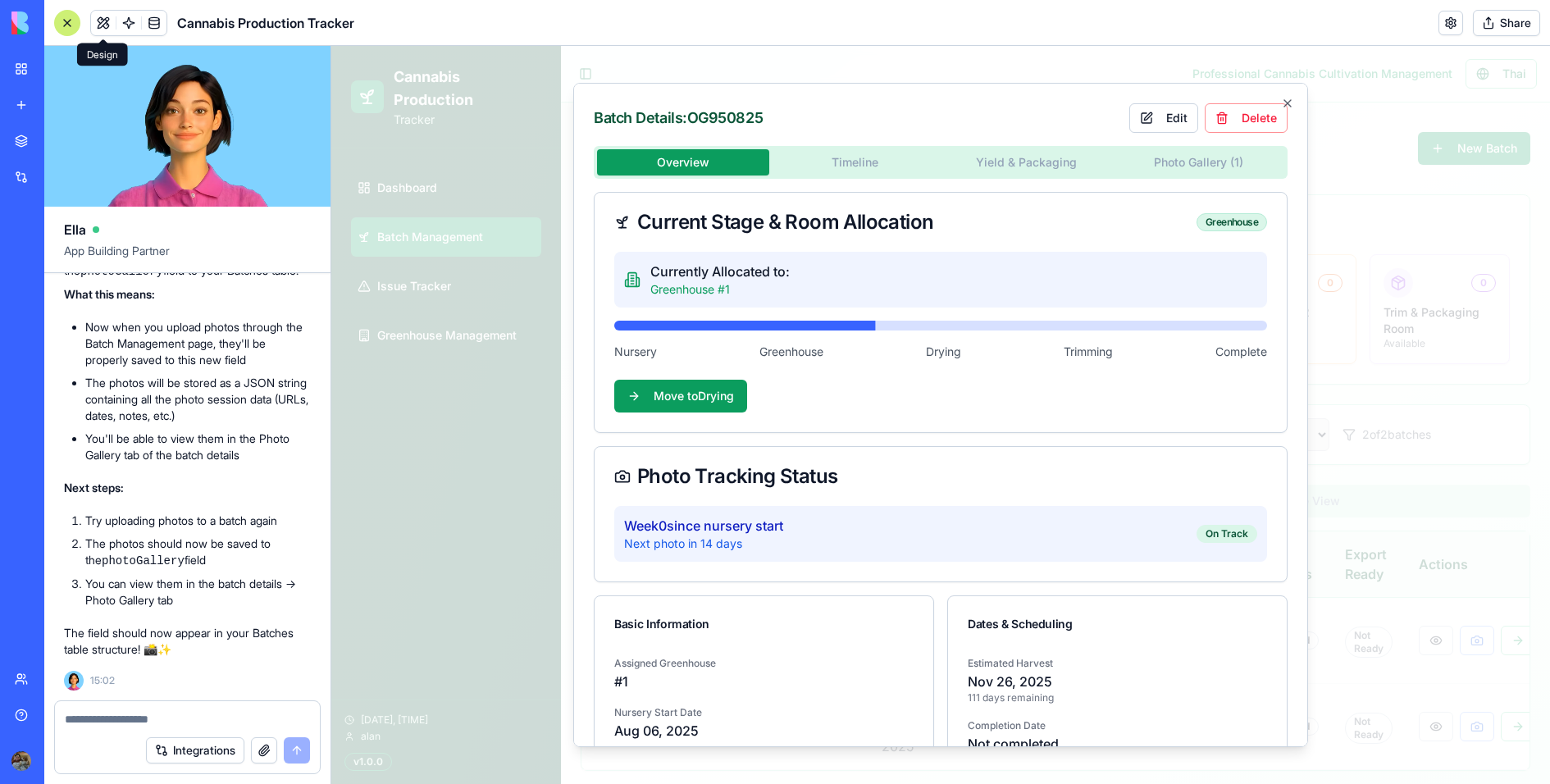 click on "**********" at bounding box center [941, 418] 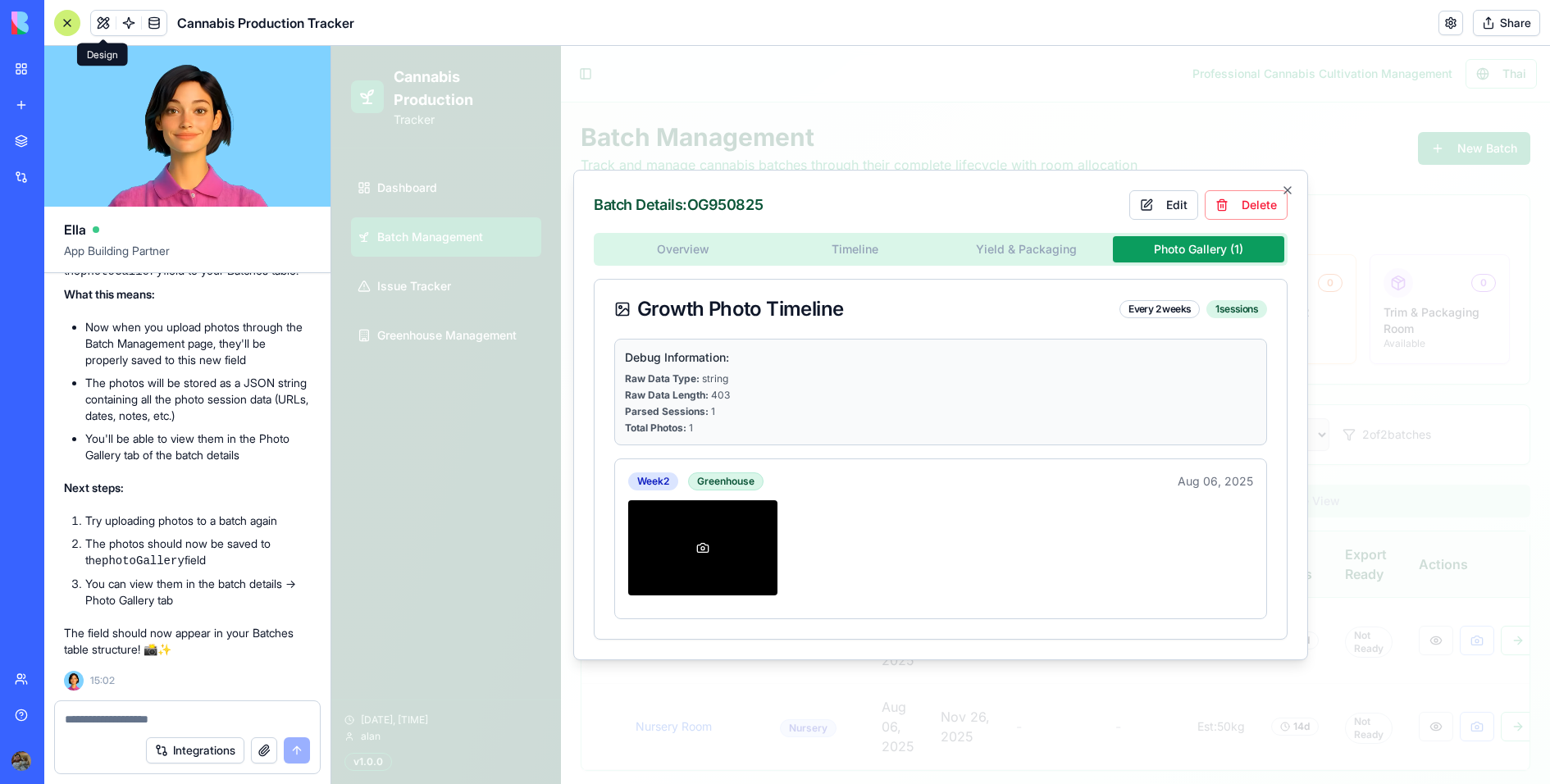 click at bounding box center (703, 548) 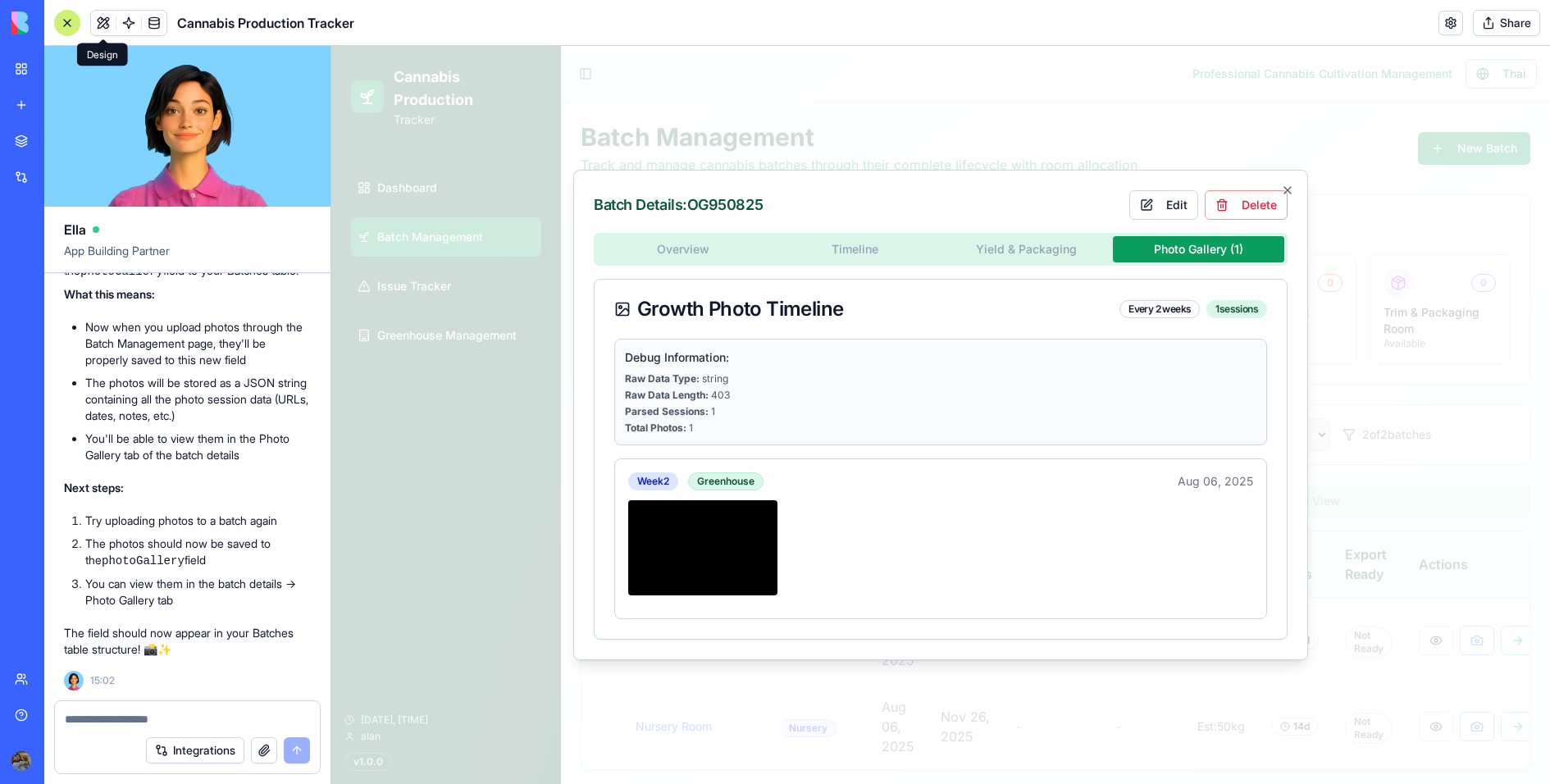 click on "Week  2 Greenhouse Aug 06, 2025 Group 19.png" at bounding box center (941, 539) 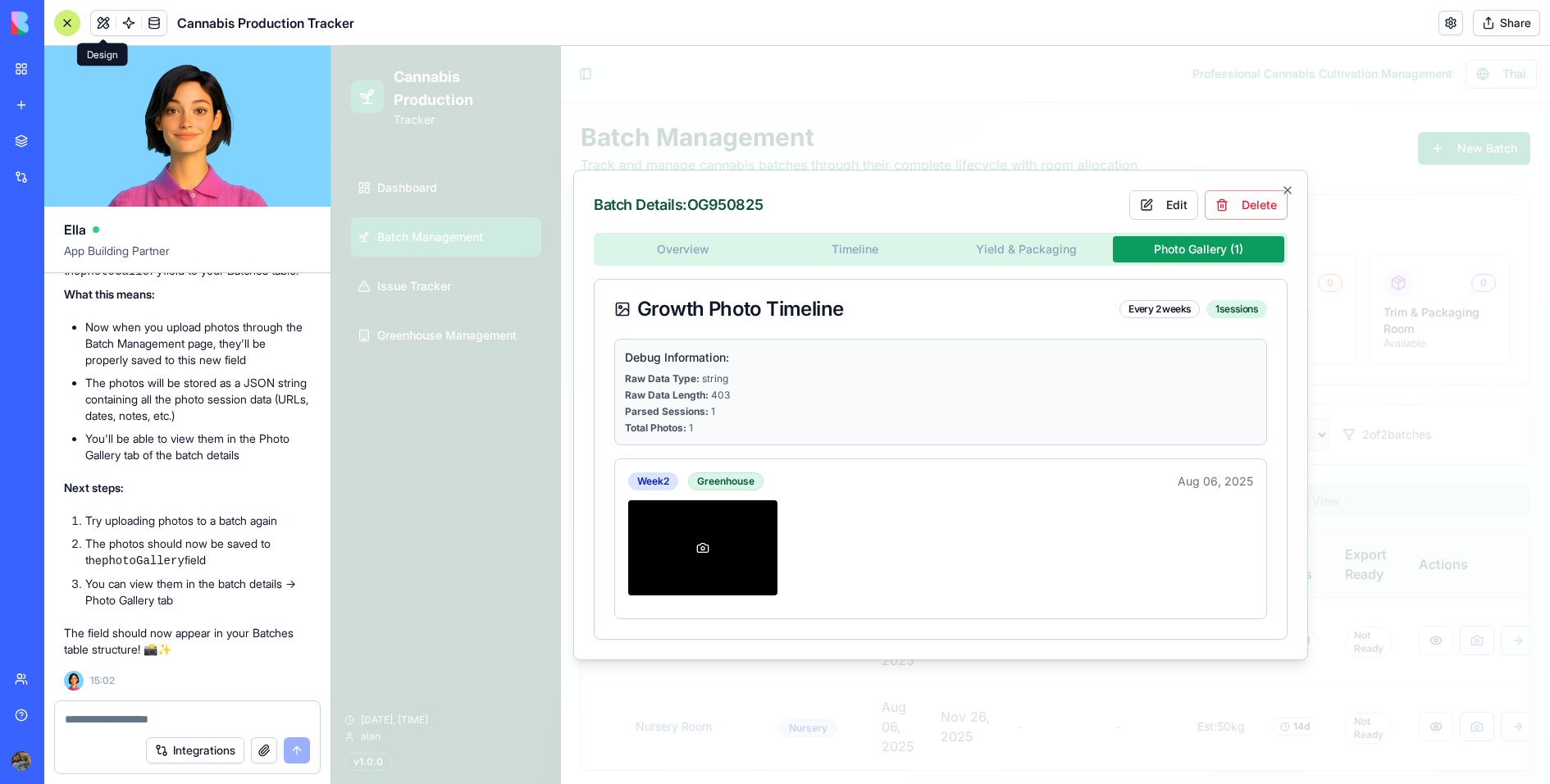click at bounding box center (703, 548) 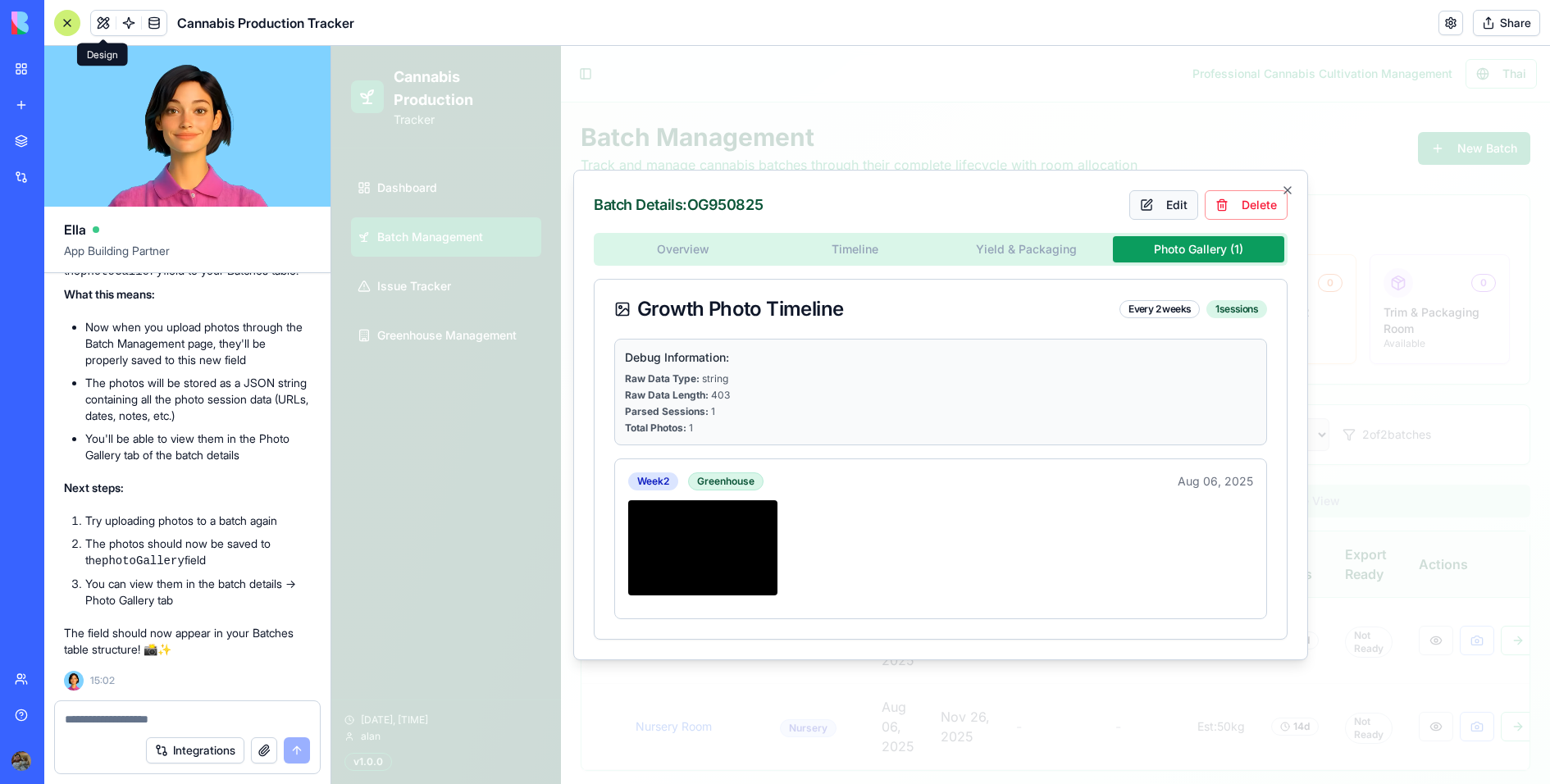 click on "Edit" at bounding box center (1164, 205) 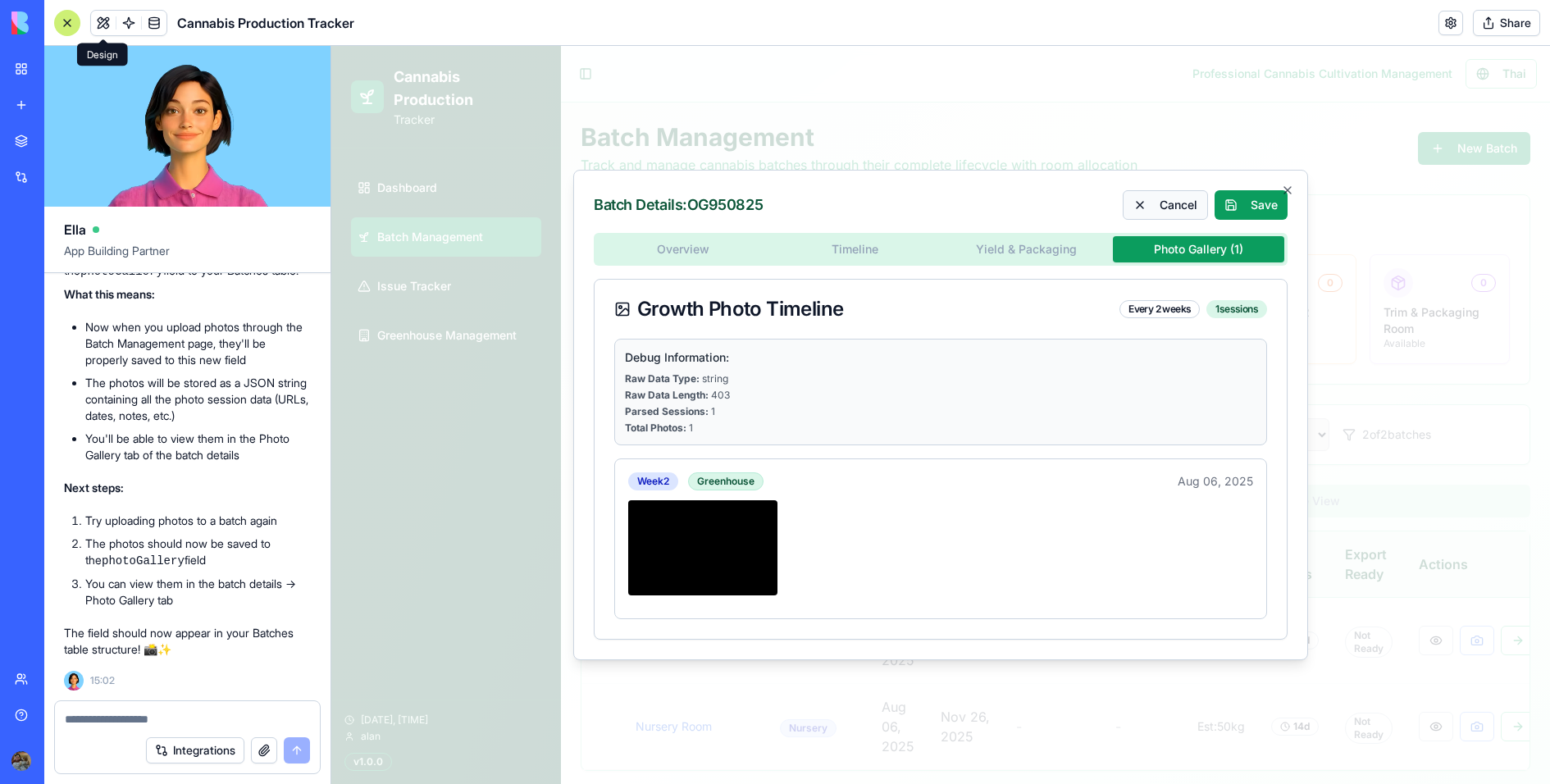 click on "Cancel" at bounding box center [1165, 205] 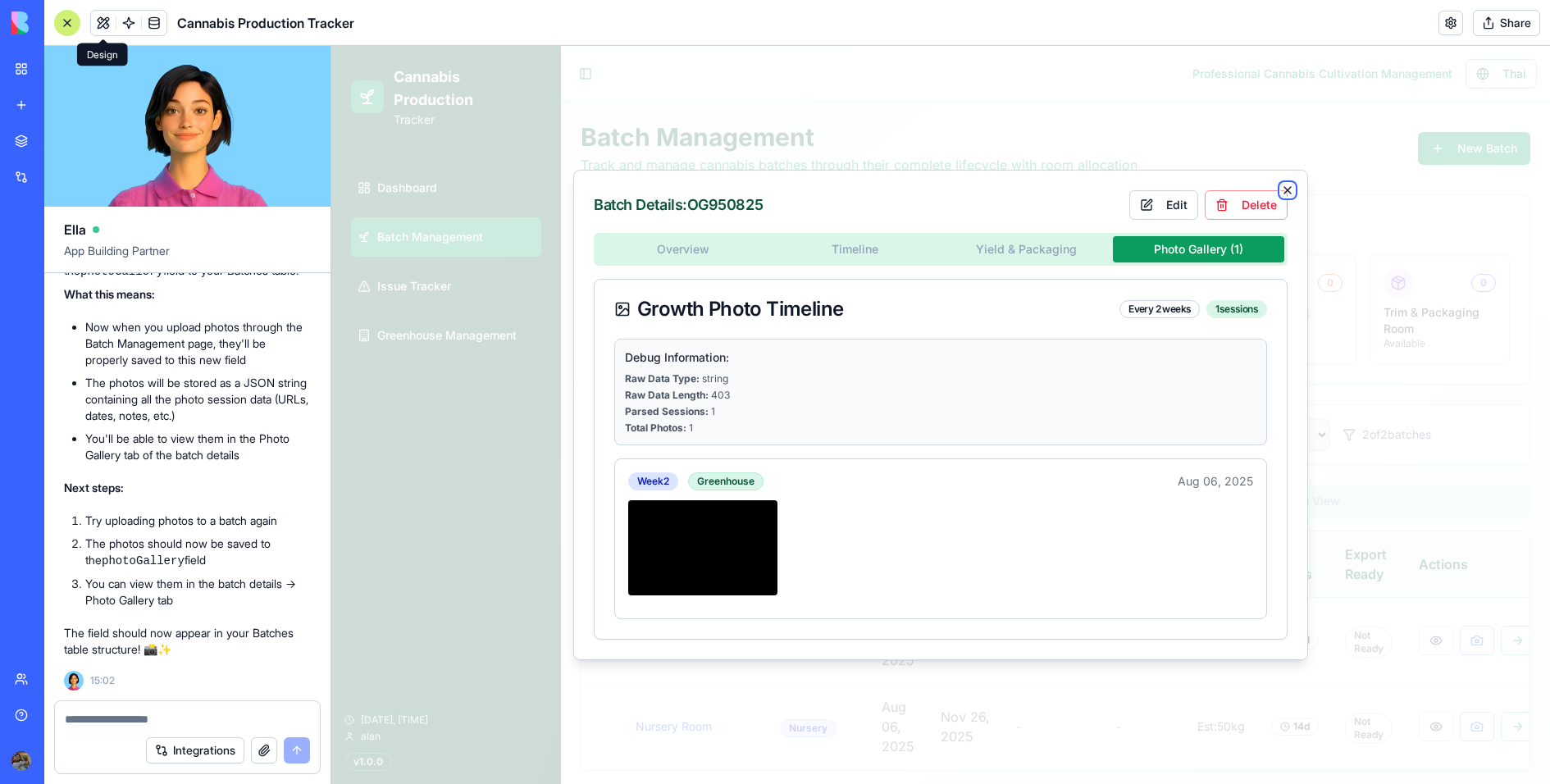 click 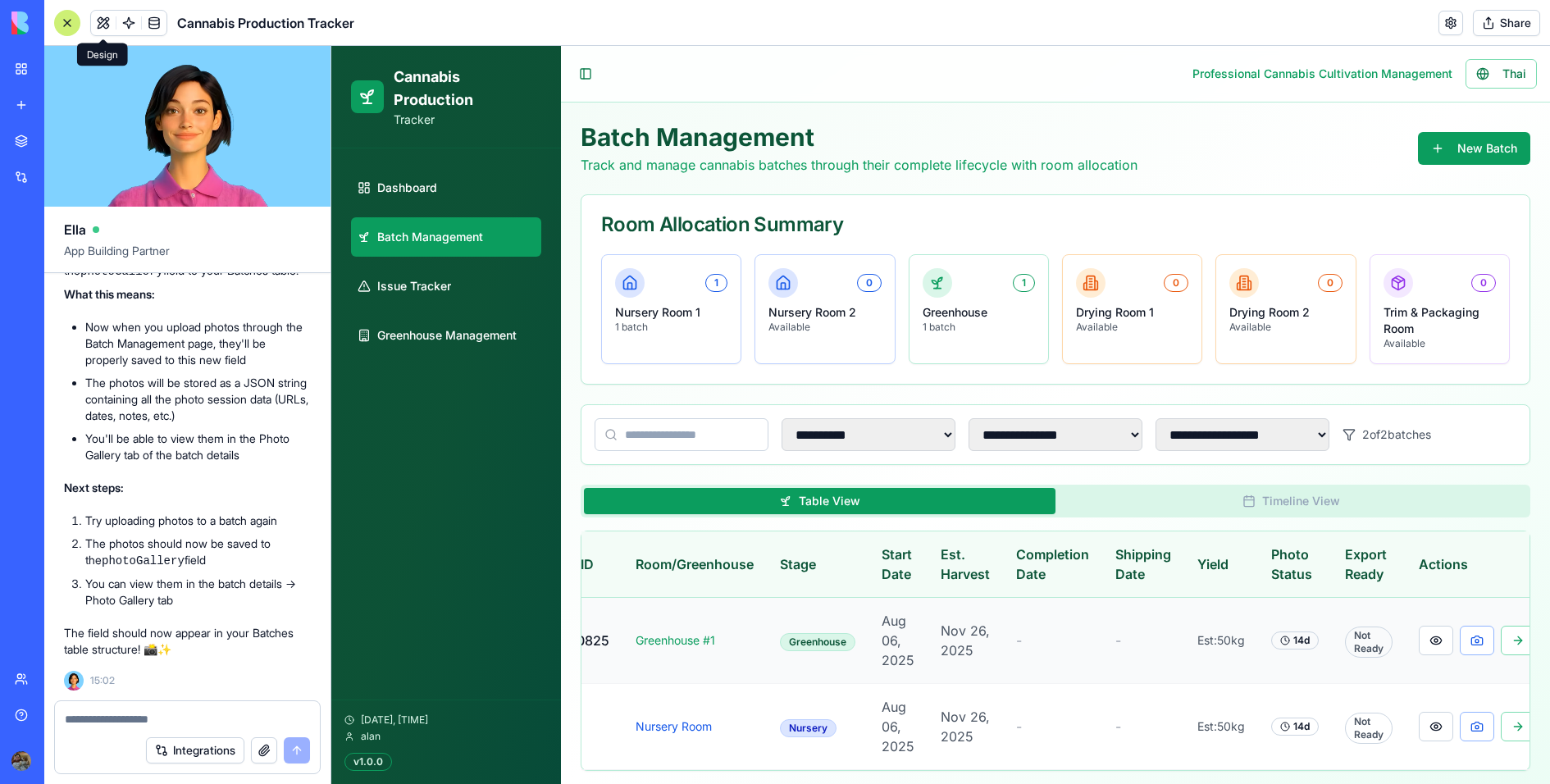 click at bounding box center [1477, 640] 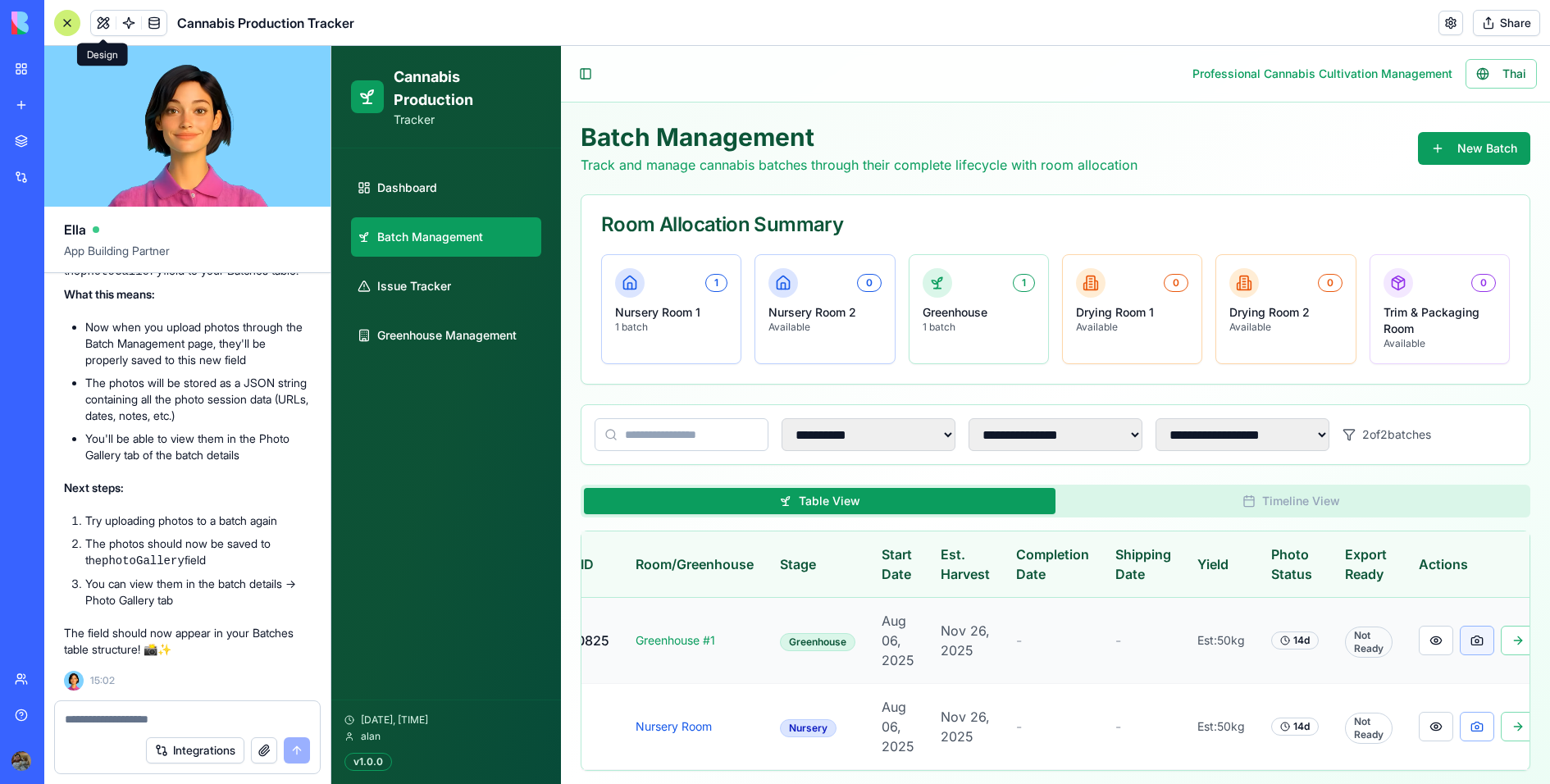 click at bounding box center [1477, 640] 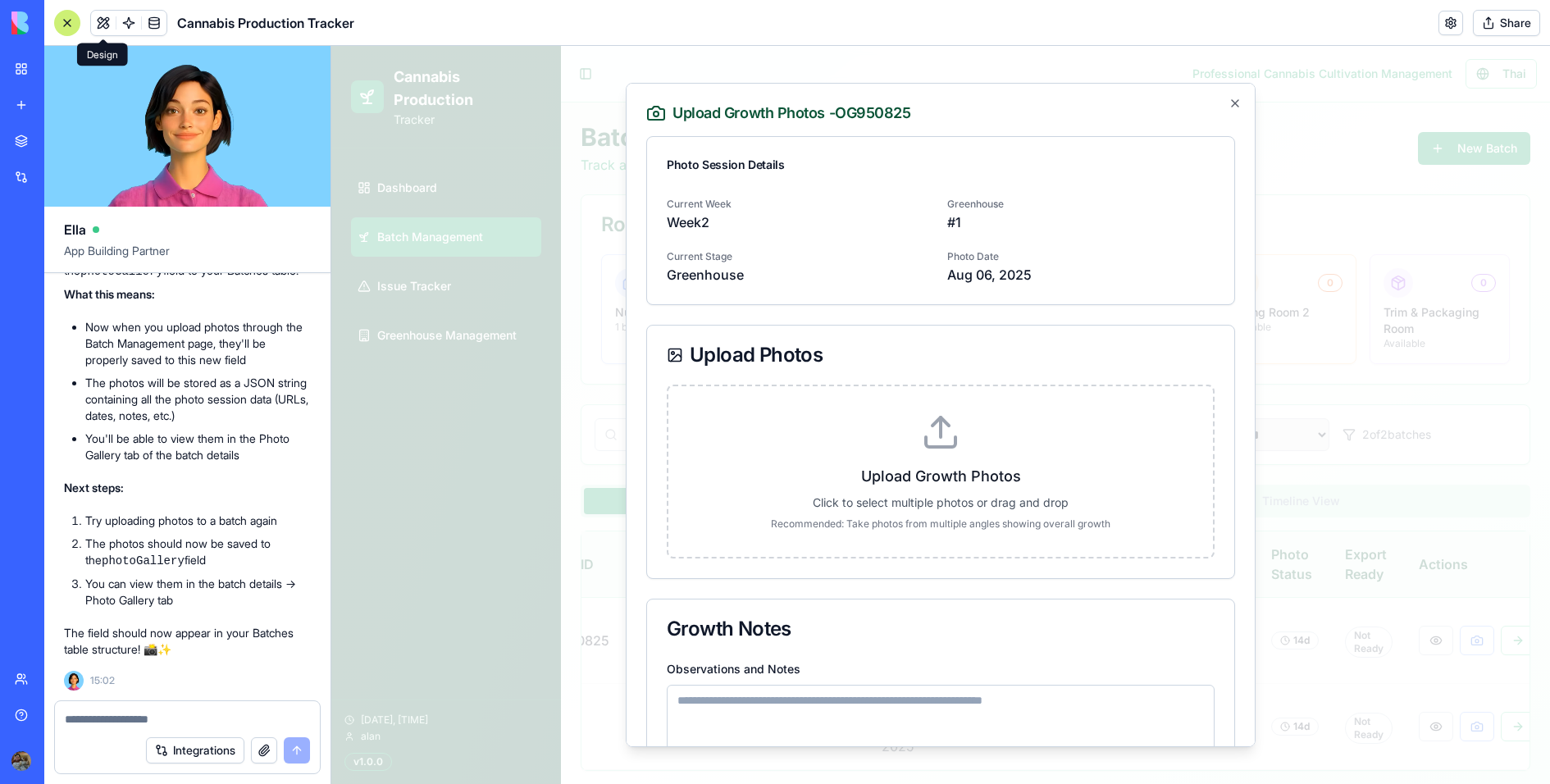 click on "Upload Growth Photos Click to select multiple photos or drag and drop Recommended: Take photos from multiple angles showing overall growth" at bounding box center [941, 472] 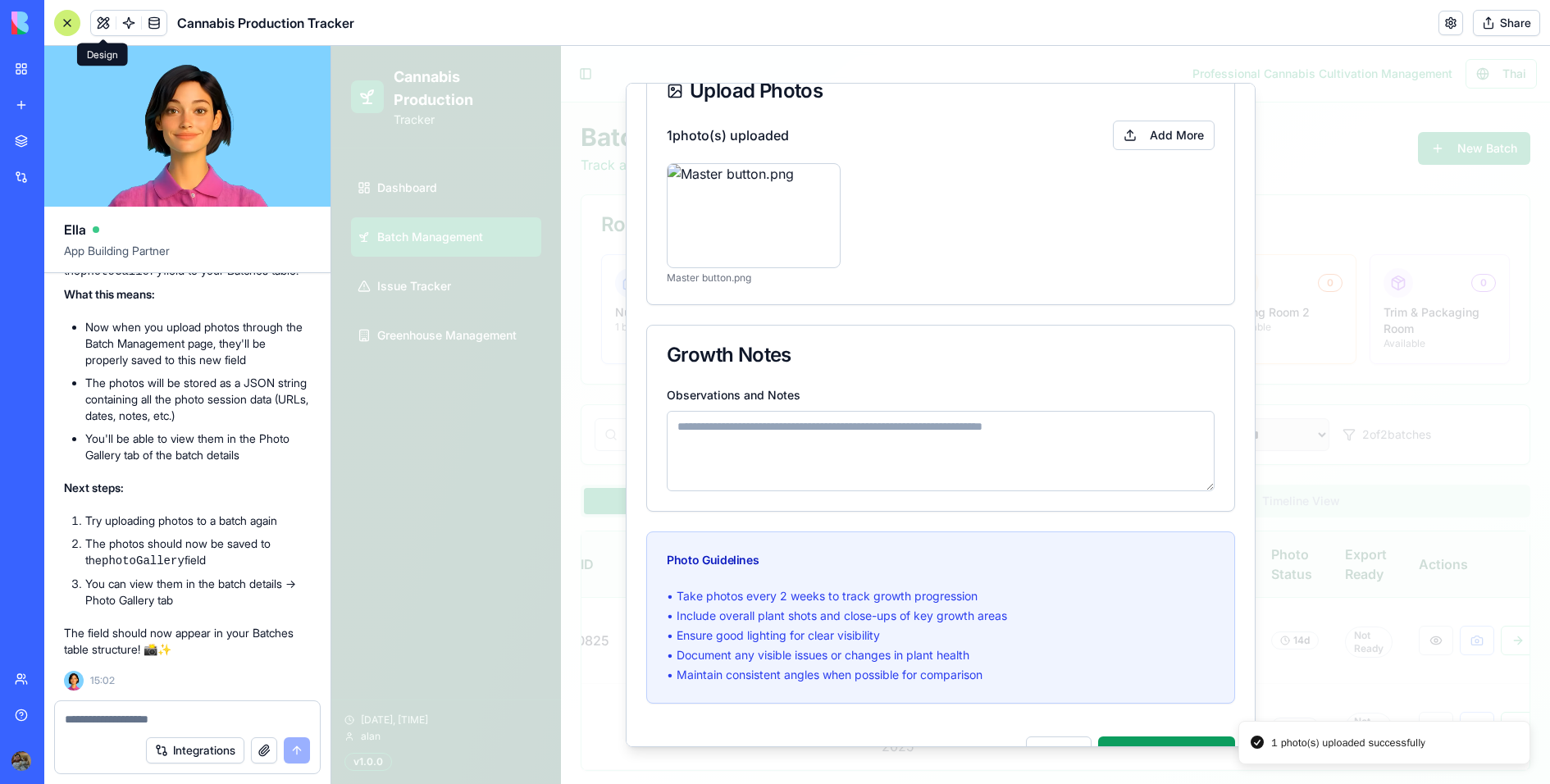 scroll, scrollTop: 303, scrollLeft: 0, axis: vertical 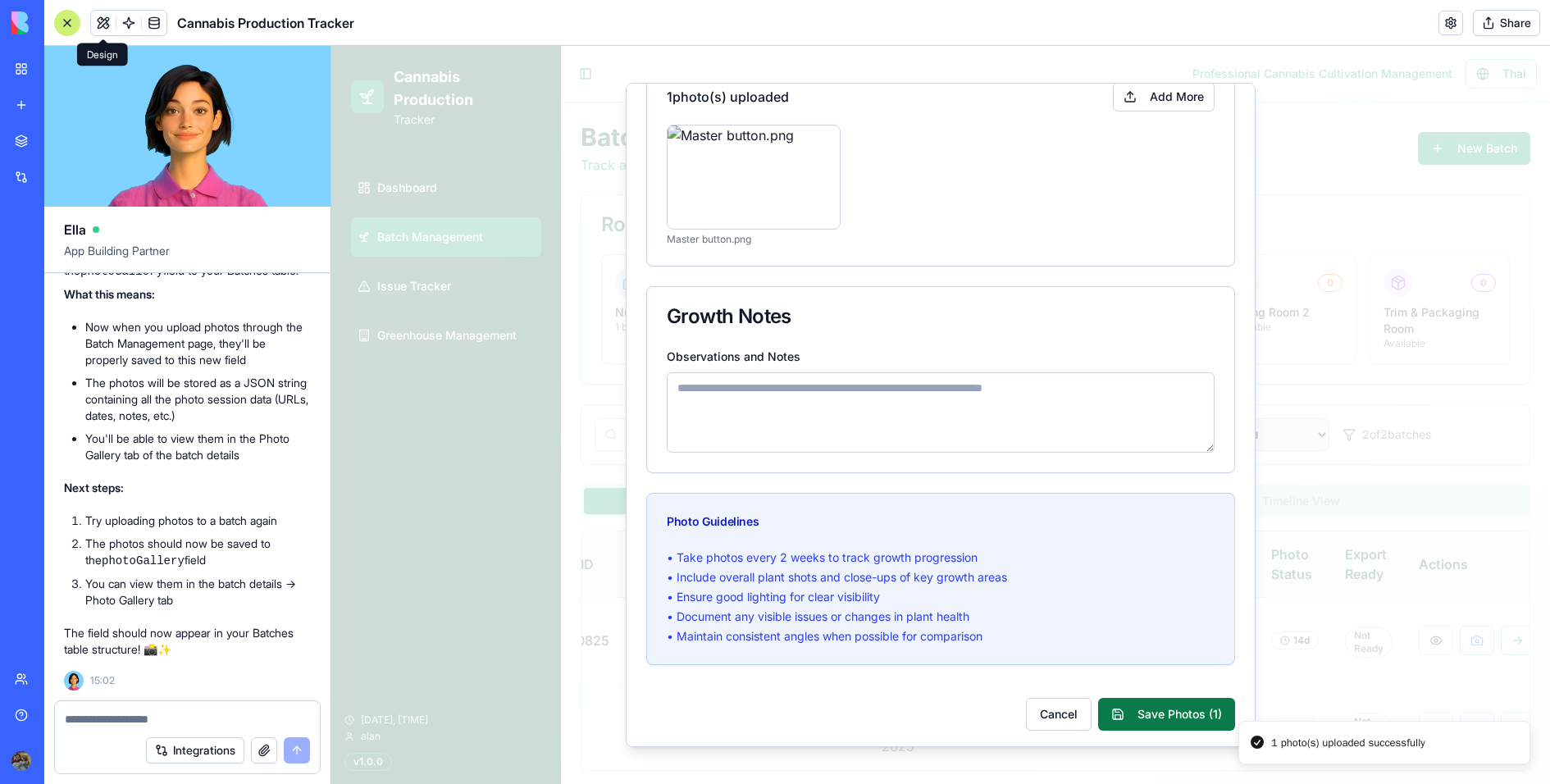 click on "Save Photos ( 1 )" at bounding box center [1166, 714] 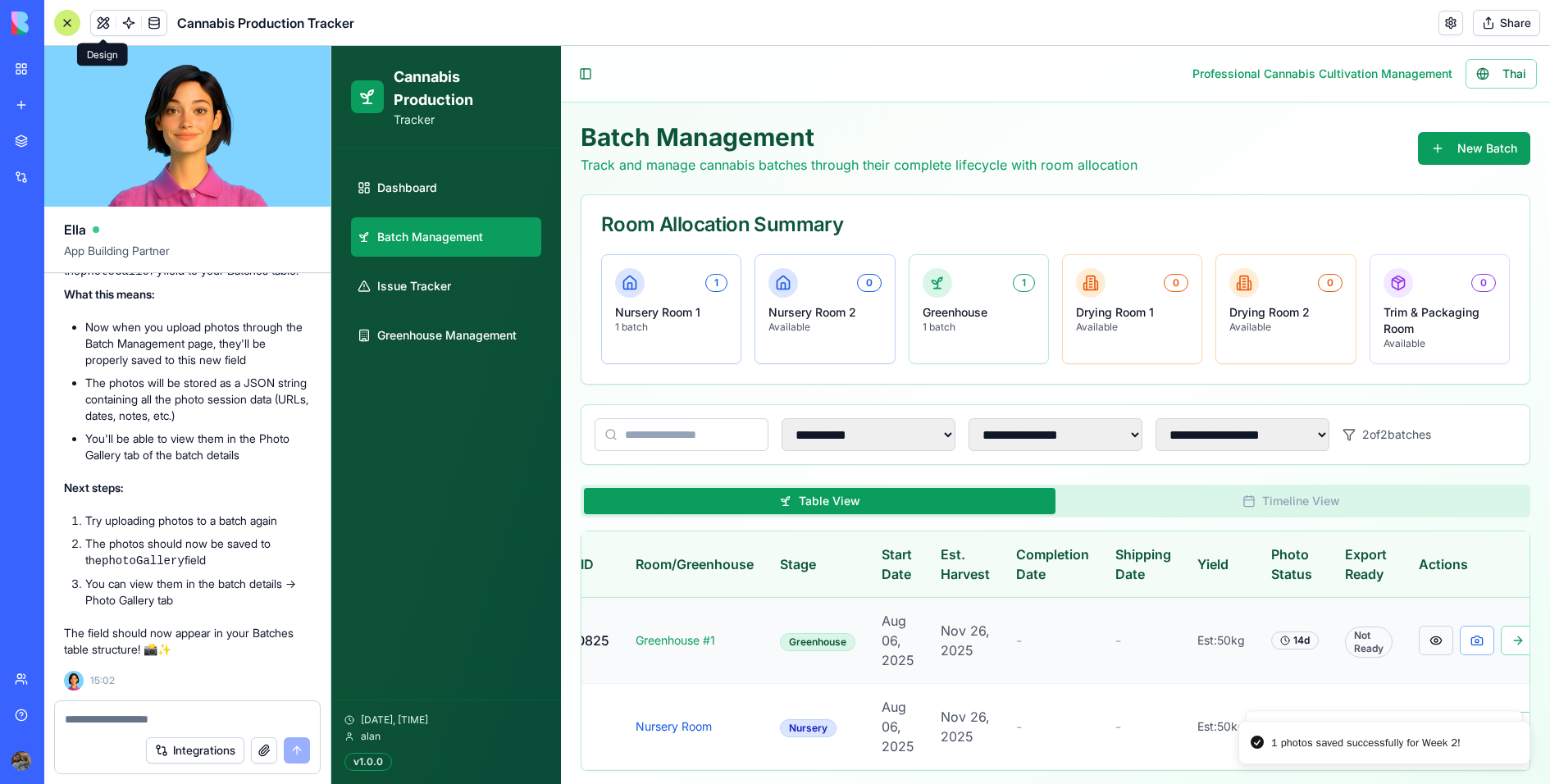 click at bounding box center (1436, 640) 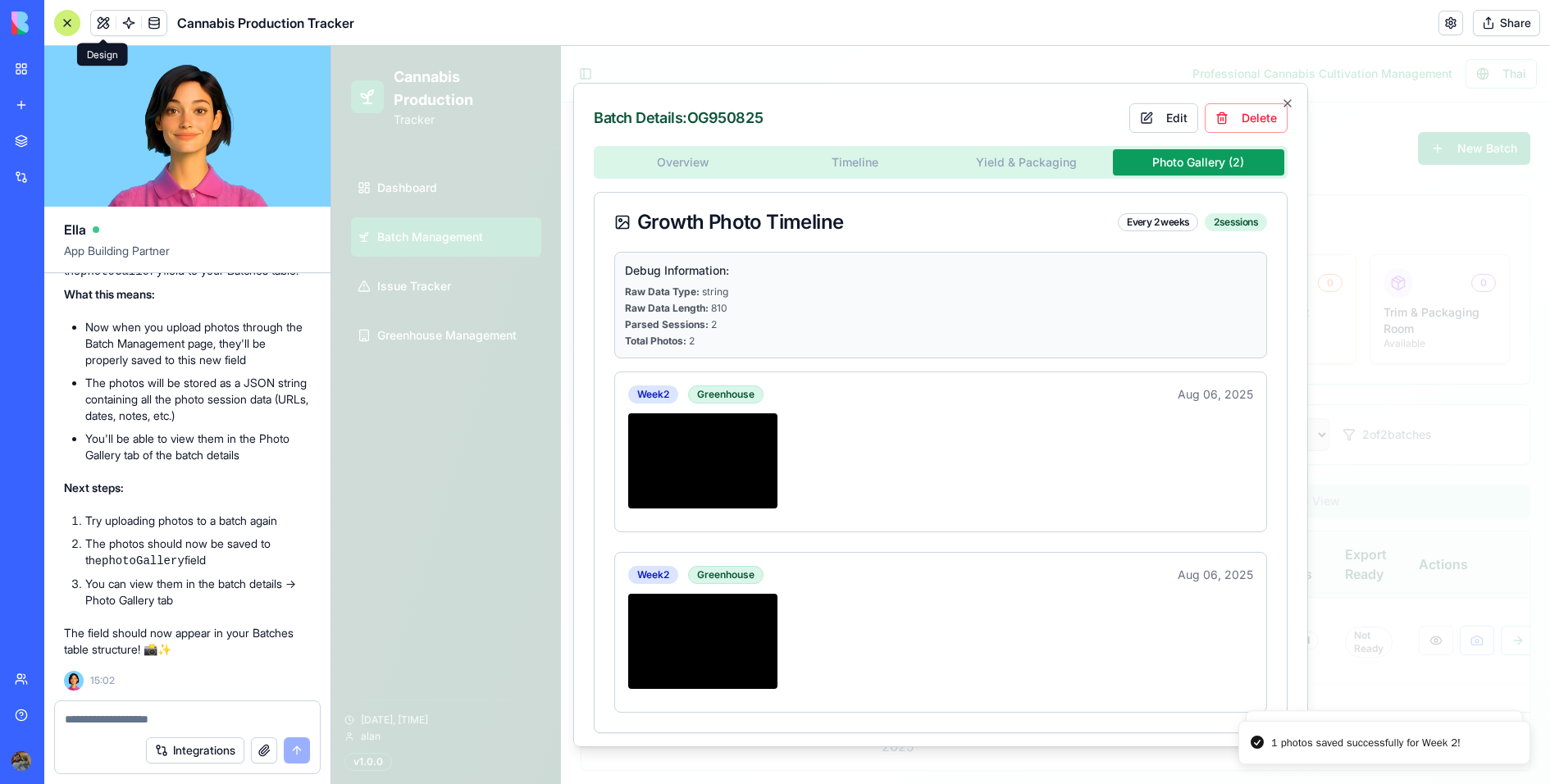 click on "Photo Gallery ( 2 )" at bounding box center (1199, 162) 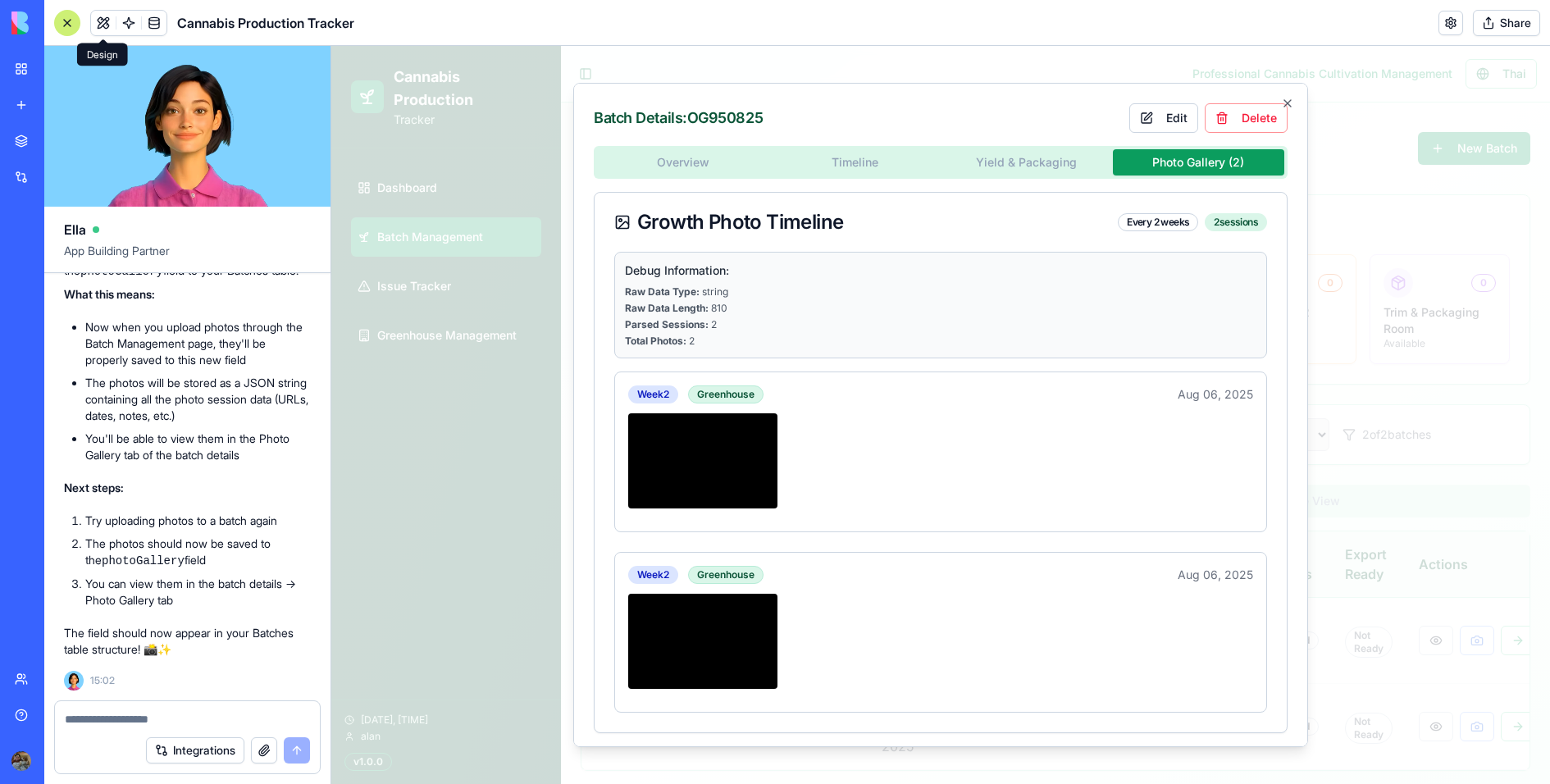 scroll, scrollTop: 2, scrollLeft: 0, axis: vertical 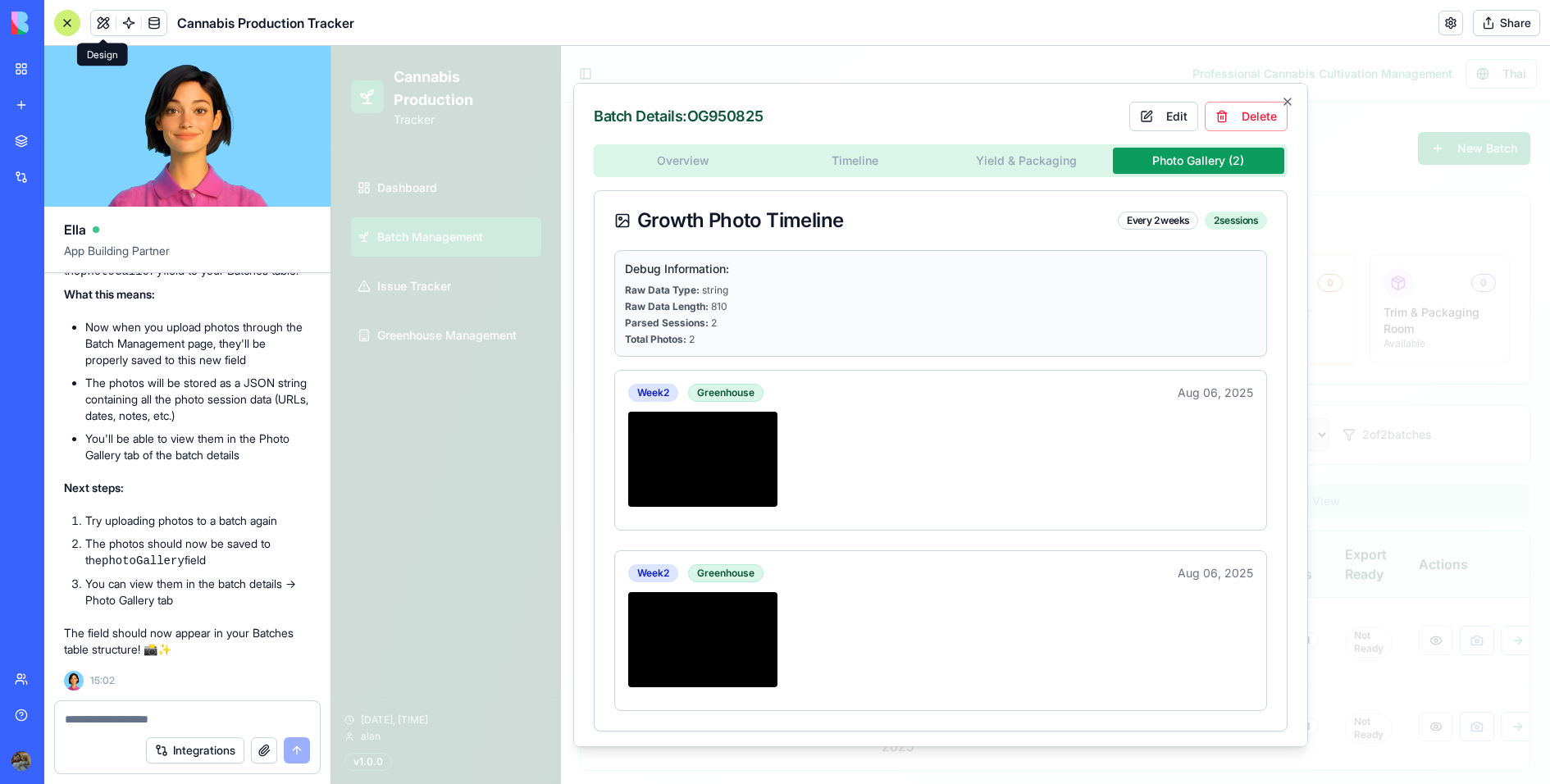 click at bounding box center [941, 415] 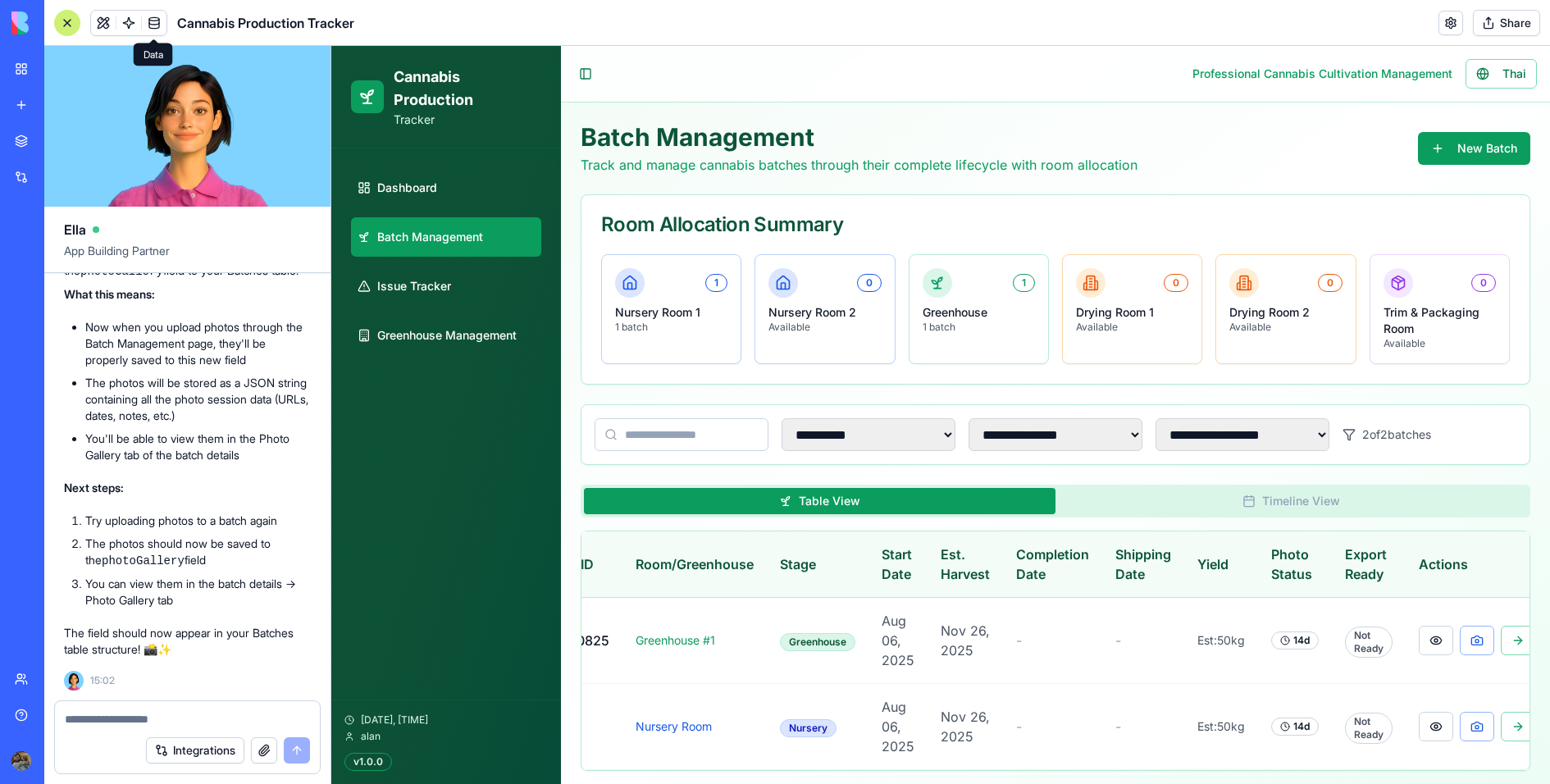click at bounding box center [154, 23] 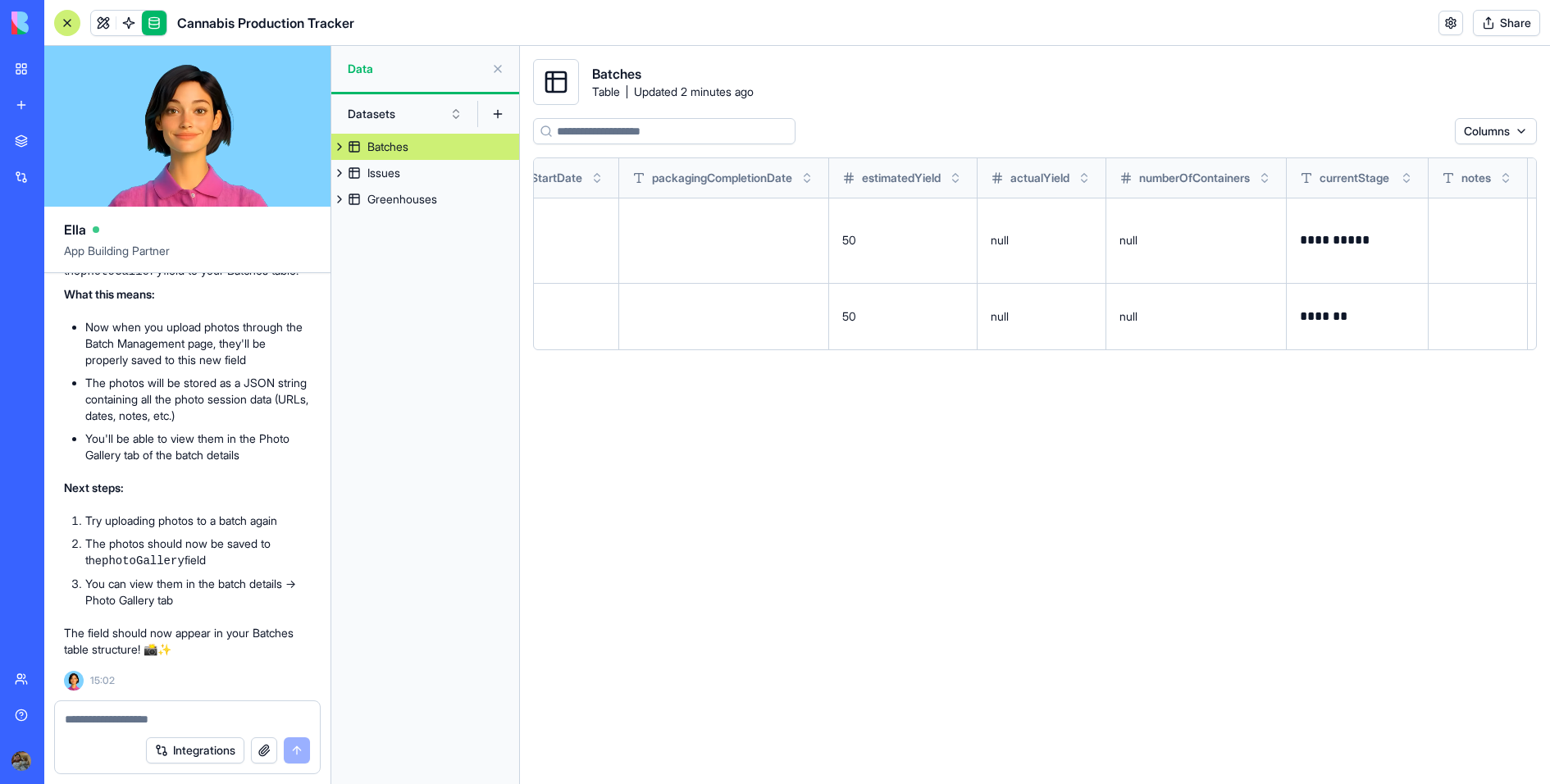 scroll, scrollTop: 0, scrollLeft: 2279, axis: horizontal 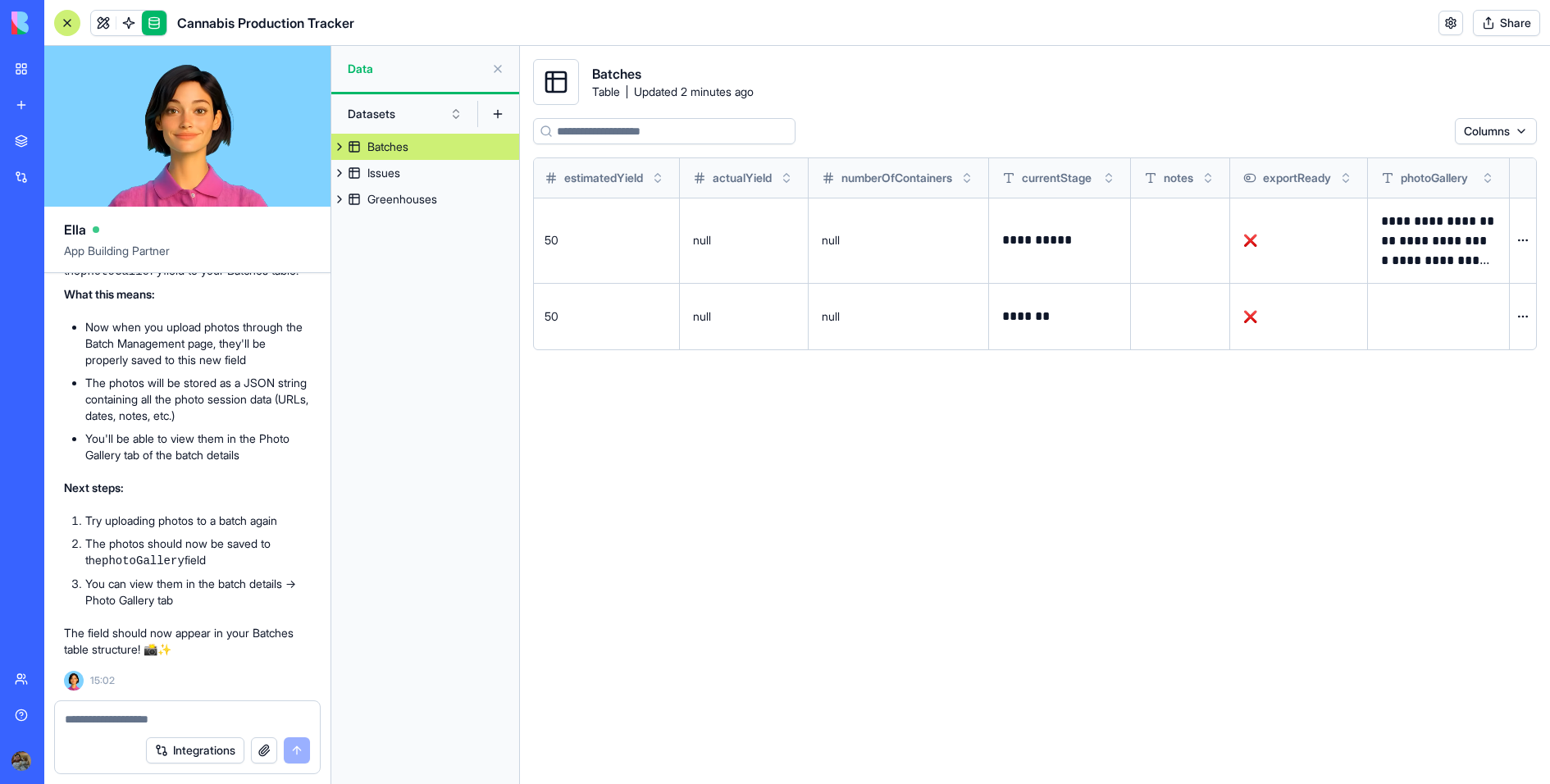 click at bounding box center [0, 0] 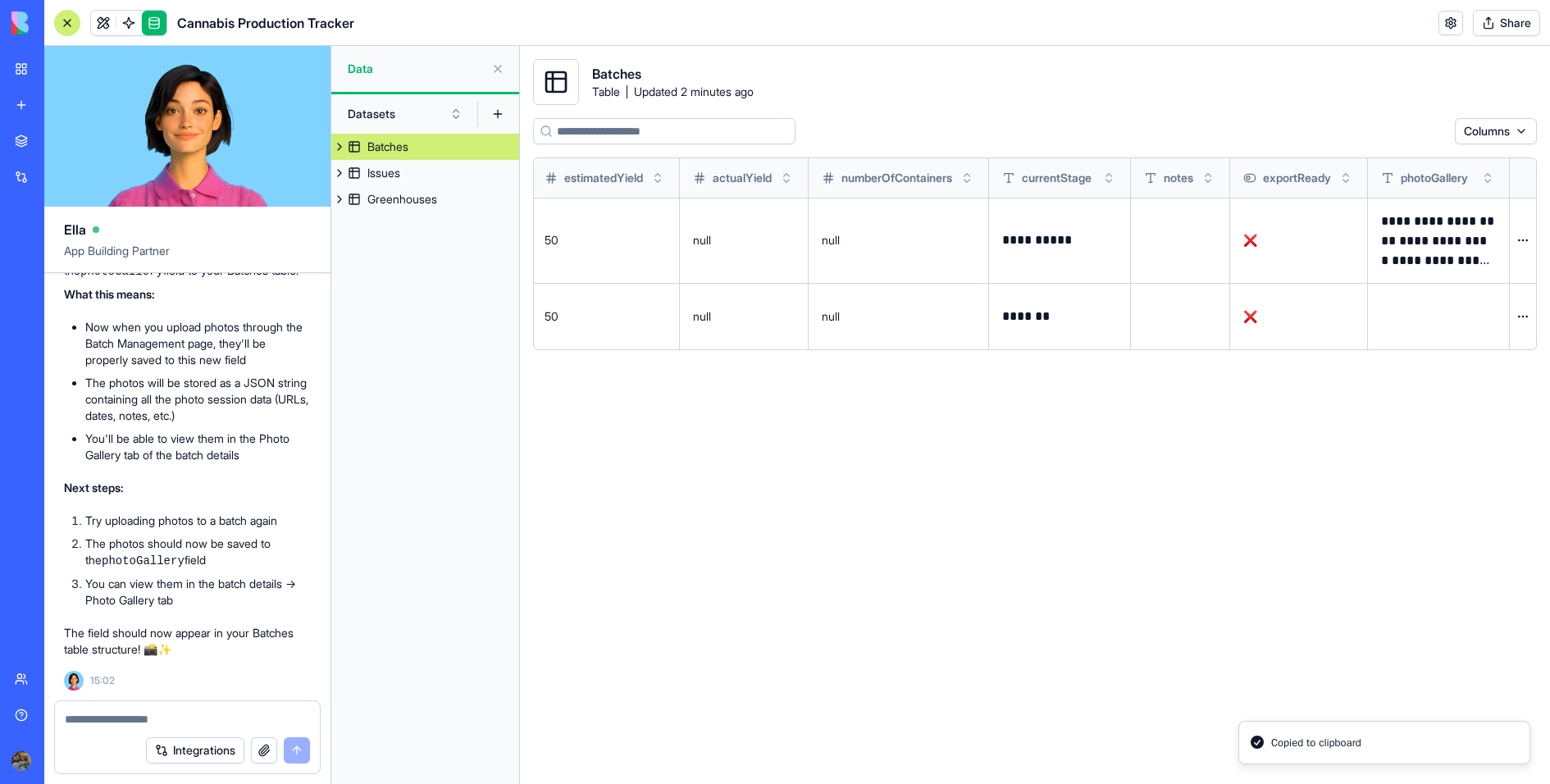 click at bounding box center (0, 0) 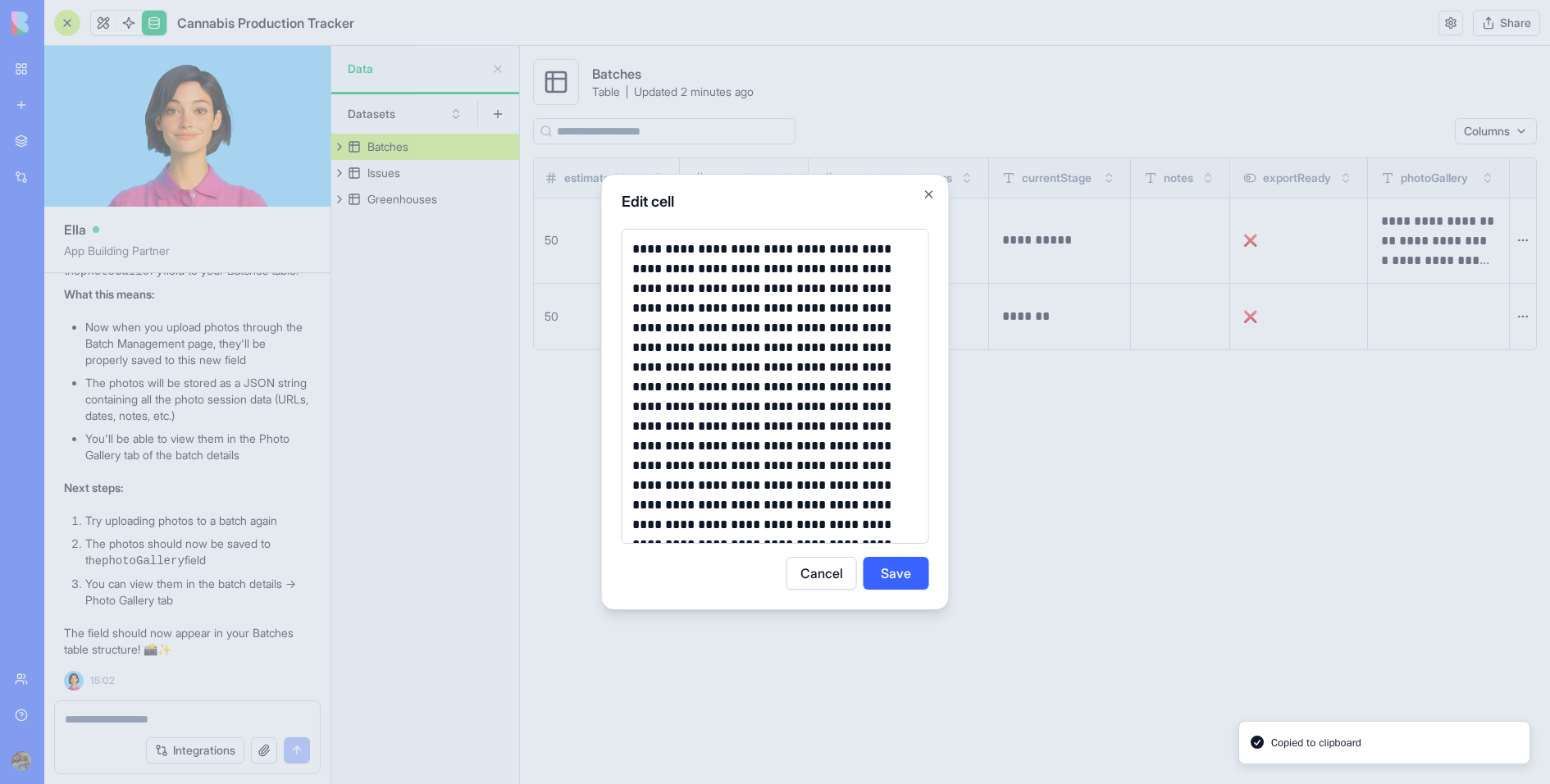 click on "Cancel" at bounding box center [822, 573] 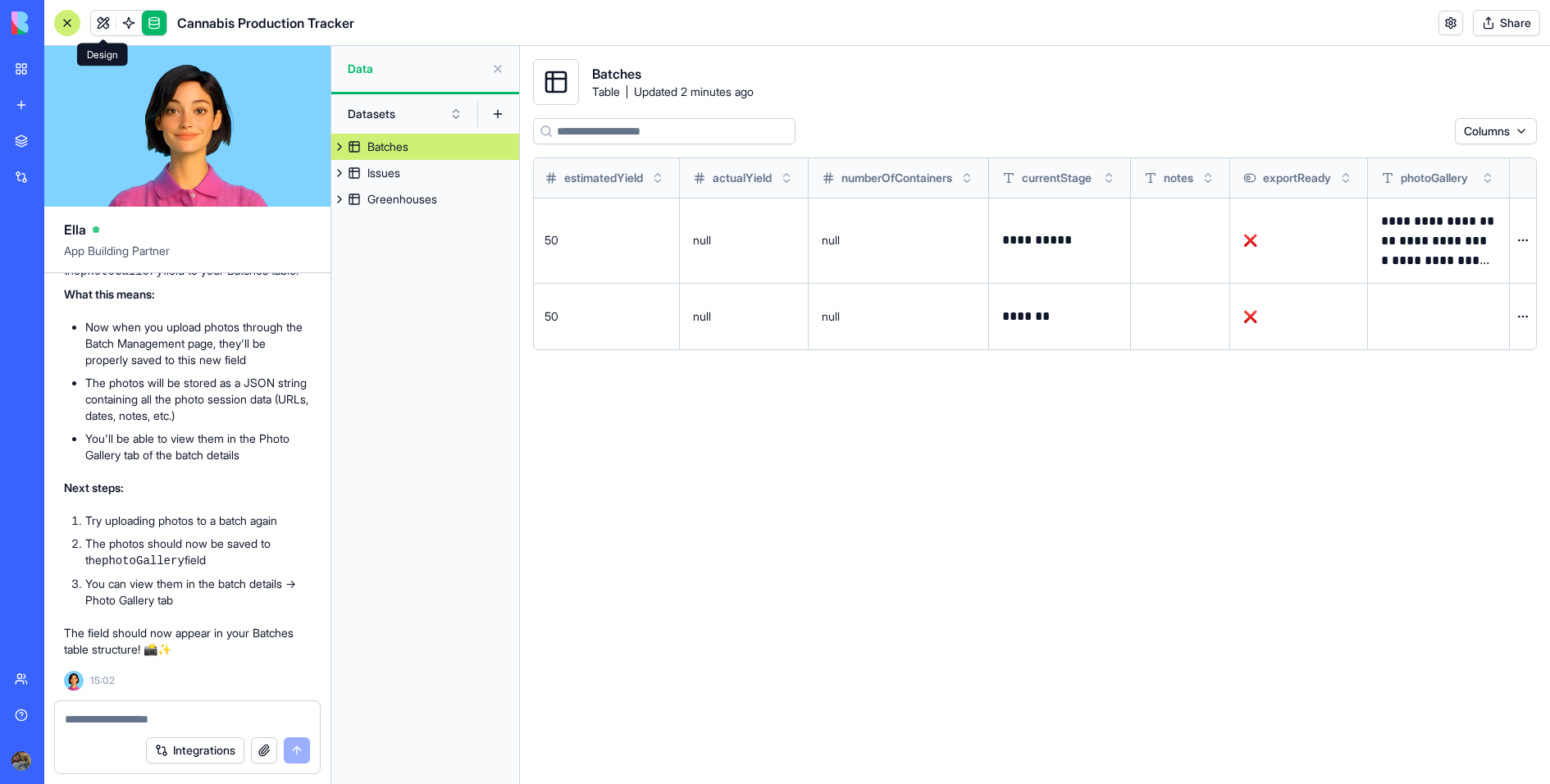 click at bounding box center (103, 23) 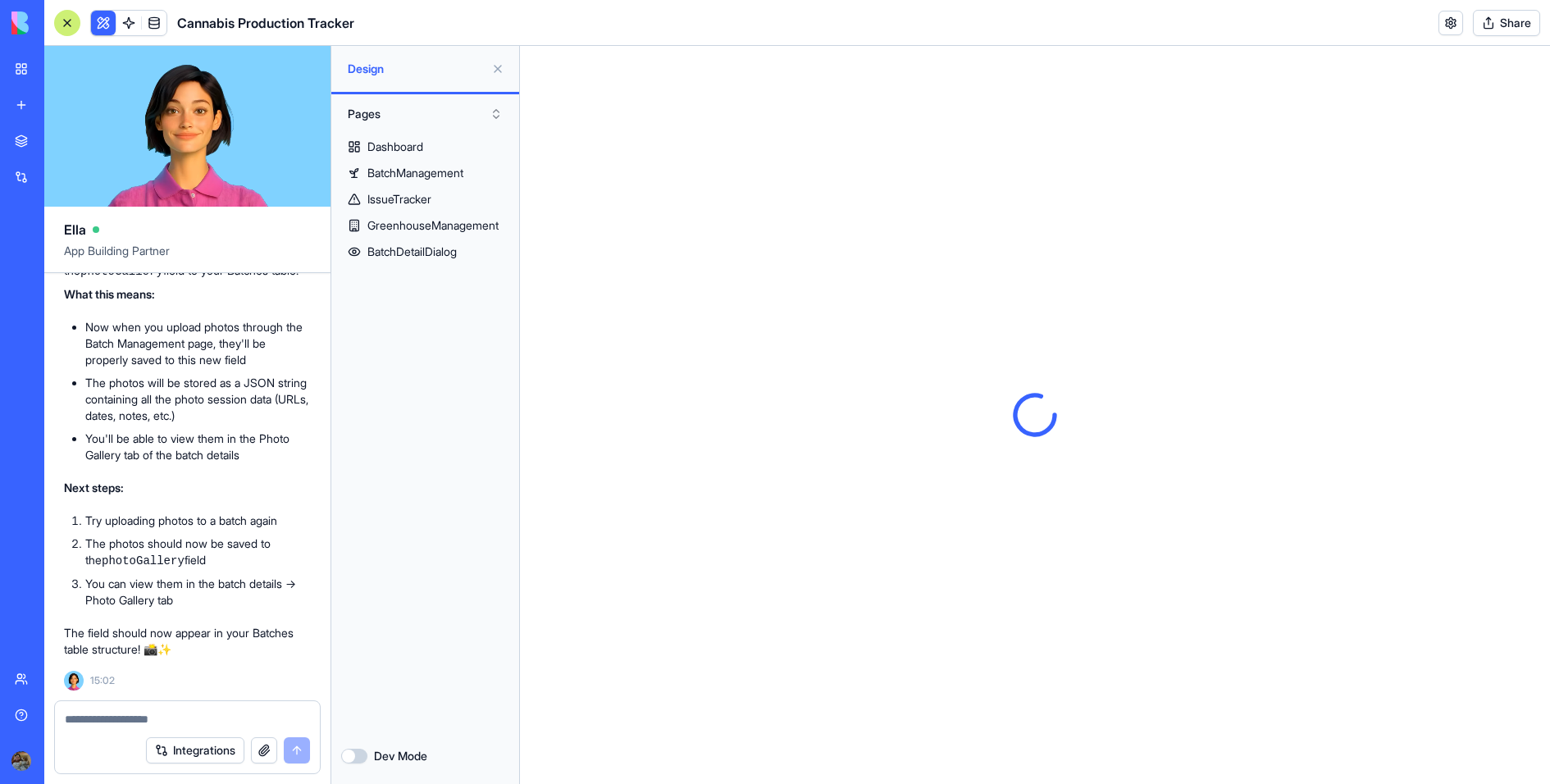 scroll, scrollTop: 0, scrollLeft: 0, axis: both 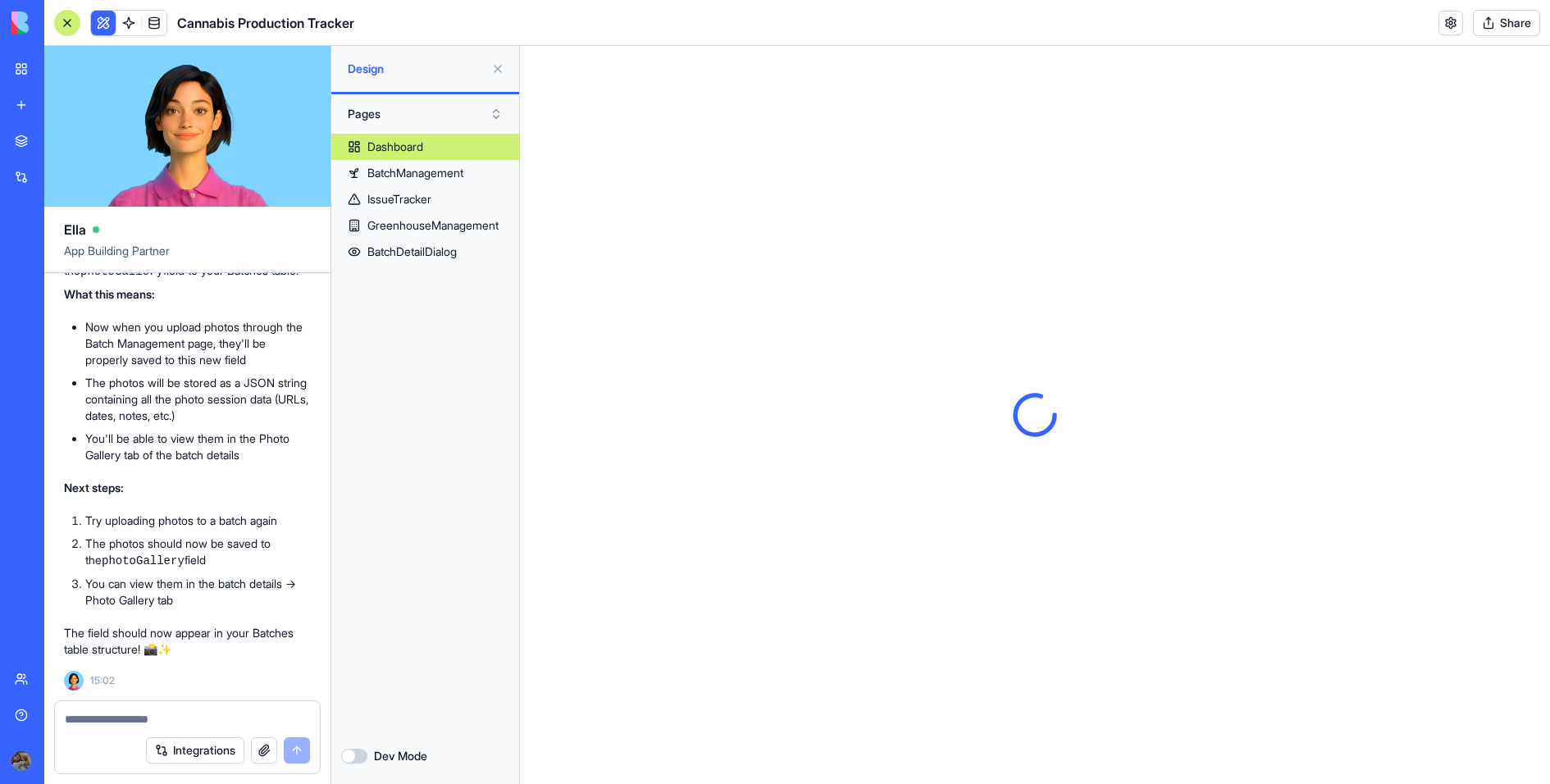 click at bounding box center [498, 69] 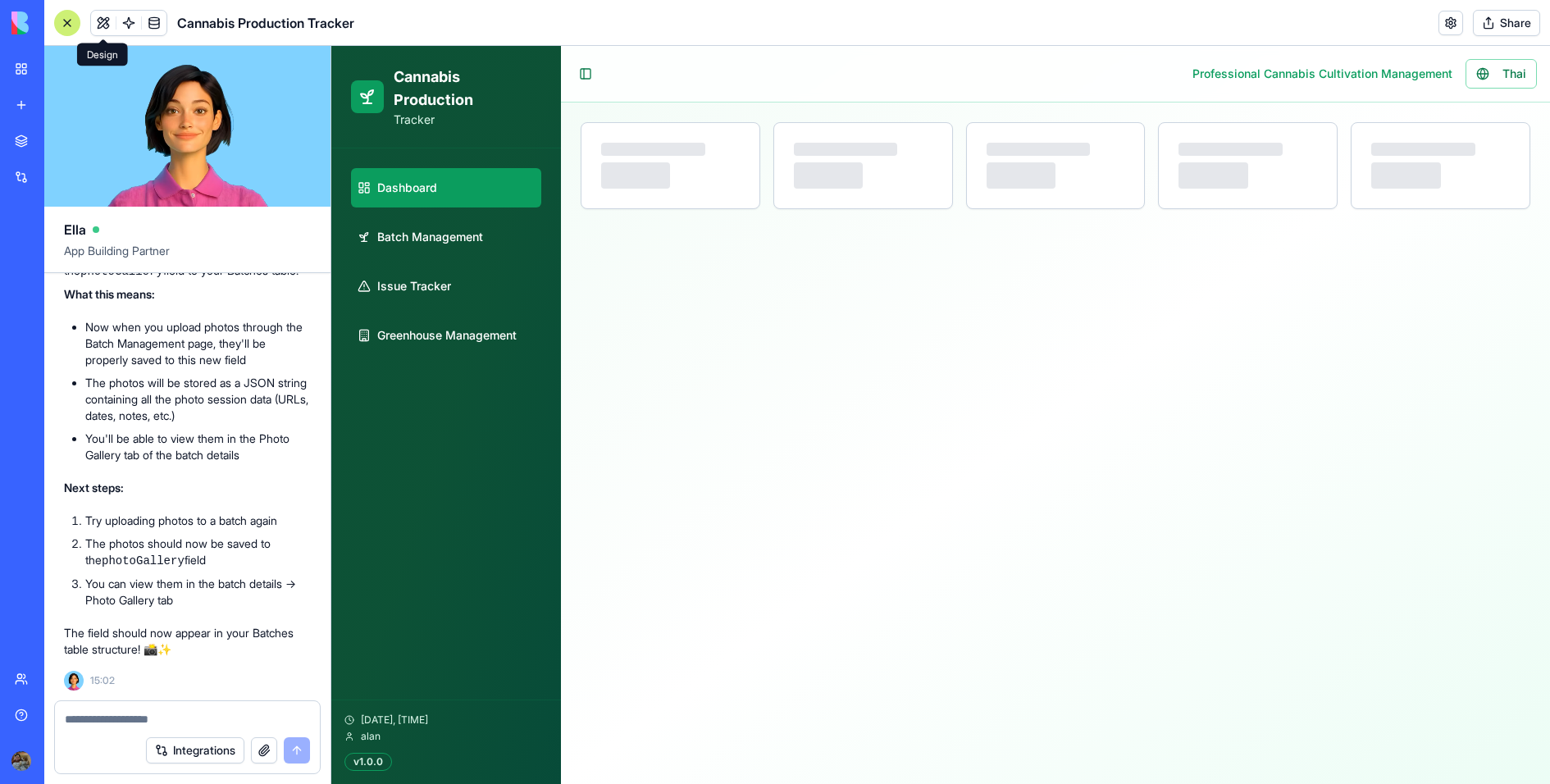 select on "**" 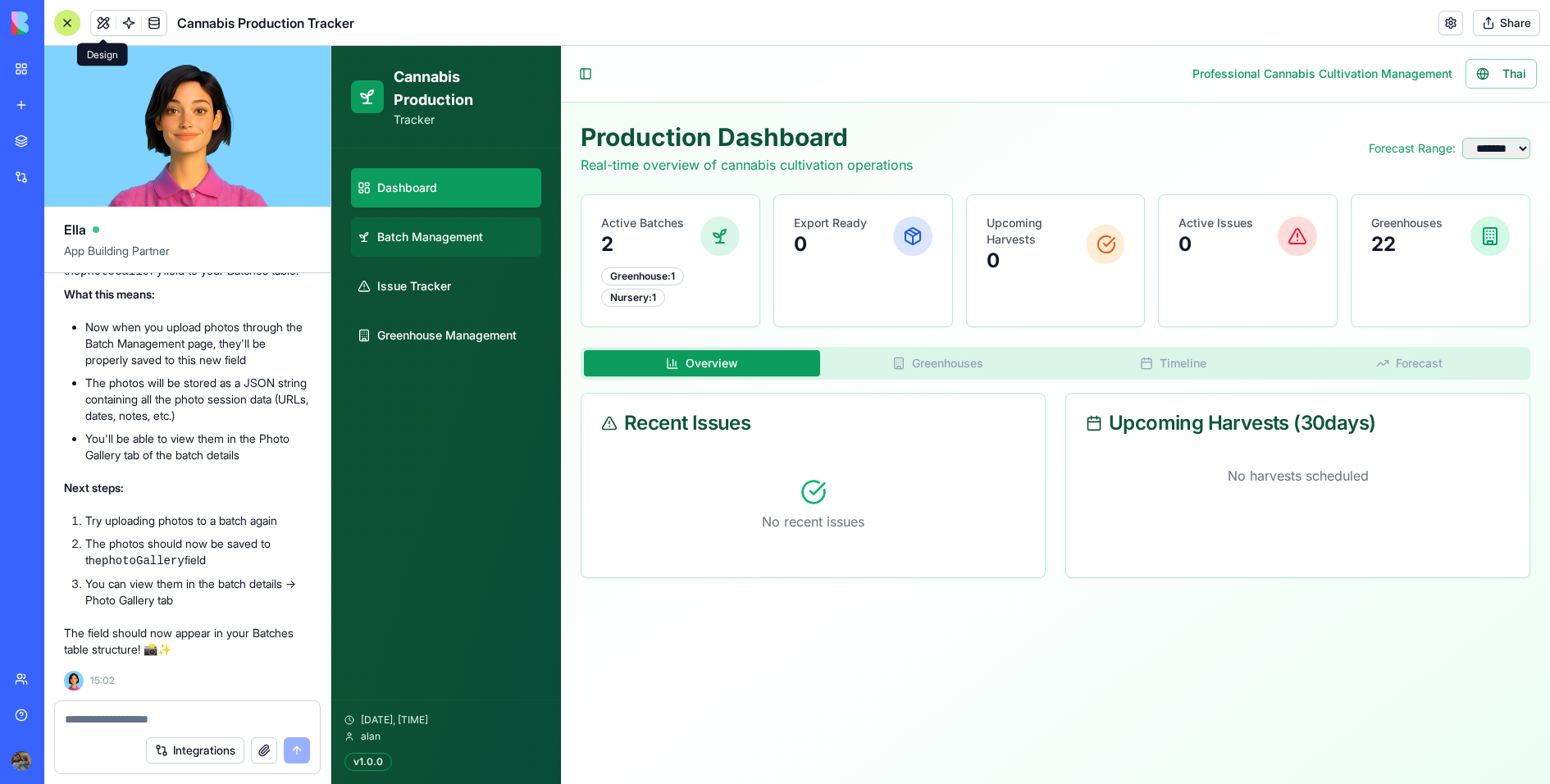 click on "Batch Management" at bounding box center [430, 237] 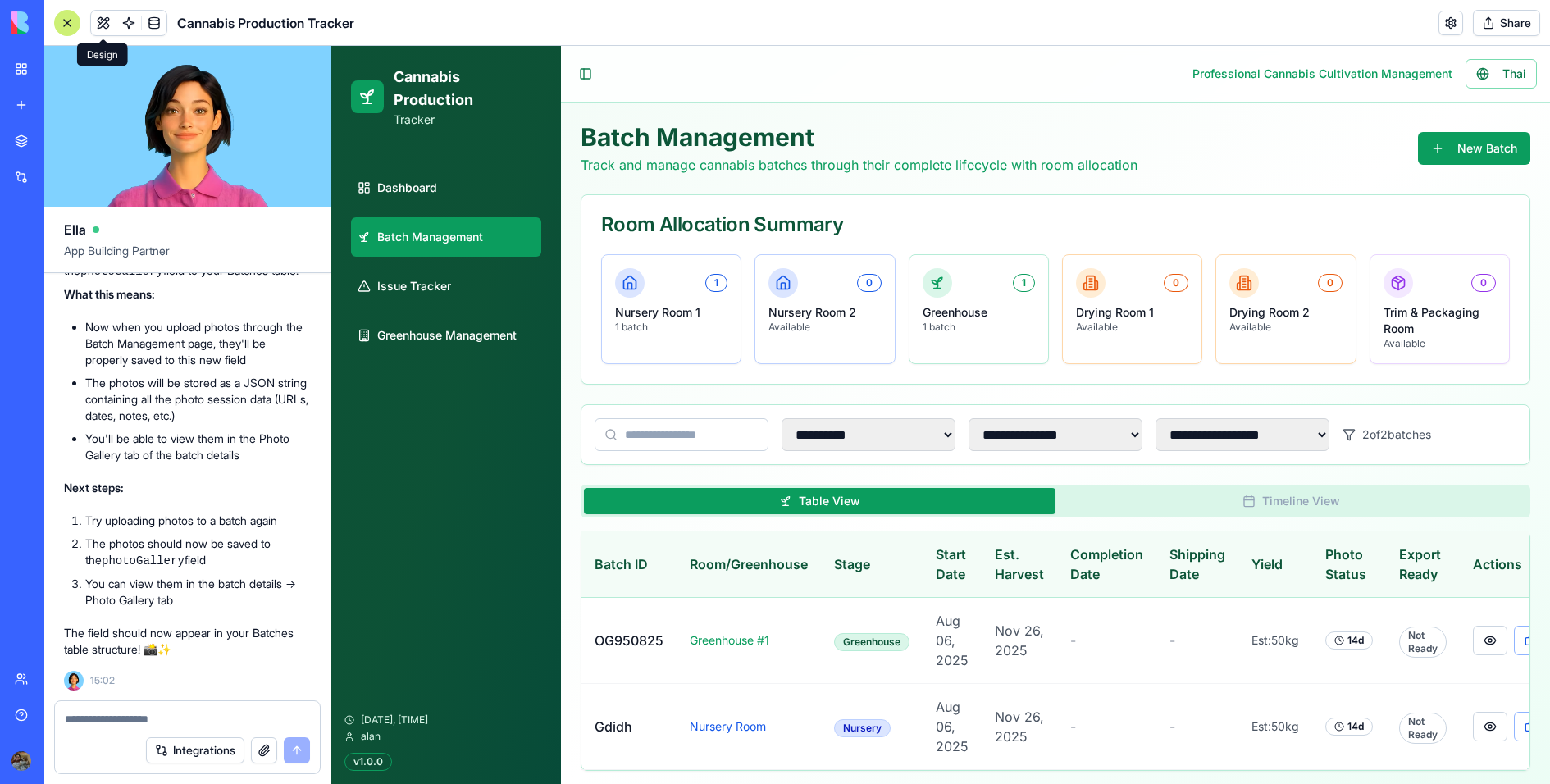 scroll, scrollTop: 0, scrollLeft: 54, axis: horizontal 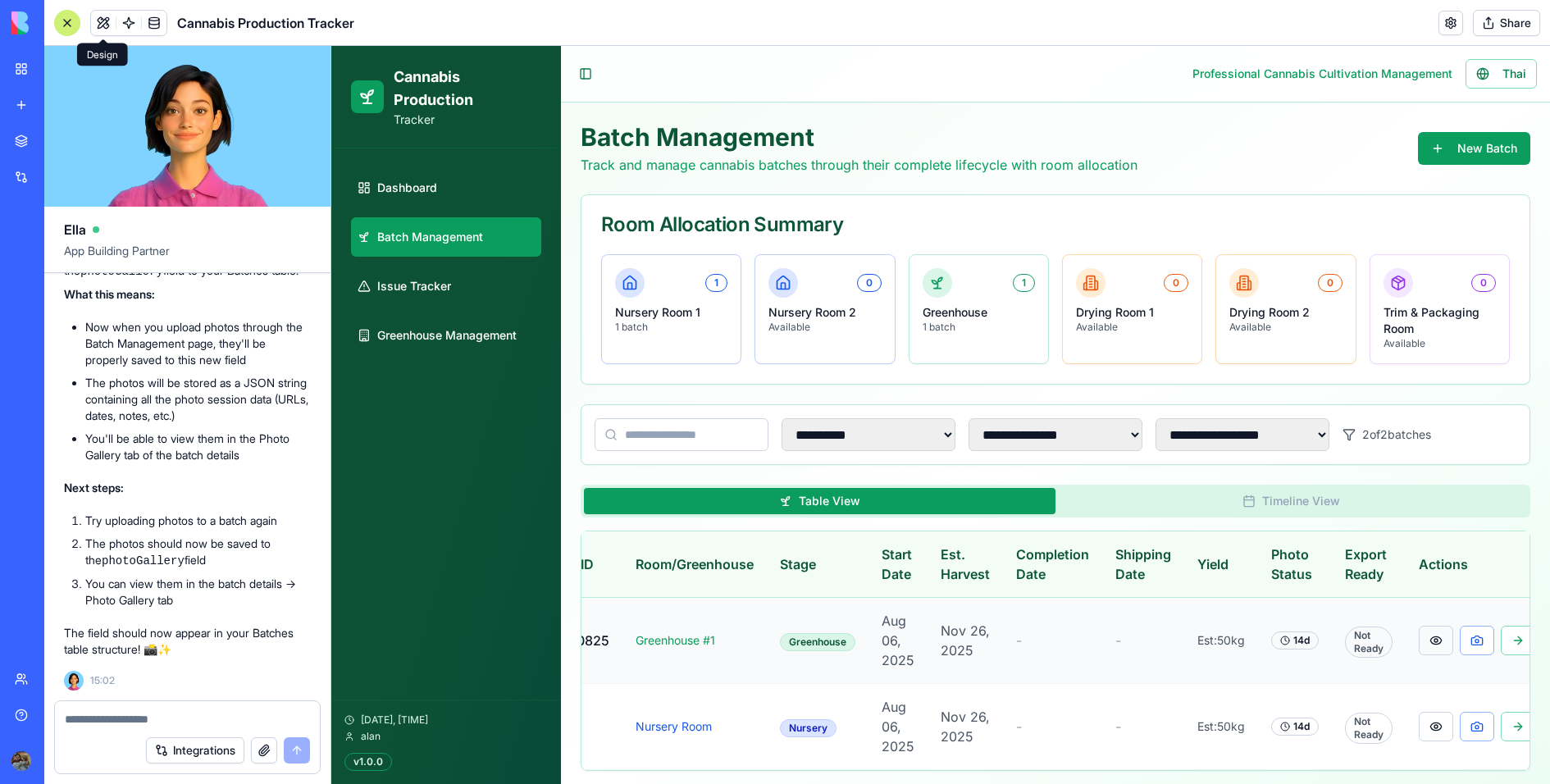 click at bounding box center [1436, 640] 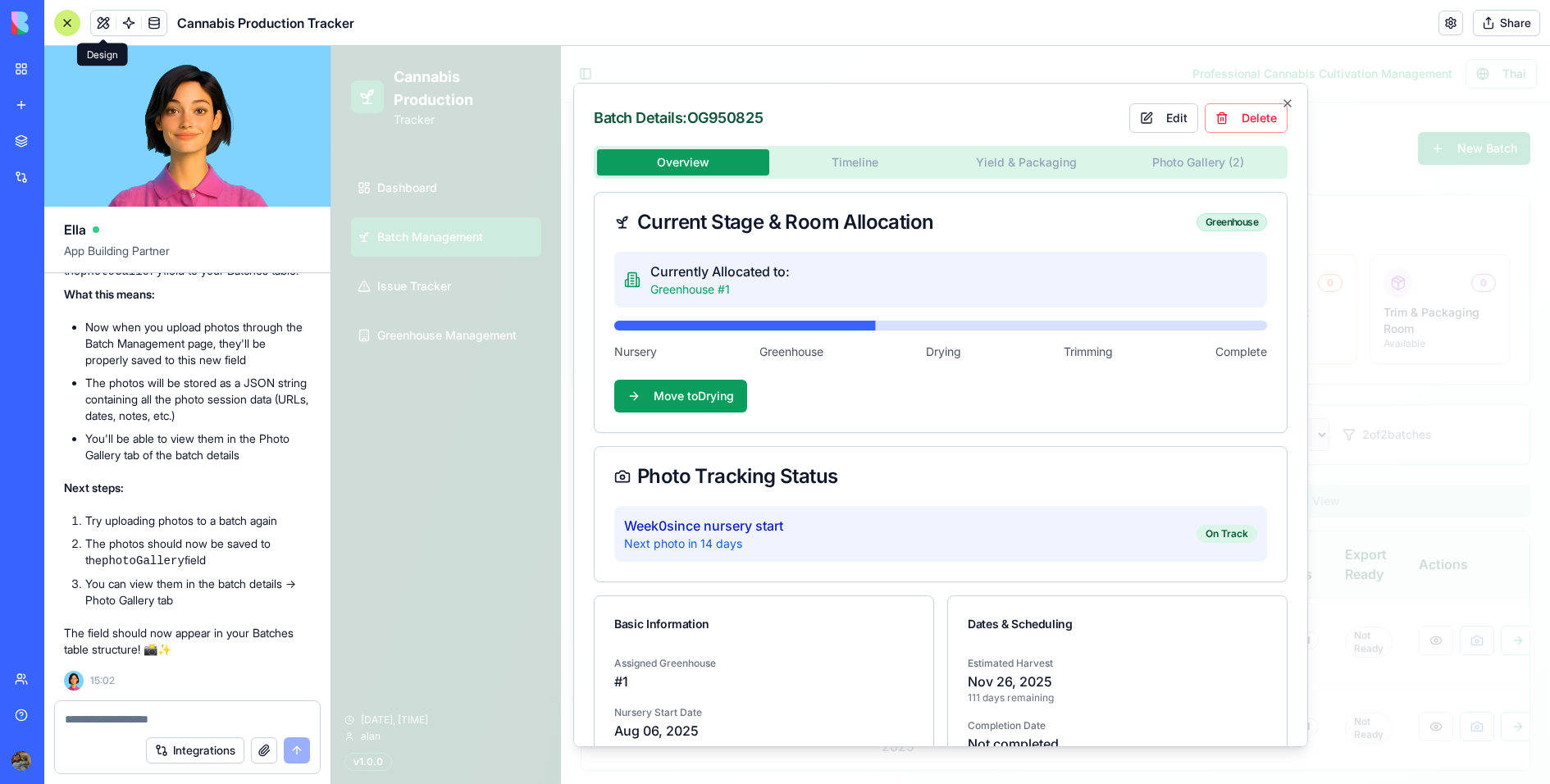 click on "Photo Gallery ( 2 )" at bounding box center (1199, 162) 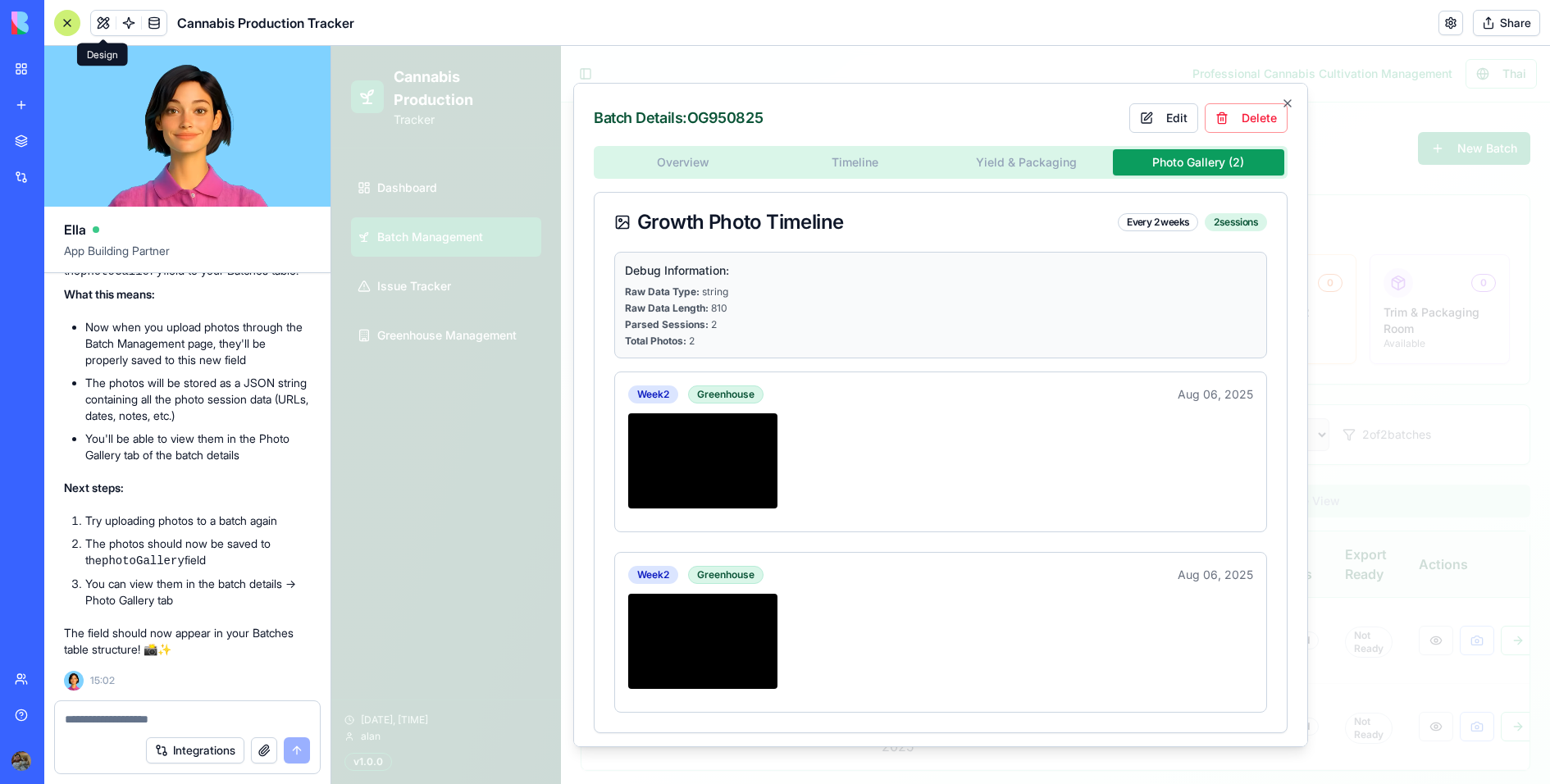 type 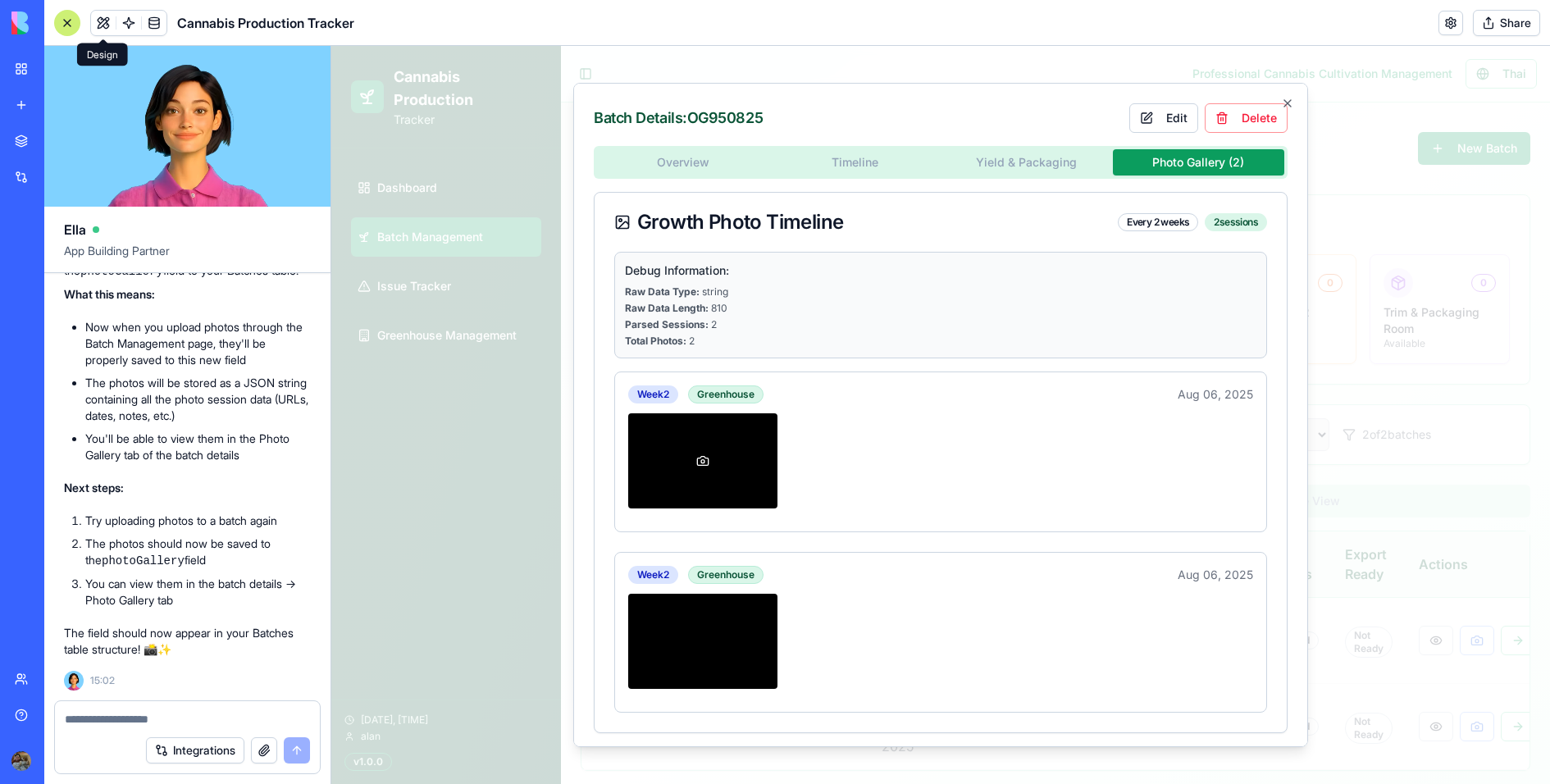 click 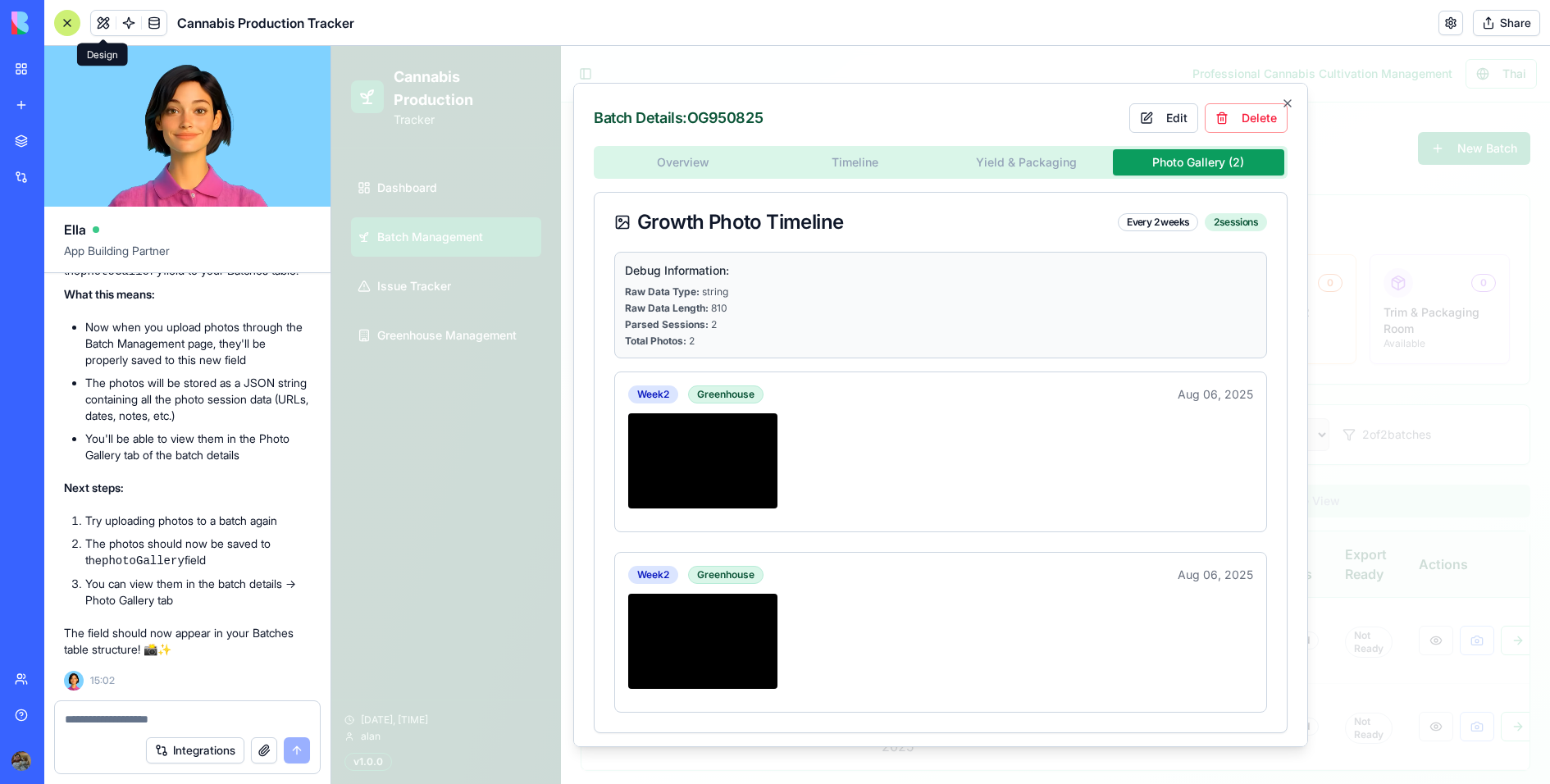 click at bounding box center [188, 719] 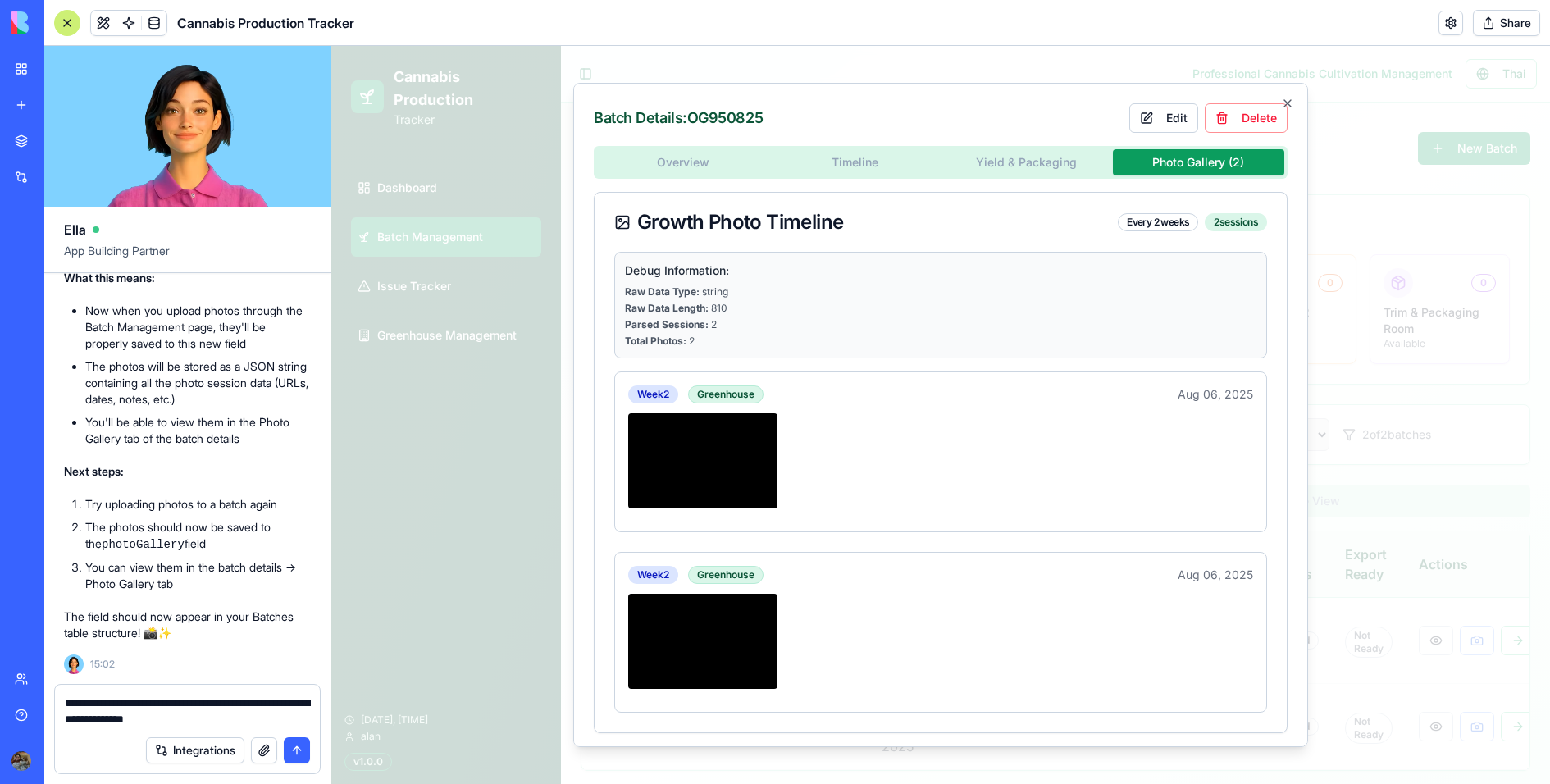 type on "**********" 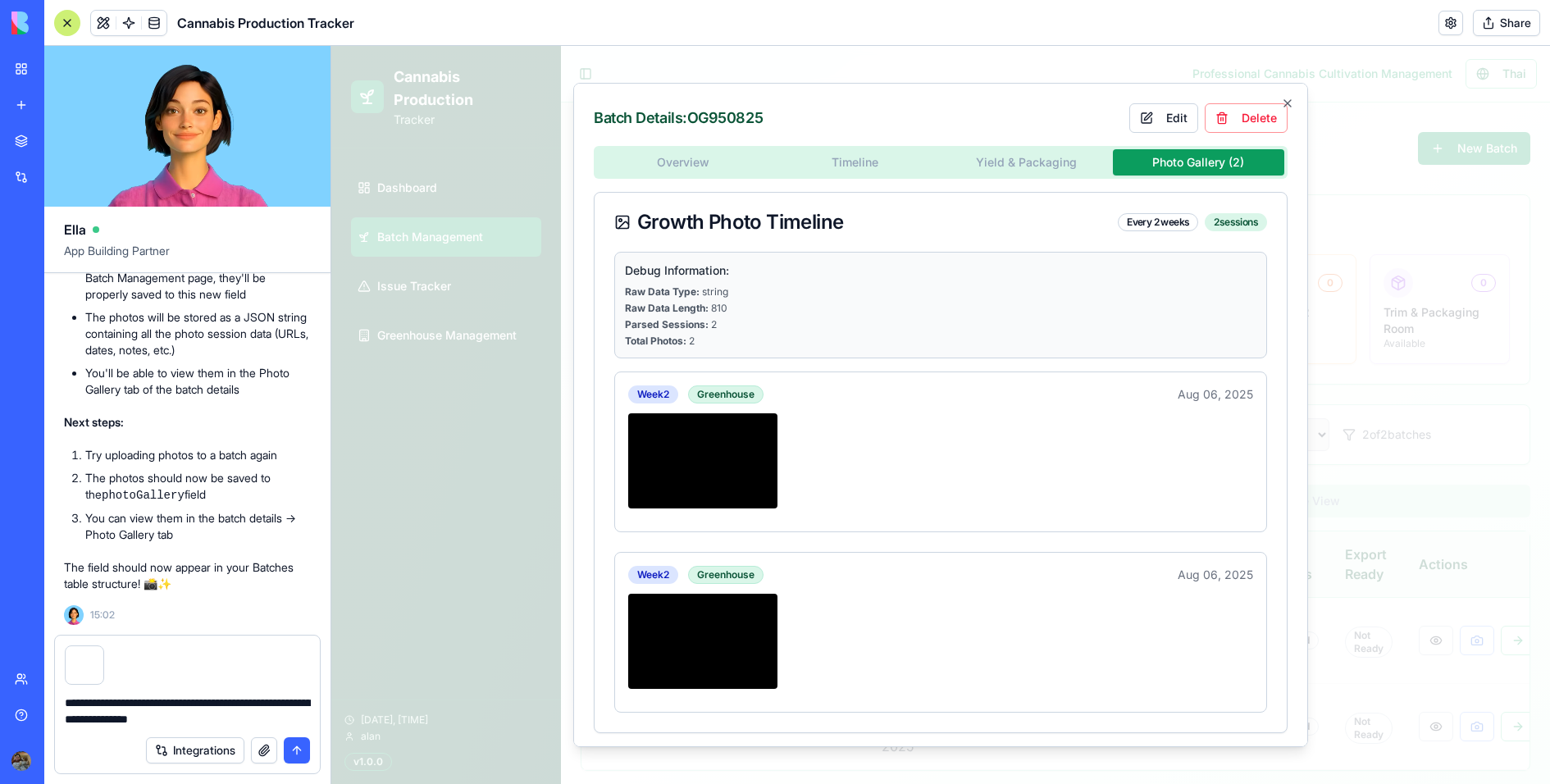 type 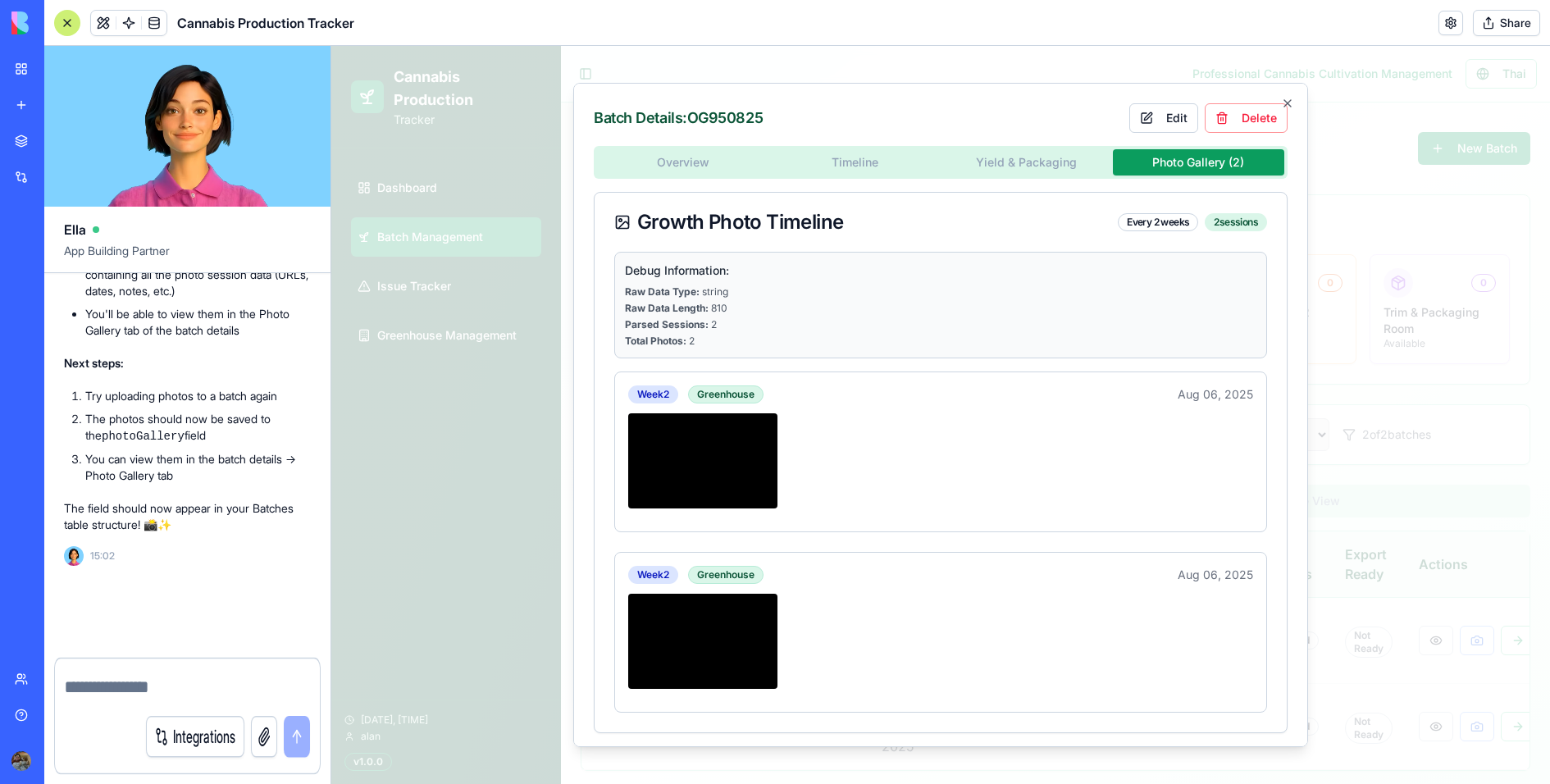 scroll, scrollTop: 20863, scrollLeft: 0, axis: vertical 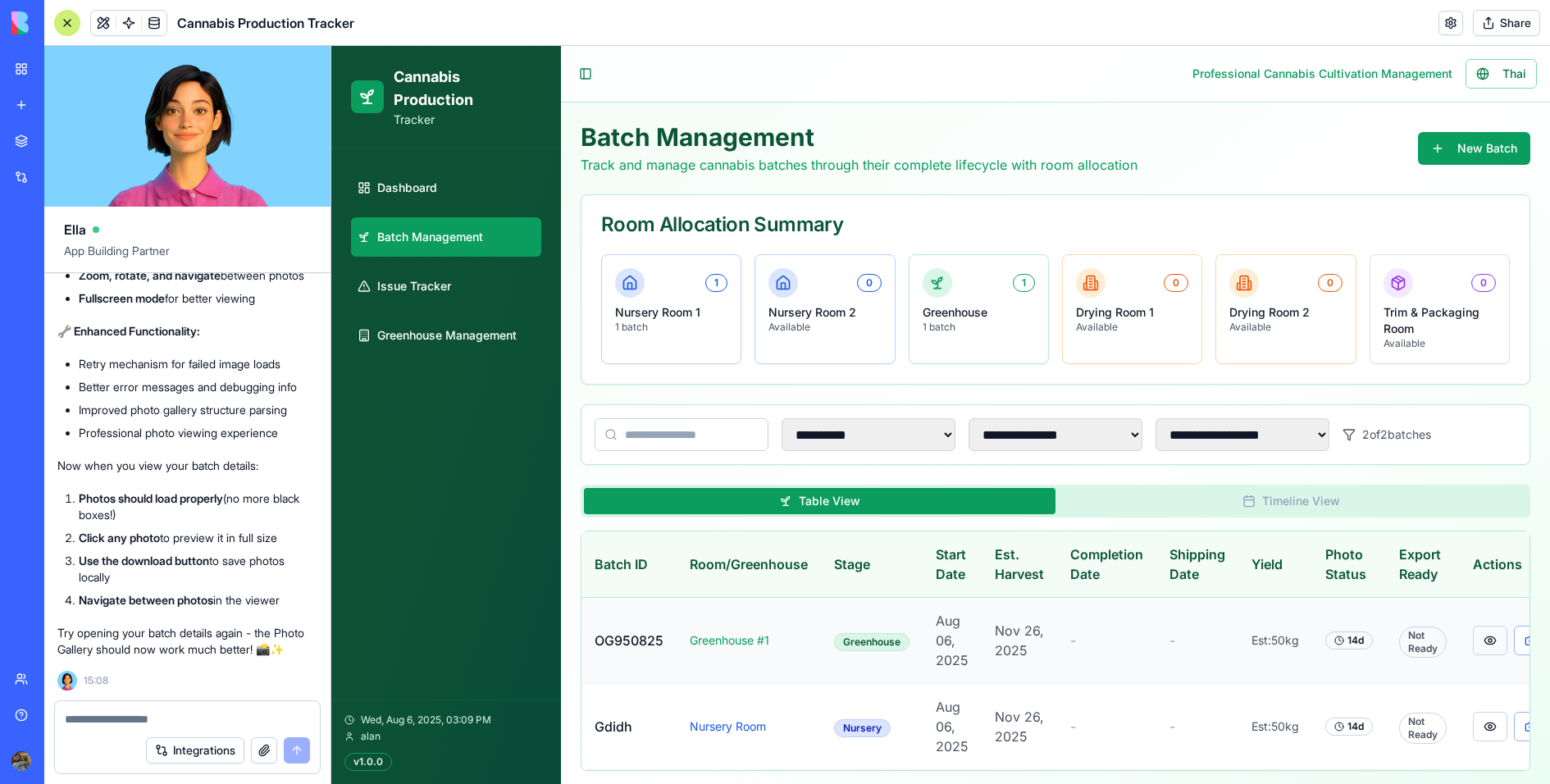 click at bounding box center [1490, 640] 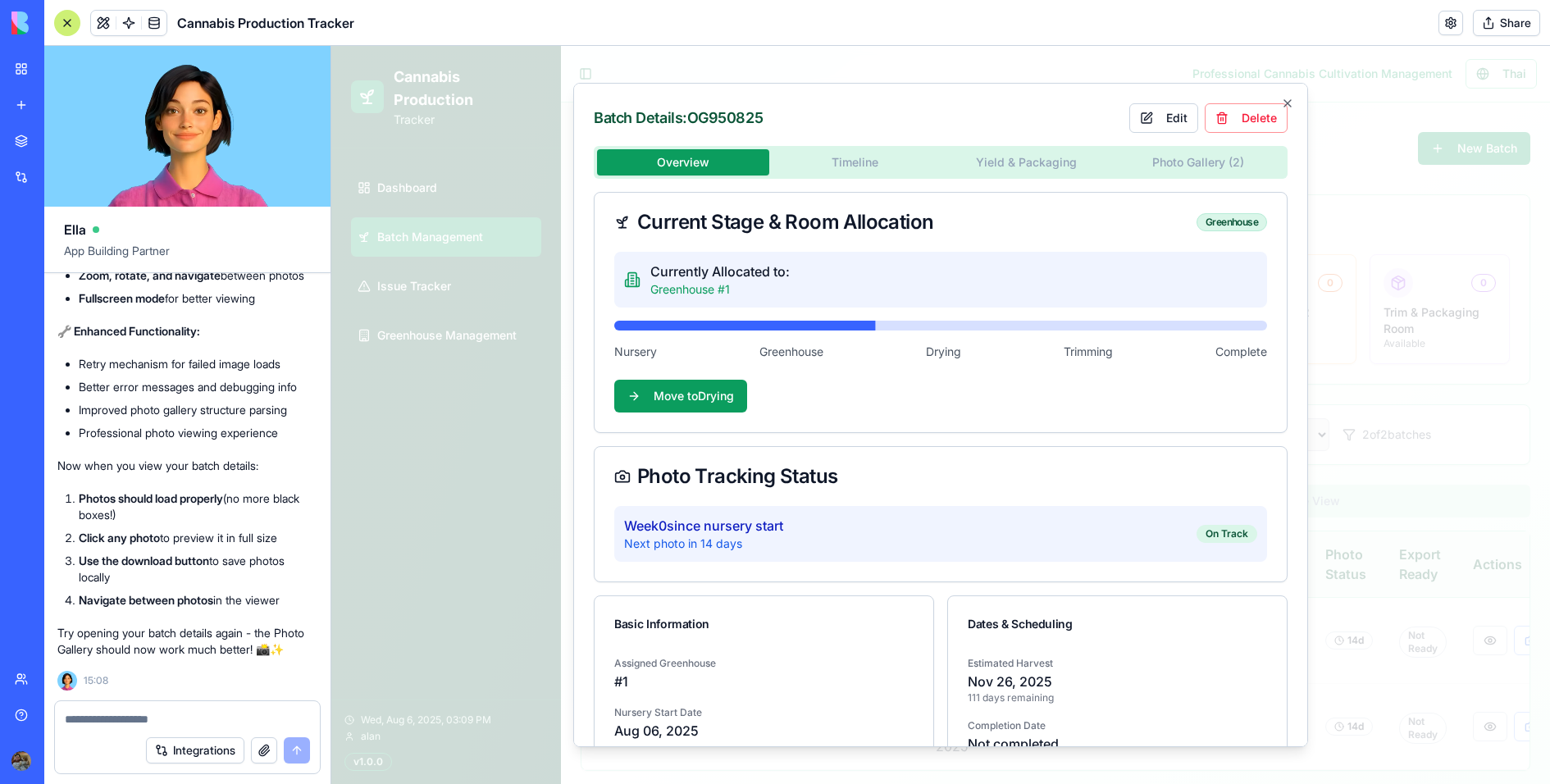 click on "Batch Details:  OG950825 Edit Delete Overview Timeline Yield & Packaging Photo Gallery ( 2 ) Current Stage & Room Allocation Greenhouse Currently Allocated to: Greenhouse #1 Nursery Greenhouse Drying Trimming Complete Move to  Drying Photo Tracking Status Week  0  since nursery start Next photo in 14 days On Track Basic Information Assigned Greenhouse # 1 Nursery Start Date Aug 06, 2025 Strain Not specified Dates & Scheduling Estimated Harvest Nov 26, 2025 111 days remaining Completion Date Not completed Shipping Date Not scheduled Close" at bounding box center [941, 415] 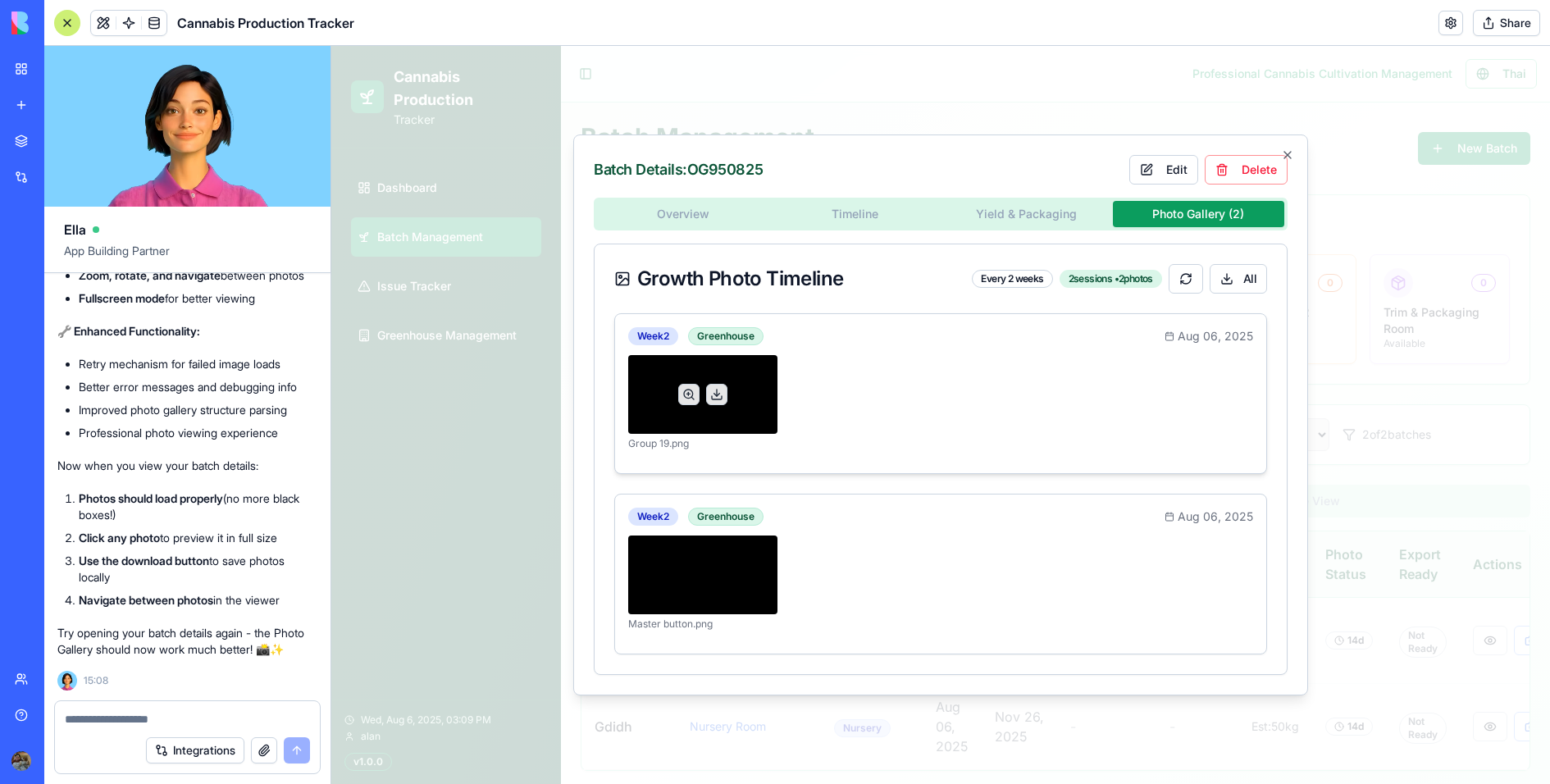 click at bounding box center [703, 394] 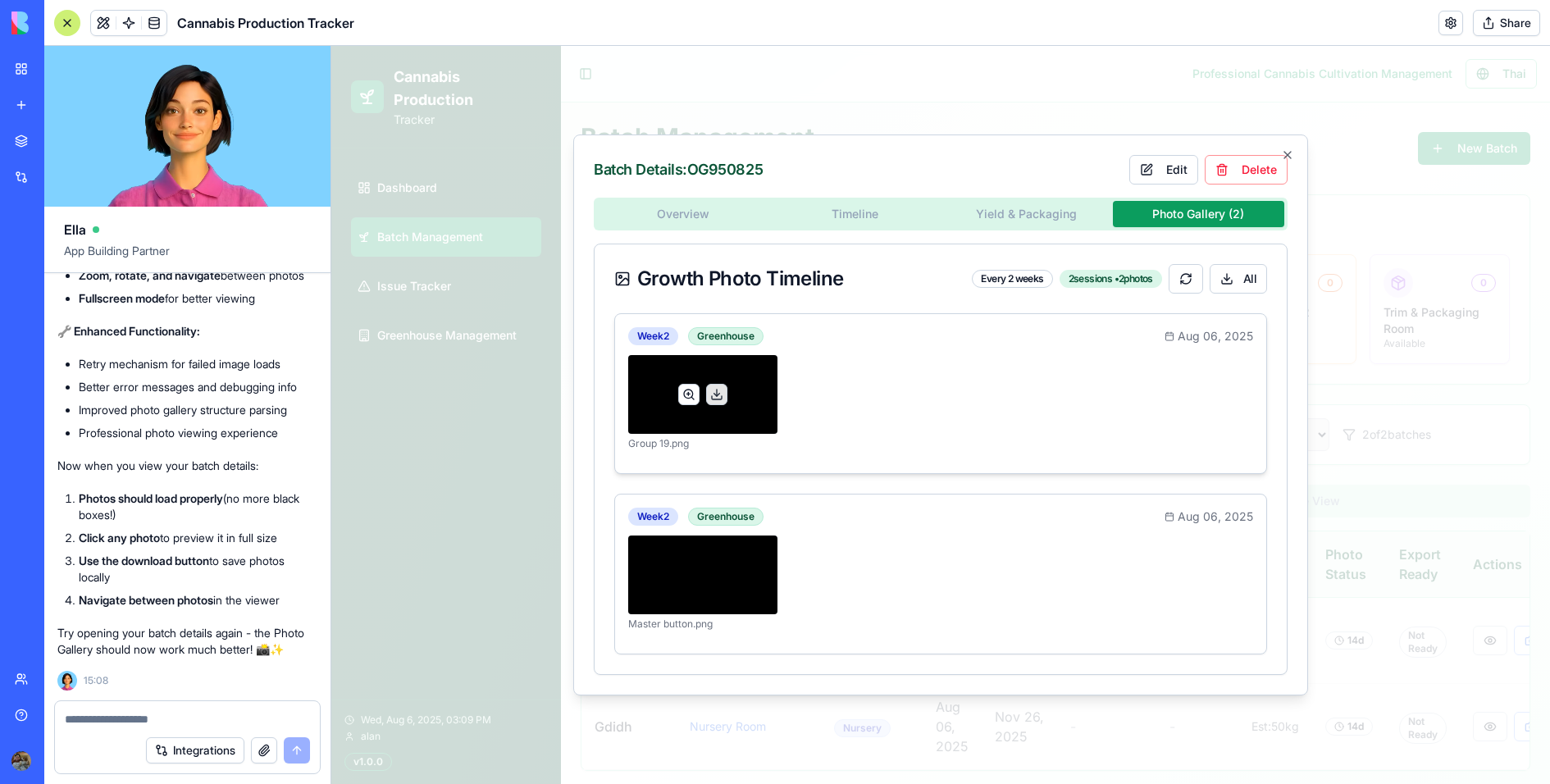 click at bounding box center [689, 394] 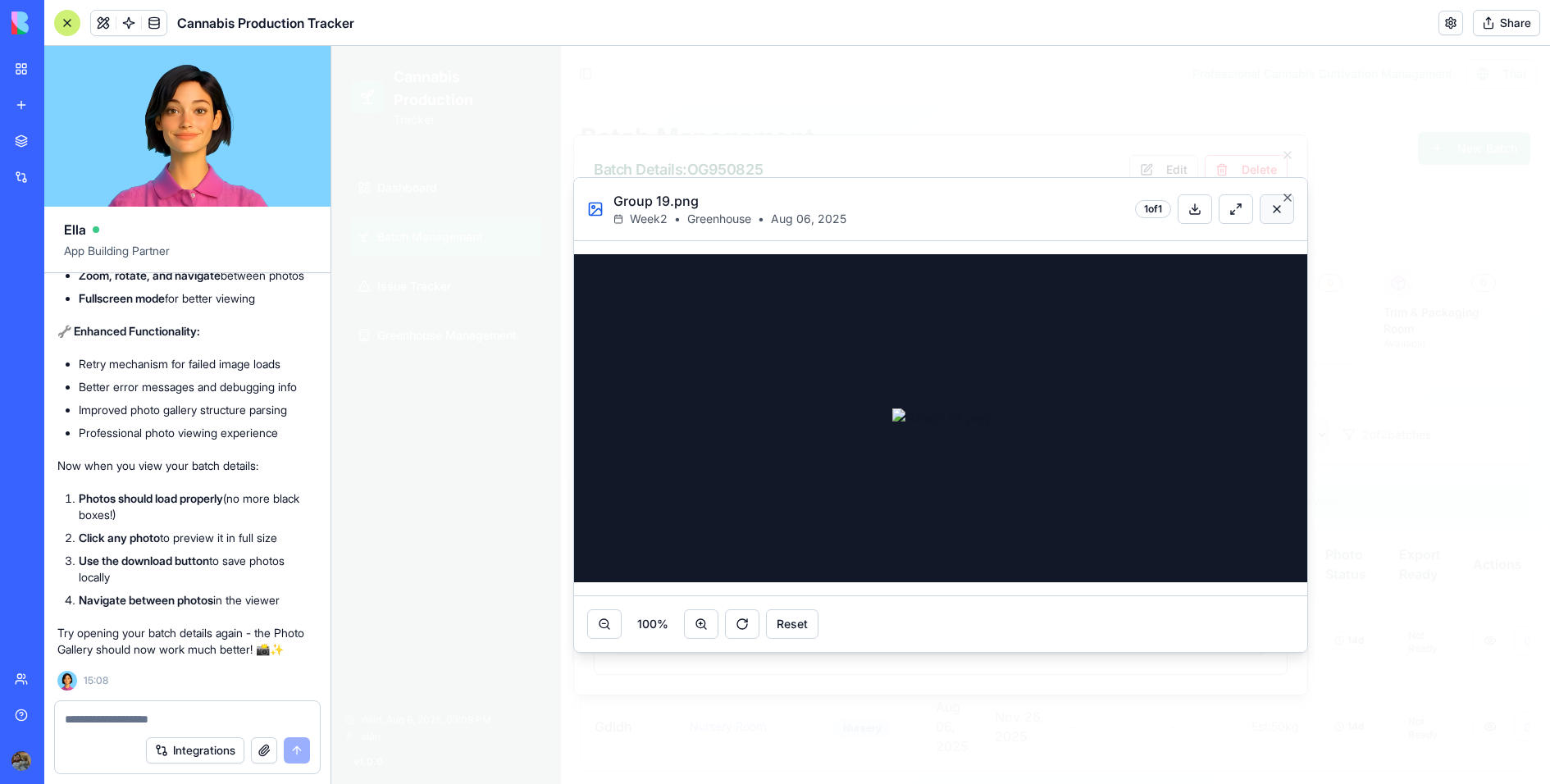 click at bounding box center [1277, 209] 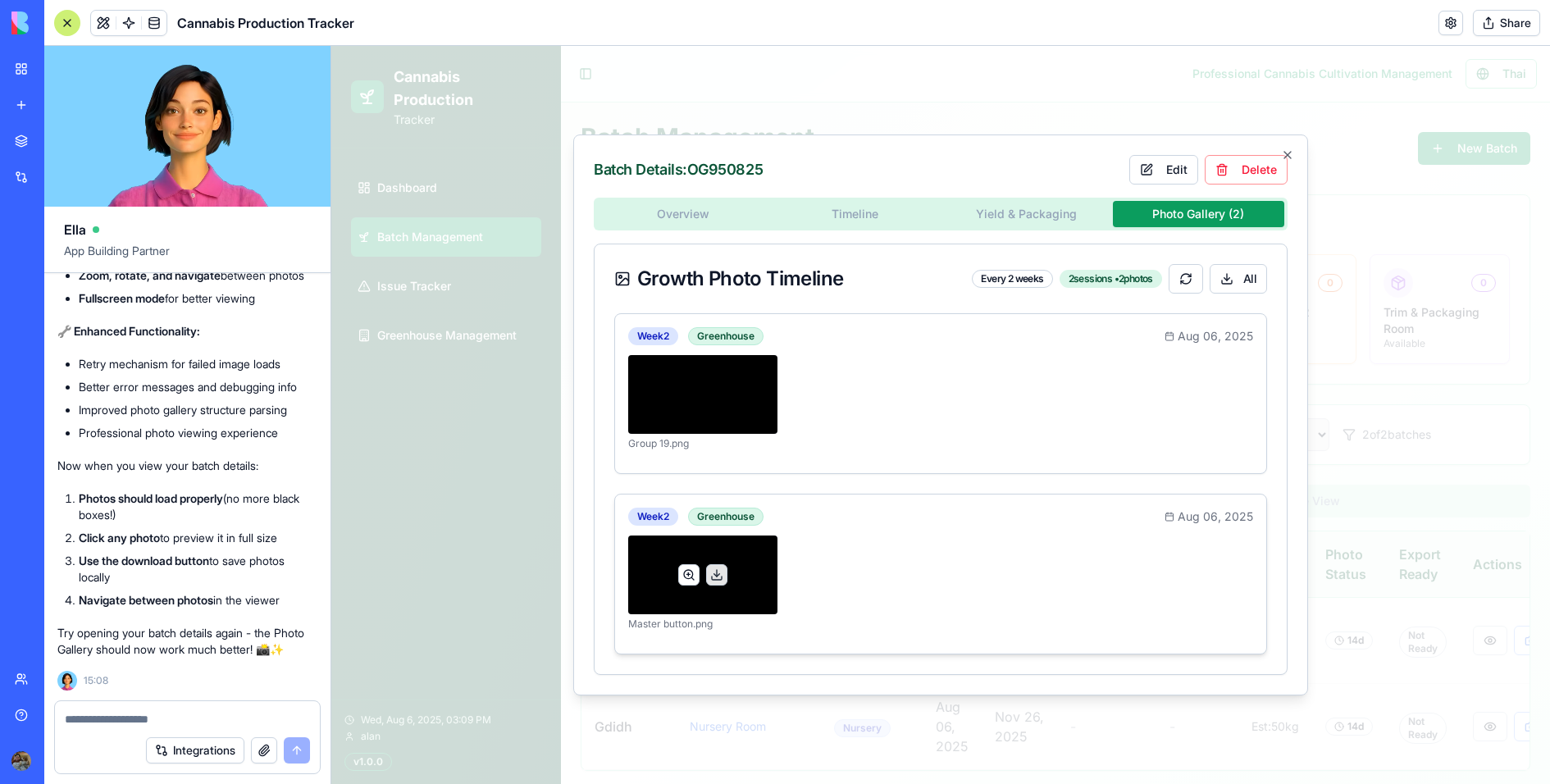 click at bounding box center (689, 575) 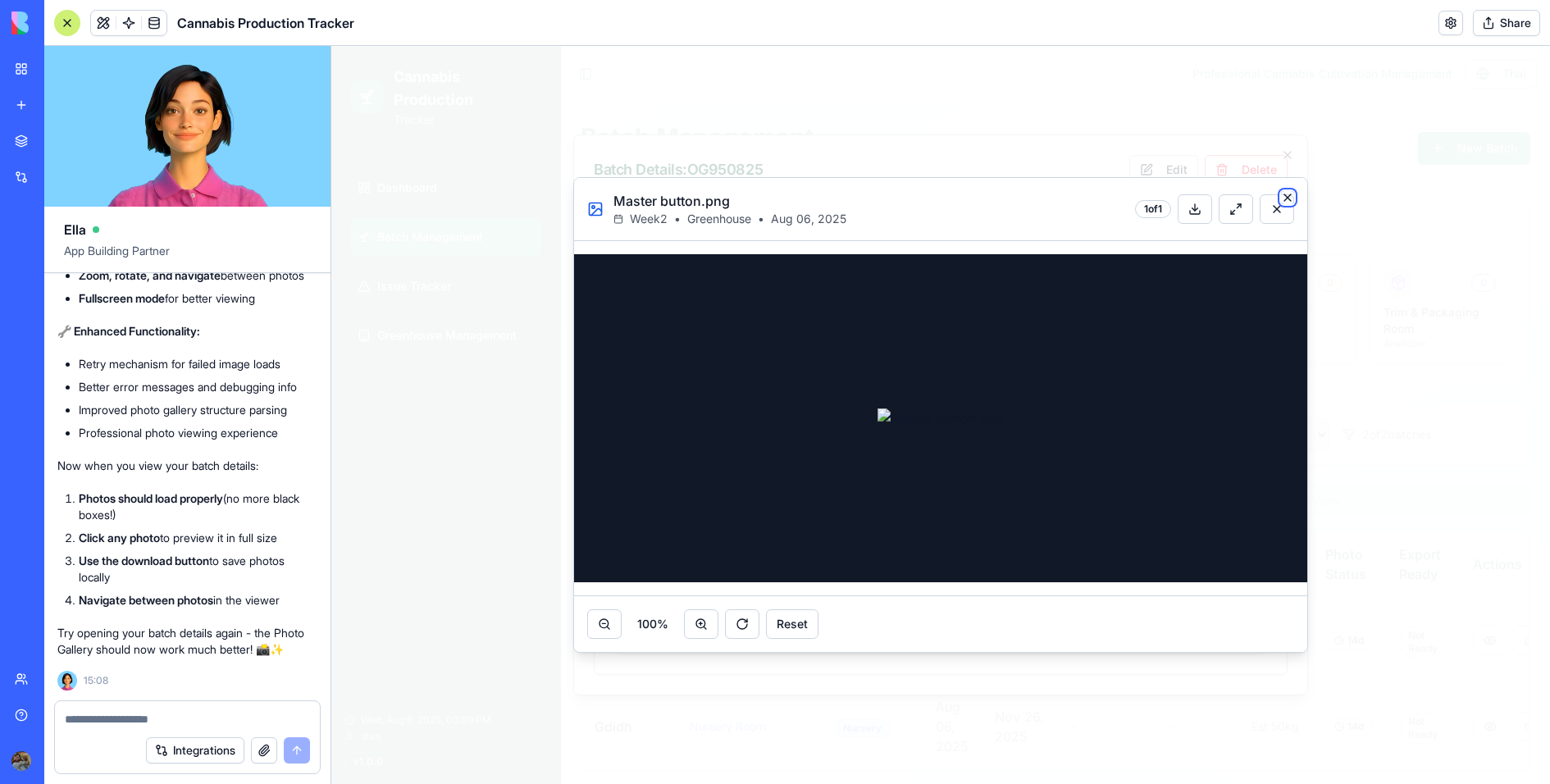 click 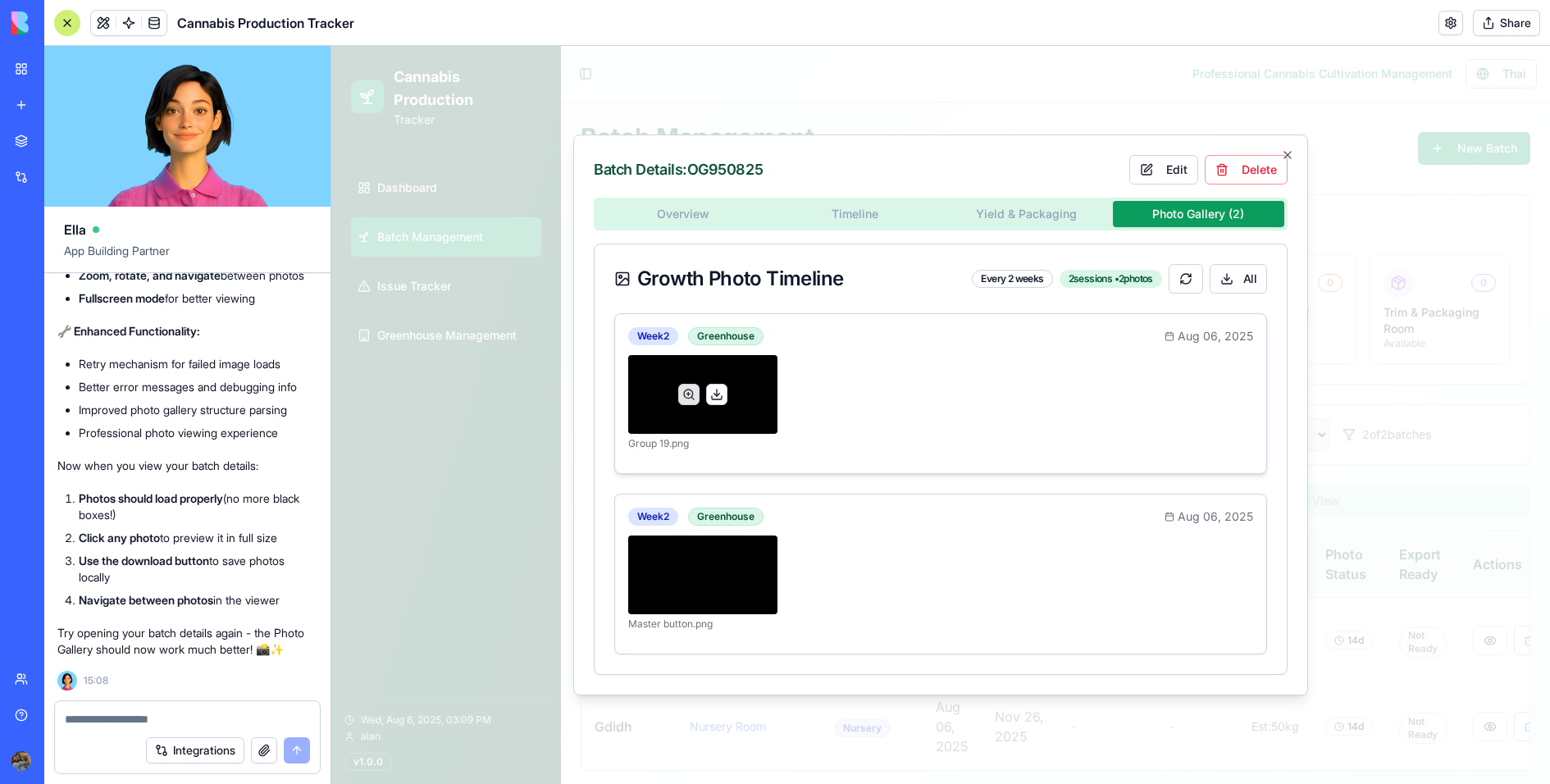 click at bounding box center (717, 394) 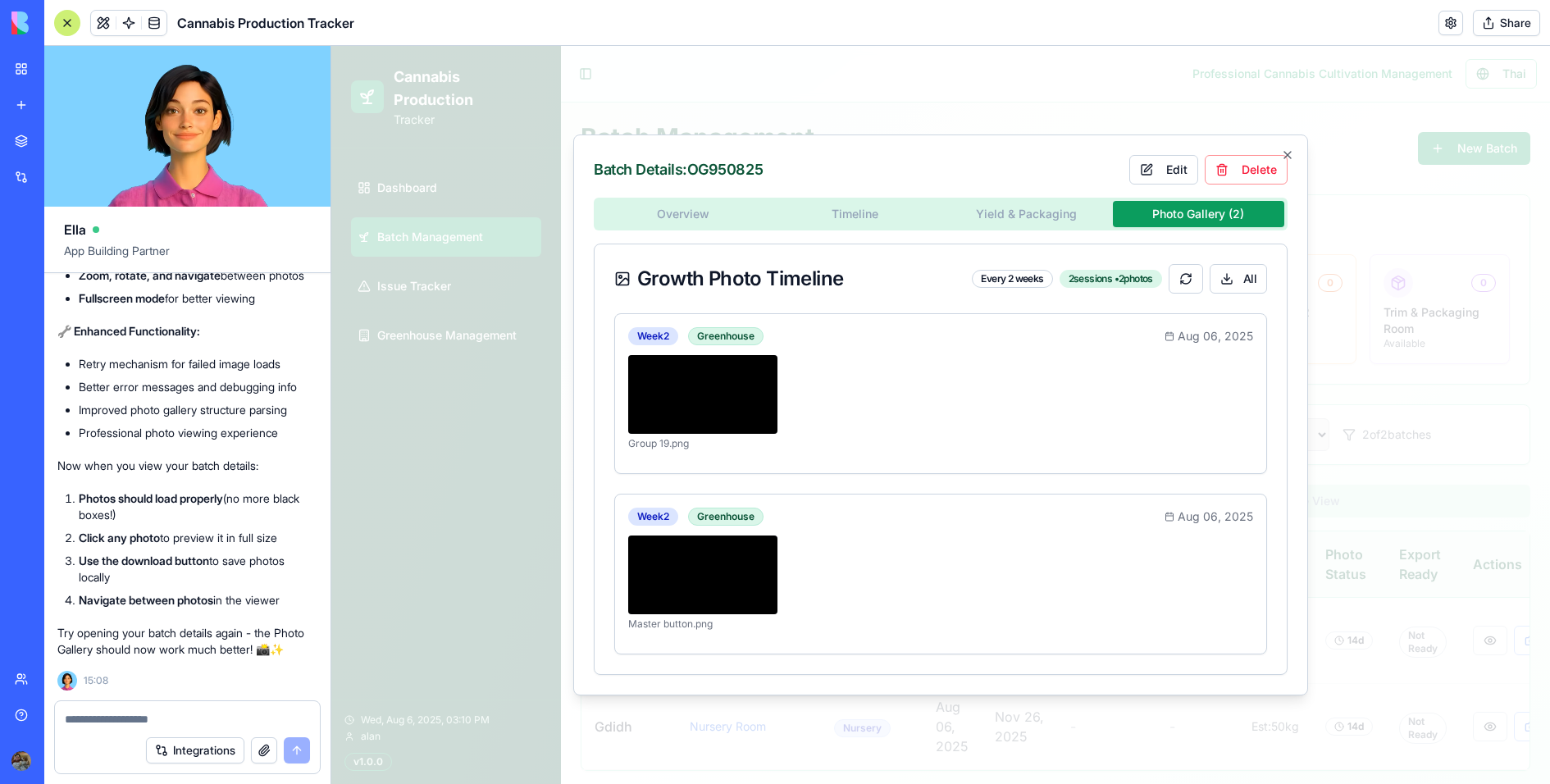 scroll, scrollTop: 21038, scrollLeft: 7, axis: both 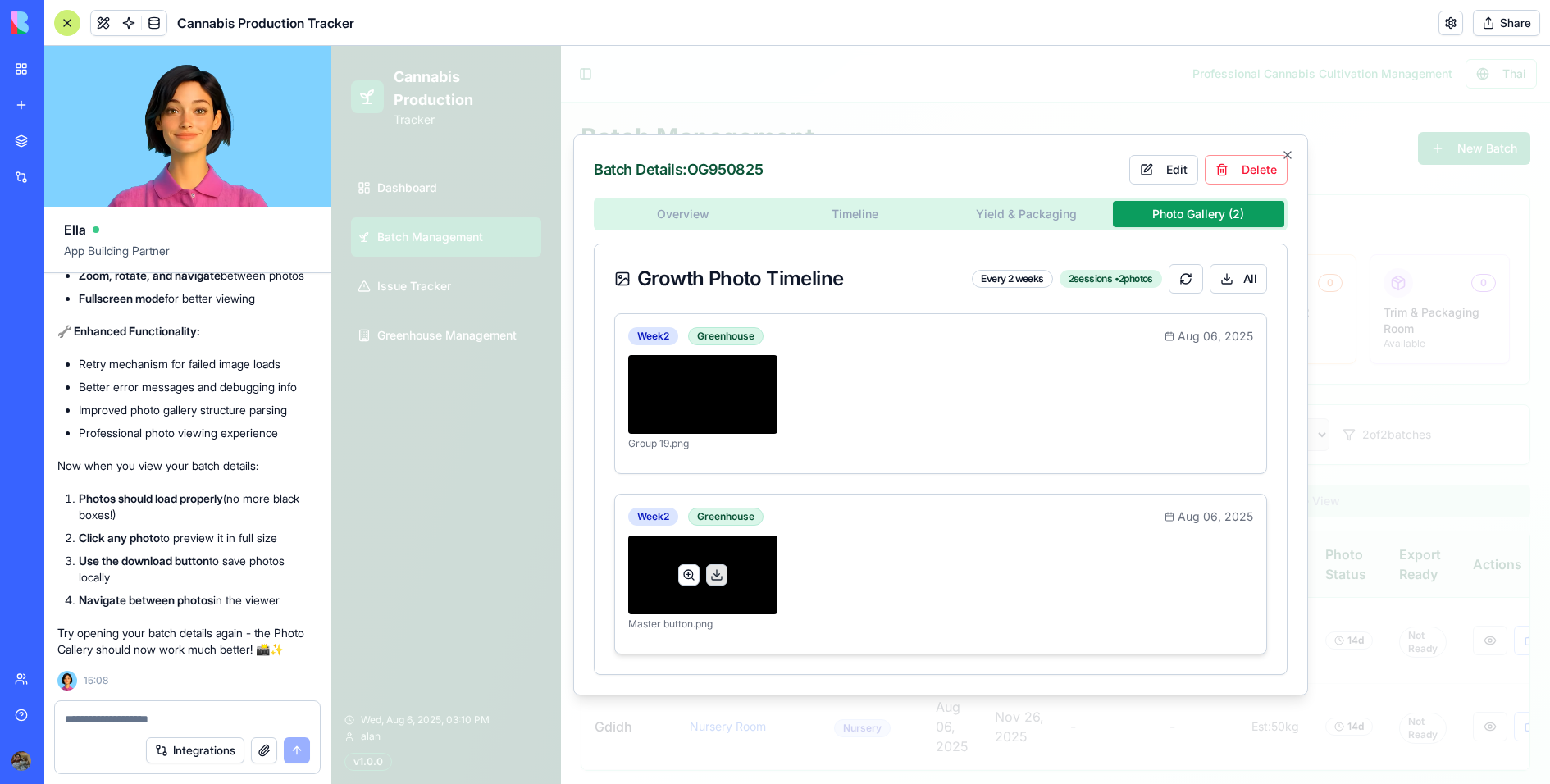 click at bounding box center [689, 575] 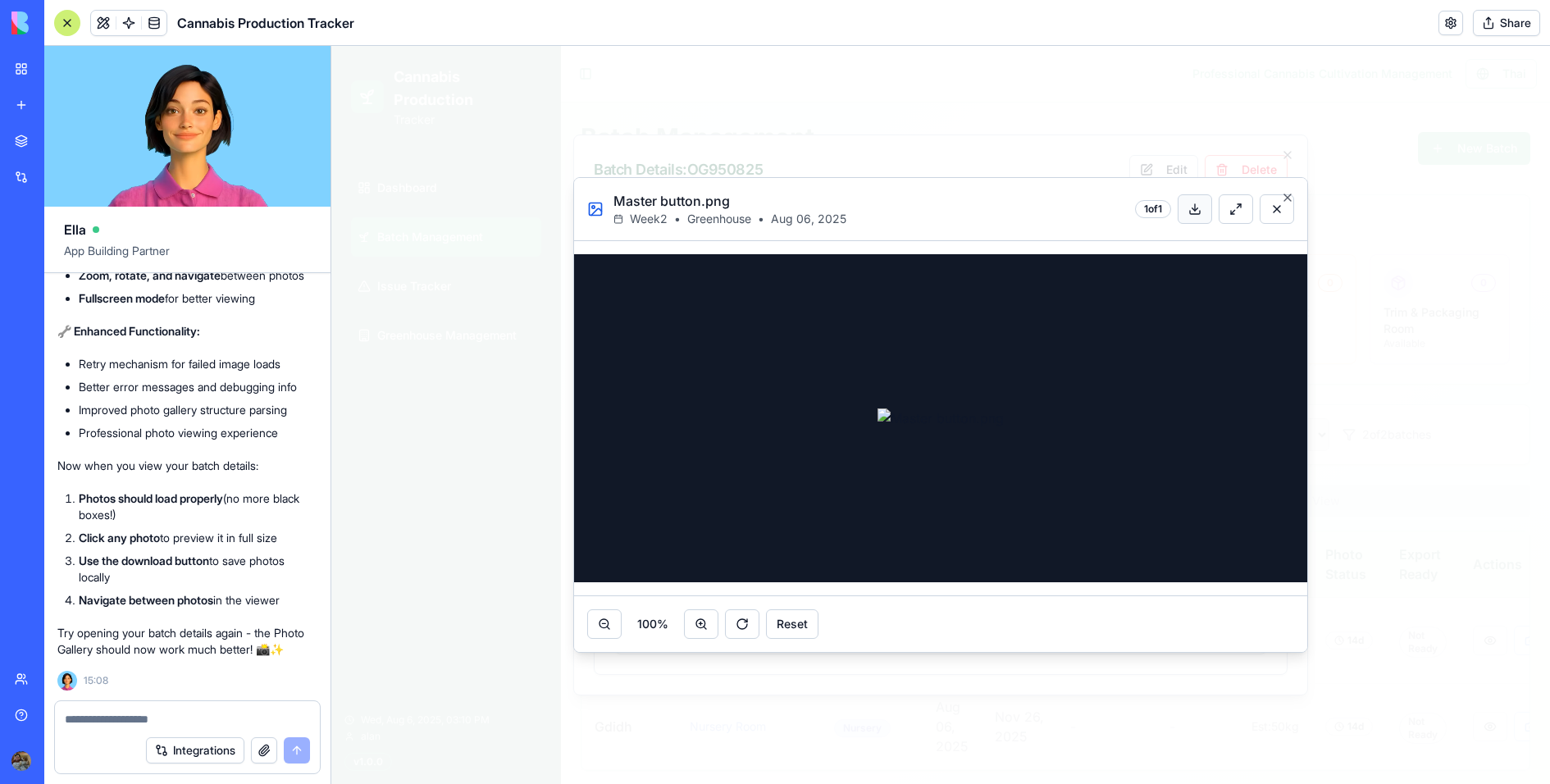 click at bounding box center [1195, 209] 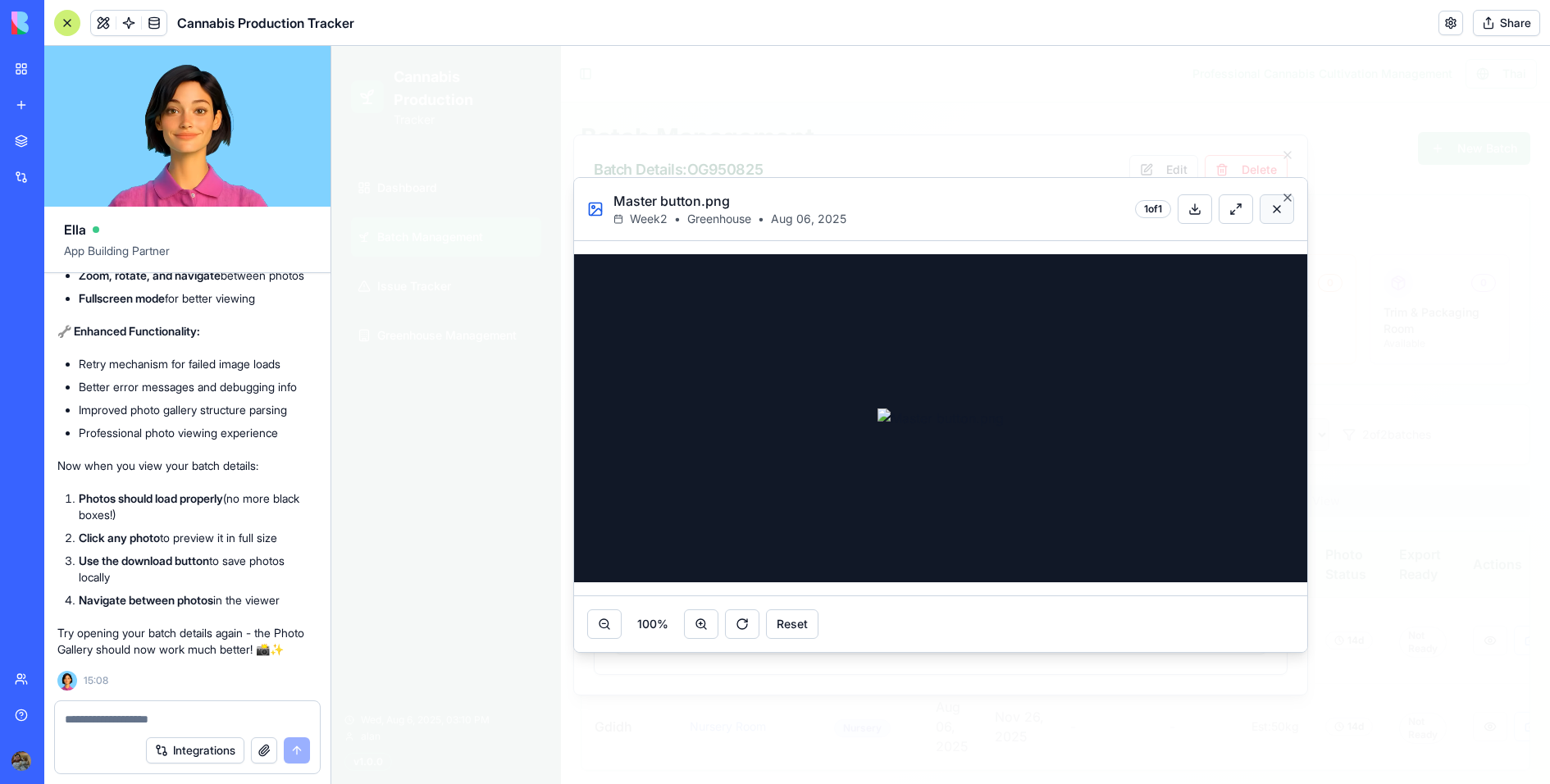 click at bounding box center (1277, 209) 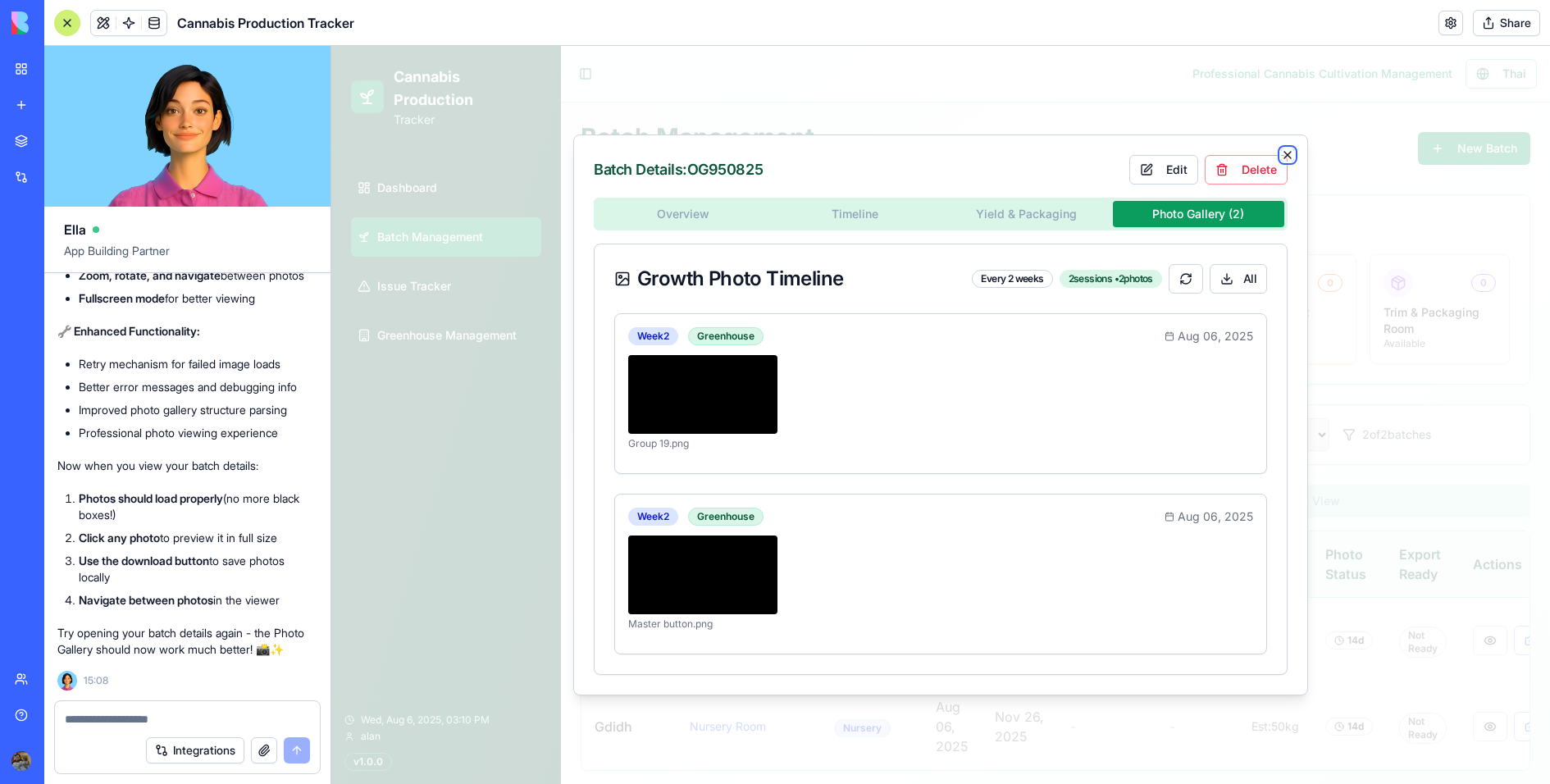 click 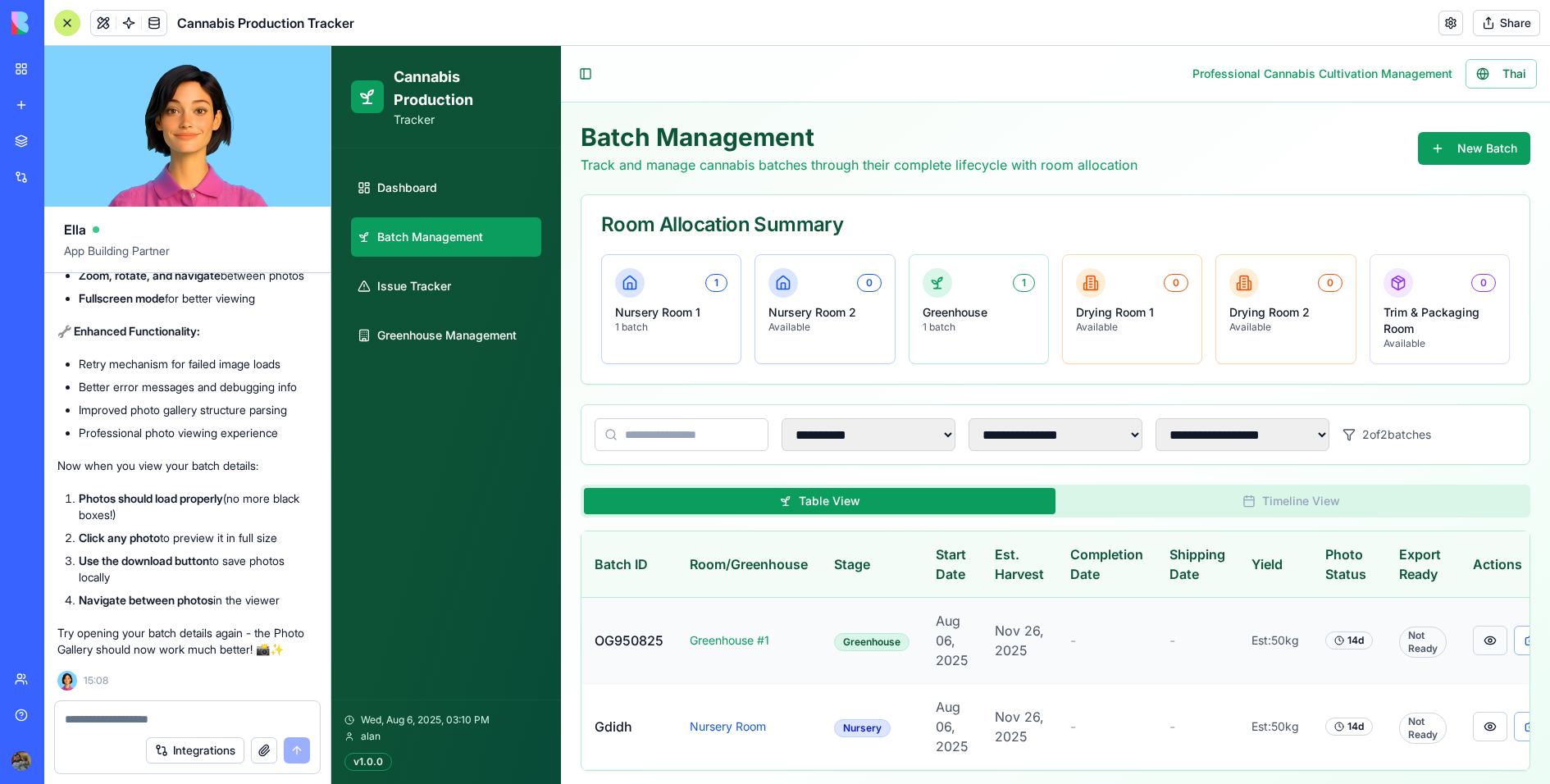 click at bounding box center (1490, 640) 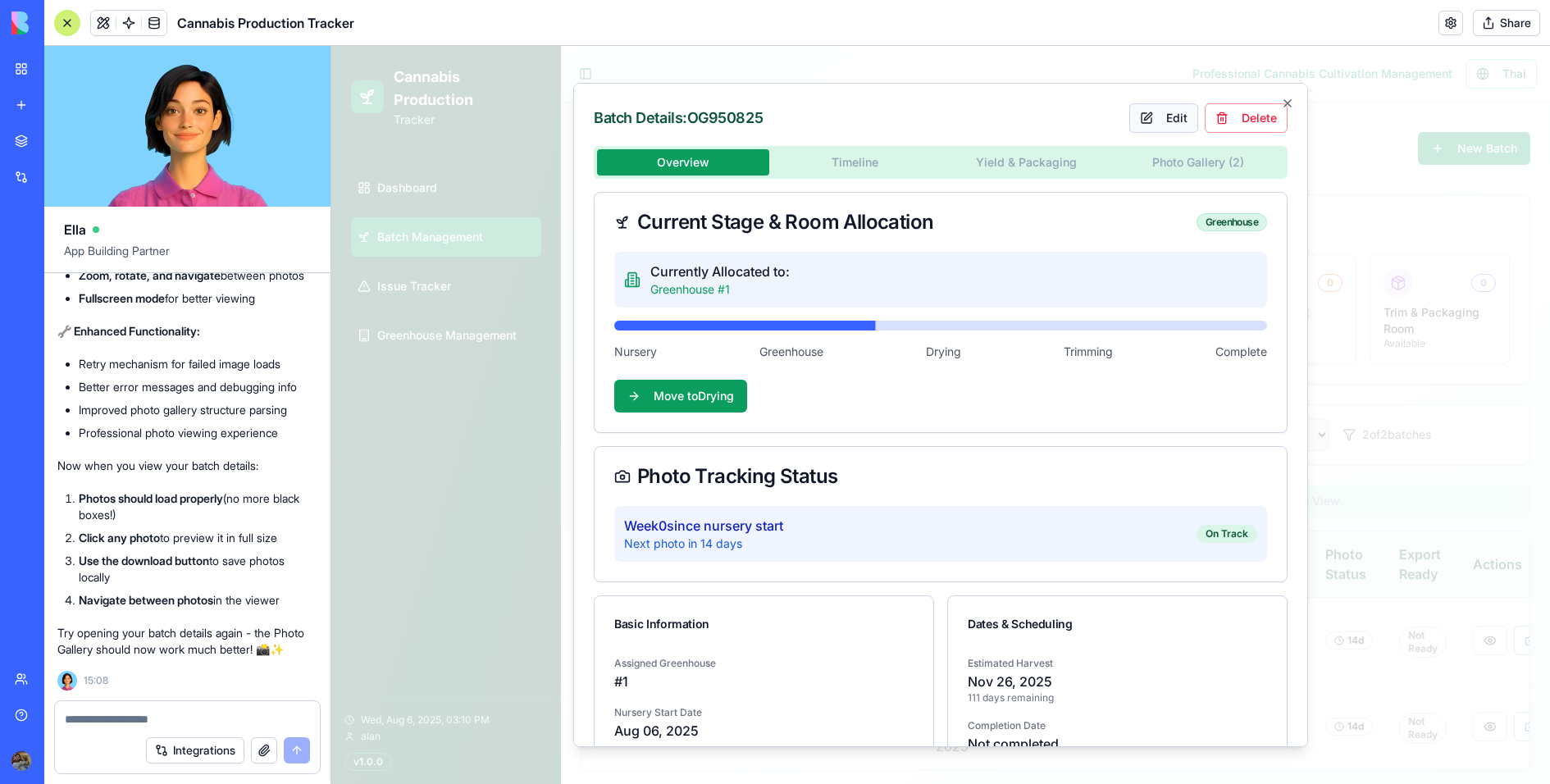 click on "Batch Details:  OG950825 Edit Delete Overview Timeline Yield & Packaging Photo Gallery ( 2 ) Current Stage & Room Allocation Greenhouse Currently Allocated to: Greenhouse #1 Nursery Greenhouse Drying Trimming Complete Move to  Drying Photo Tracking Status Week  0  since nursery start Next photo in 14 days On Track Basic Information Assigned Greenhouse # 1 Nursery Start Date Aug 06, 2025 Strain Not specified Dates & Scheduling Estimated Harvest Nov 26, 2025 111 days remaining Completion Date Not completed Shipping Date Not scheduled Close" at bounding box center [941, 415] 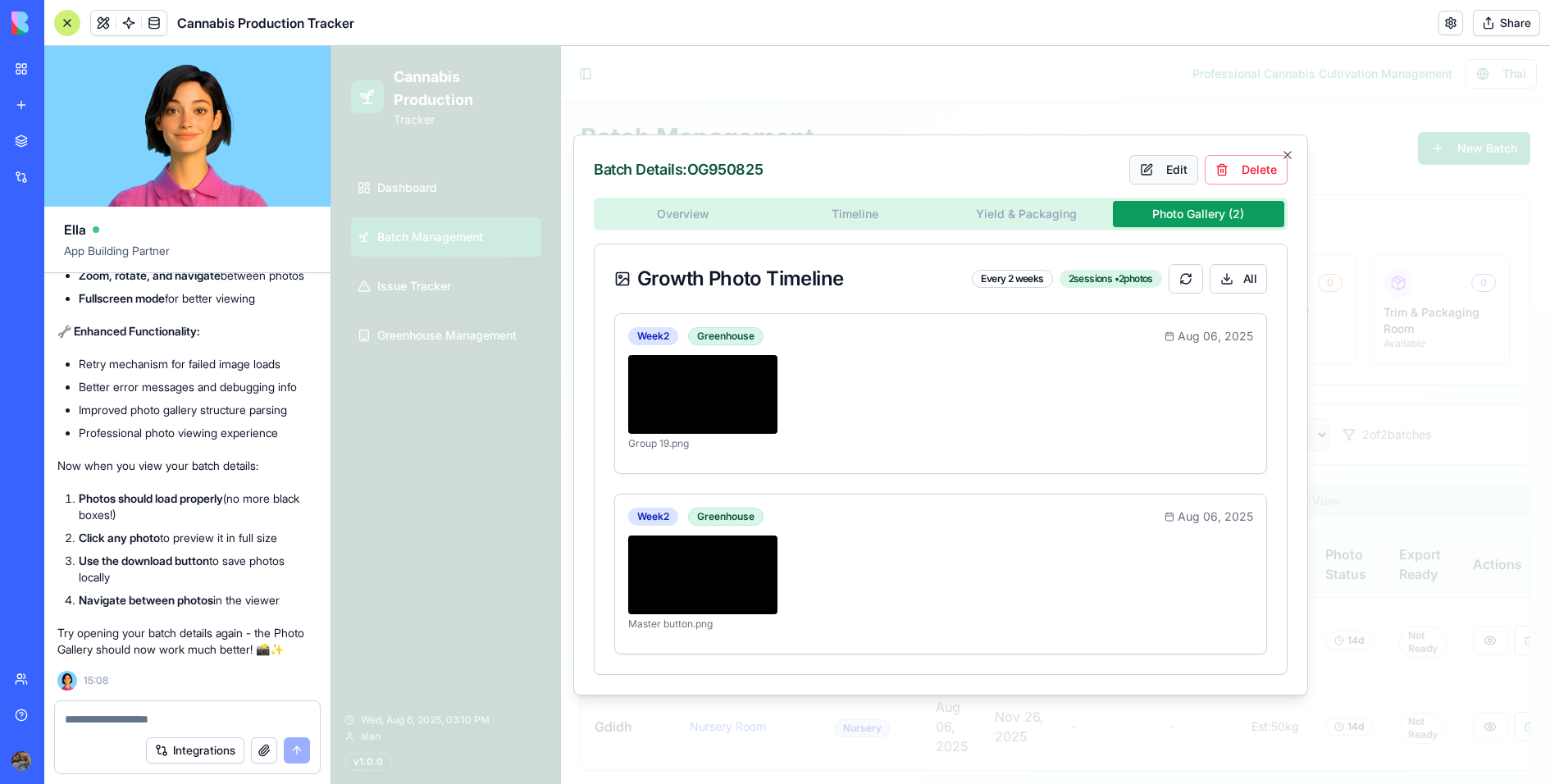 type 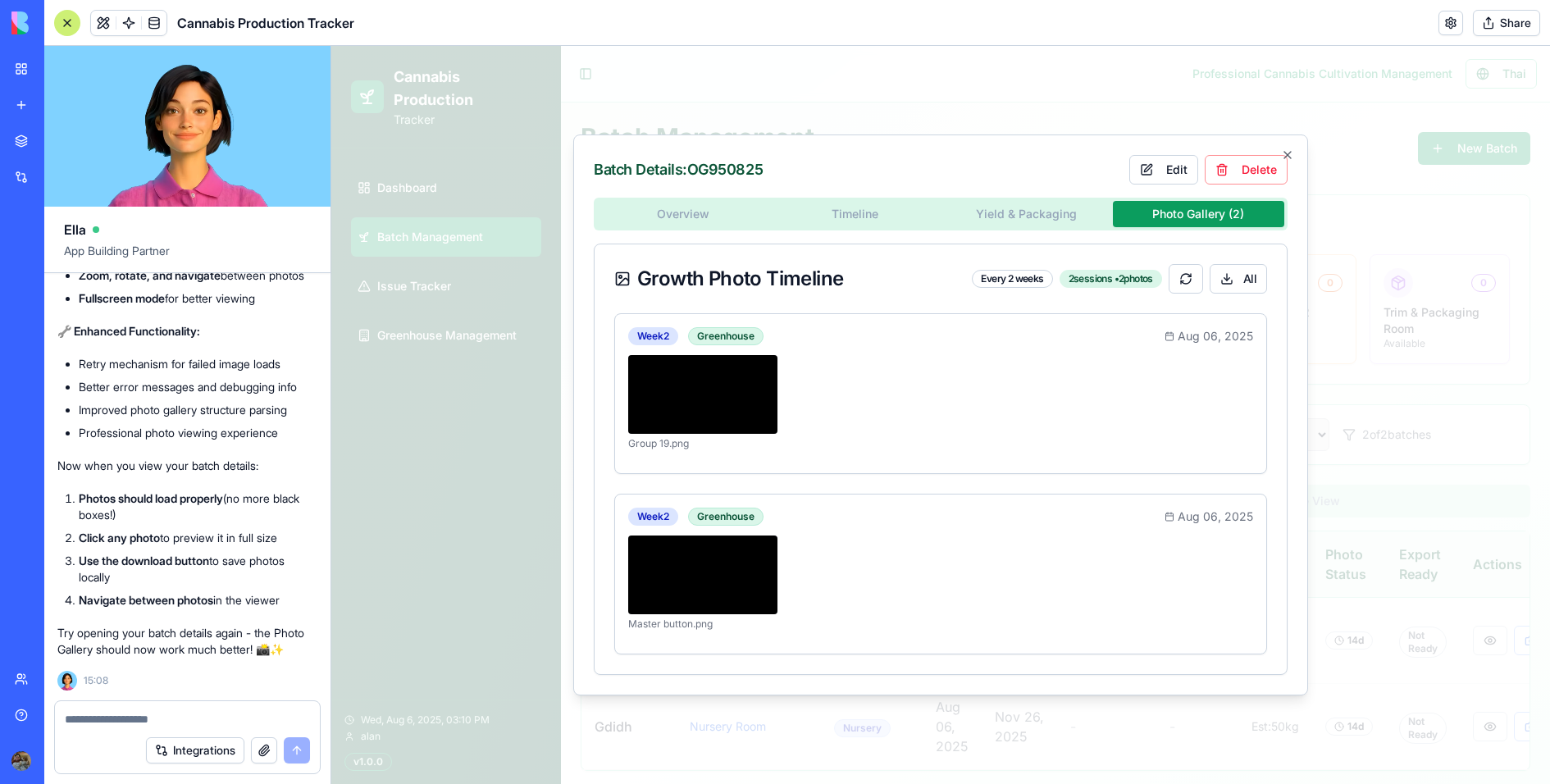 click at bounding box center (188, 719) 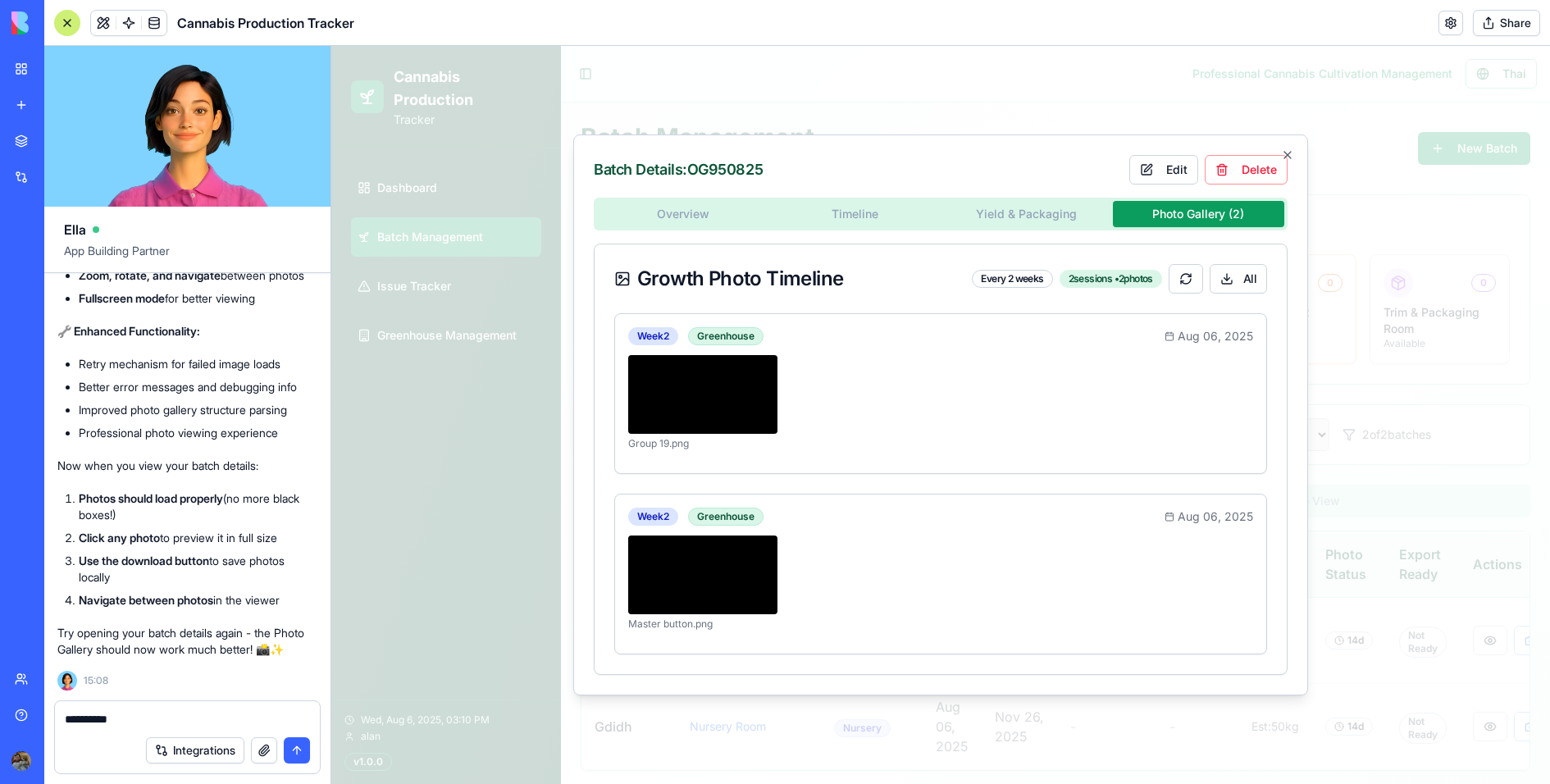 scroll, scrollTop: 21765, scrollLeft: 7, axis: both 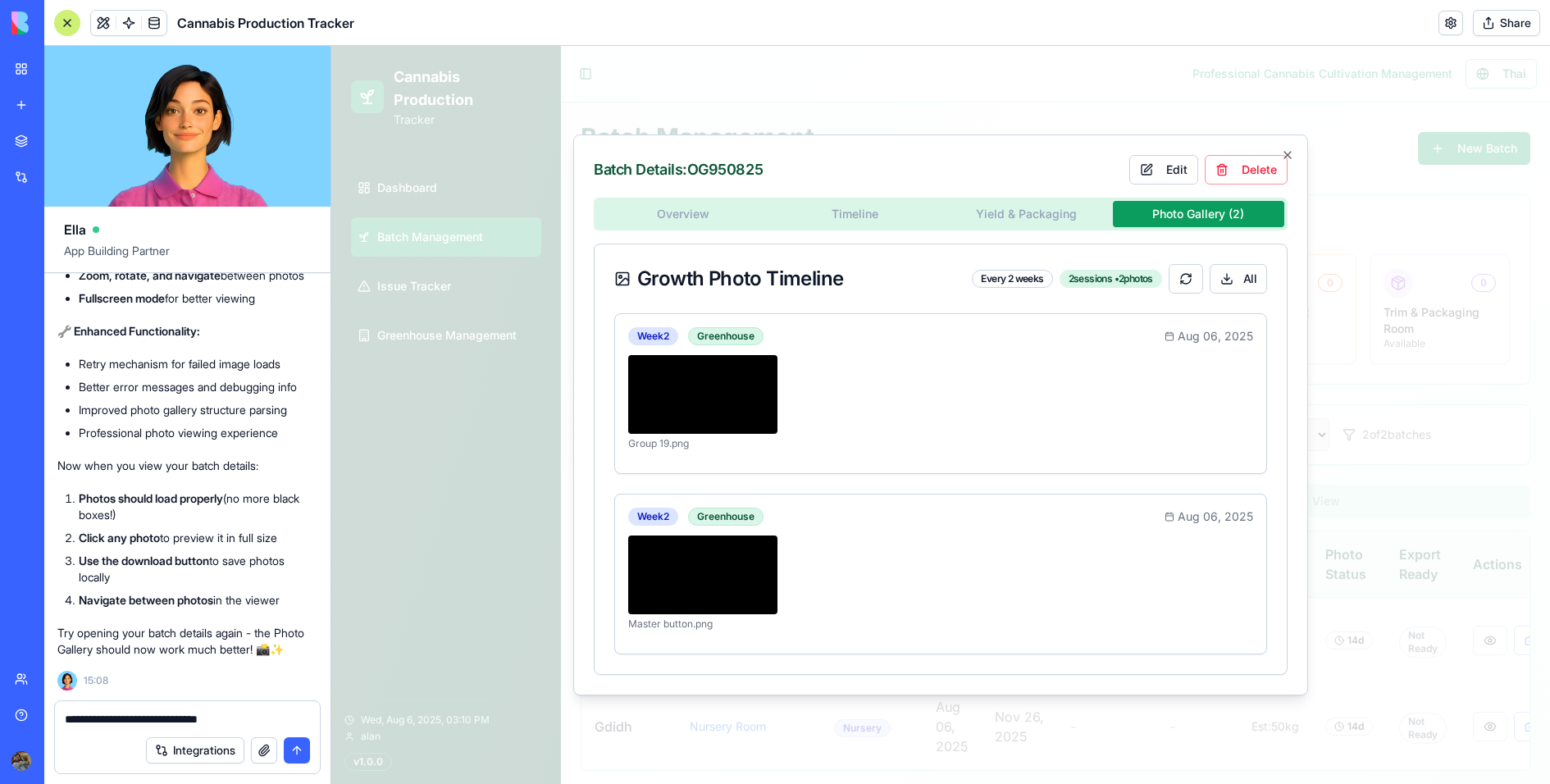 type on "**********" 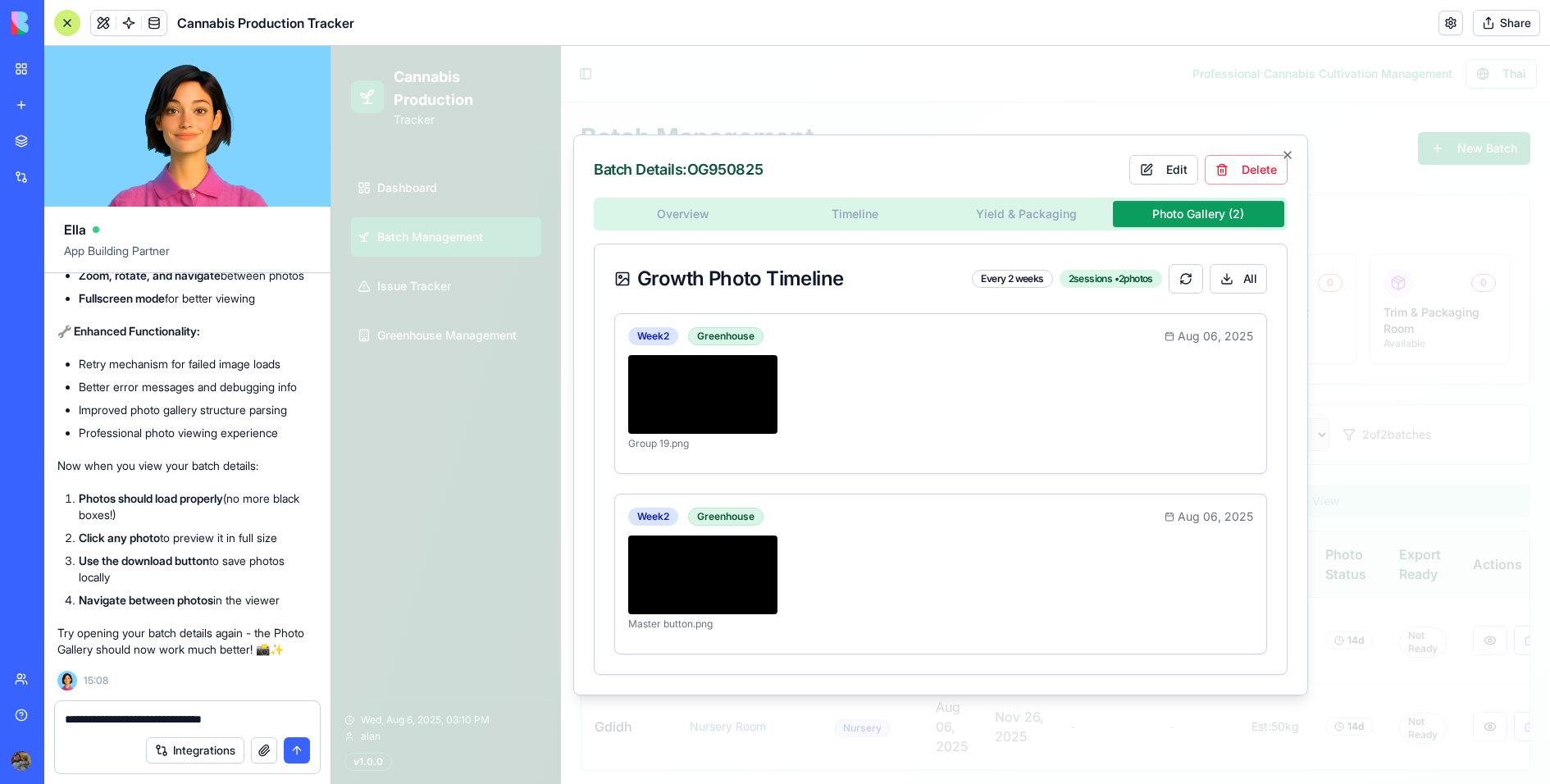 paste 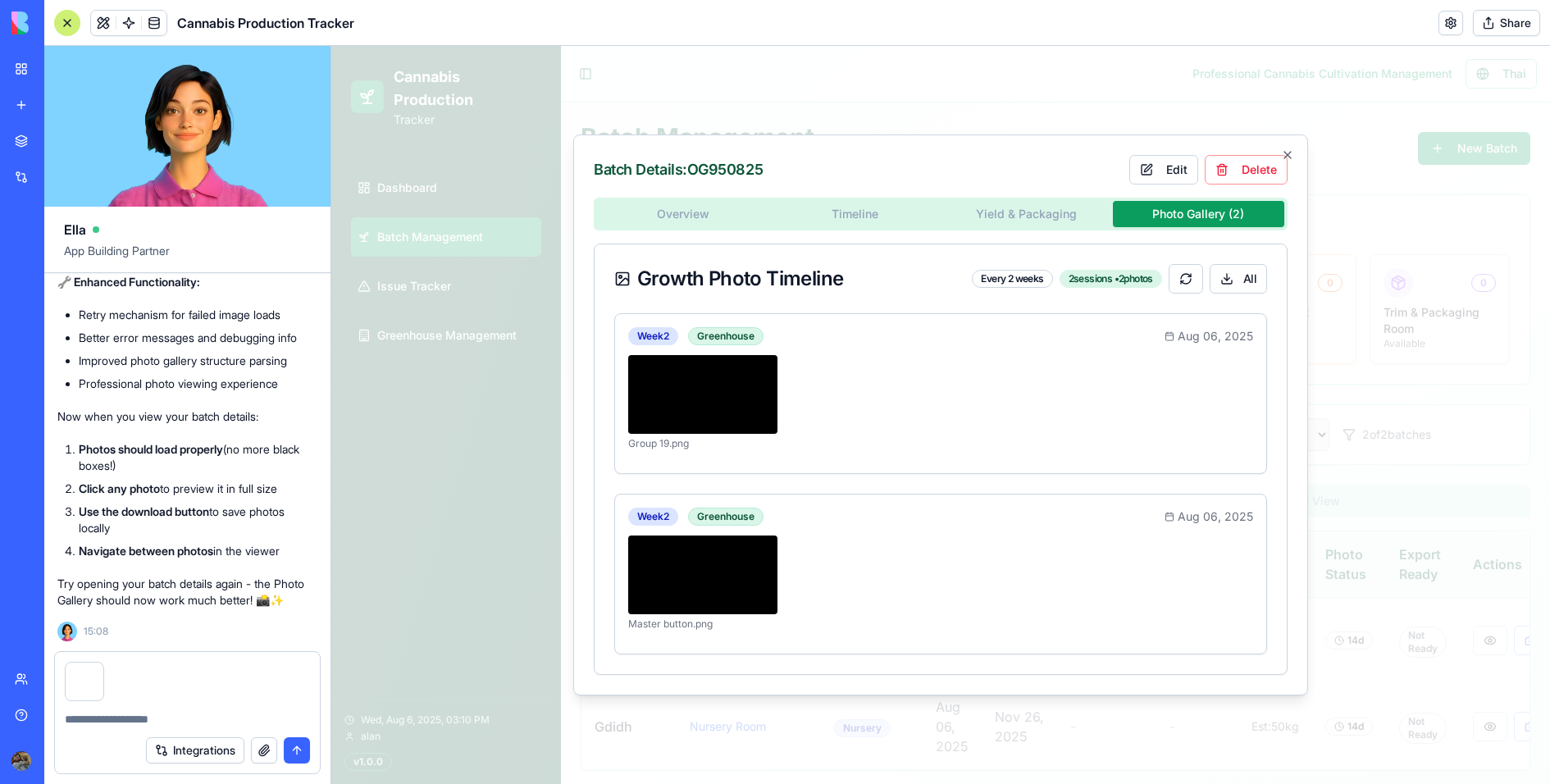 scroll, scrollTop: 21873, scrollLeft: 7, axis: both 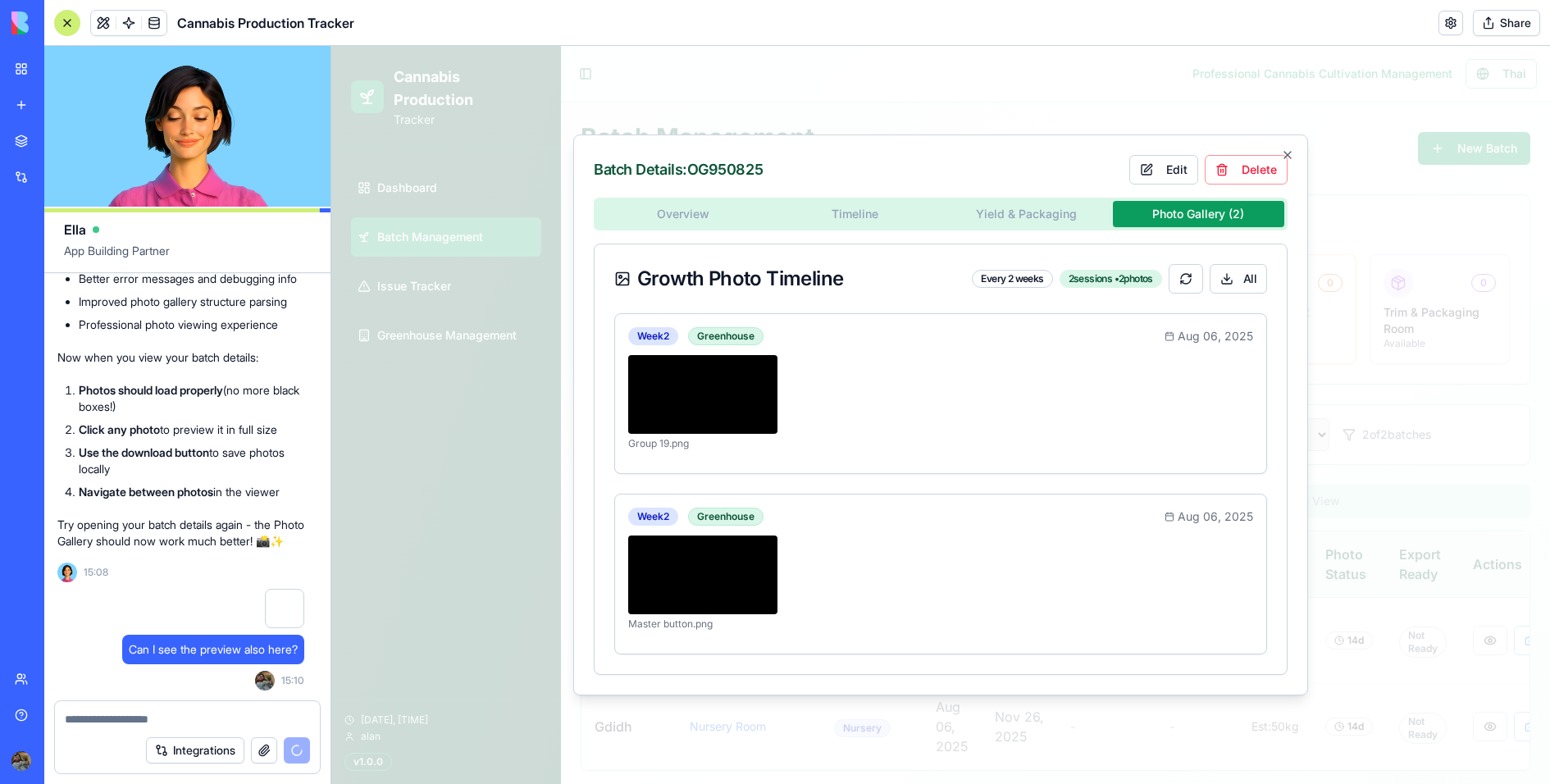 type 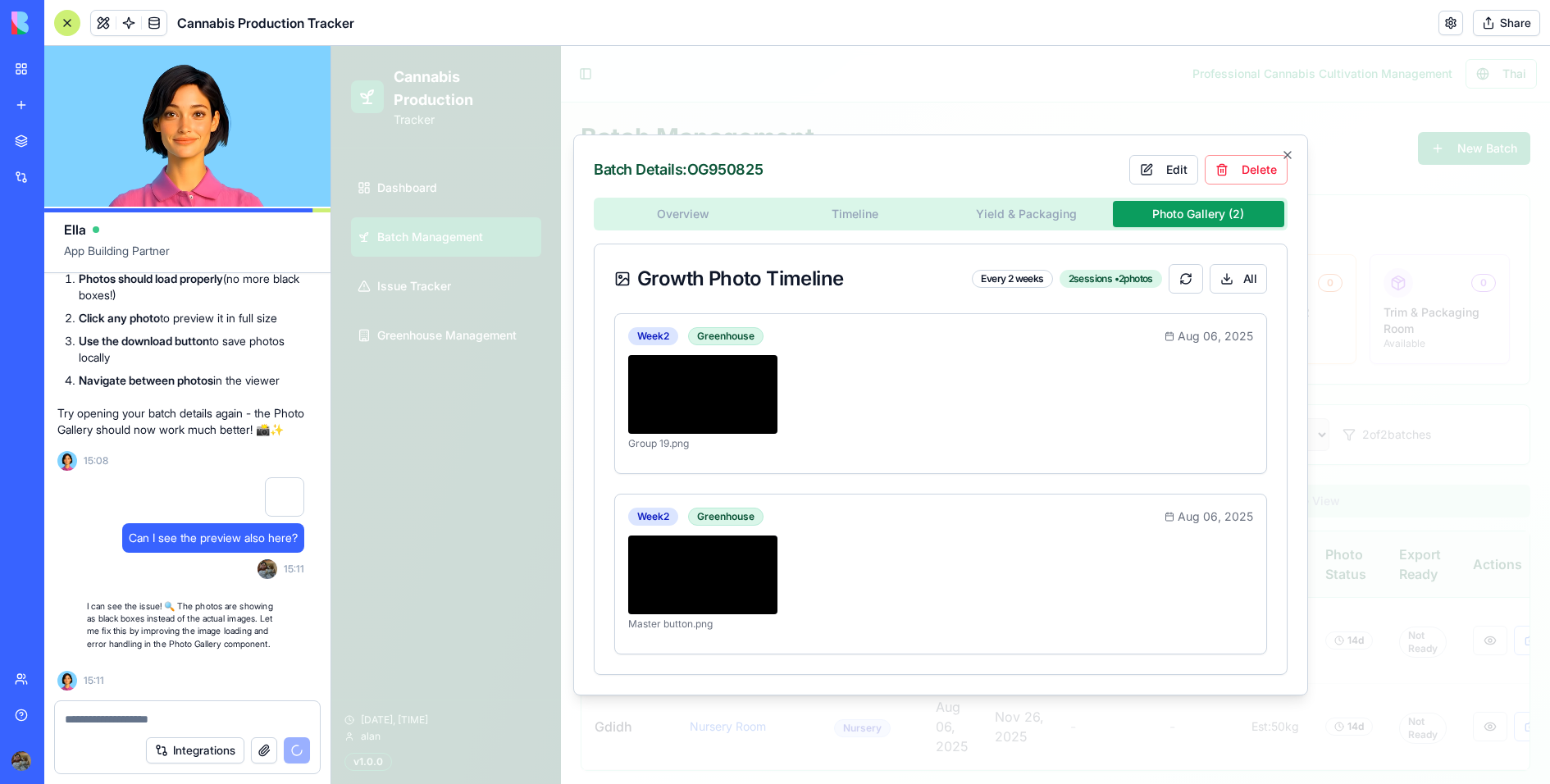 scroll, scrollTop: 22001, scrollLeft: 7, axis: both 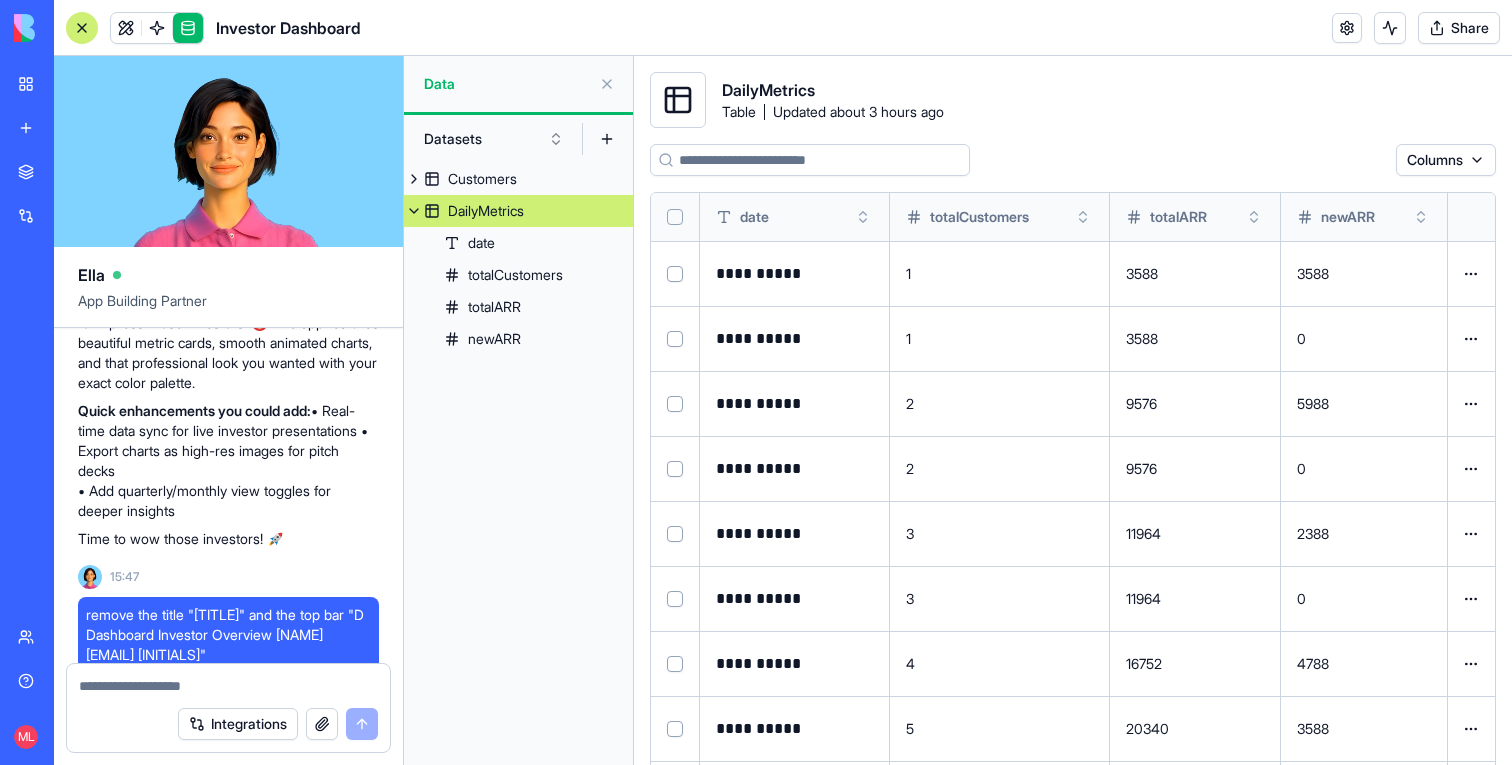 click on "Customers DailyMetrics date totalCustomers totalARR newARR" at bounding box center [518, 464] 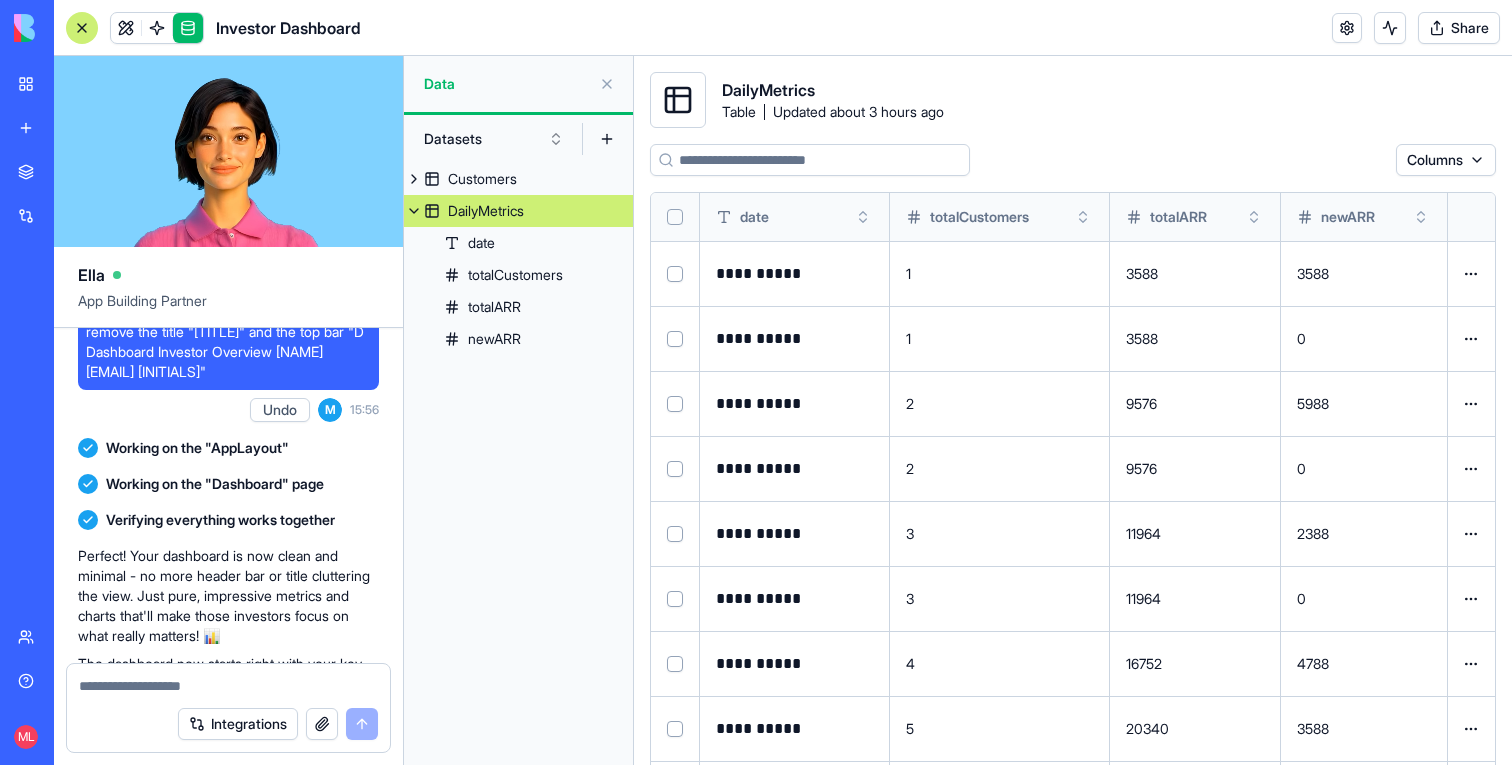 scroll, scrollTop: 1029, scrollLeft: 0, axis: vertical 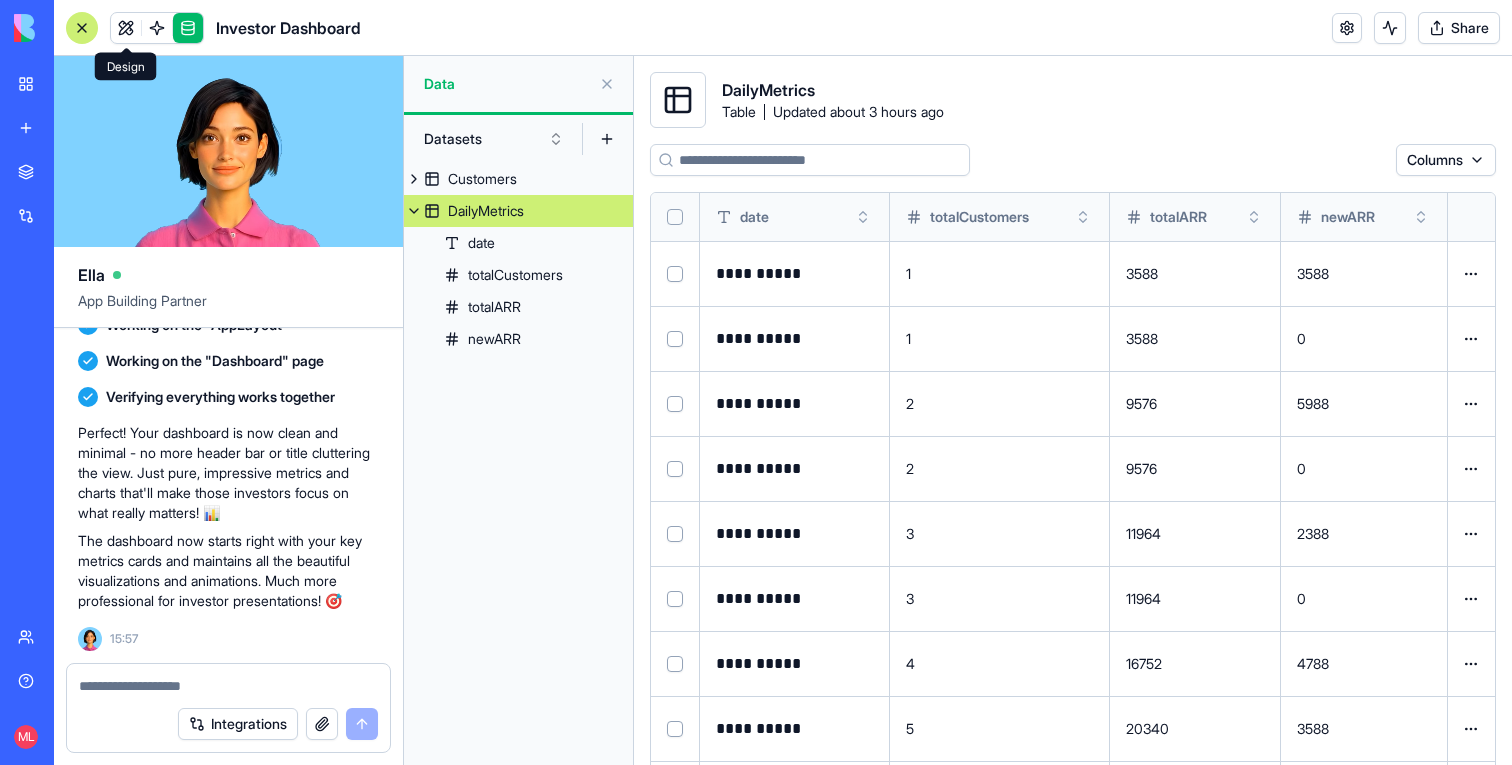 click at bounding box center [126, 28] 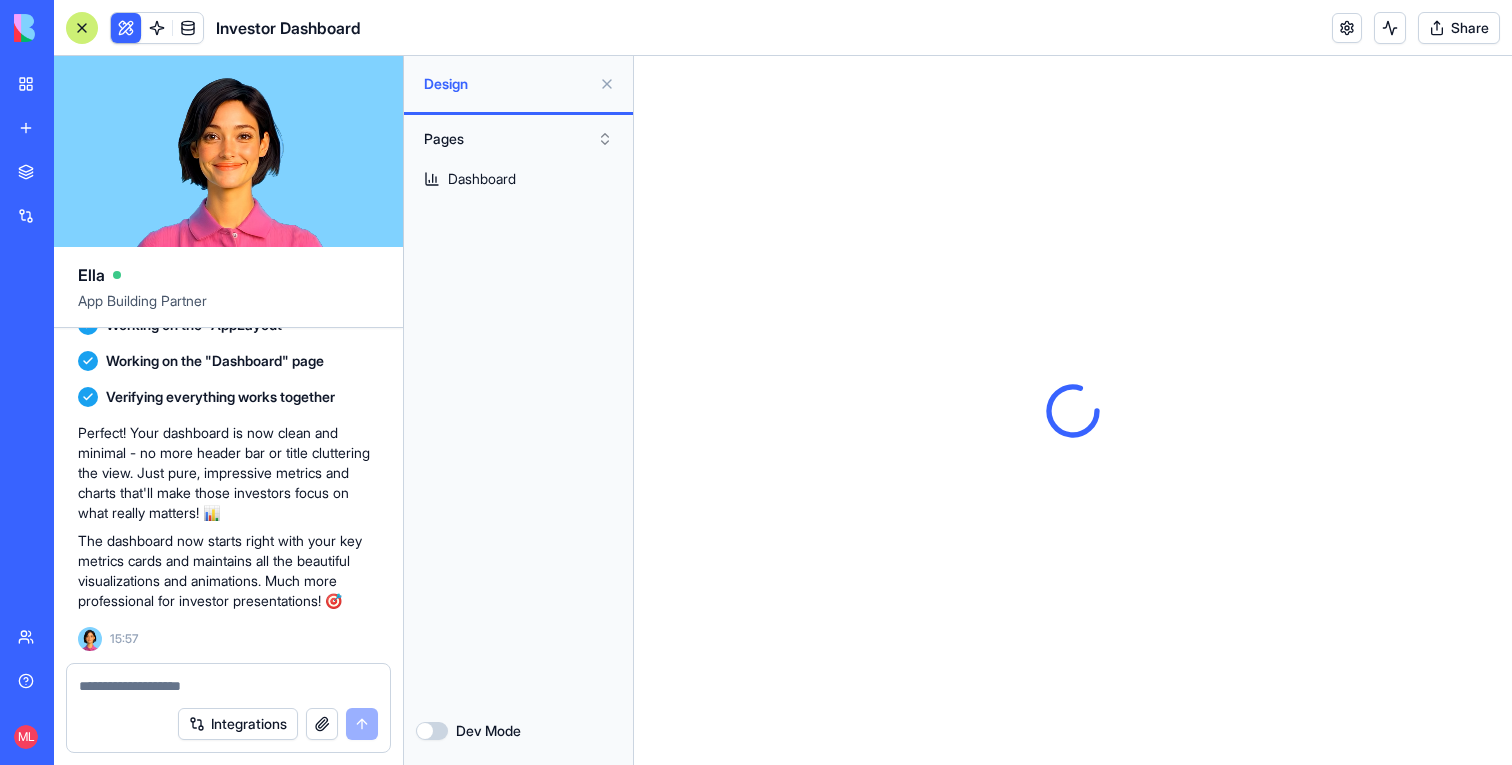 scroll, scrollTop: 0, scrollLeft: 0, axis: both 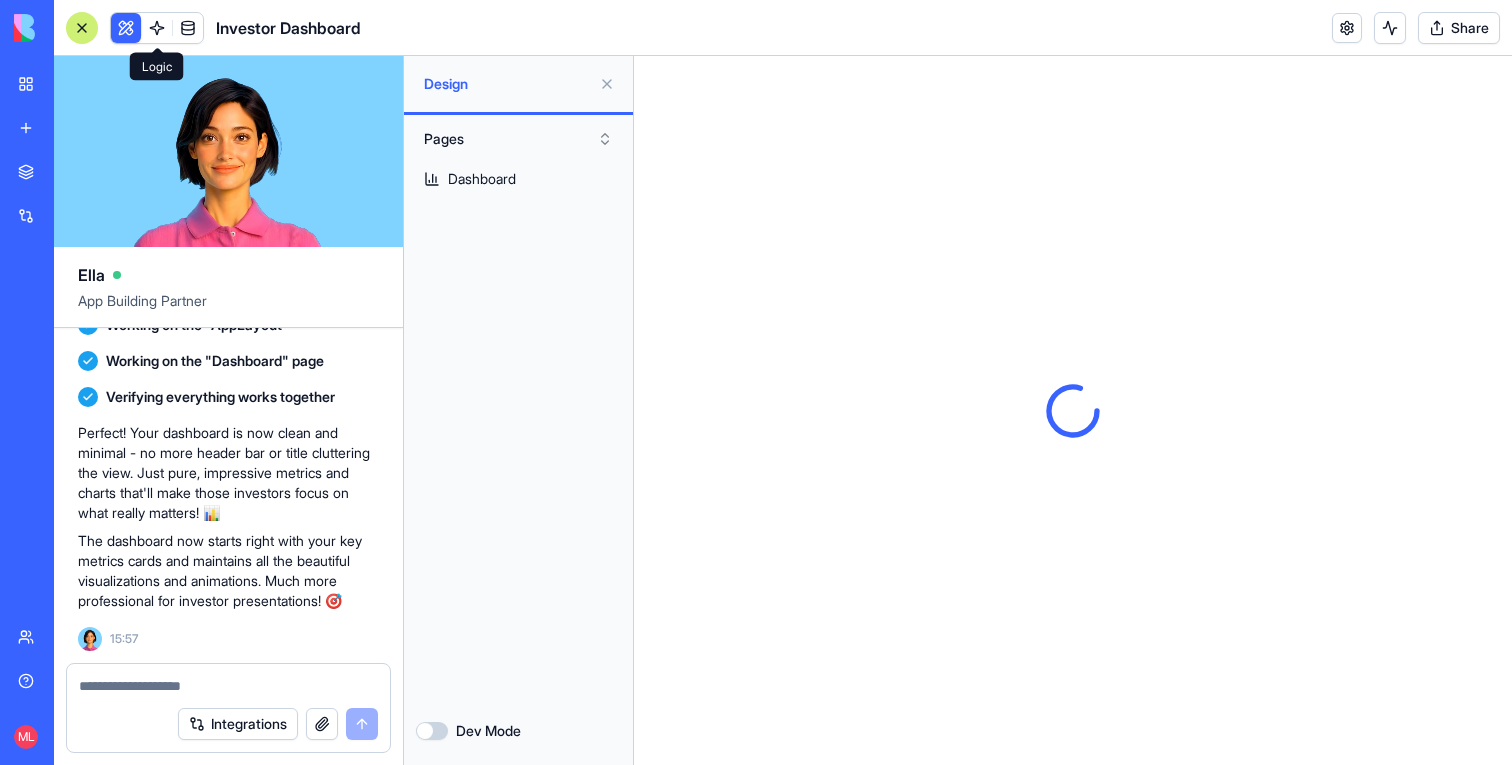 click at bounding box center (157, 28) 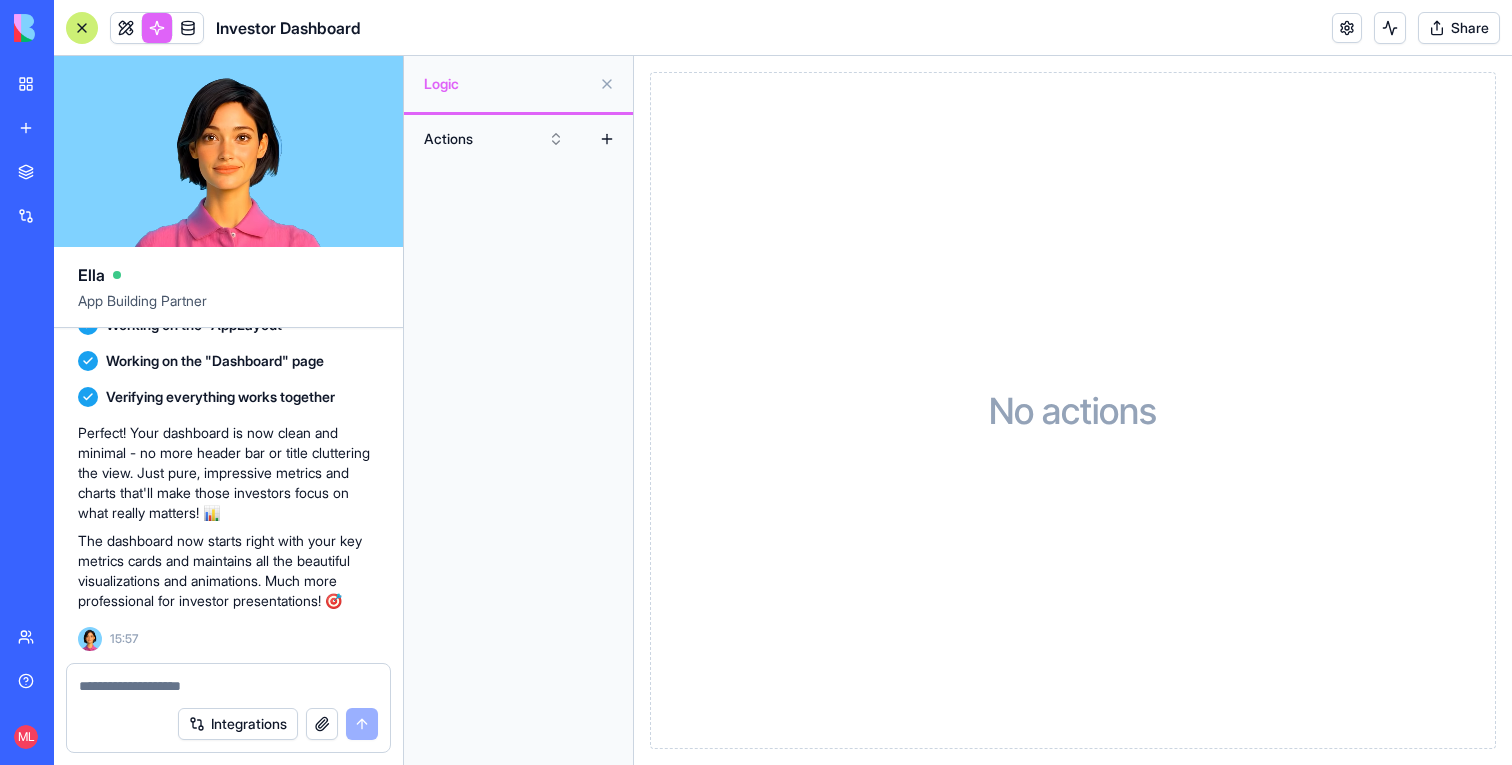 click at bounding box center [157, 28] 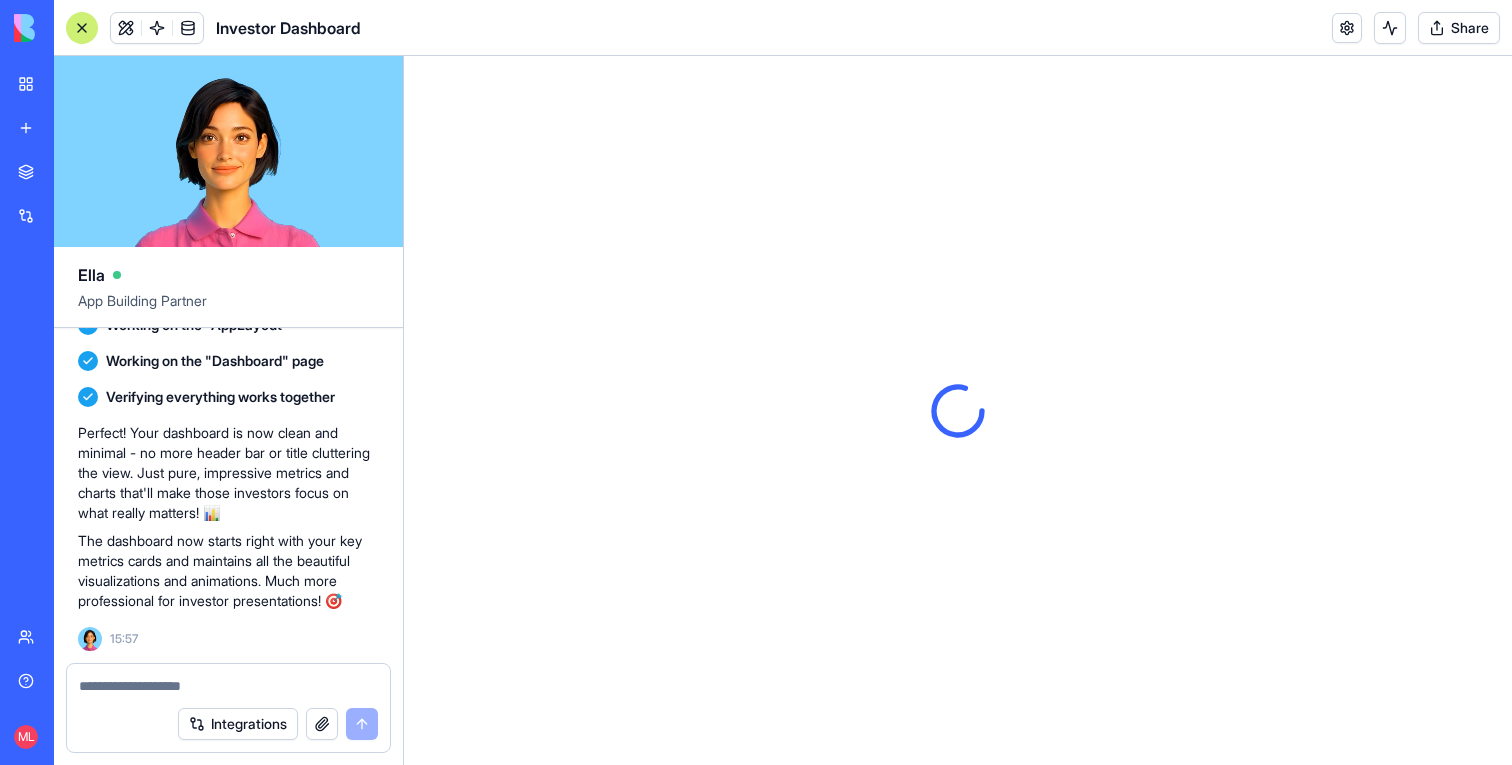 scroll, scrollTop: 0, scrollLeft: 0, axis: both 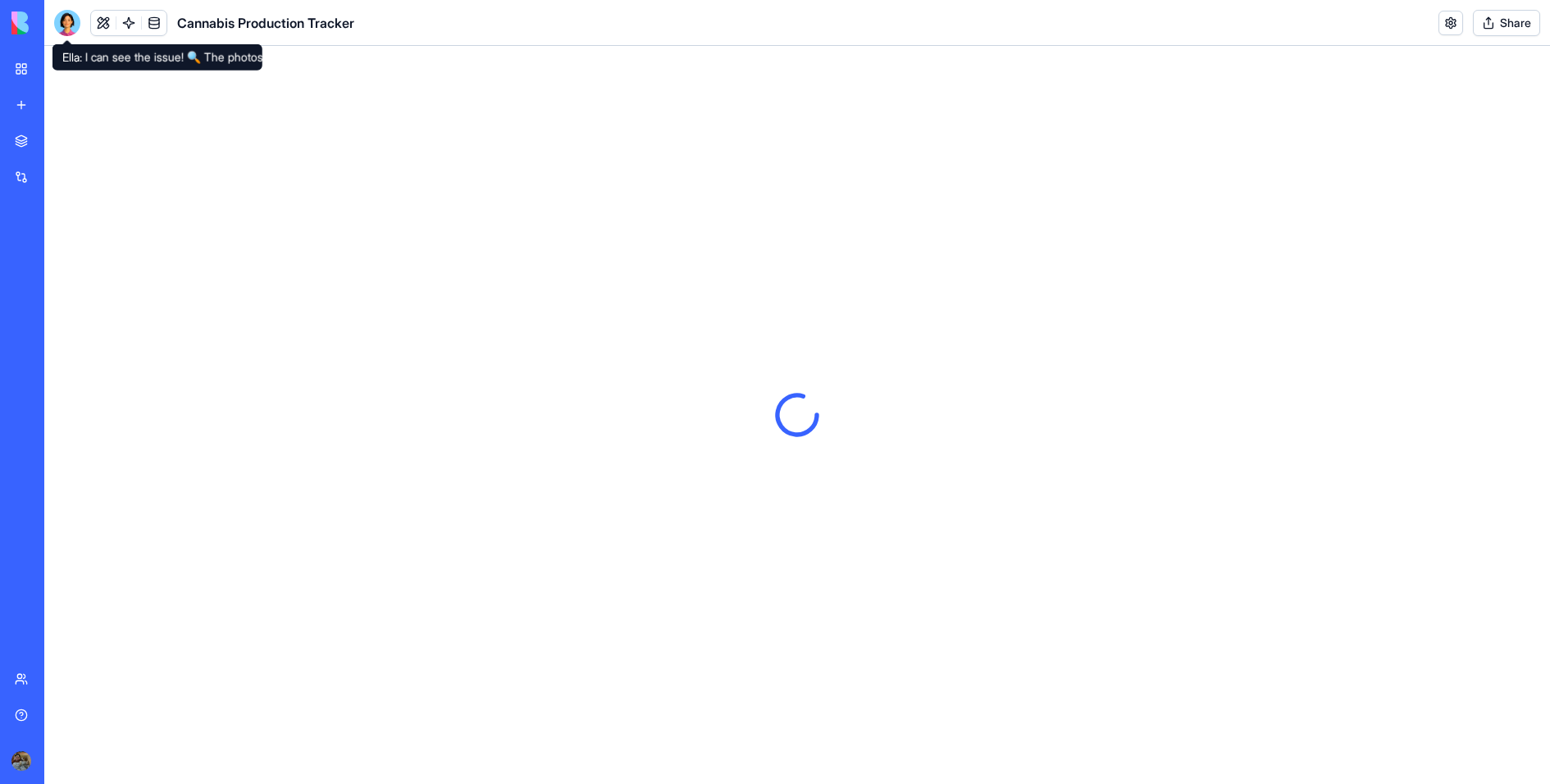 click at bounding box center (67, 23) 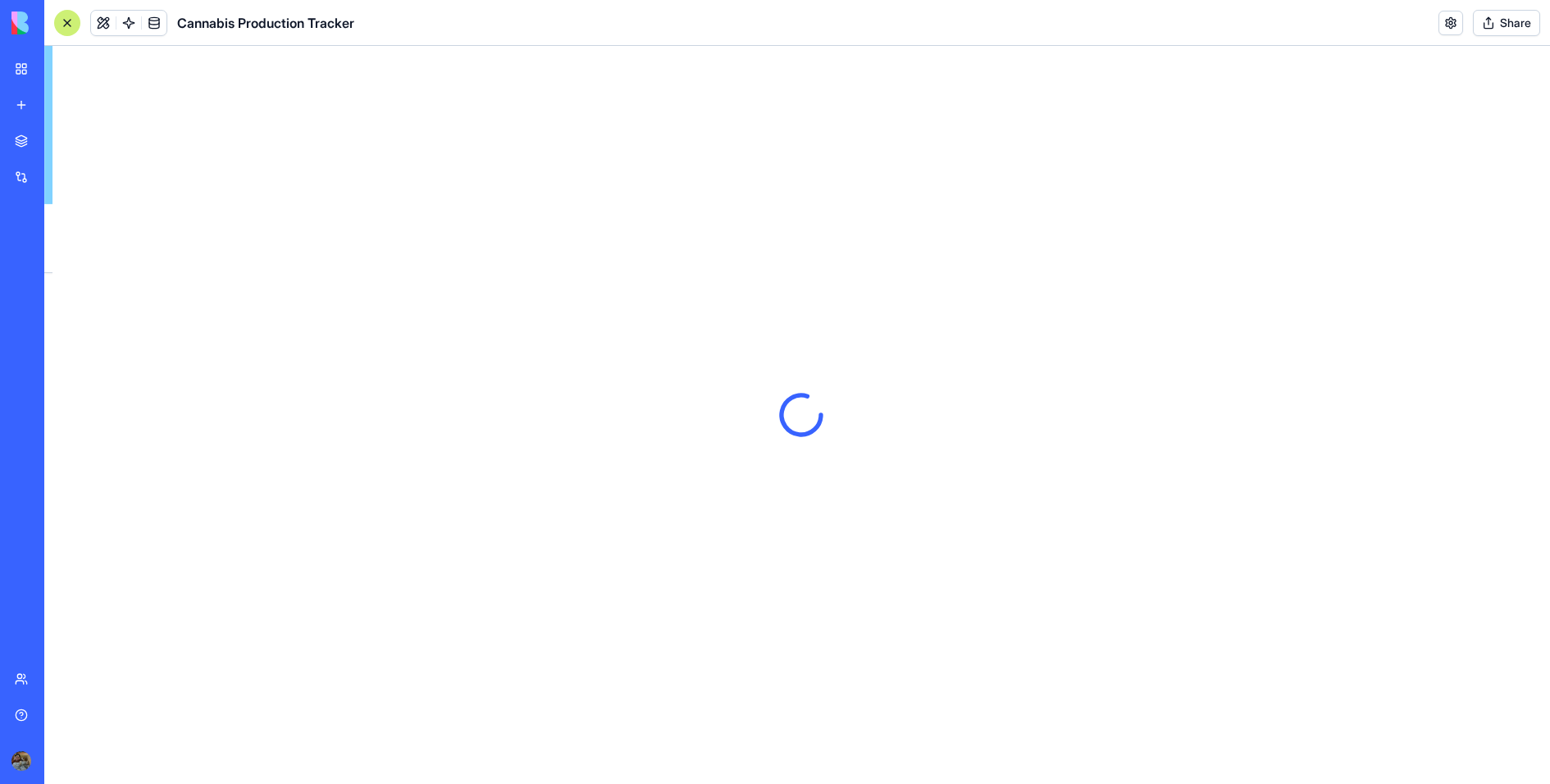 scroll, scrollTop: 22001, scrollLeft: 0, axis: vertical 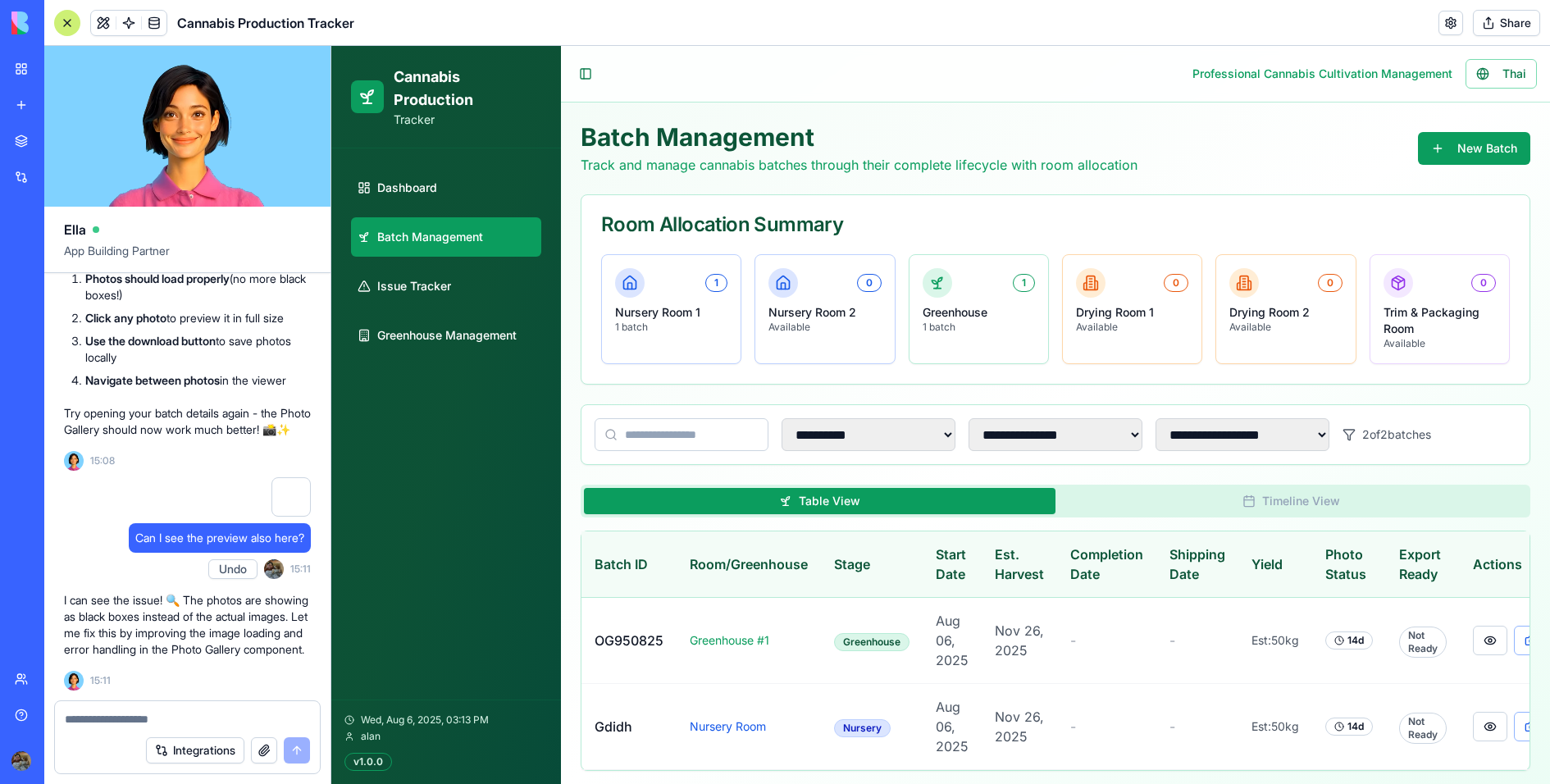 click at bounding box center (187, 719) 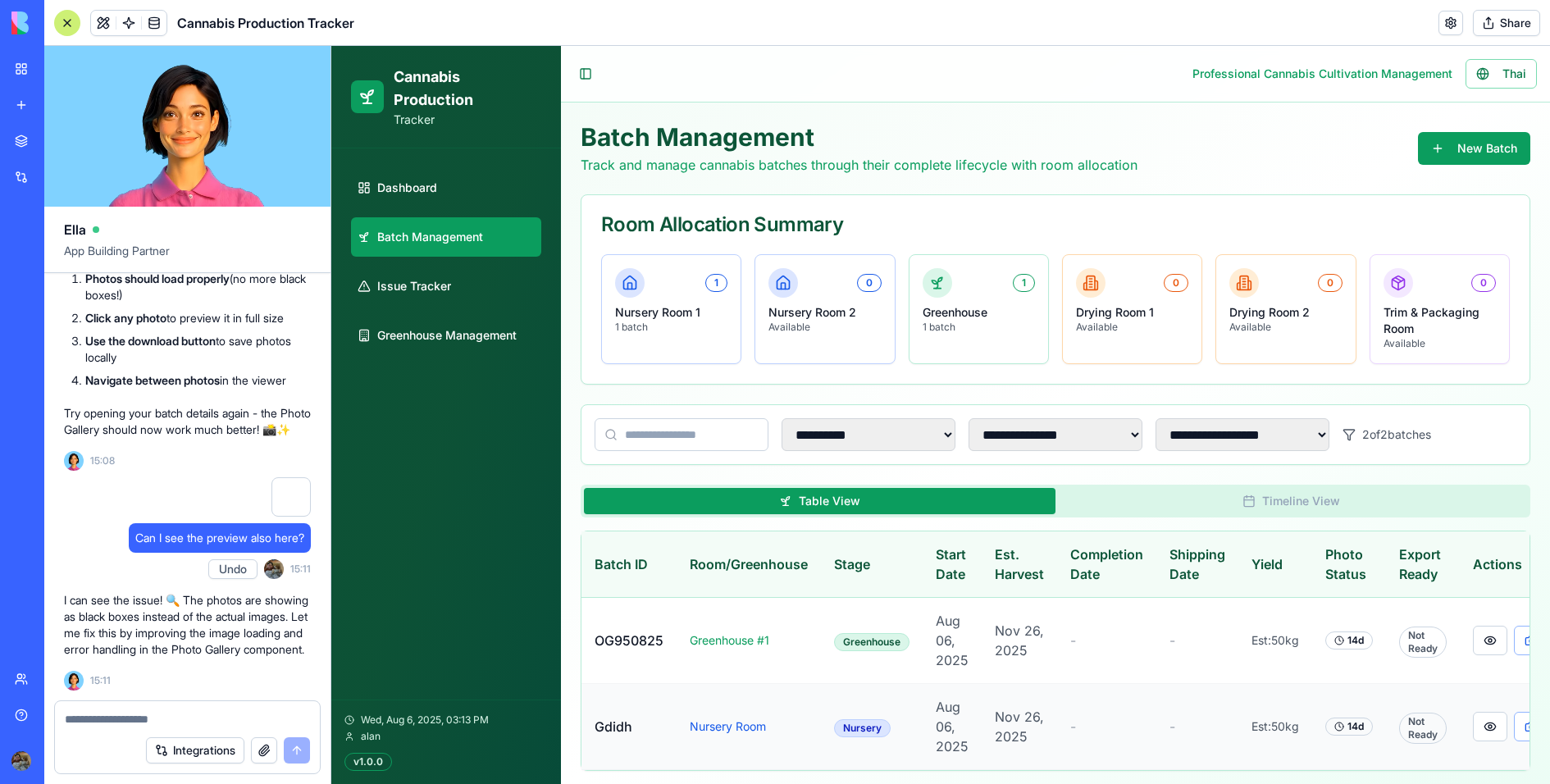 scroll, scrollTop: 2, scrollLeft: 0, axis: vertical 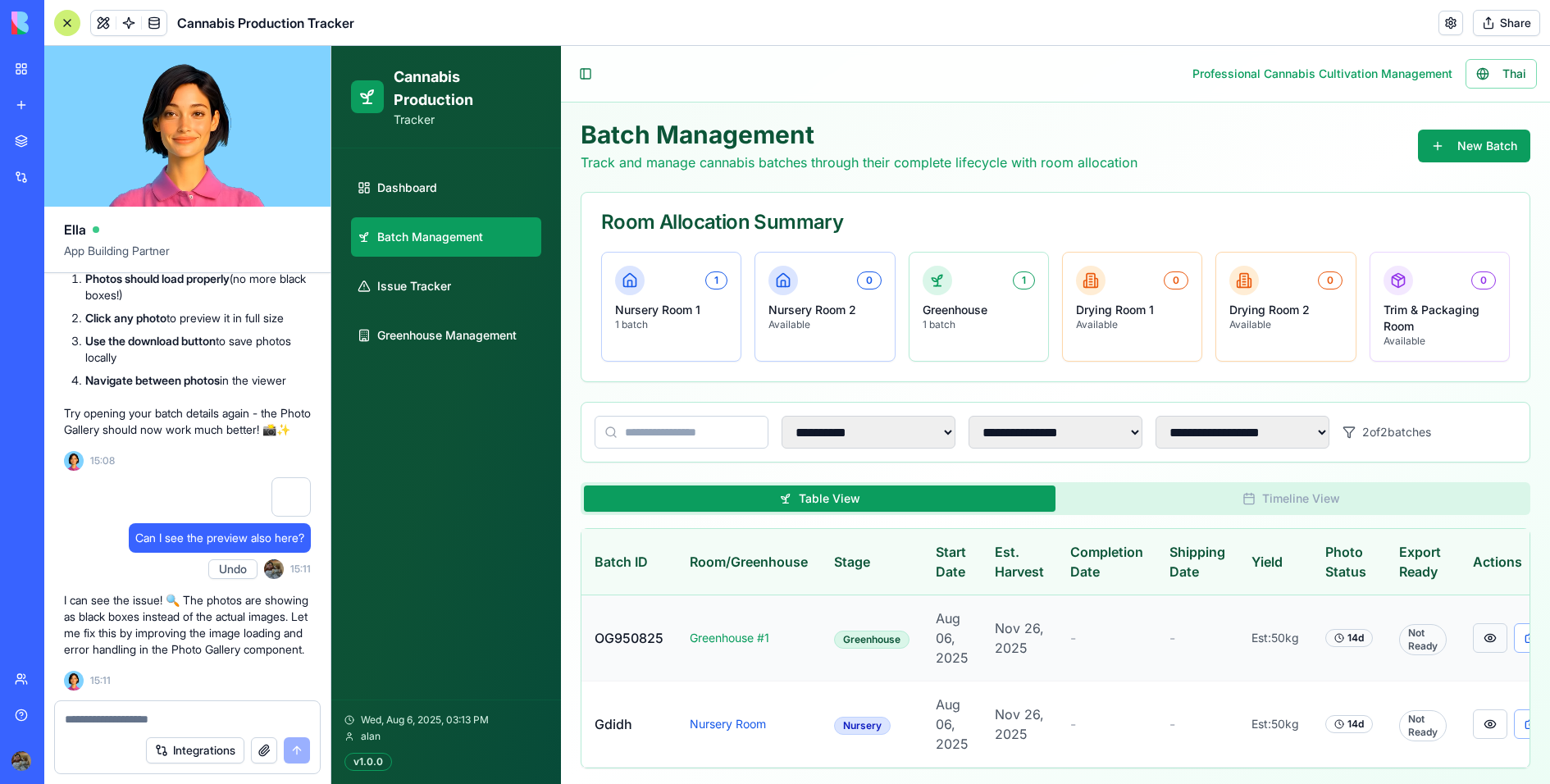 click at bounding box center [1490, 638] 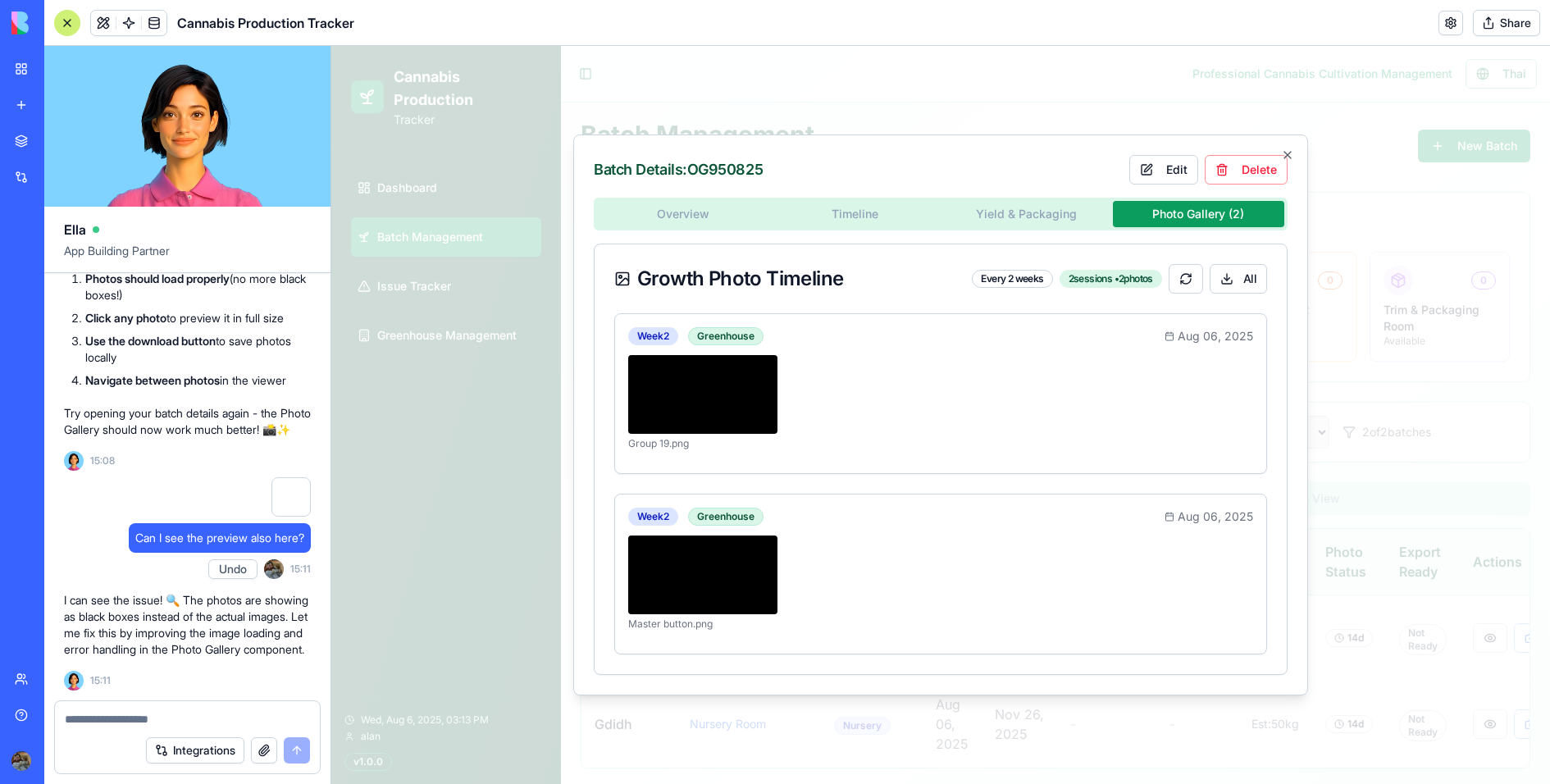 click on "Batch Details:  OG950825 Edit Delete Overview Timeline Yield & Packaging Photo Gallery ( 2 ) Growth Photo Timeline Every 2 weeks 2  sessions •  2  photos All Week  2 Greenhouse Aug 06, 2025 Group 19.png Week  2 Greenhouse Aug 06, 2025 Master button.png Close" at bounding box center [941, 415] 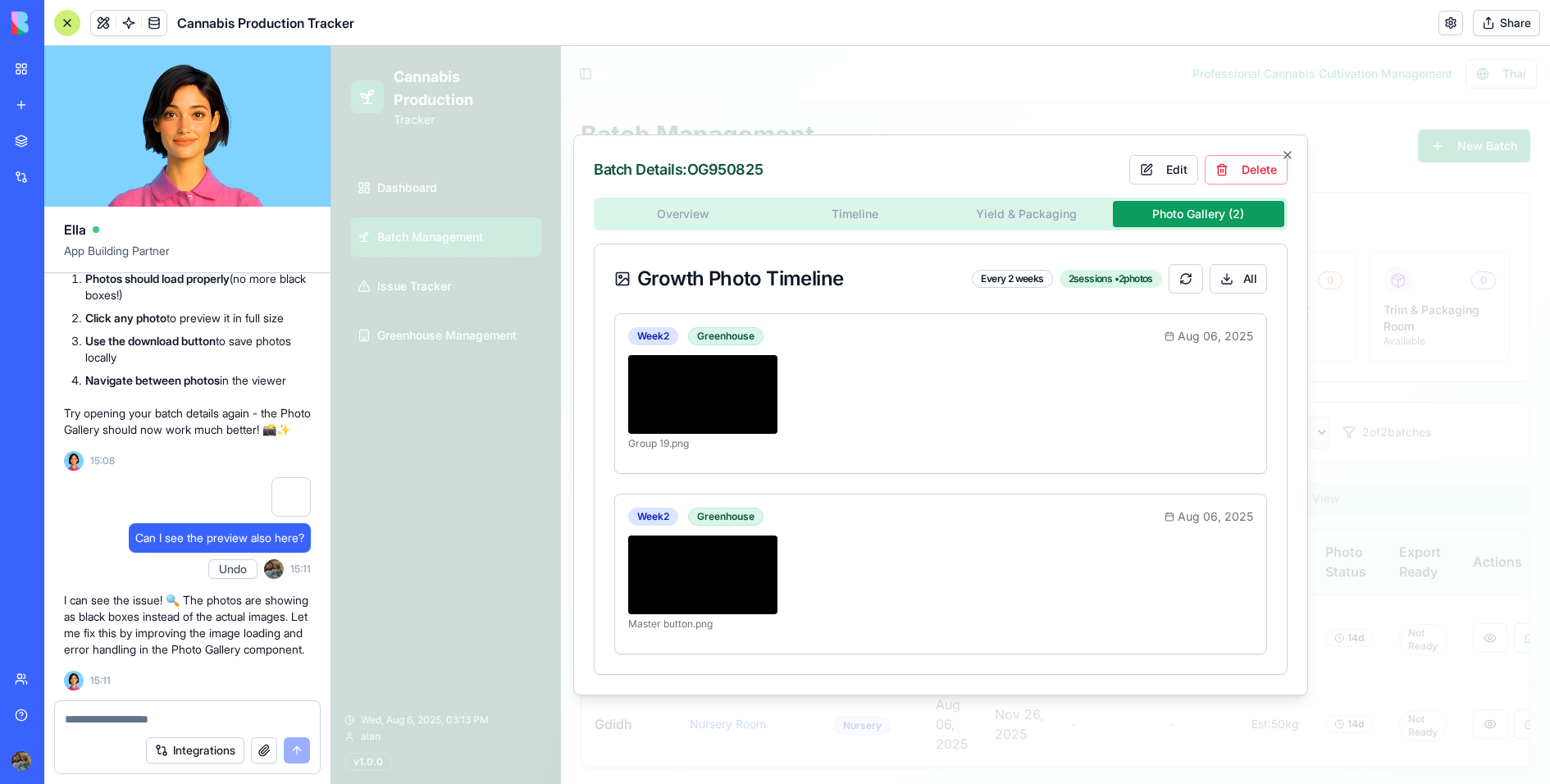 click at bounding box center (187, 719) 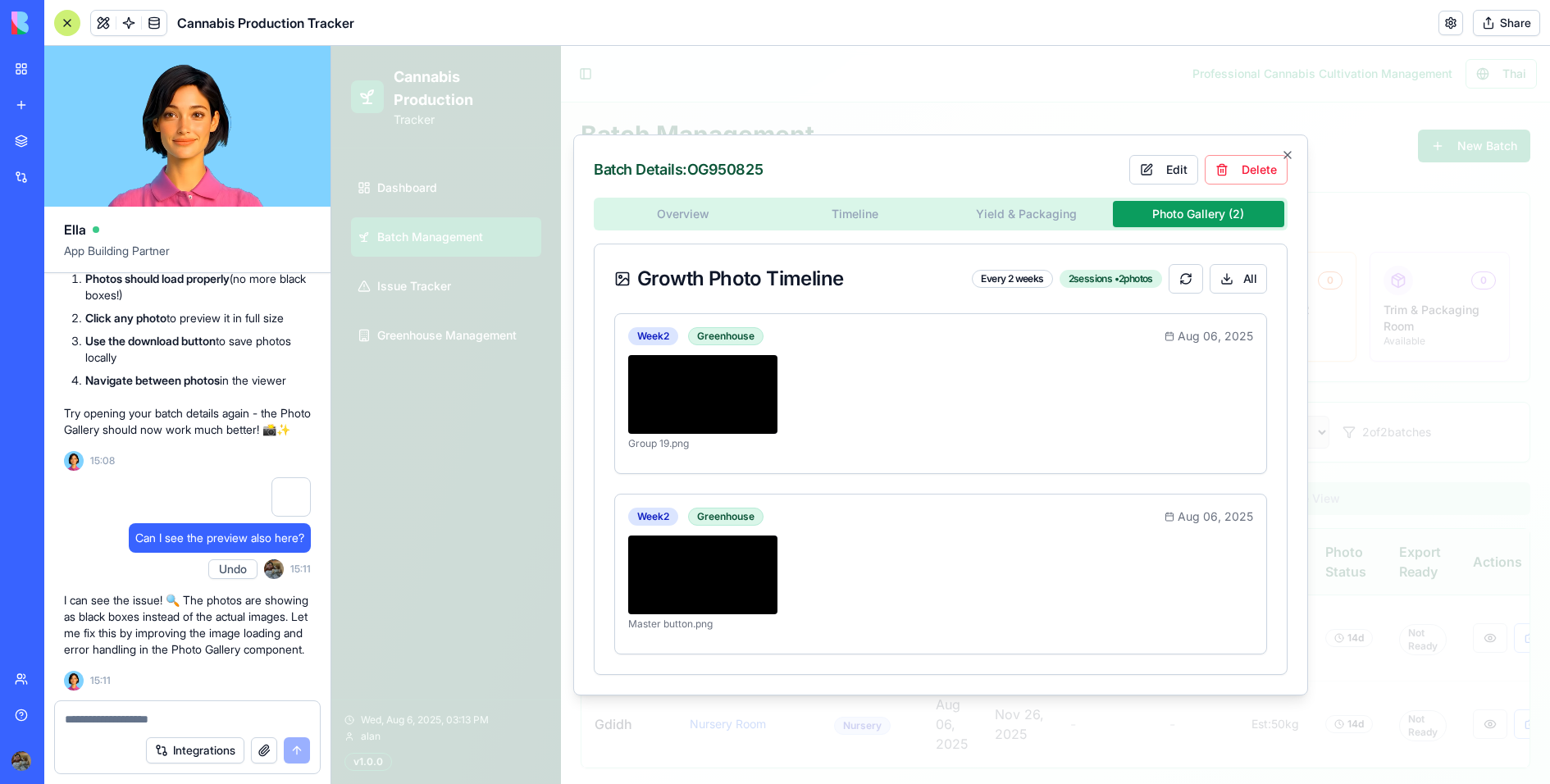 type on "*" 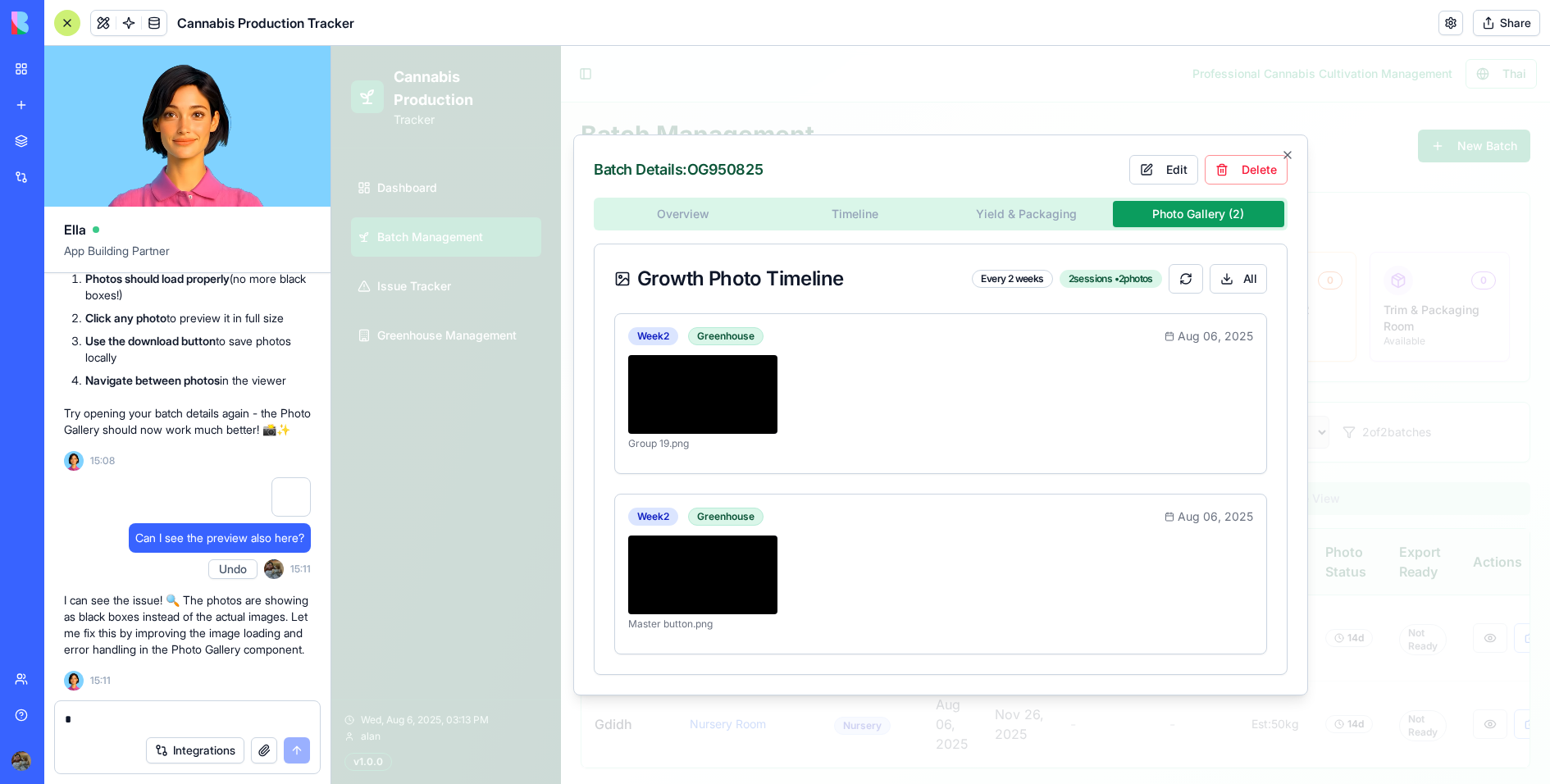 type 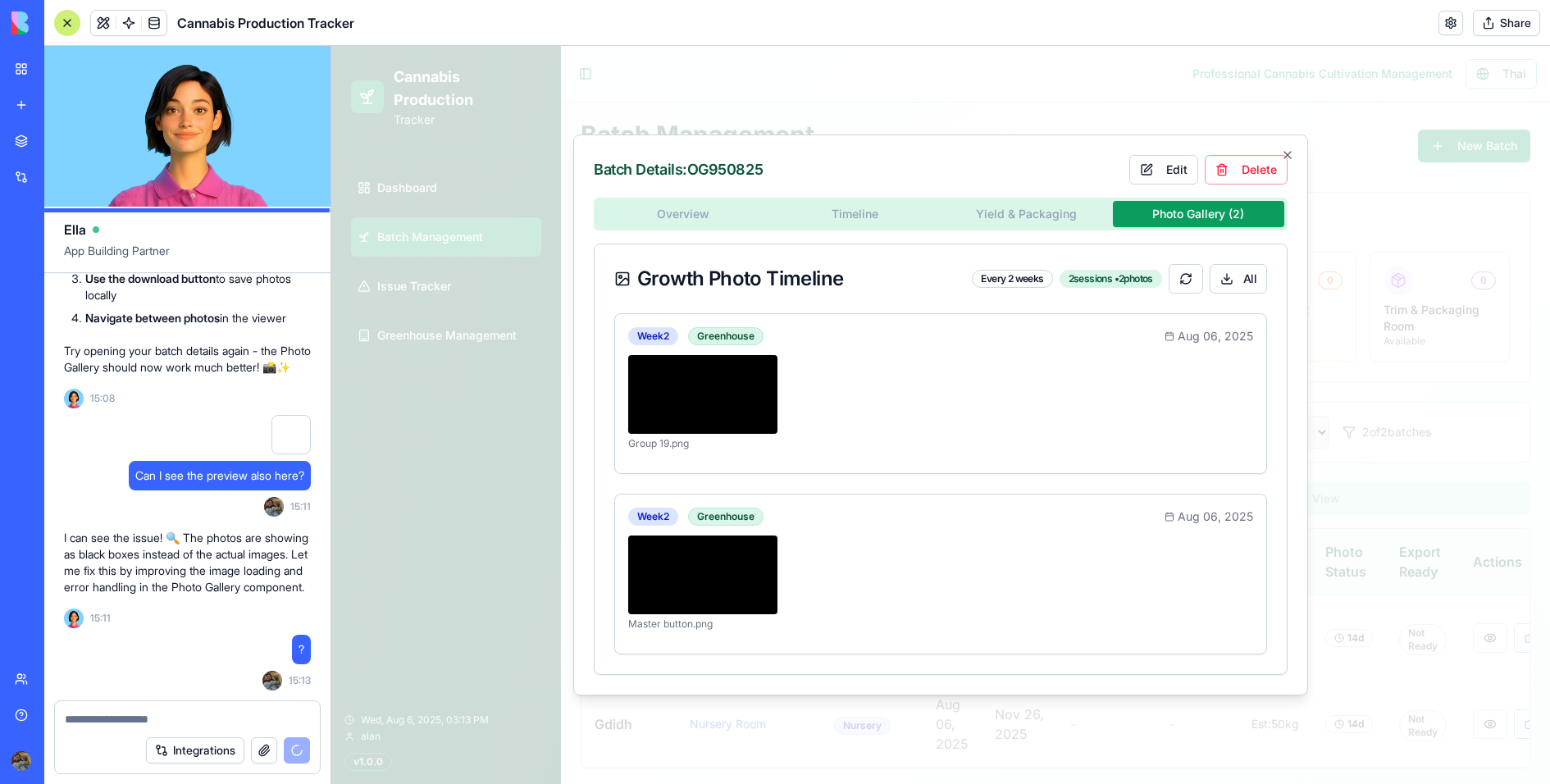 scroll, scrollTop: 22788, scrollLeft: 0, axis: vertical 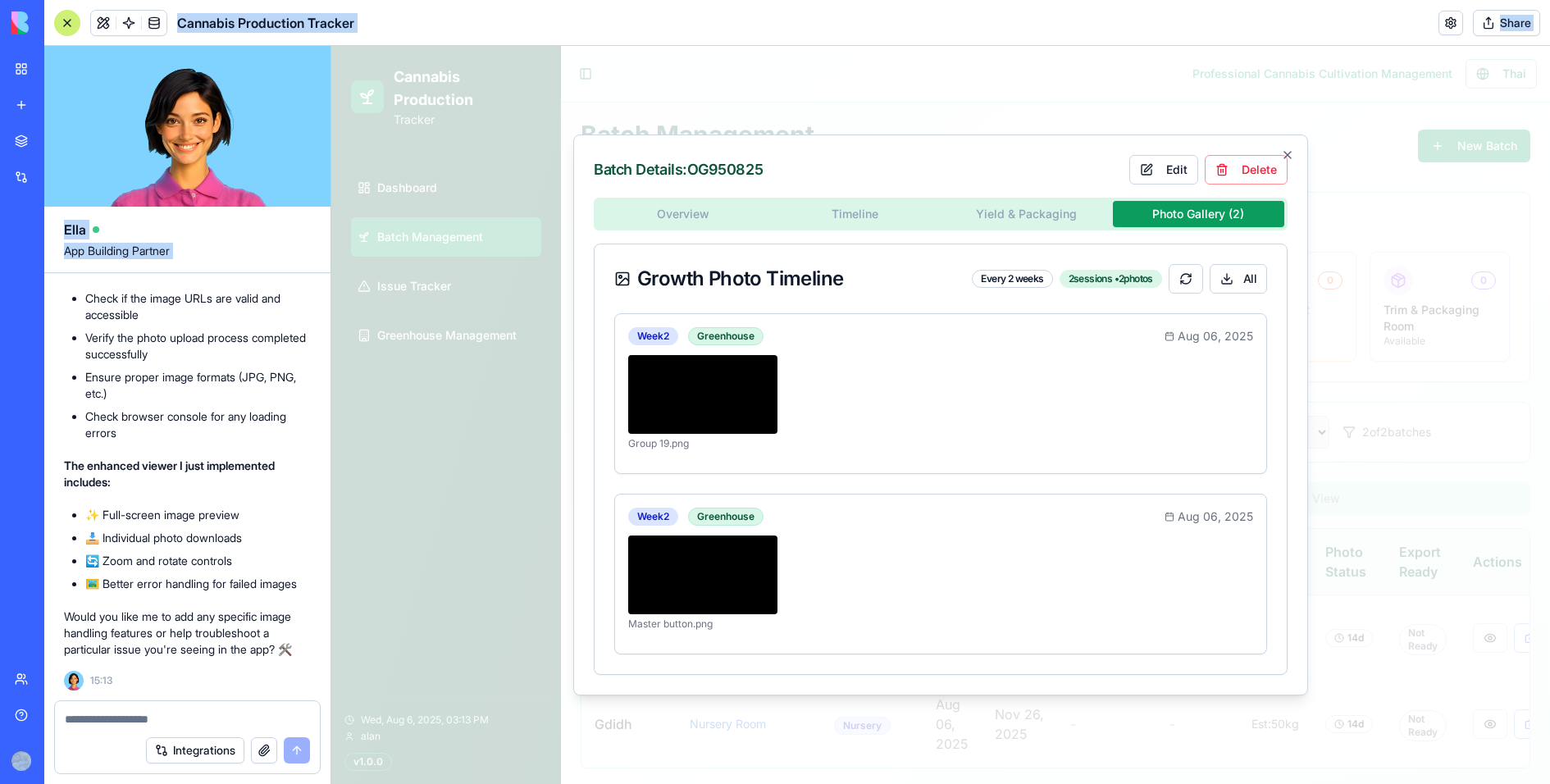 drag, startPoint x: 191, startPoint y: 483, endPoint x: 16, endPoint y: 409, distance: 190.00263 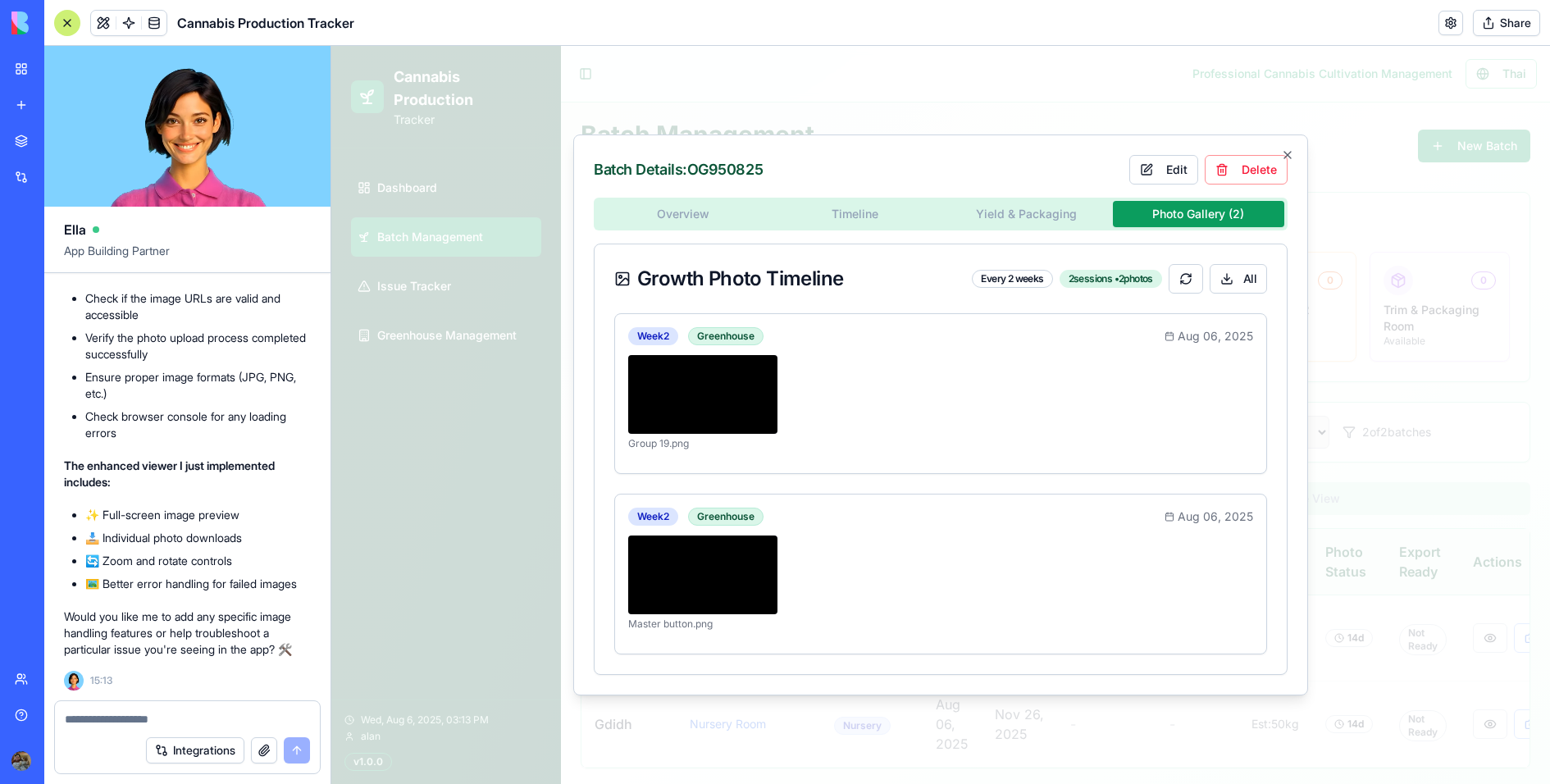 scroll, scrollTop: 22788, scrollLeft: 0, axis: vertical 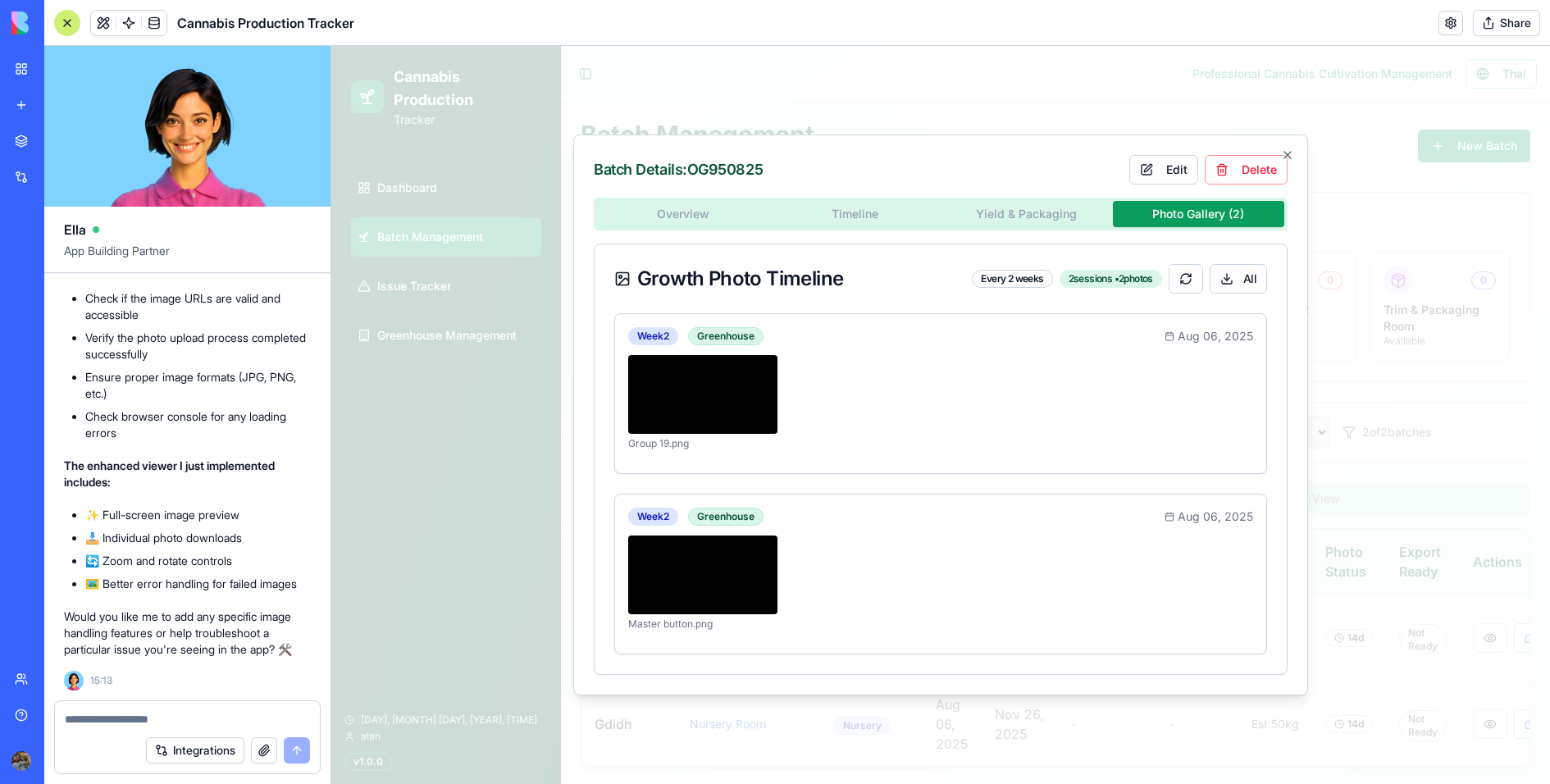 click at bounding box center [941, 415] 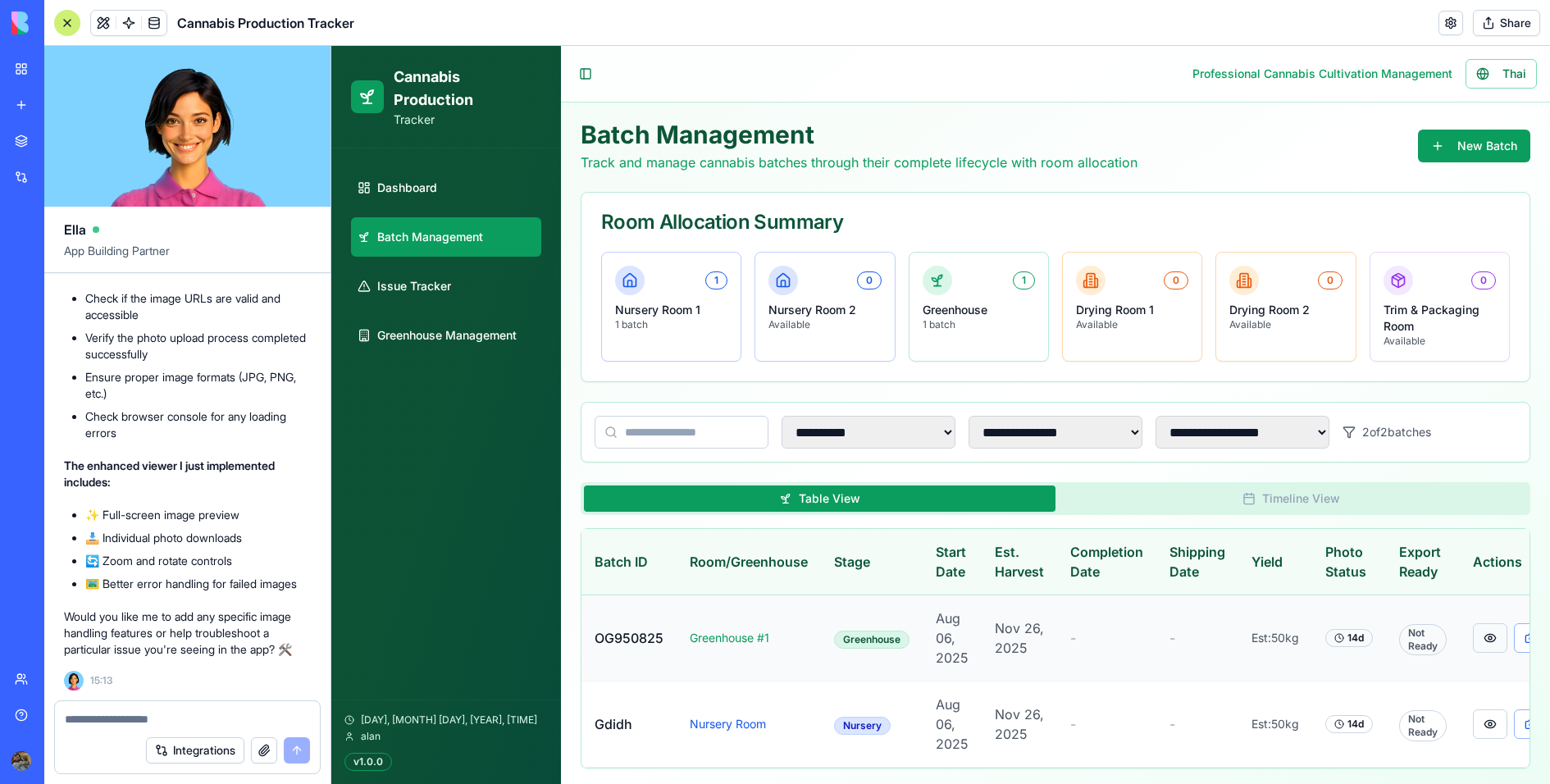 click at bounding box center (1490, 638) 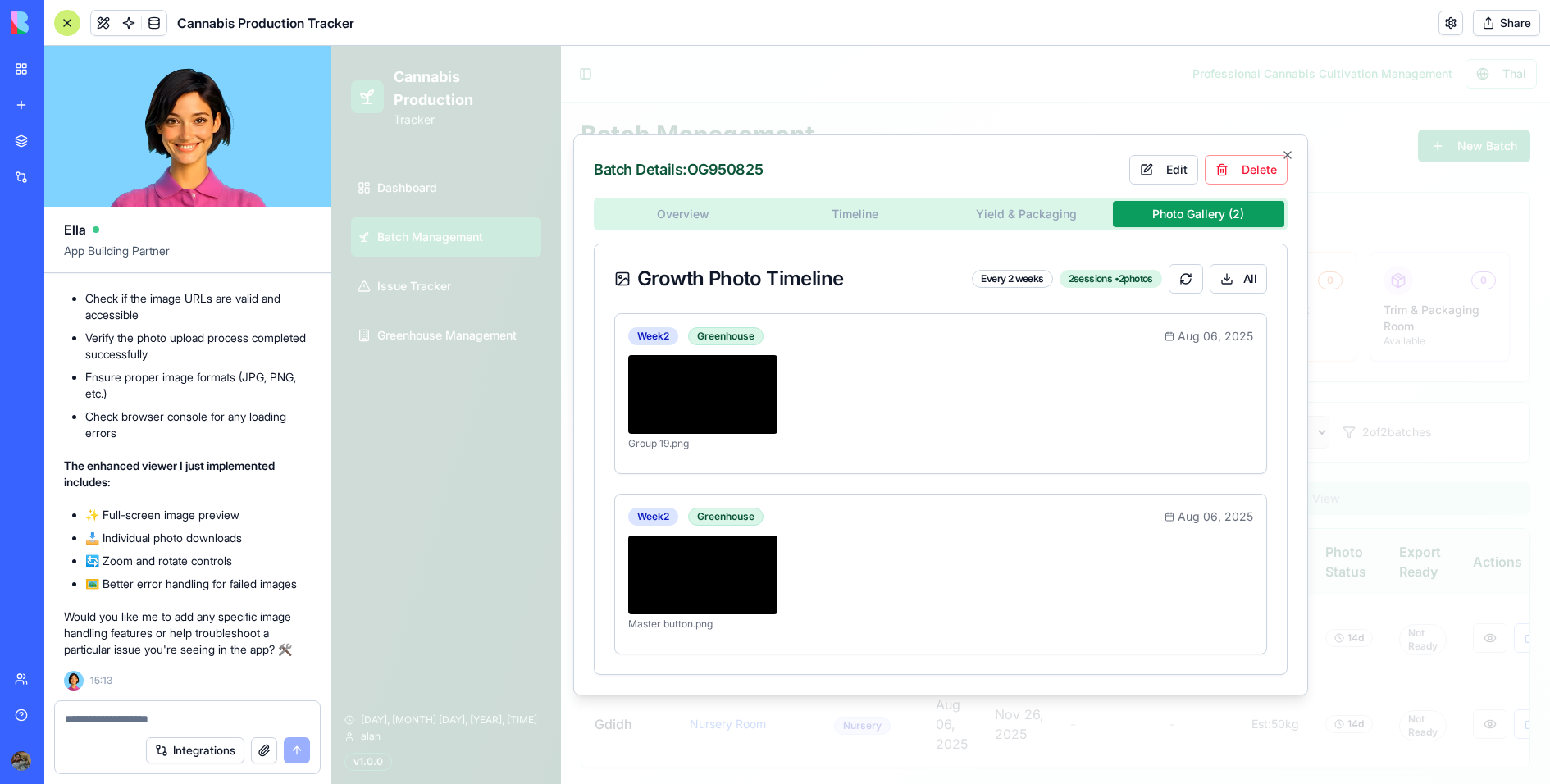 click on "Batch Details:  OG950825 Edit Delete Overview Timeline Yield & Packaging Photo Gallery ( 2 ) Growth Photo Timeline Every 2 weeks 2  sessions •  2  photos All Week  2 Greenhouse Aug 06, 2025 Group 19.png Week  2 Greenhouse Aug 06, 2025 Master button.png Close" at bounding box center (941, 415) 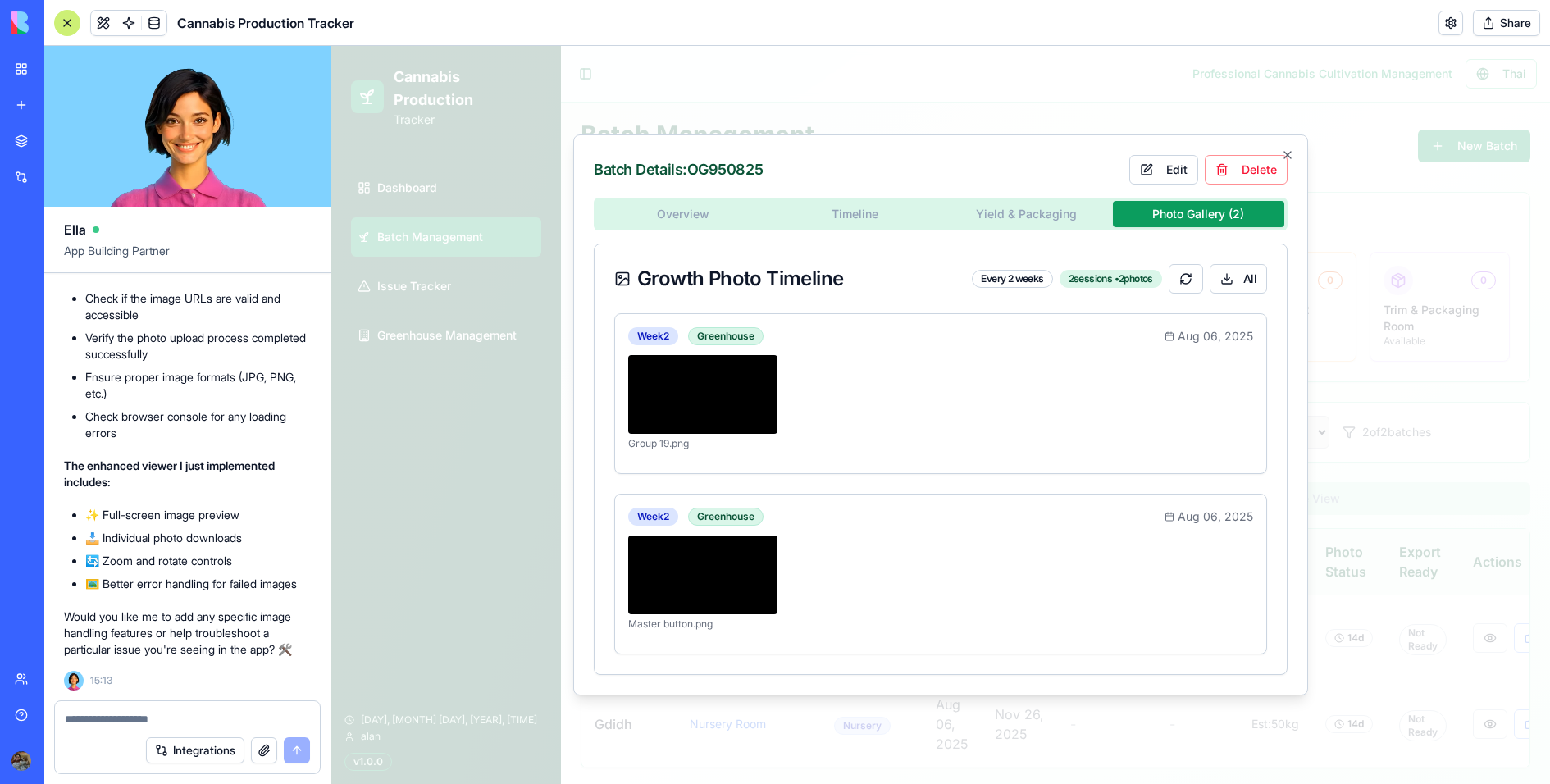 click at bounding box center [941, 415] 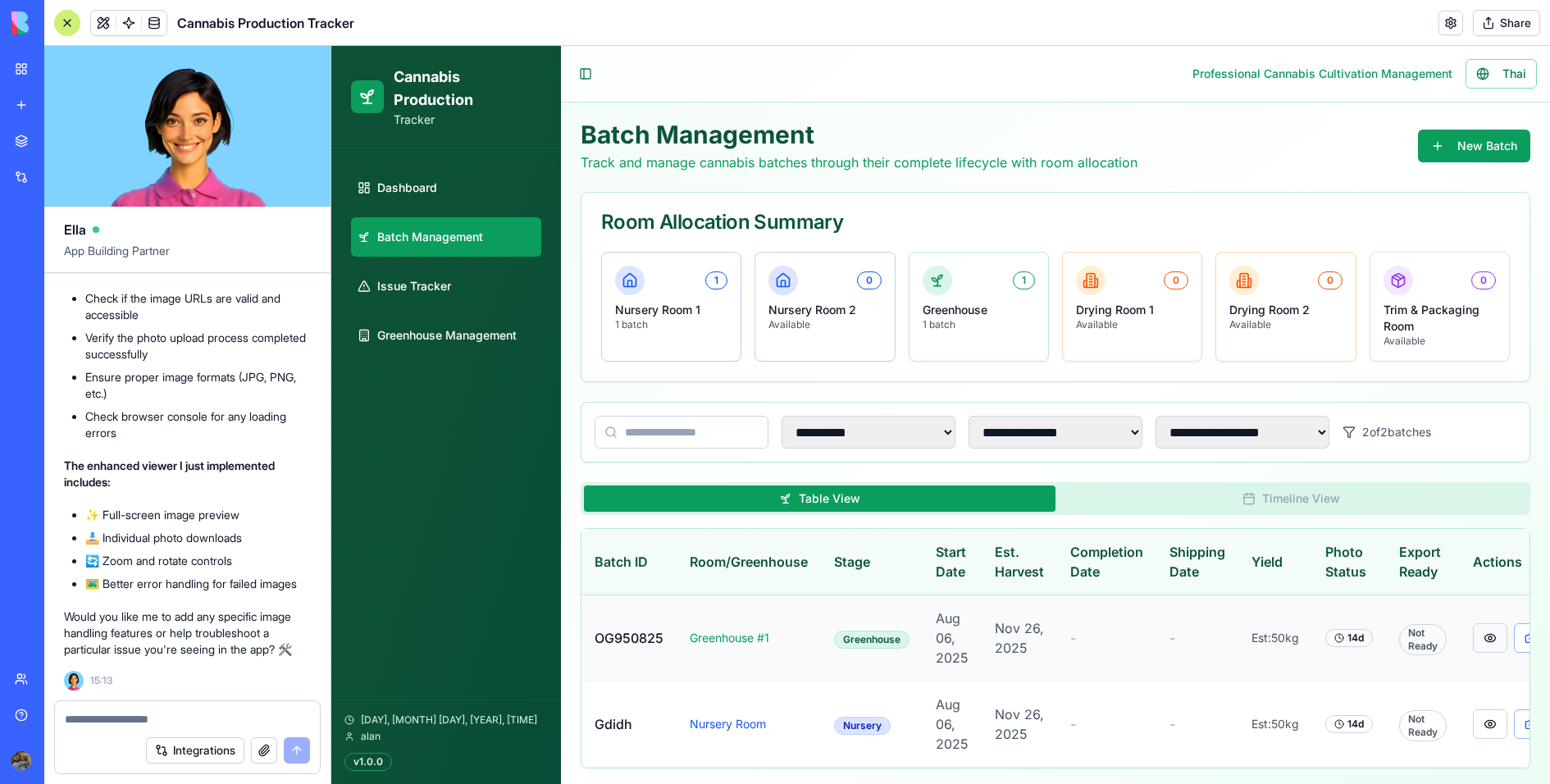 click at bounding box center [1490, 638] 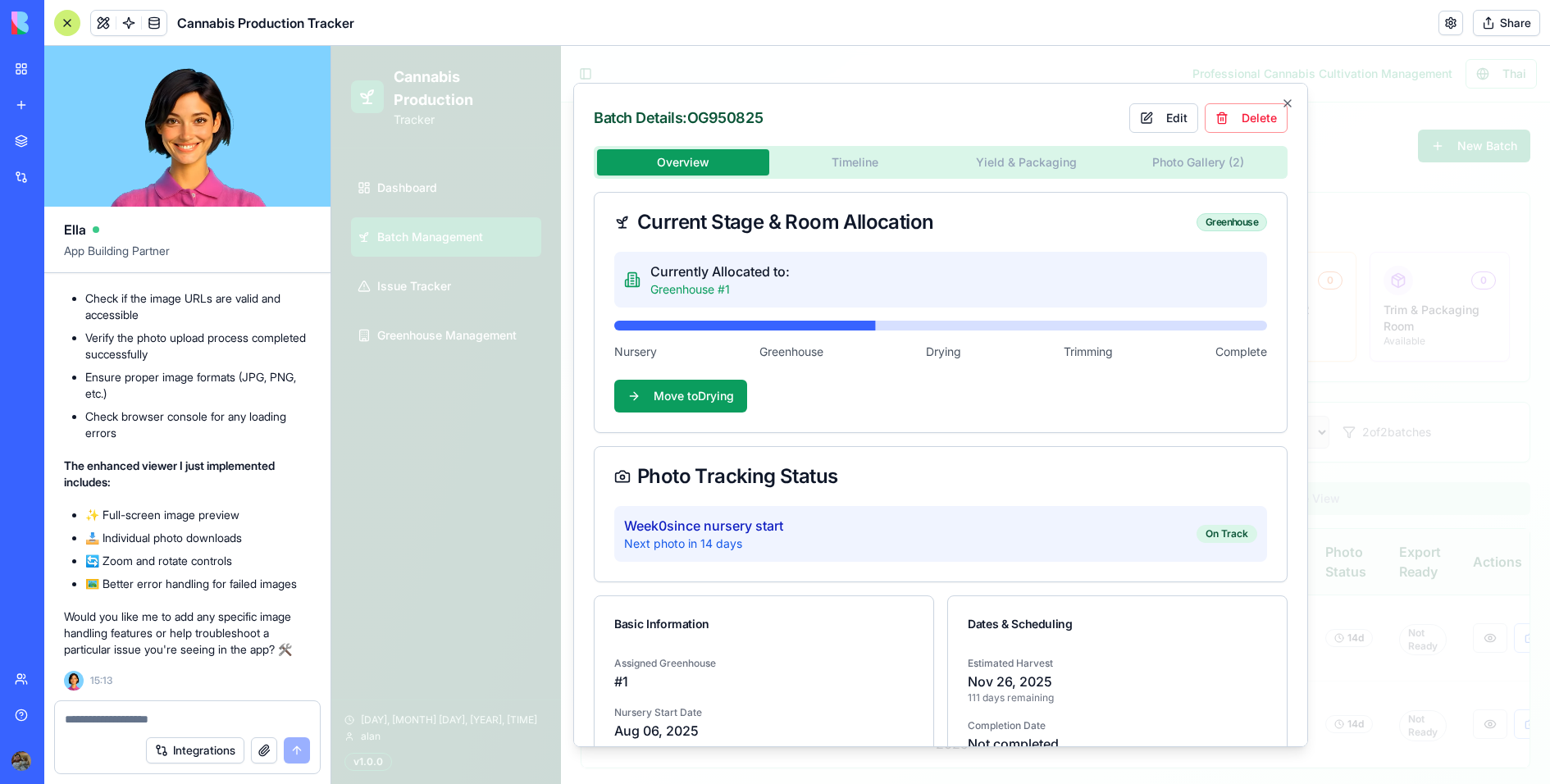 click on "Overview Timeline Yield & Packaging Photo Gallery ( 2 ) Current Stage & Room Allocation Greenhouse Currently Allocated to: Greenhouse #1 Nursery Greenhouse Drying Trimming Complete Move to  Drying Photo Tracking Status Week  0  since nursery start Next photo in 14 days On Track Basic Information Assigned Greenhouse # 1 Nursery Start Date Aug 06, 2025 Strain Not specified Dates & Scheduling Estimated Harvest Nov 26, 2025 111 days remaining Completion Date Not completed Shipping Date Not scheduled" at bounding box center (941, 485) 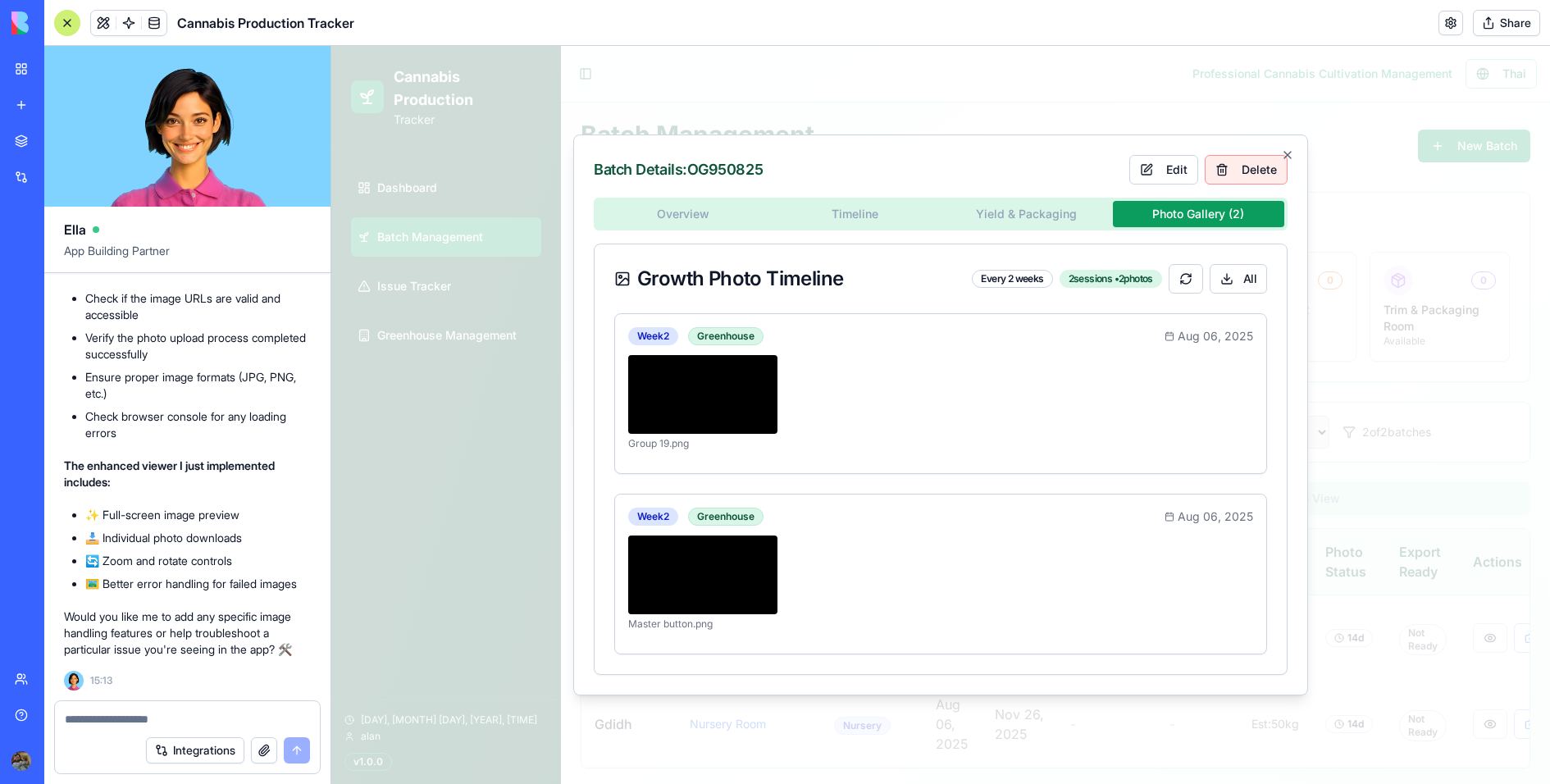 click on "Batch Details:  OG950825 Edit Delete Overview Timeline Yield & Packaging Photo Gallery ( 2 ) Growth Photo Timeline Every 2 weeks 2  sessions •  2  photos All Week  2 Greenhouse Aug 06, 2025 Group 19.png Week  2 Greenhouse Aug 06, 2025 Master button.png Close" at bounding box center [941, 415] 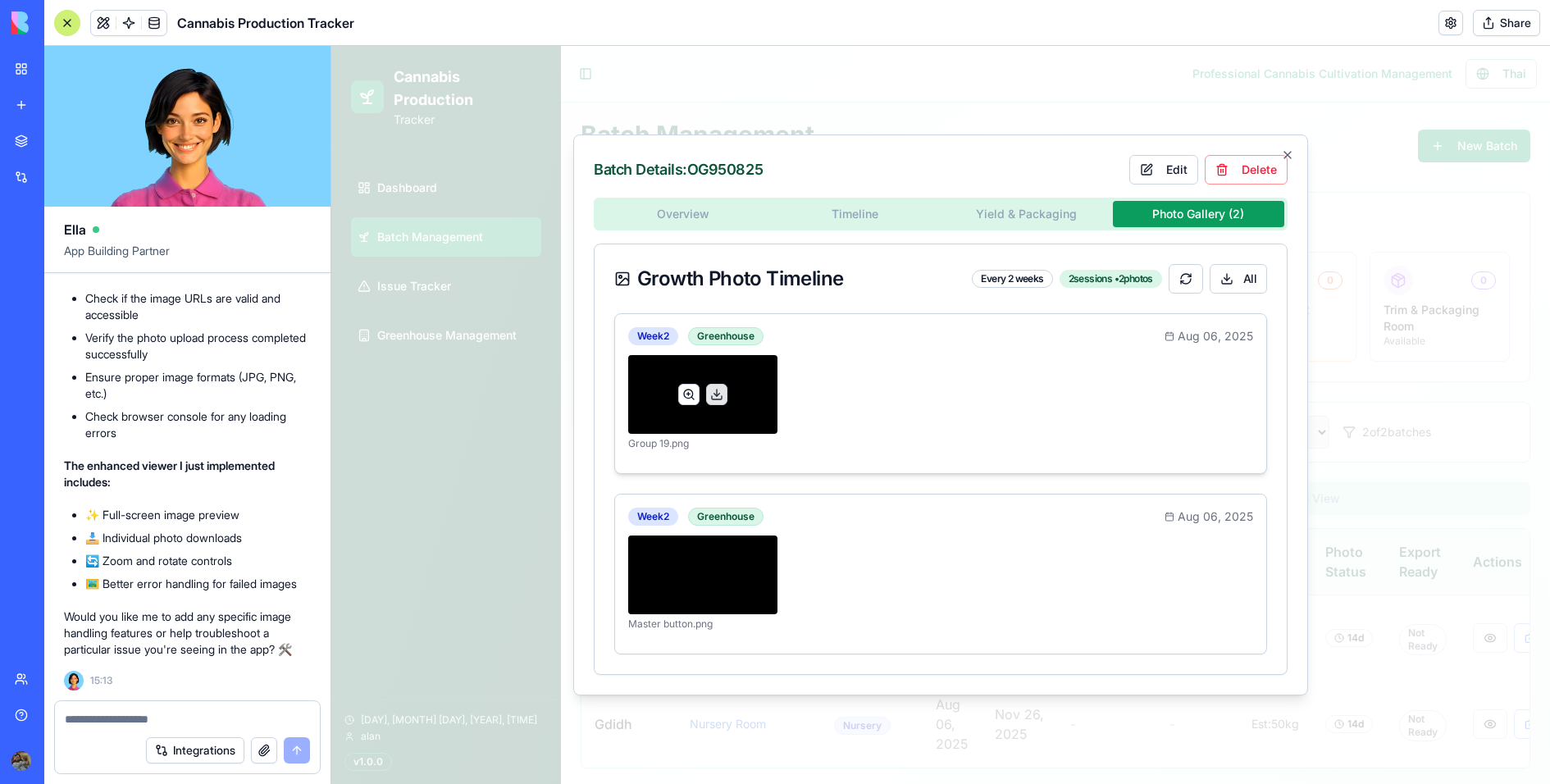 click at bounding box center (689, 394) 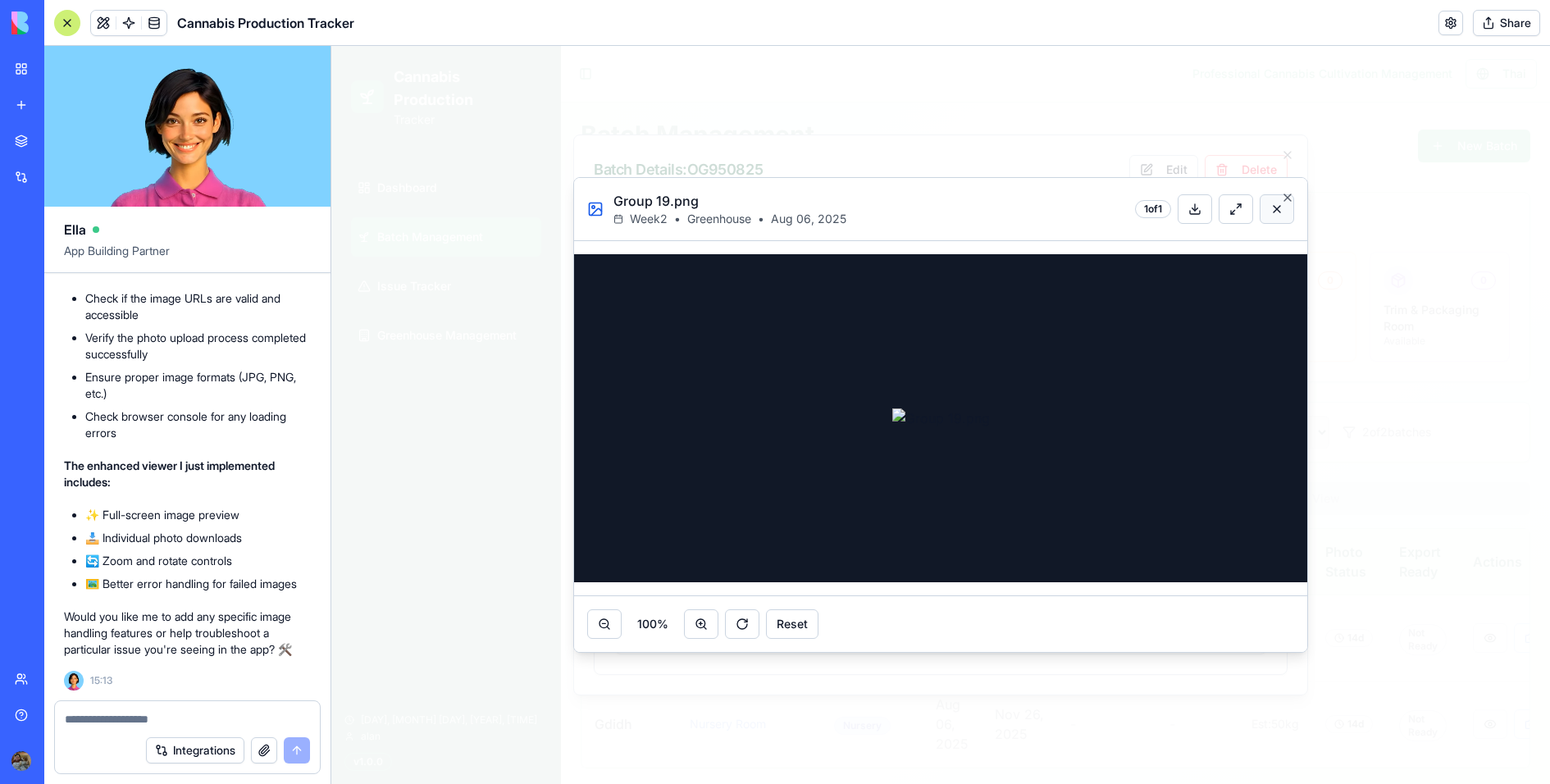 click at bounding box center [1277, 209] 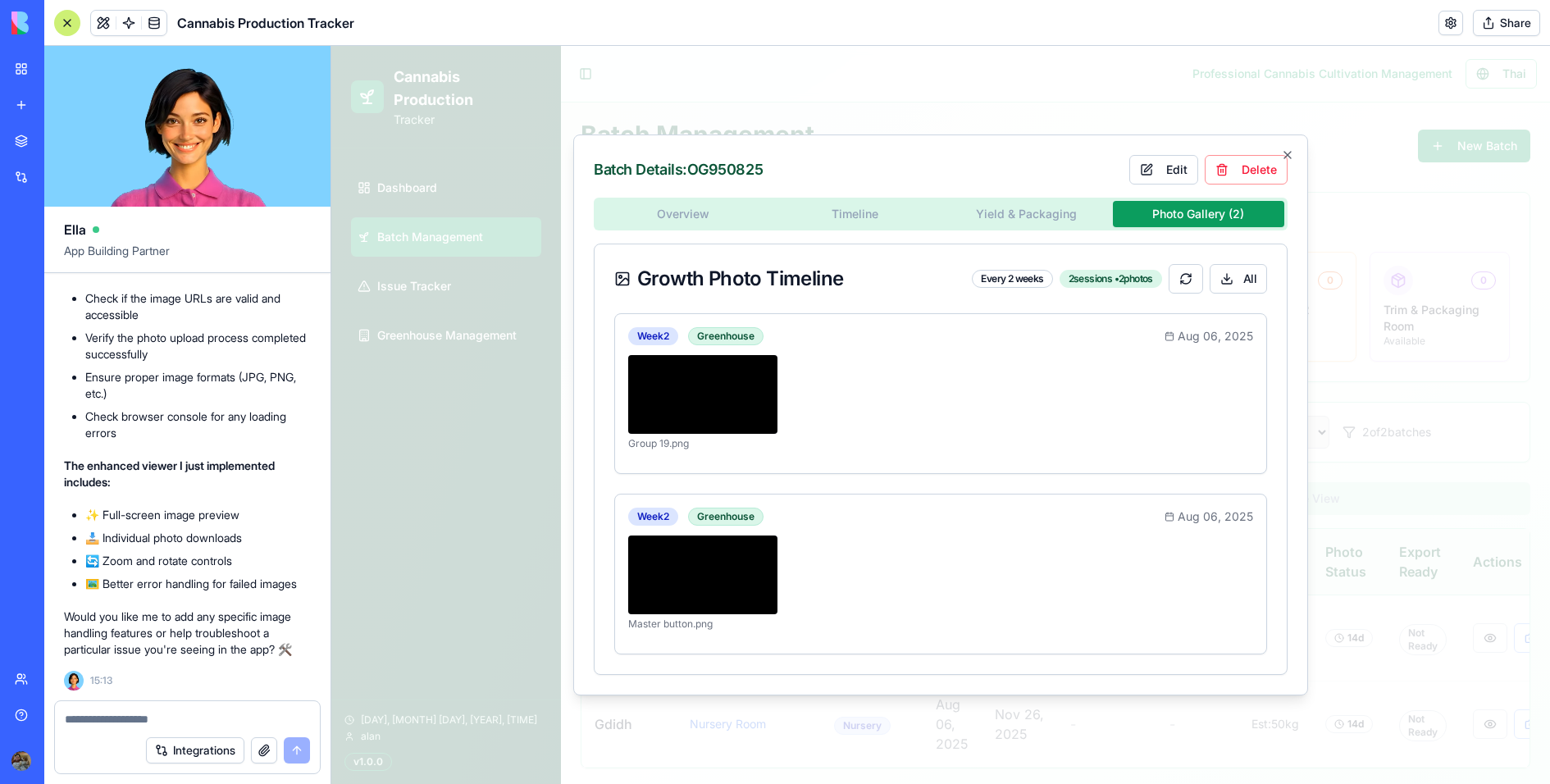 scroll, scrollTop: 22147, scrollLeft: 0, axis: vertical 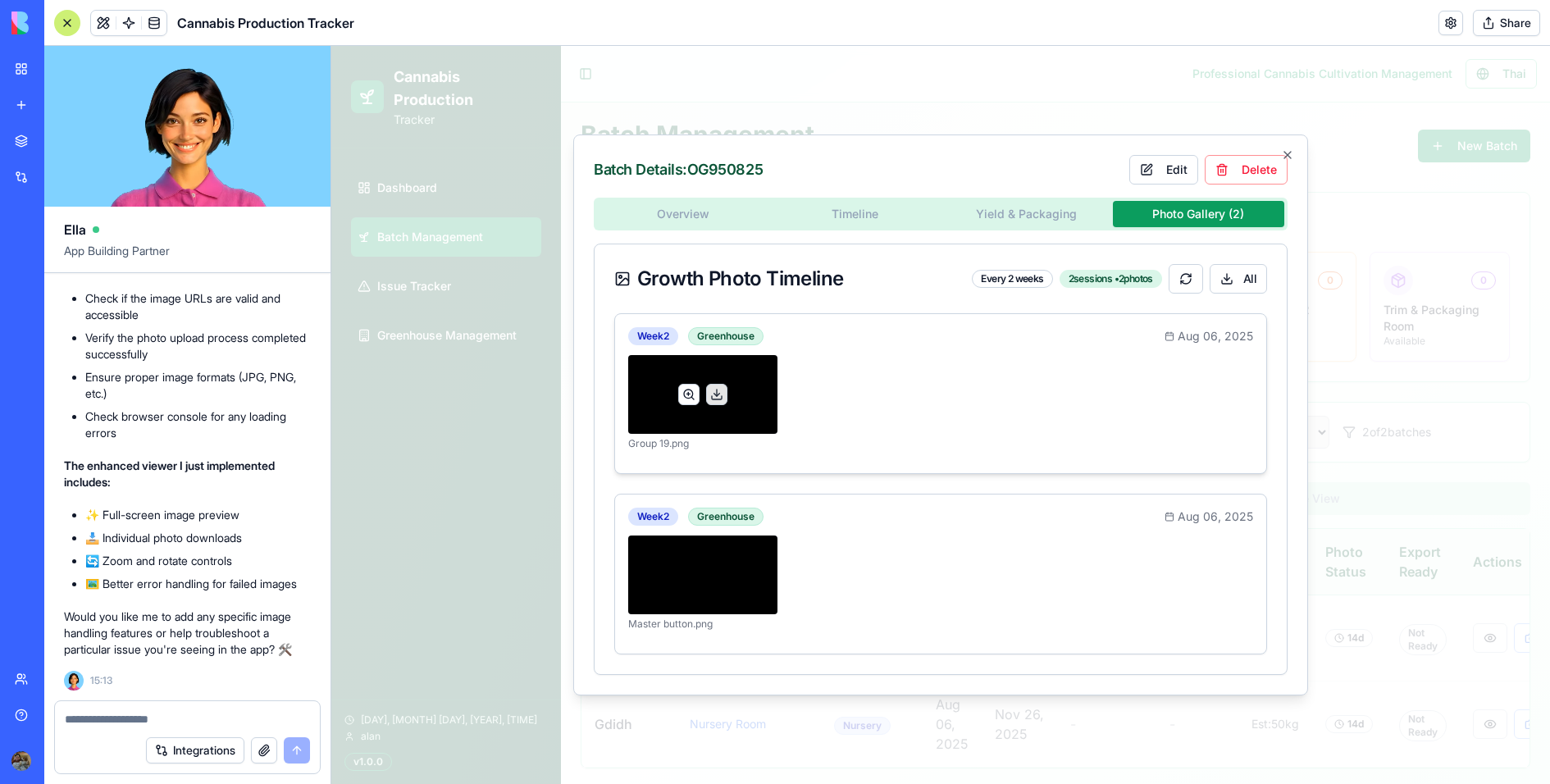 click at bounding box center (689, 394) 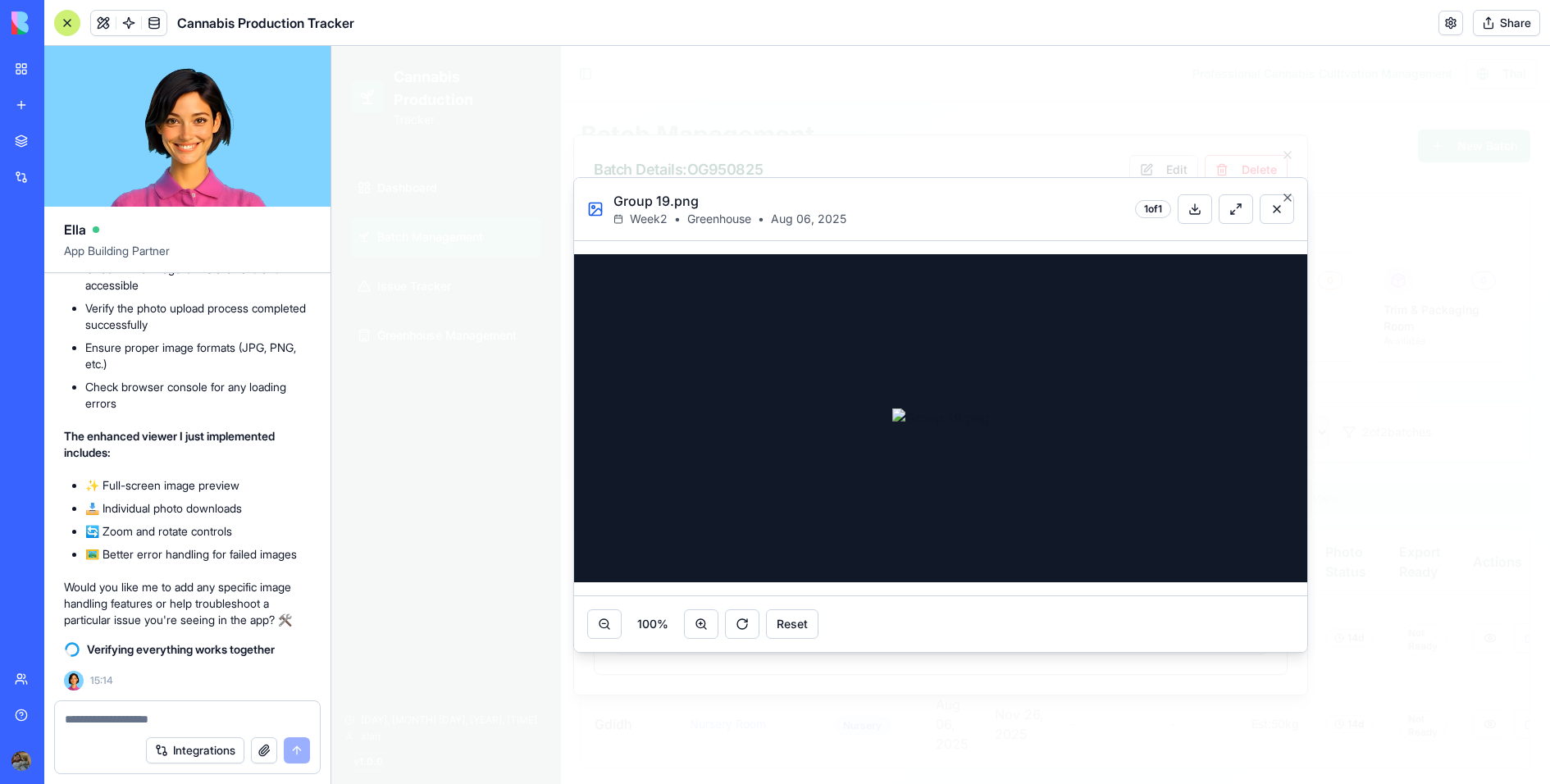 scroll, scrollTop: 22818, scrollLeft: 0, axis: vertical 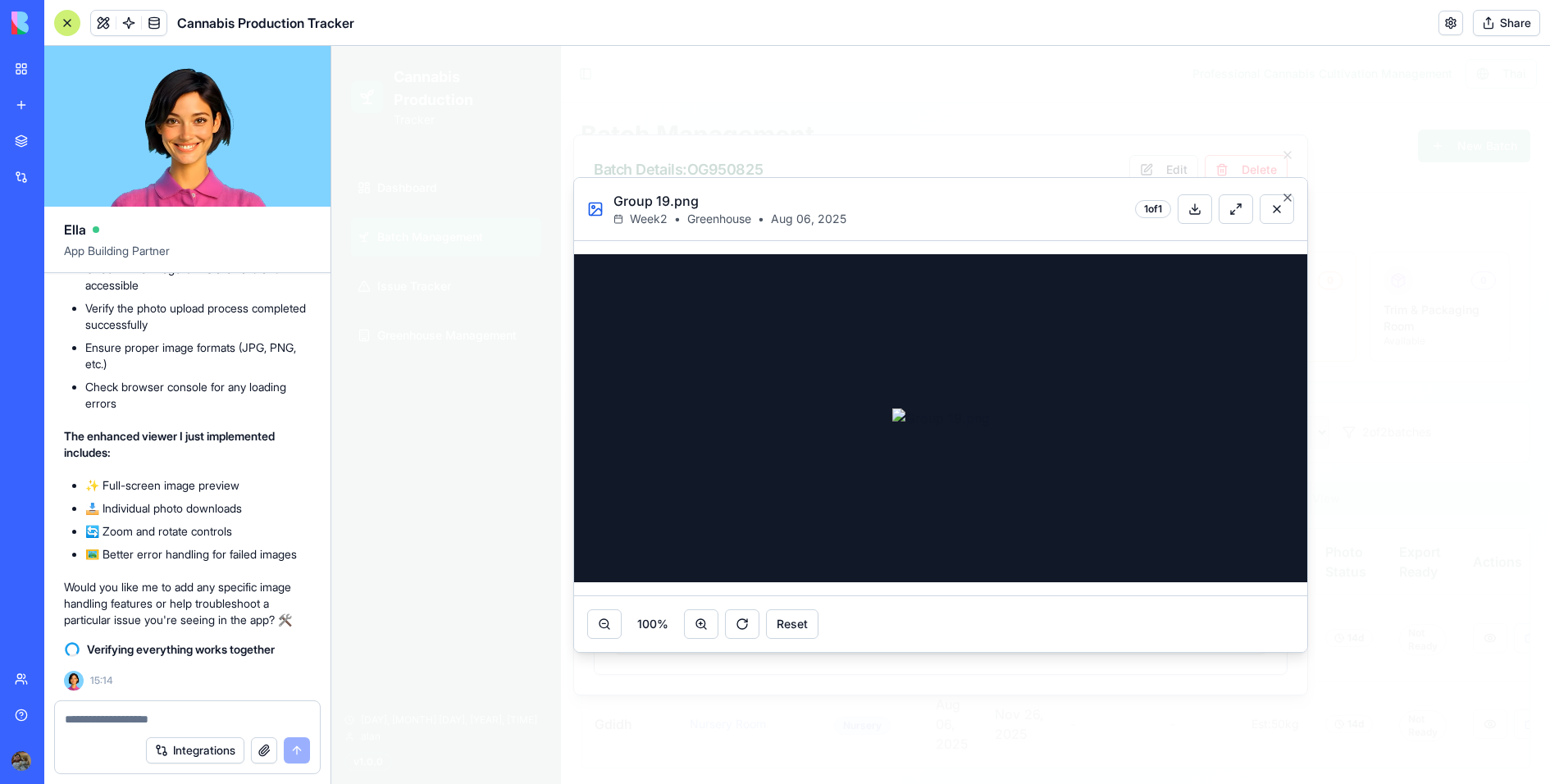 click on "Verifying everything works together" at bounding box center [187, 650] 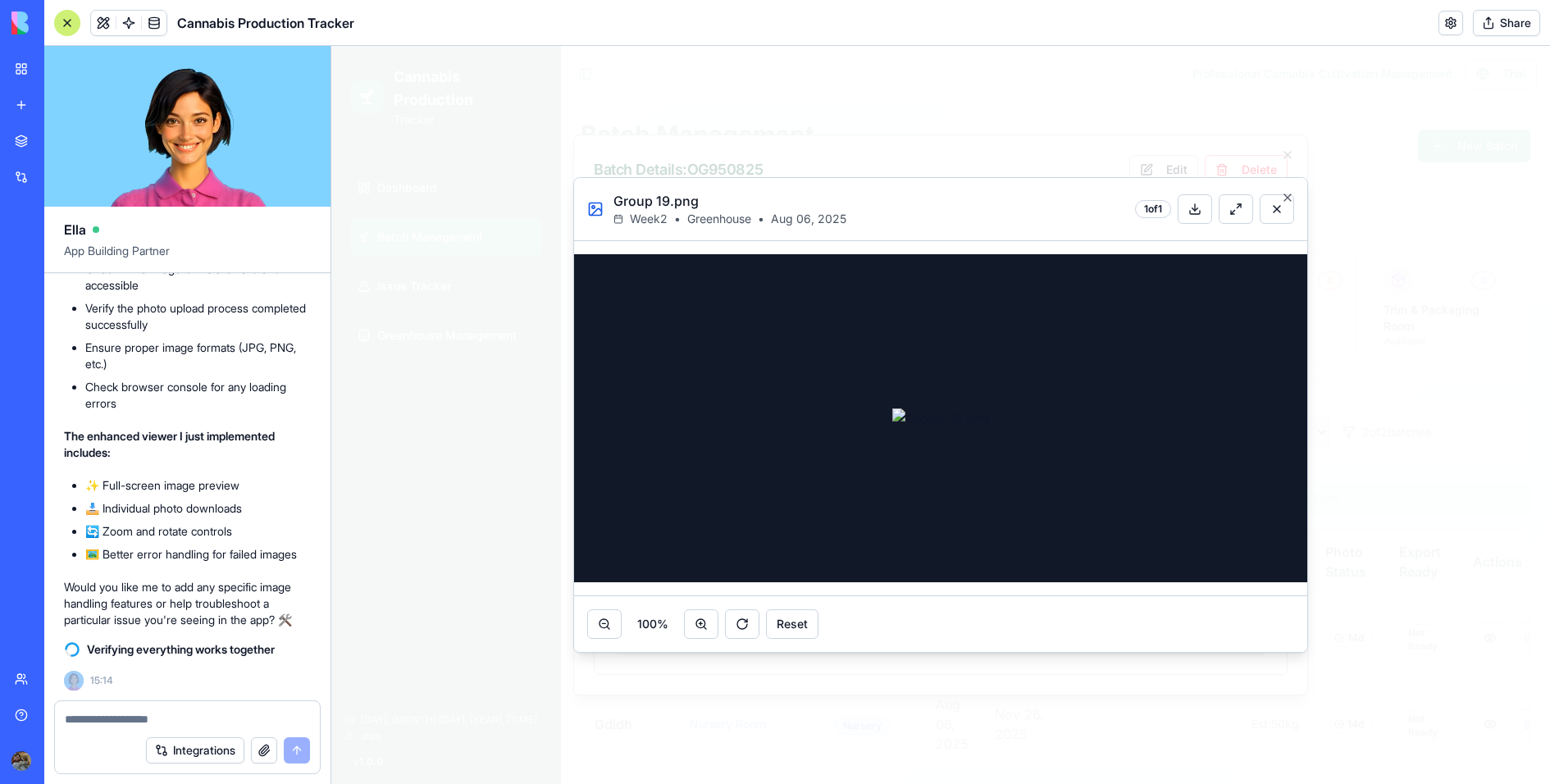 click on "Verifying everything works together" at bounding box center (187, 650) 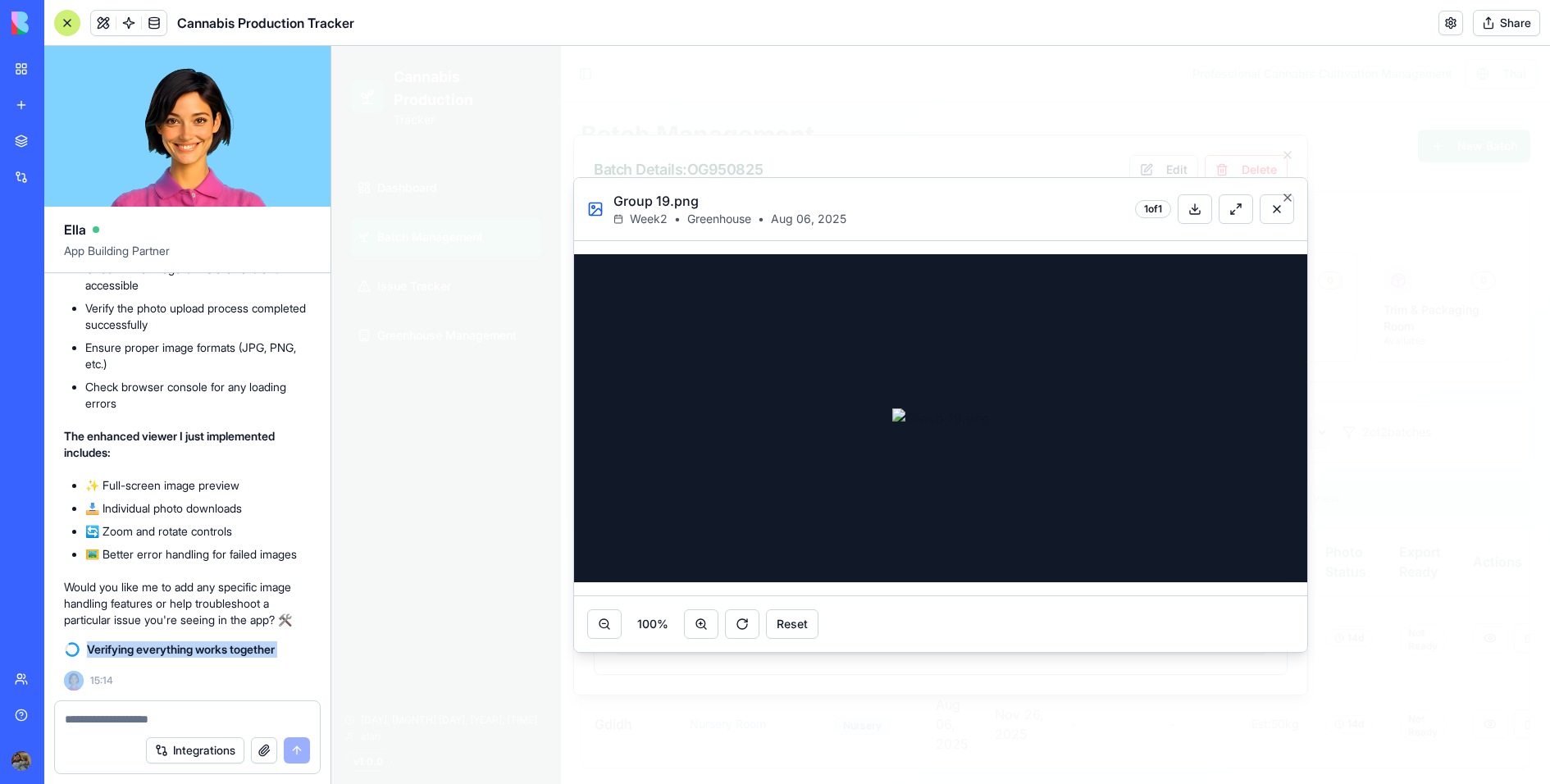 click on "Verifying everything works together" at bounding box center [187, 650] 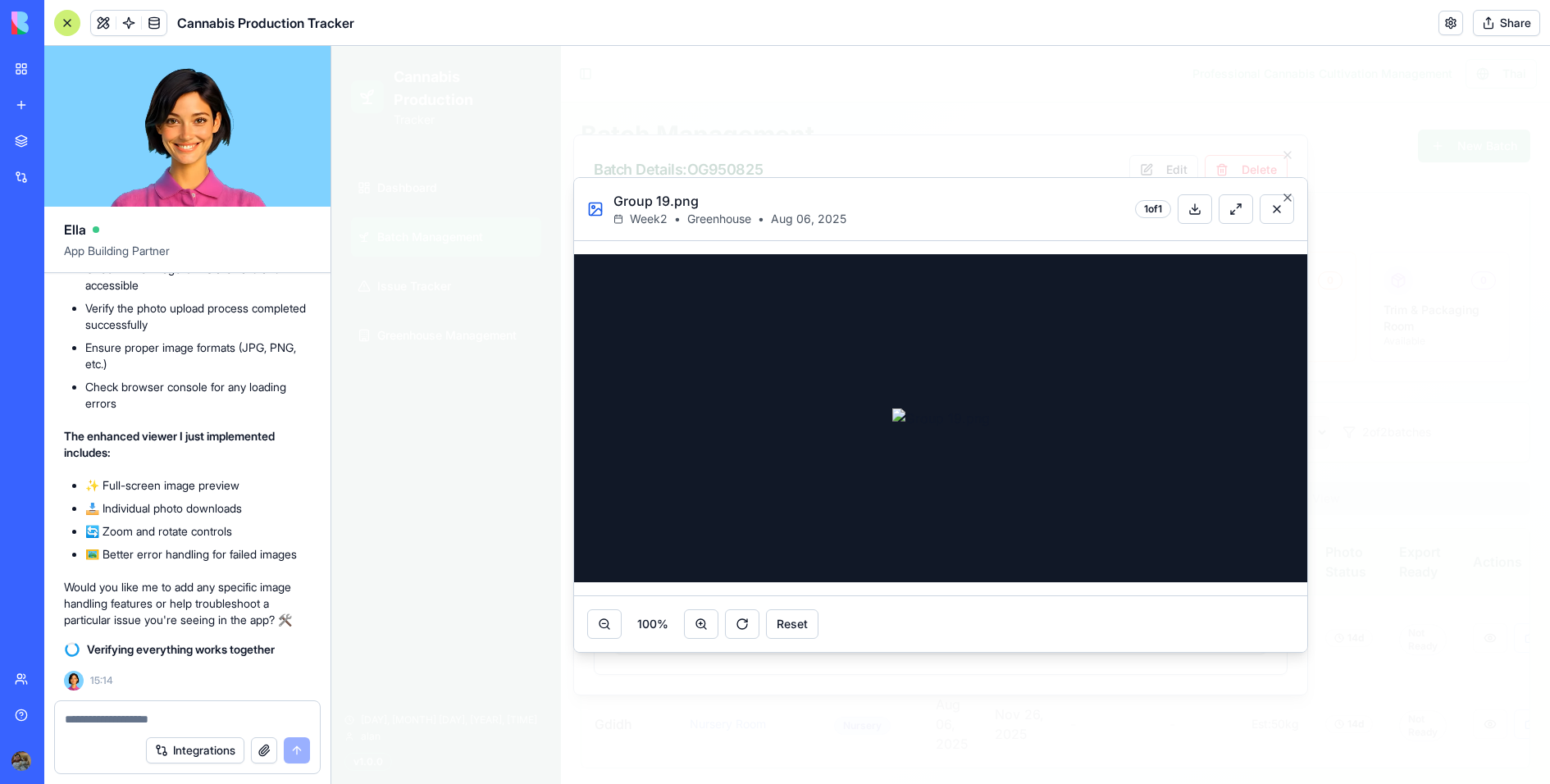 click on "Verifying everything works together" at bounding box center (187, 650) 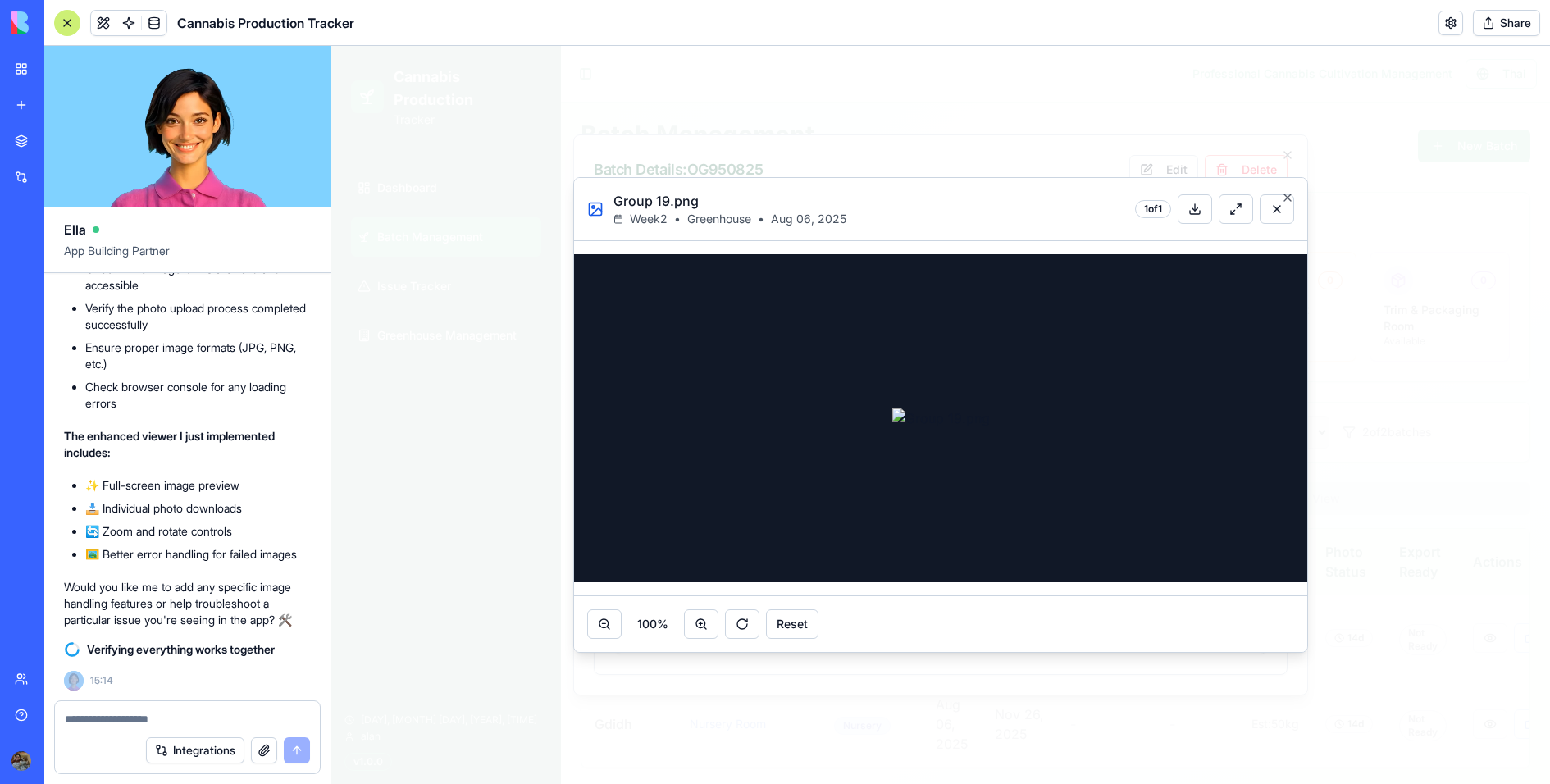 click on "Verifying everything works together" at bounding box center (187, 650) 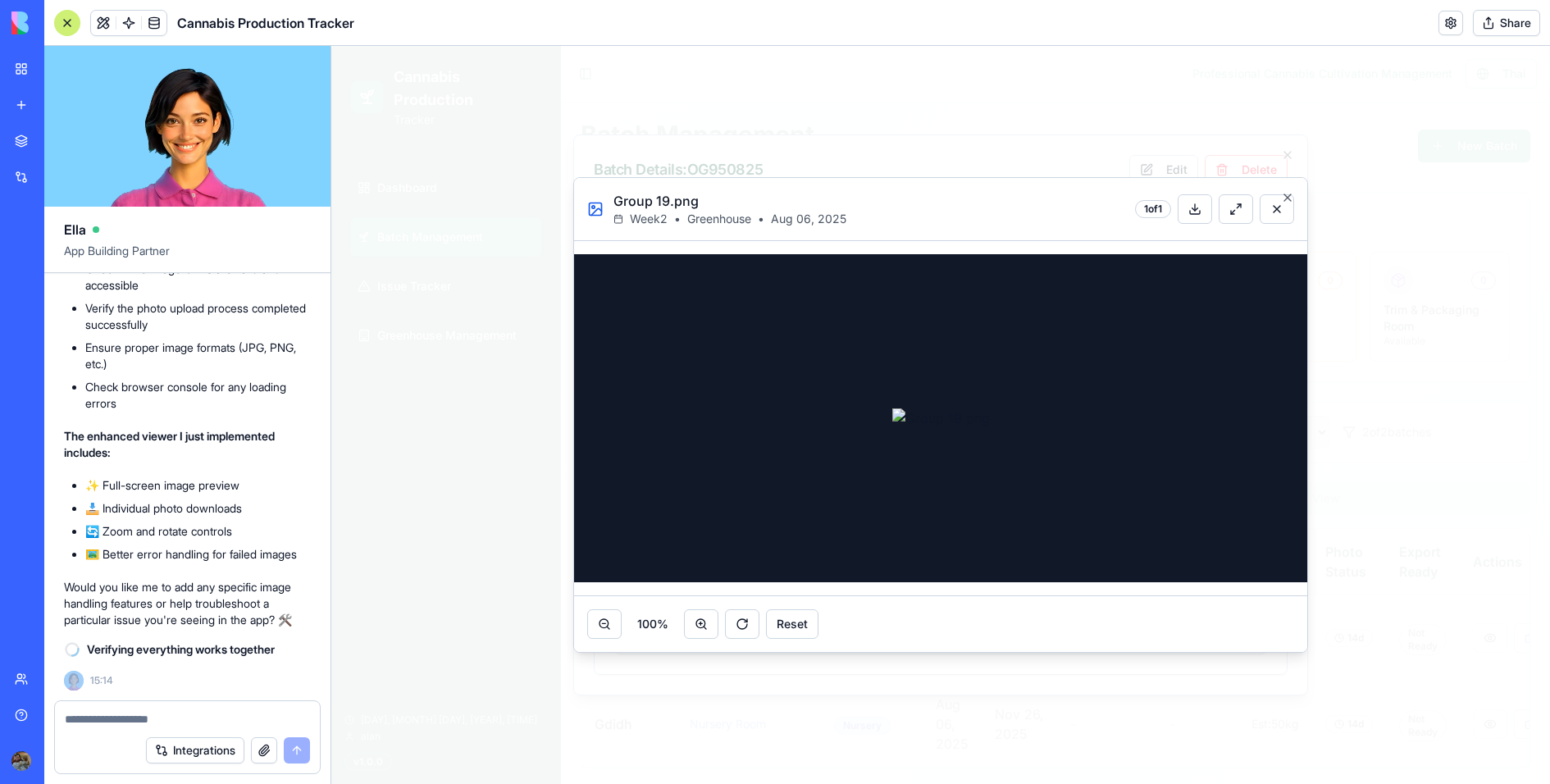 scroll, scrollTop: 22198, scrollLeft: 0, axis: vertical 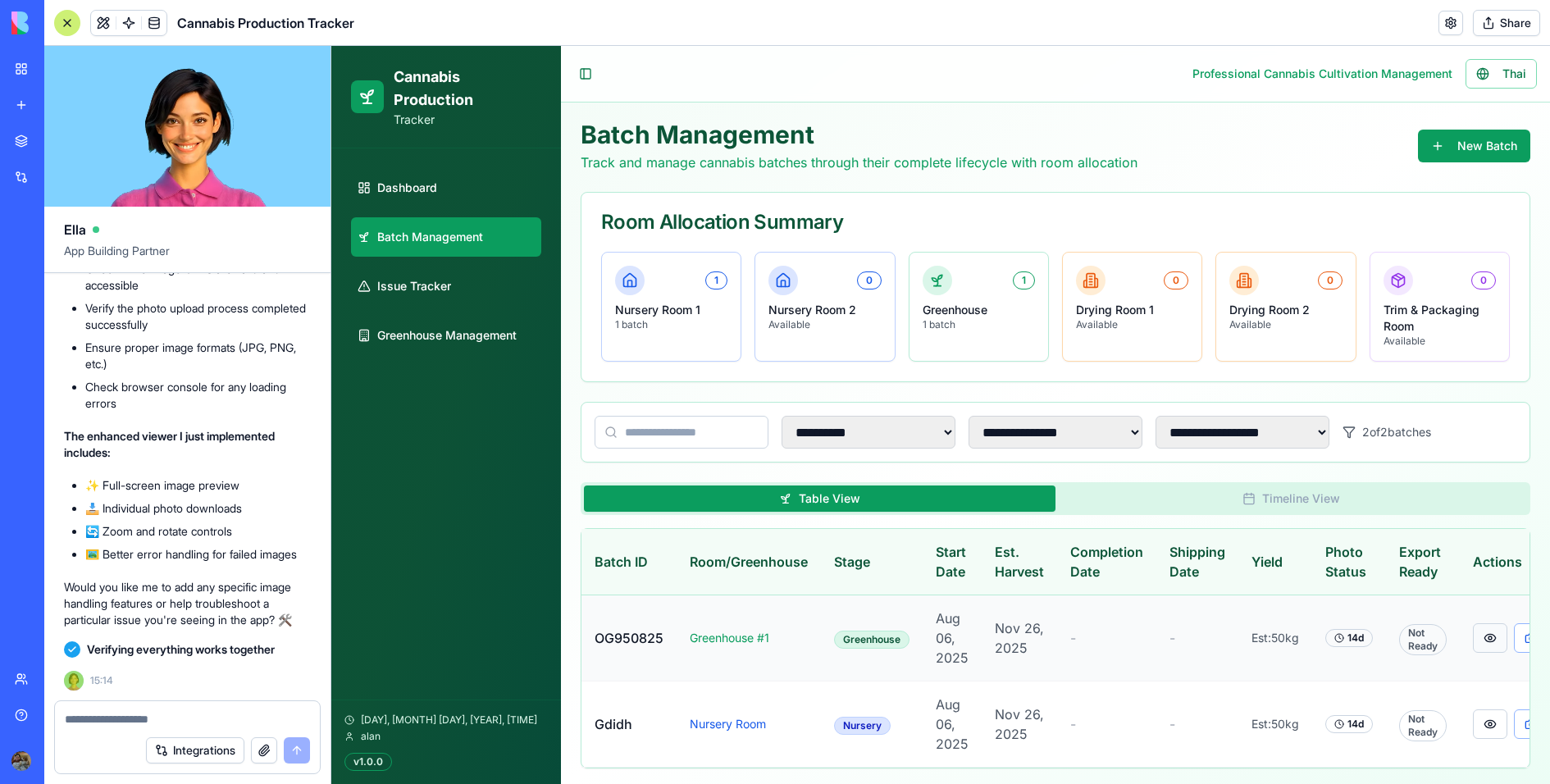 click at bounding box center (1490, 638) 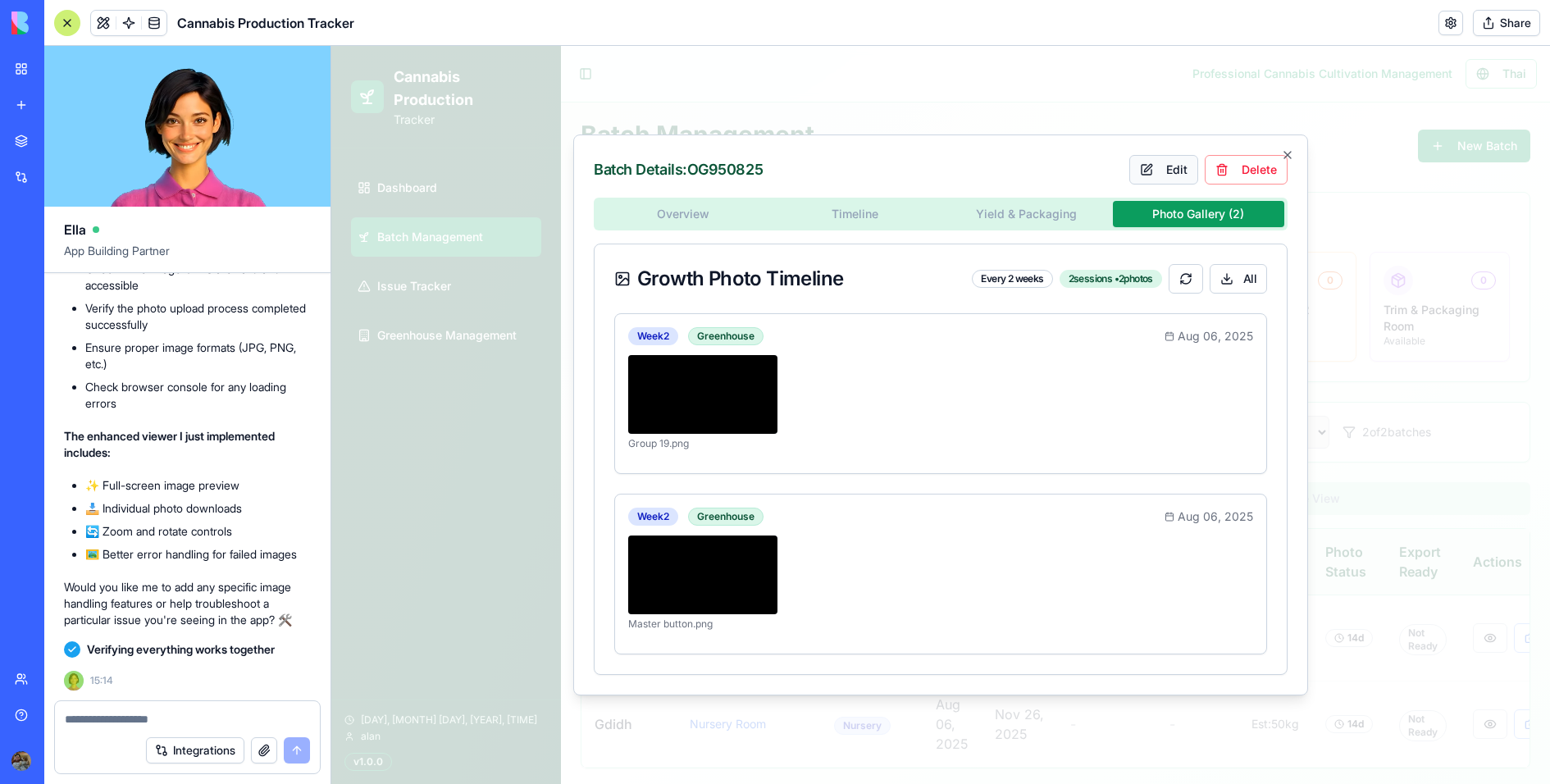 click on "Batch Details:  OG950825 Edit Delete Overview Timeline Yield & Packaging Photo Gallery ( 2 ) Growth Photo Timeline Every 2 weeks 2  sessions •  2  photos All Week  2 Greenhouse Aug 06, 2025 1 / 1 Group 19.png Week  2 Greenhouse Aug 06, 2025 1 / 1 Master button.png Close" at bounding box center [941, 415] 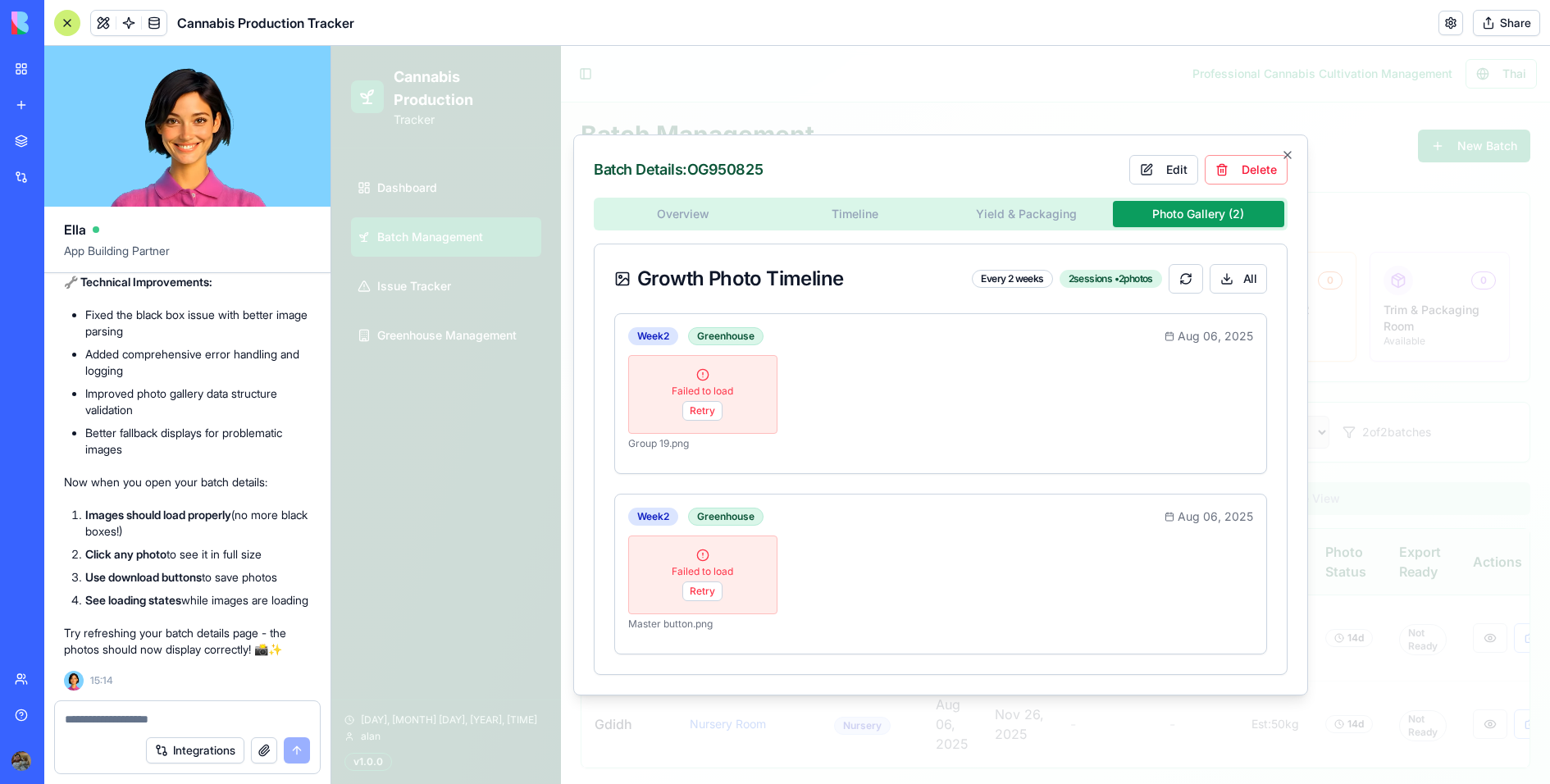 scroll, scrollTop: 23540, scrollLeft: 0, axis: vertical 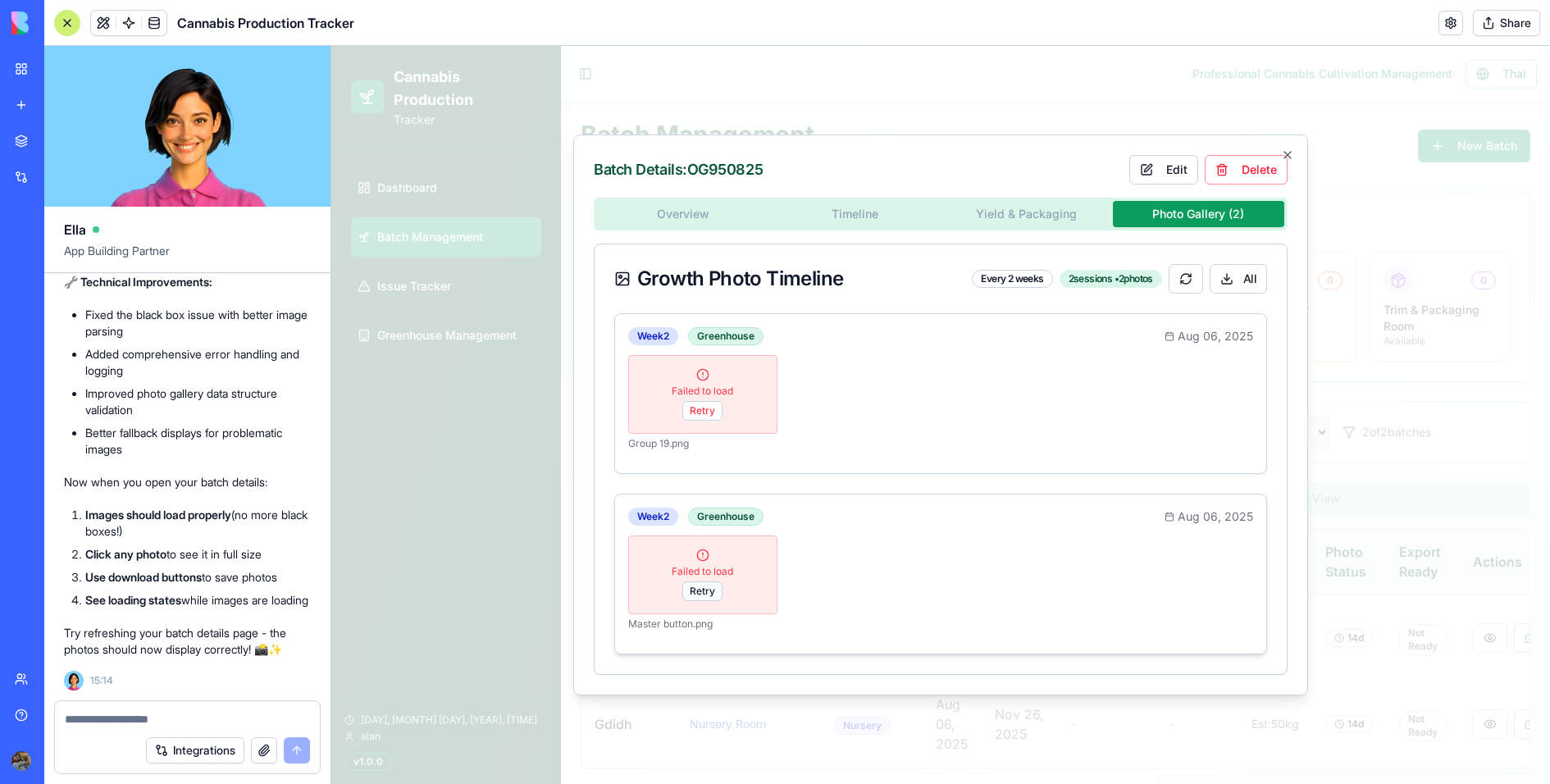 click on "Retry" at bounding box center [702, 591] 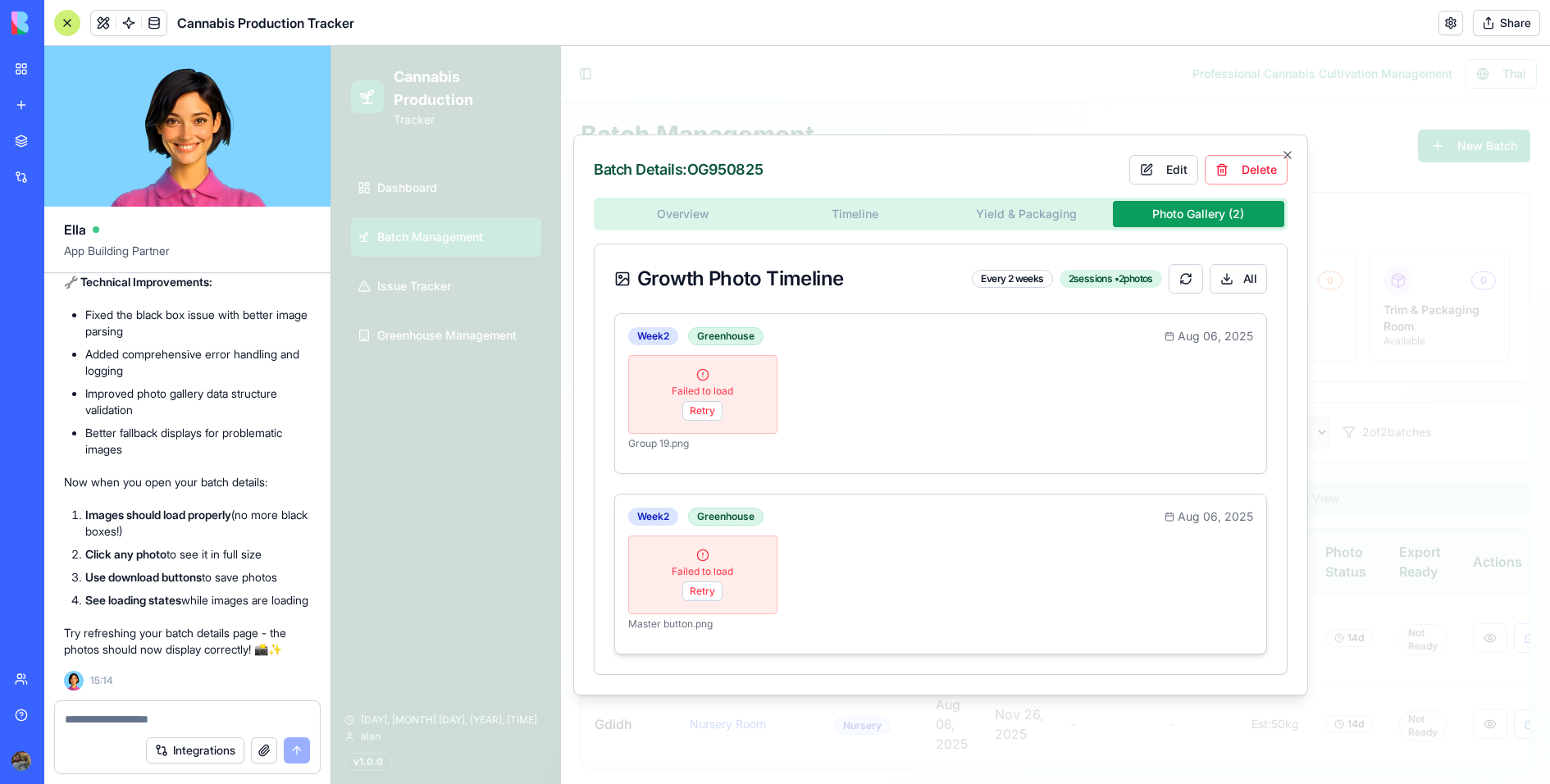 click on "Failed to load" at bounding box center [702, 572] 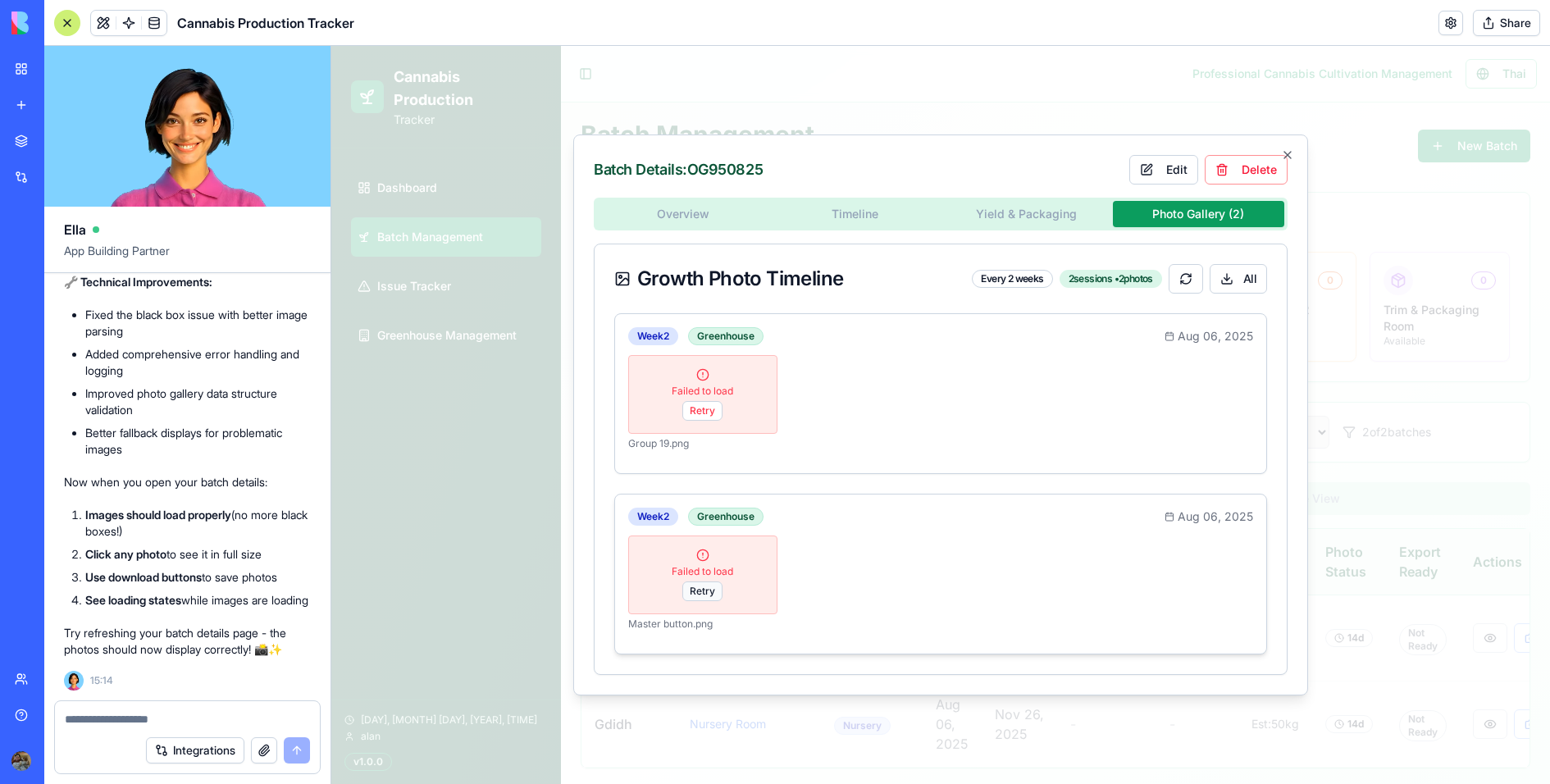 click on "Retry" at bounding box center [702, 591] 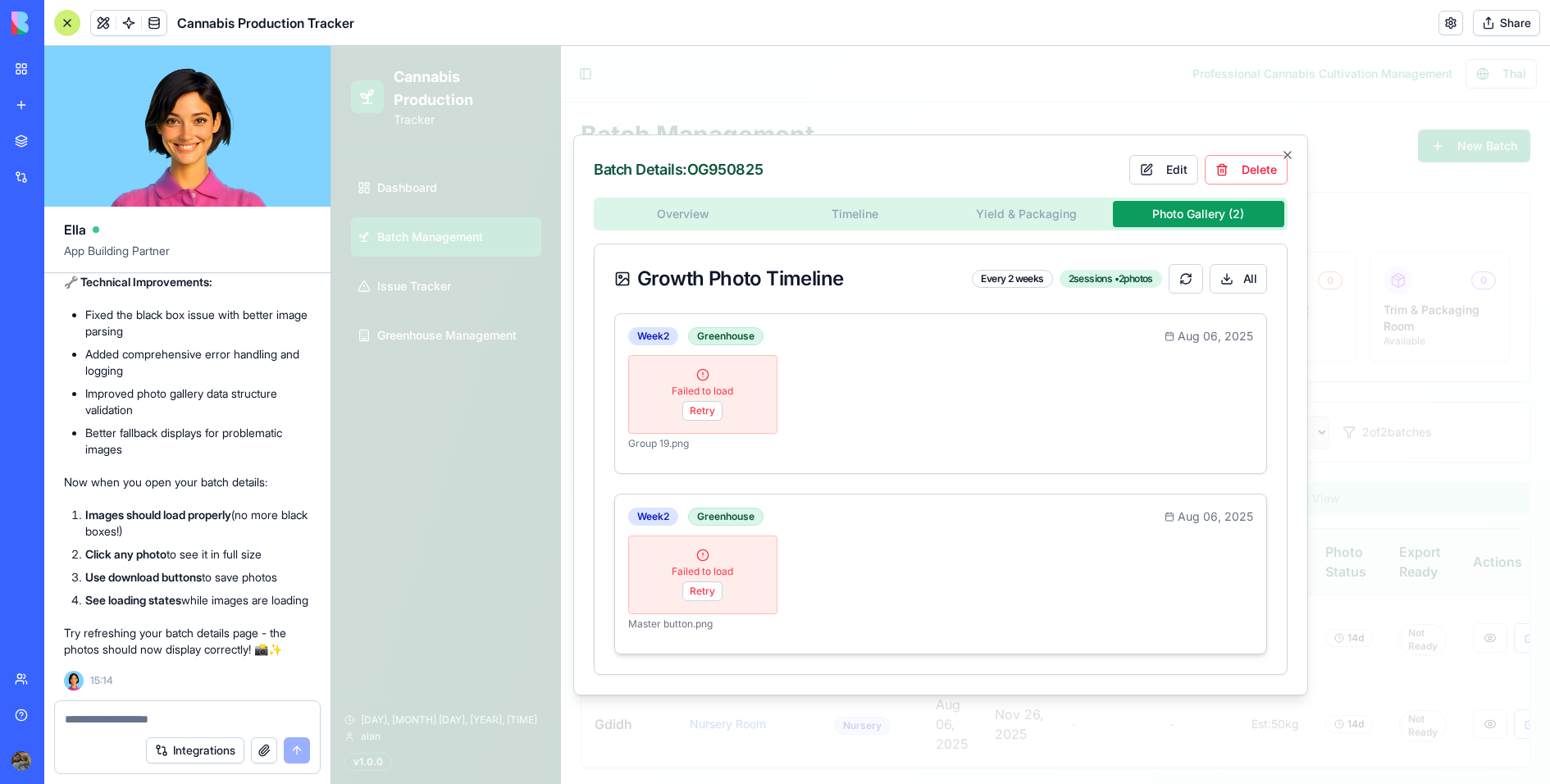 click on "Failed to load Retry" at bounding box center (703, 575) 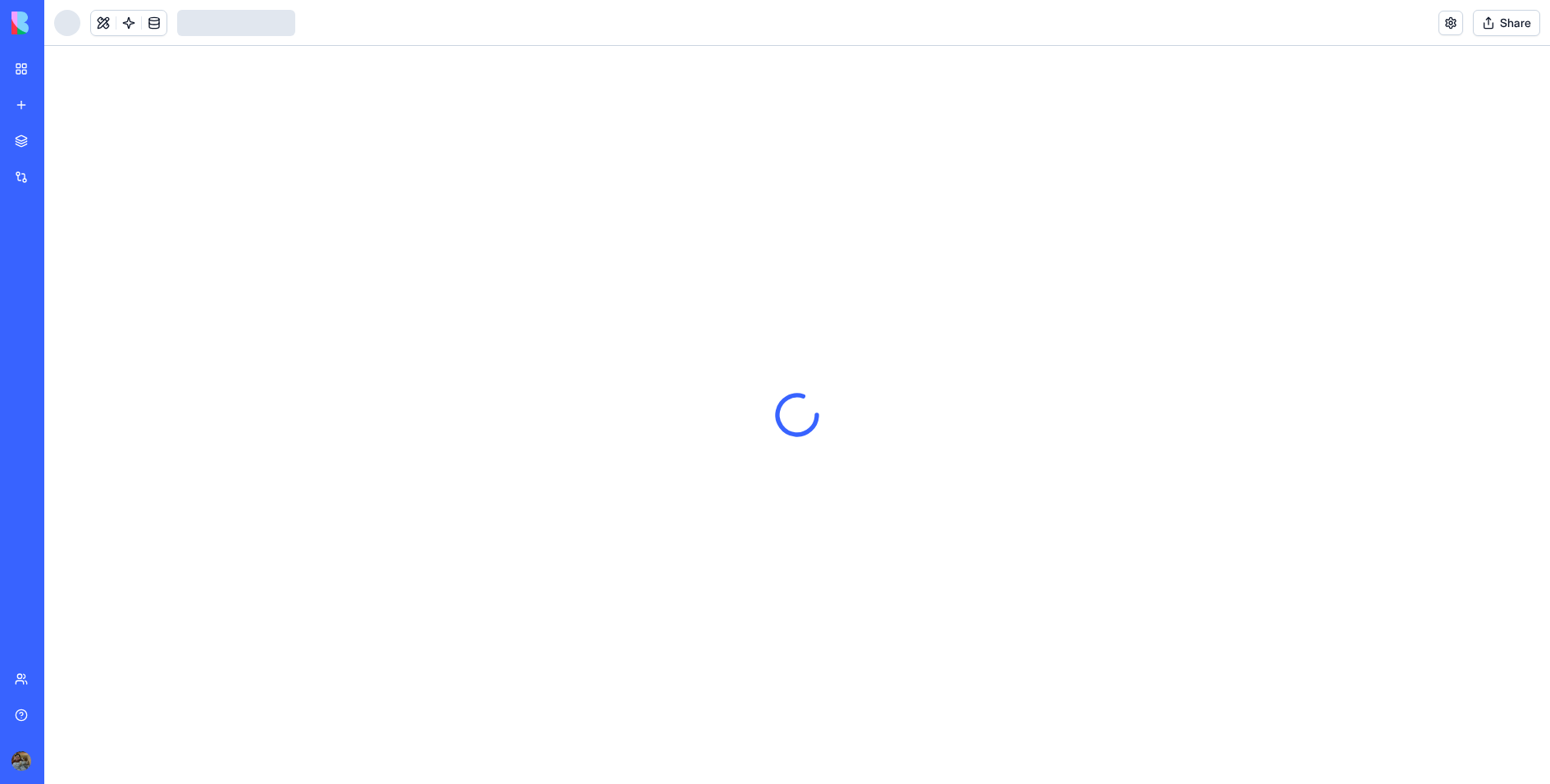 scroll, scrollTop: 0, scrollLeft: 0, axis: both 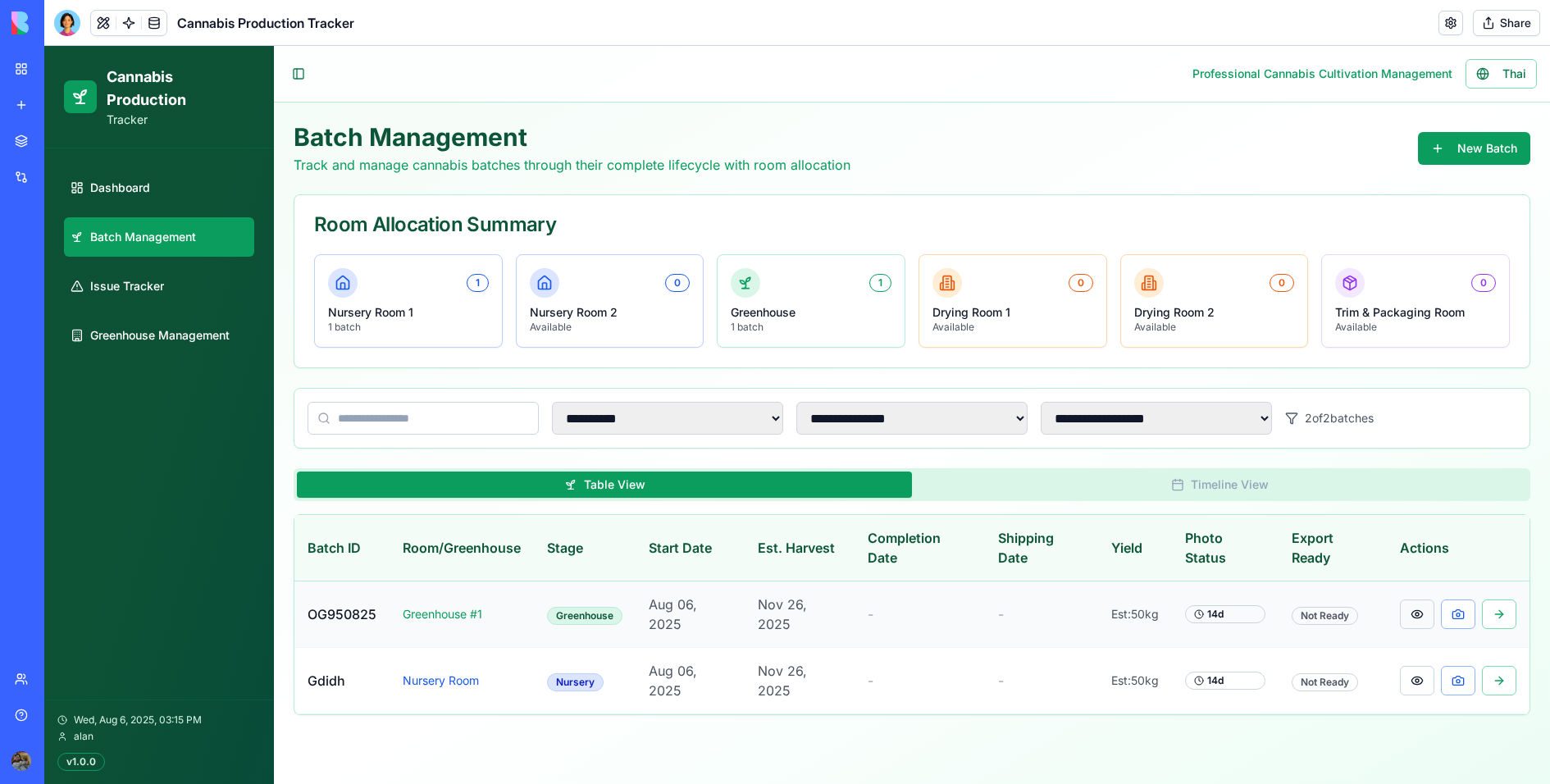 click at bounding box center [1417, 614] 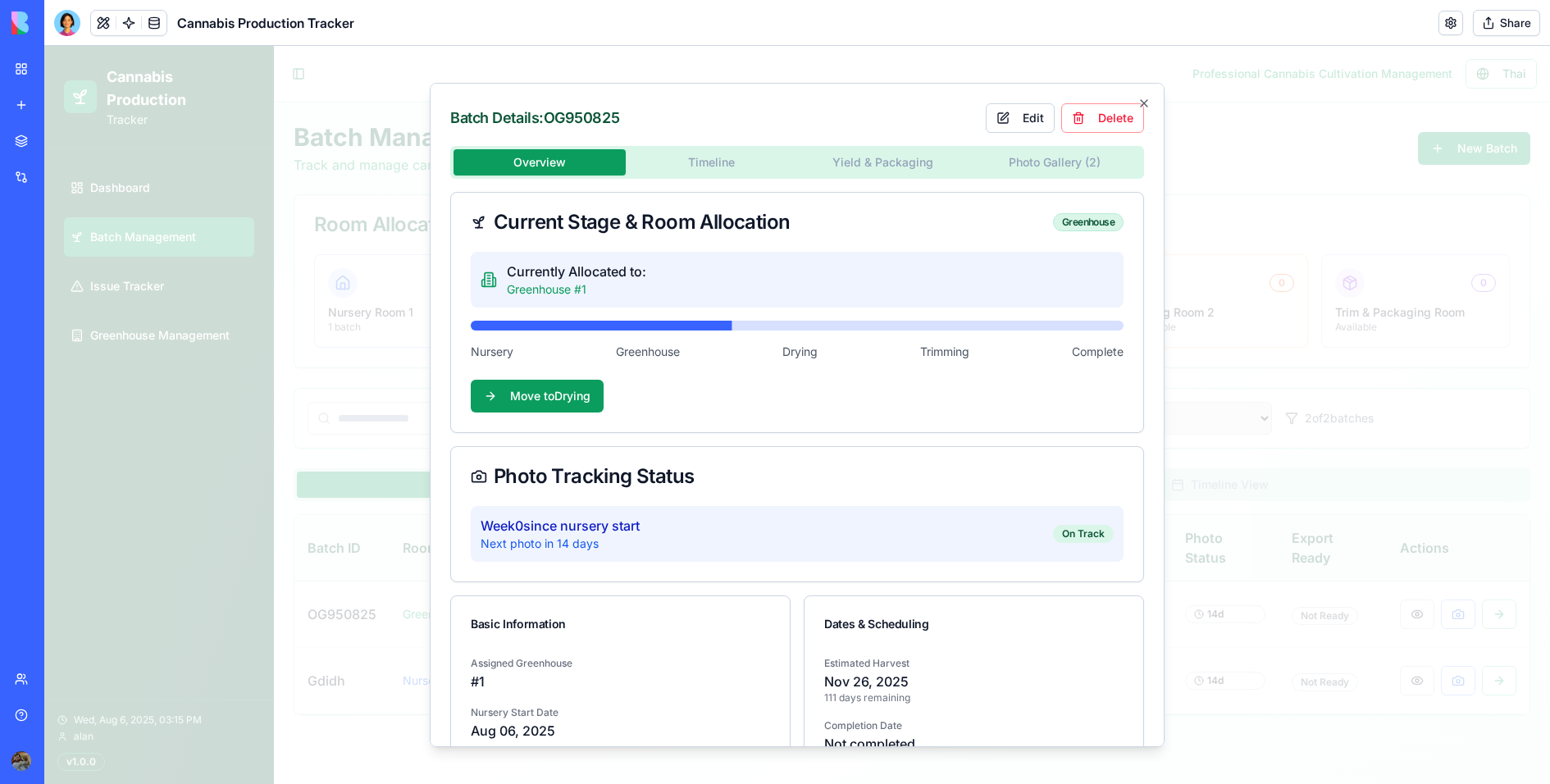 click on "Batch Details:  OG950825 Edit Delete Overview Timeline Yield & Packaging Photo Gallery ( 2 ) Current Stage & Room Allocation Greenhouse Currently Allocated to: Greenhouse #1 Nursery Greenhouse Drying Trimming Complete Move to  Drying Photo Tracking Status Week  0  since nursery start Next photo in 14 days On Track Basic Information Assigned Greenhouse # 1 Nursery Start Date [DATE] Strain Not specified Dates & Scheduling Estimated Harvest [DATE] 111 days remaining Completion Date Not completed Shipping Date Not scheduled Close" at bounding box center (797, 415) 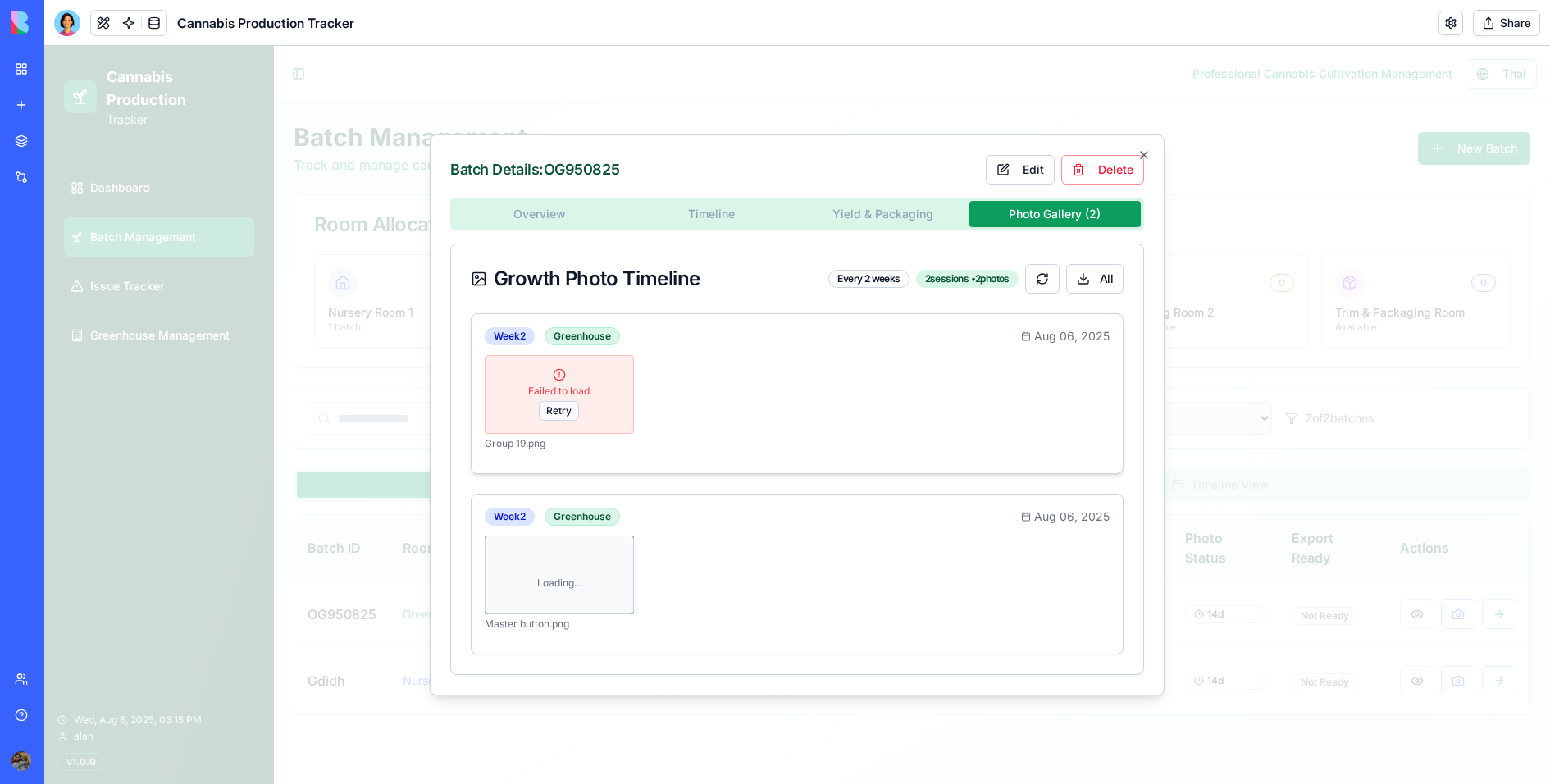 click on "Retry" at bounding box center [558, 411] 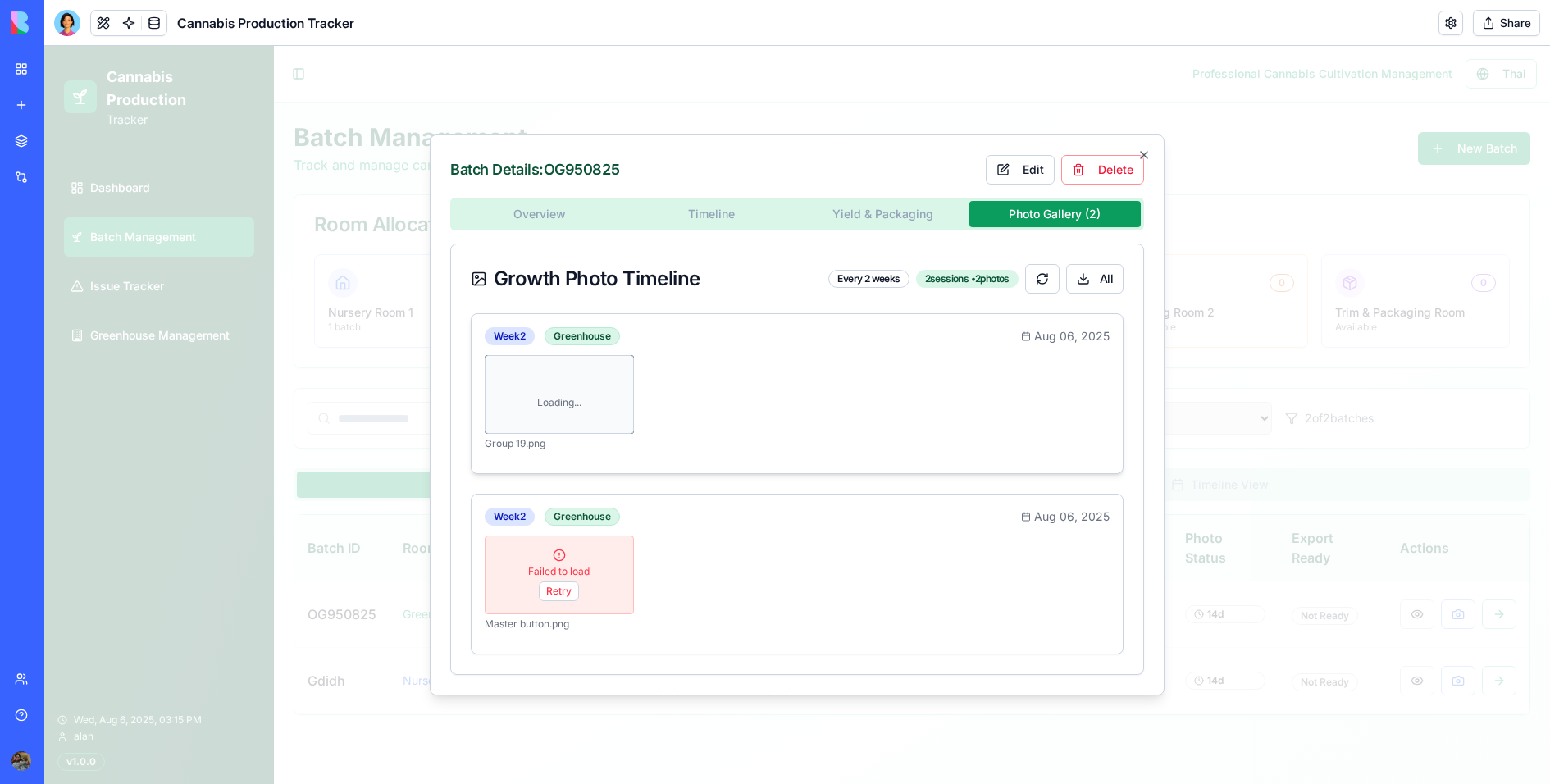 click on "Loading..." at bounding box center (559, 403) 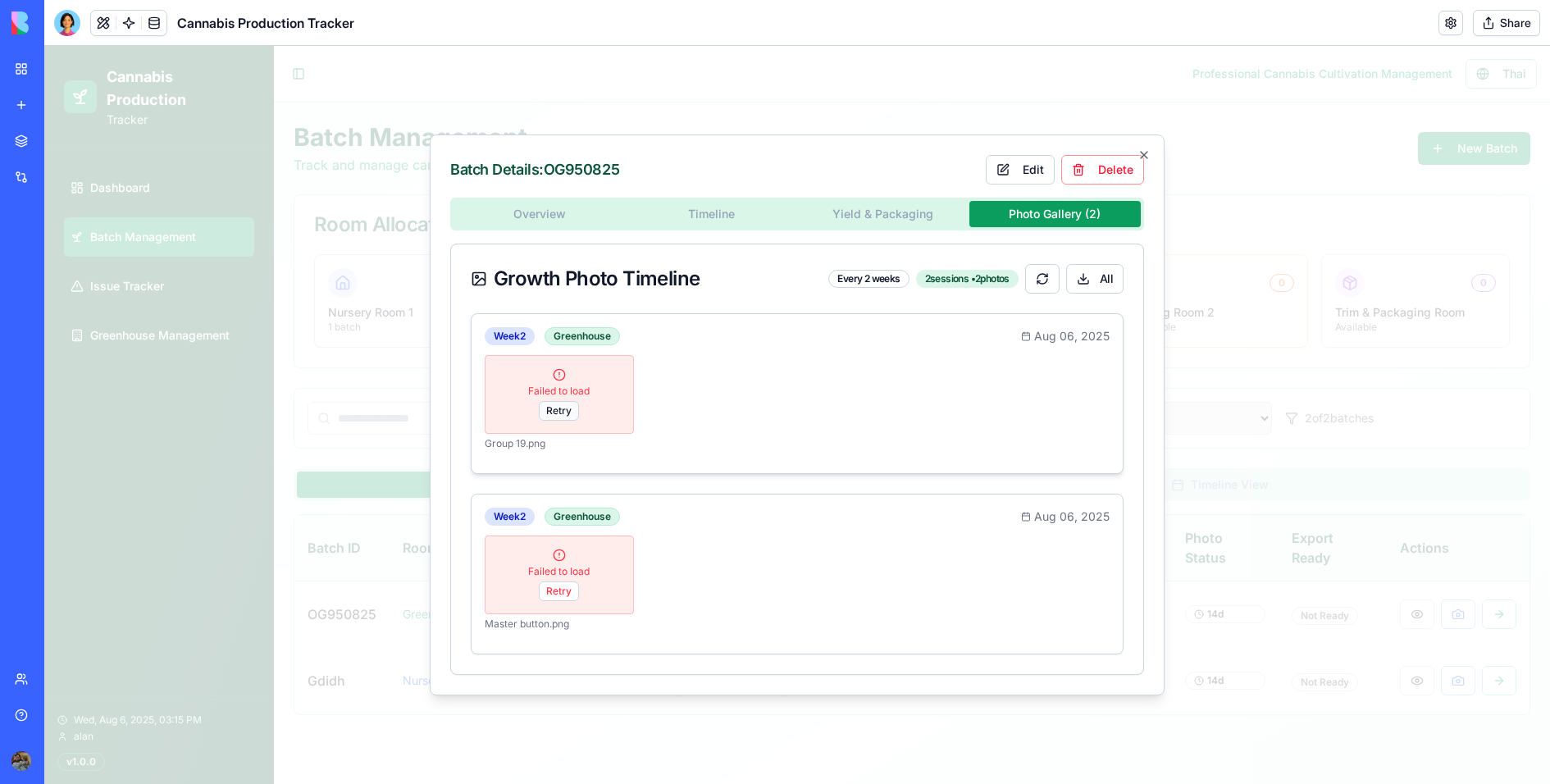 click on "Retry" at bounding box center (558, 411) 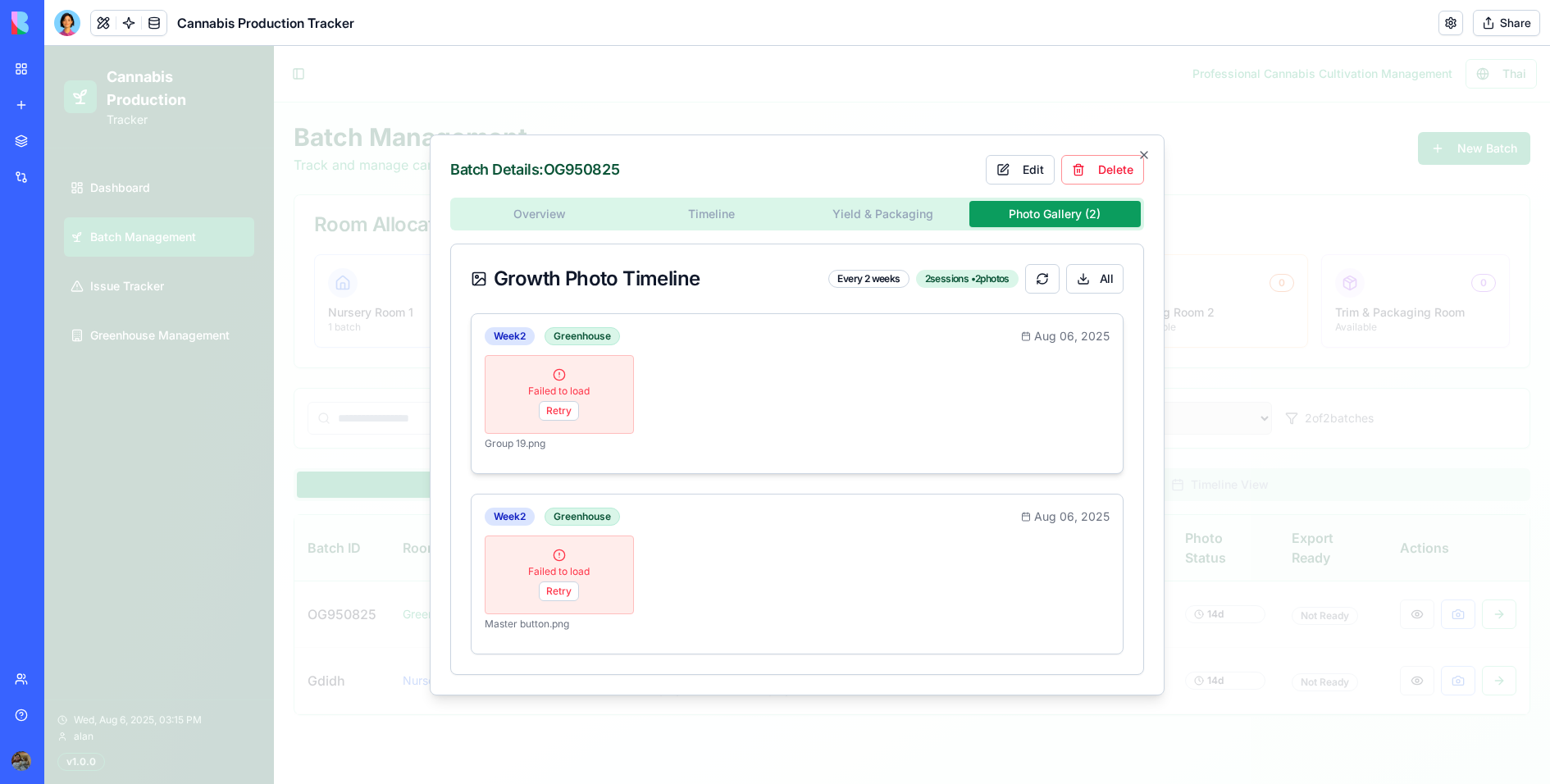click on "Retry" at bounding box center (558, 411) 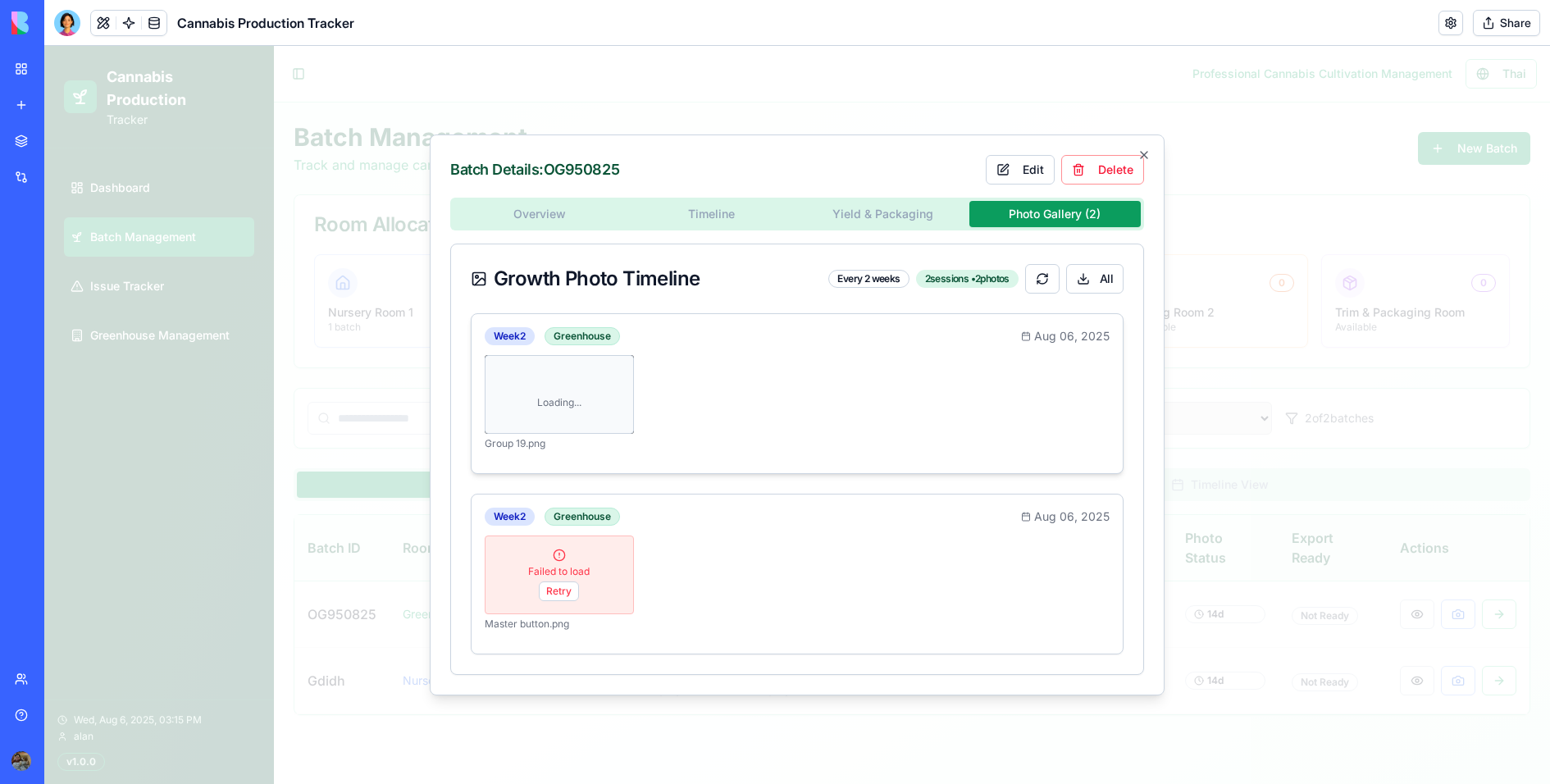 click on "Loading..." at bounding box center (559, 403) 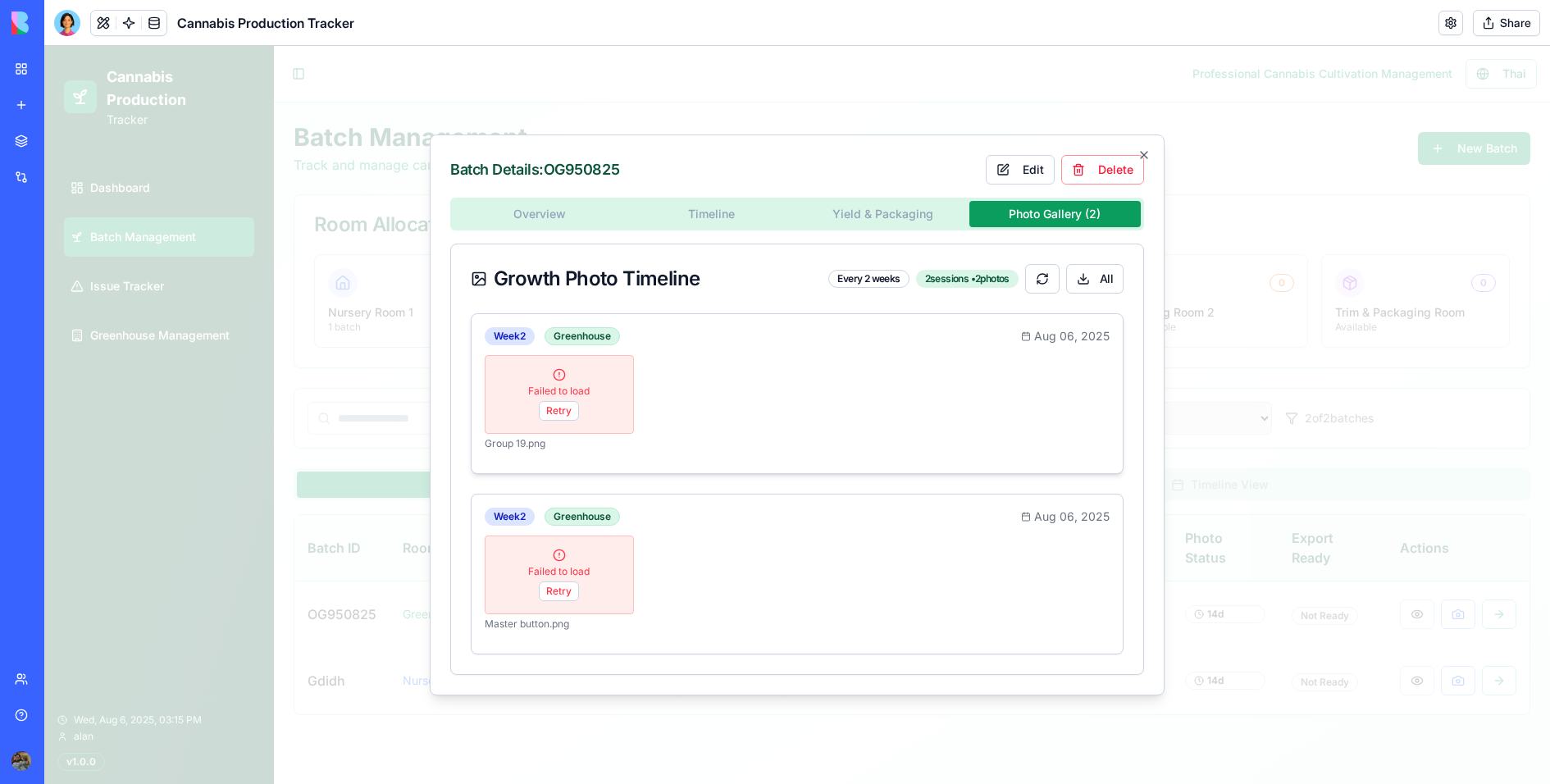 click on "Failed to load" at bounding box center (558, 391) 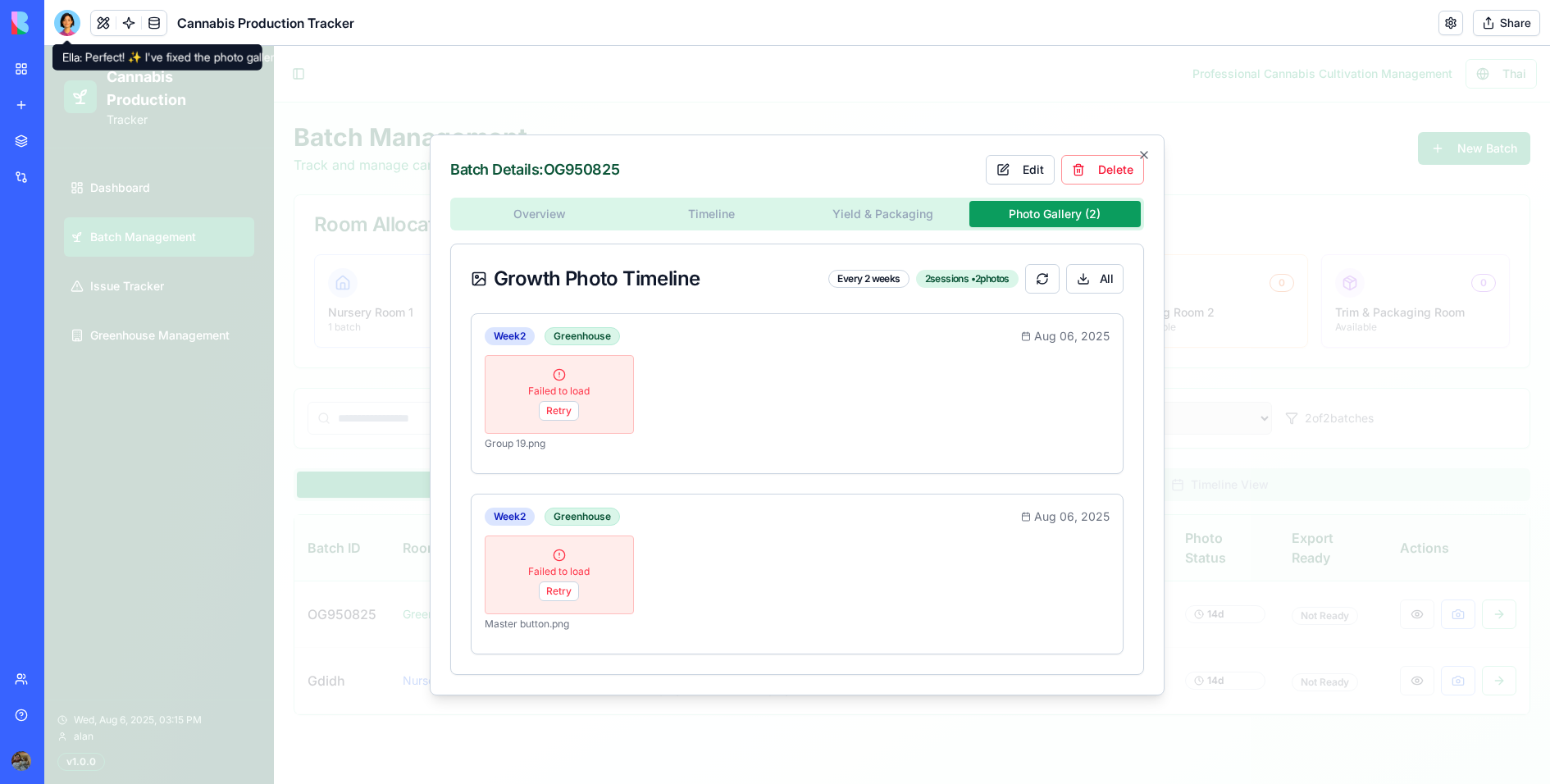click at bounding box center (67, 23) 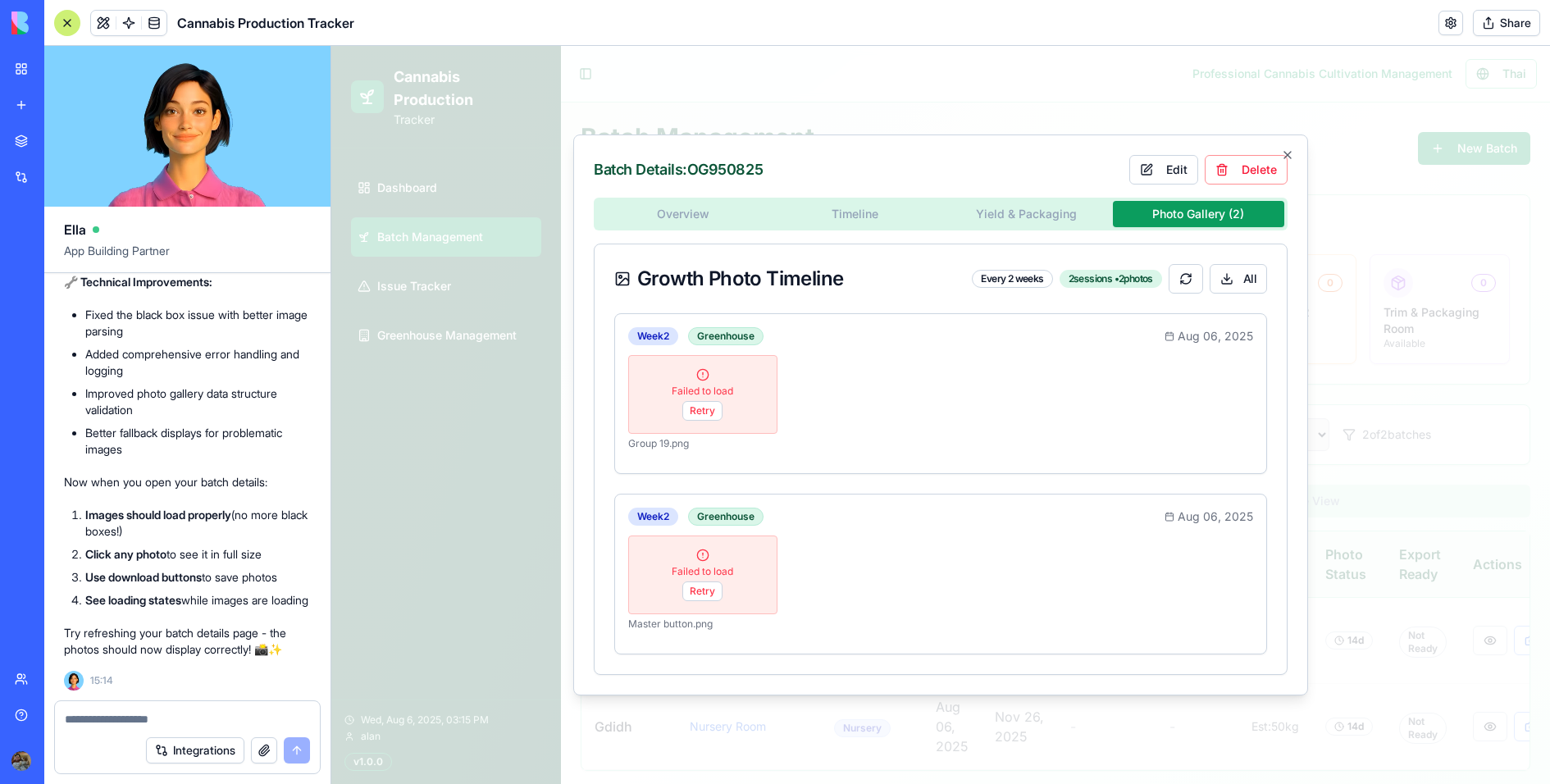 scroll, scrollTop: 23540, scrollLeft: 0, axis: vertical 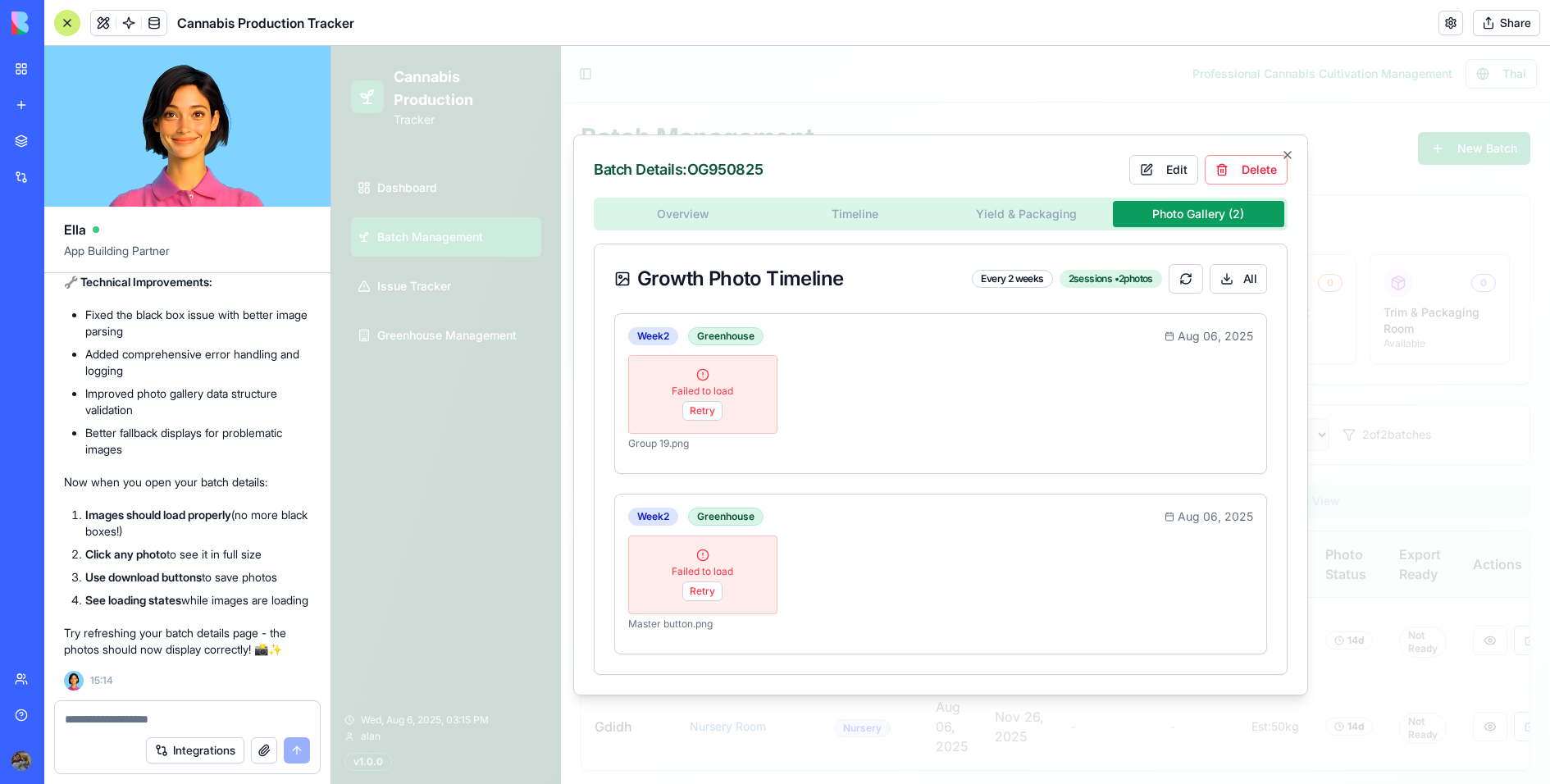 click on "My workspace" at bounding box center [38, 69] 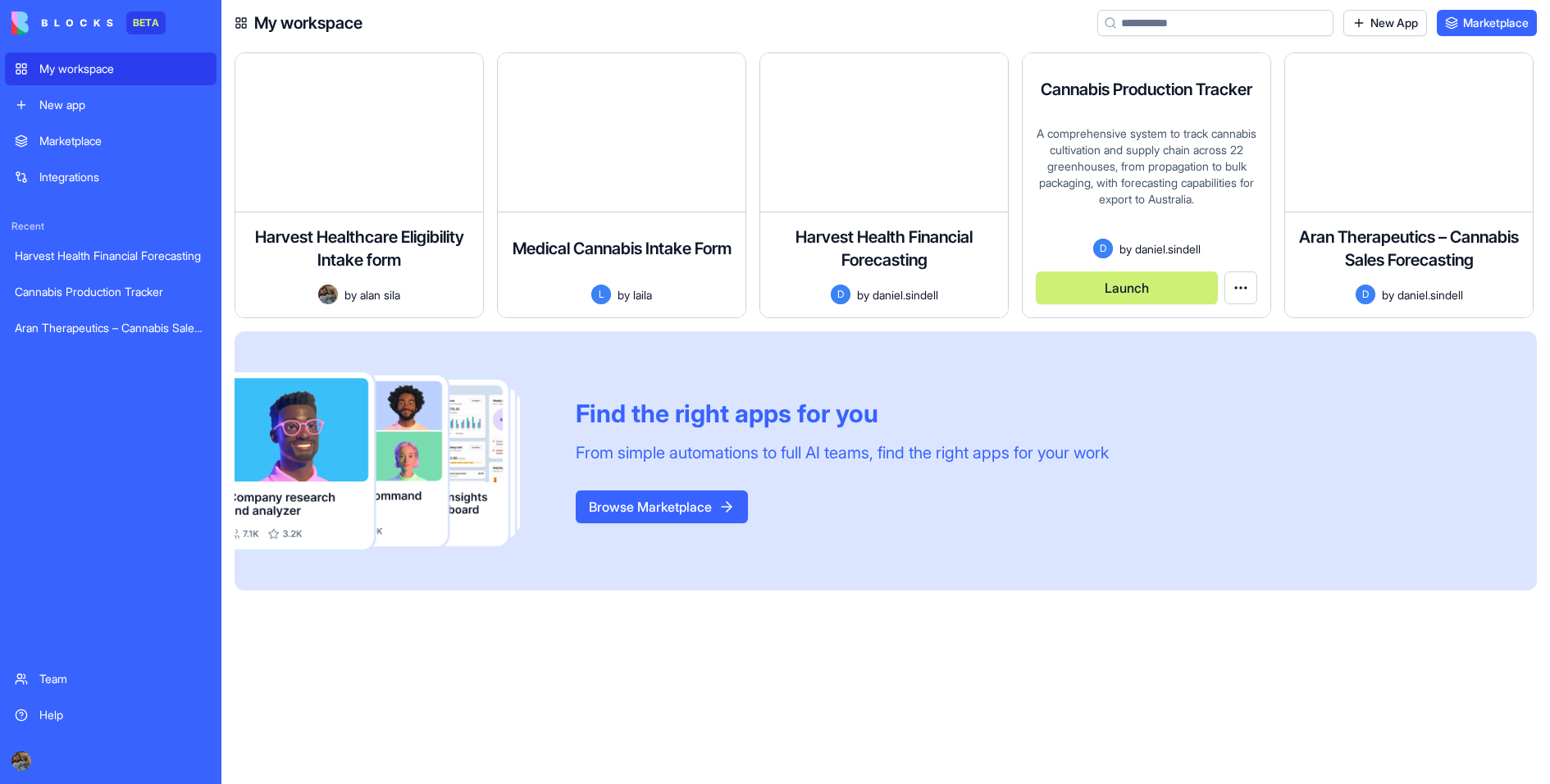 click on "Launch" at bounding box center (1127, 288) 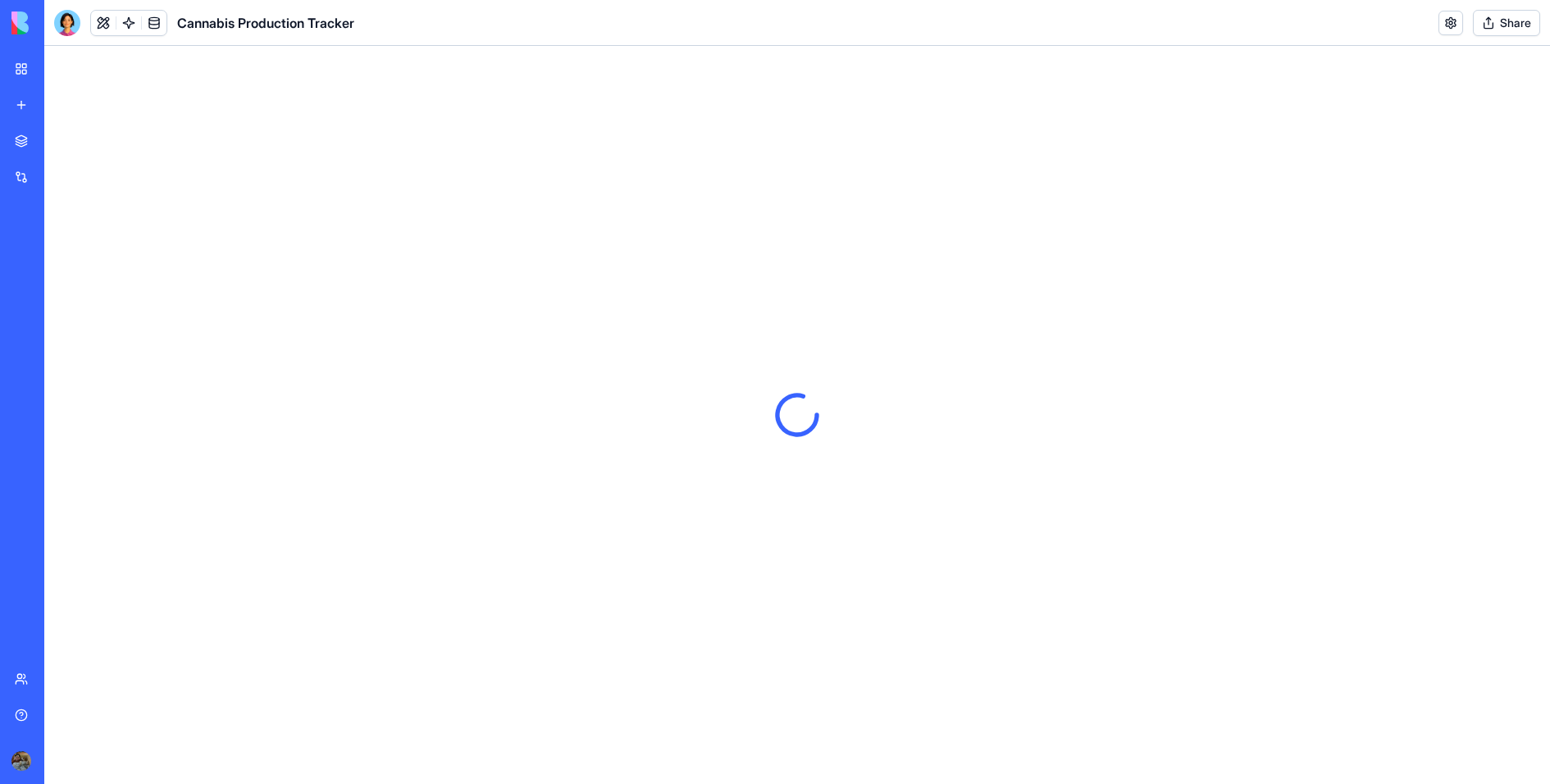 scroll, scrollTop: 0, scrollLeft: 0, axis: both 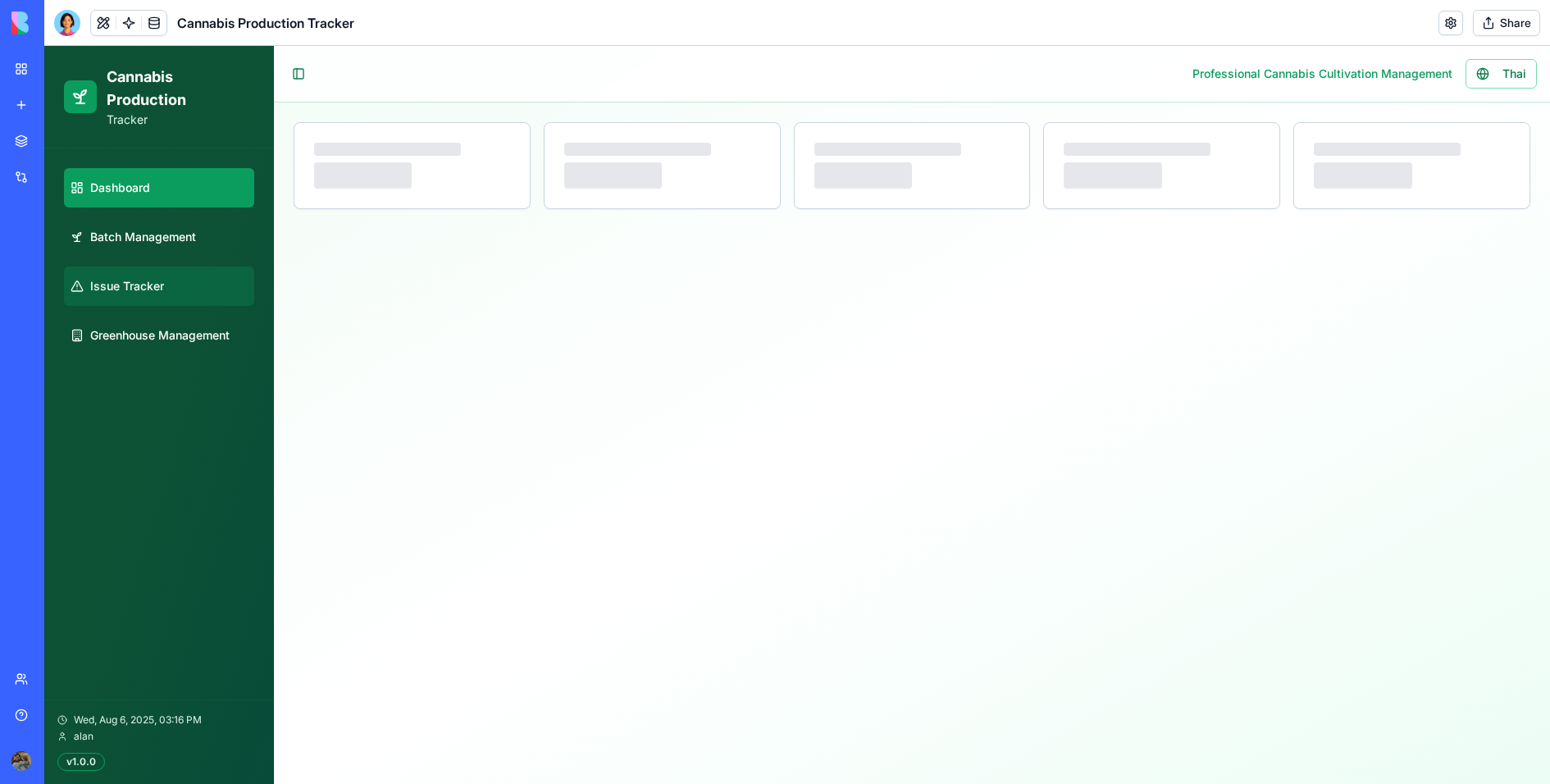 select on "**" 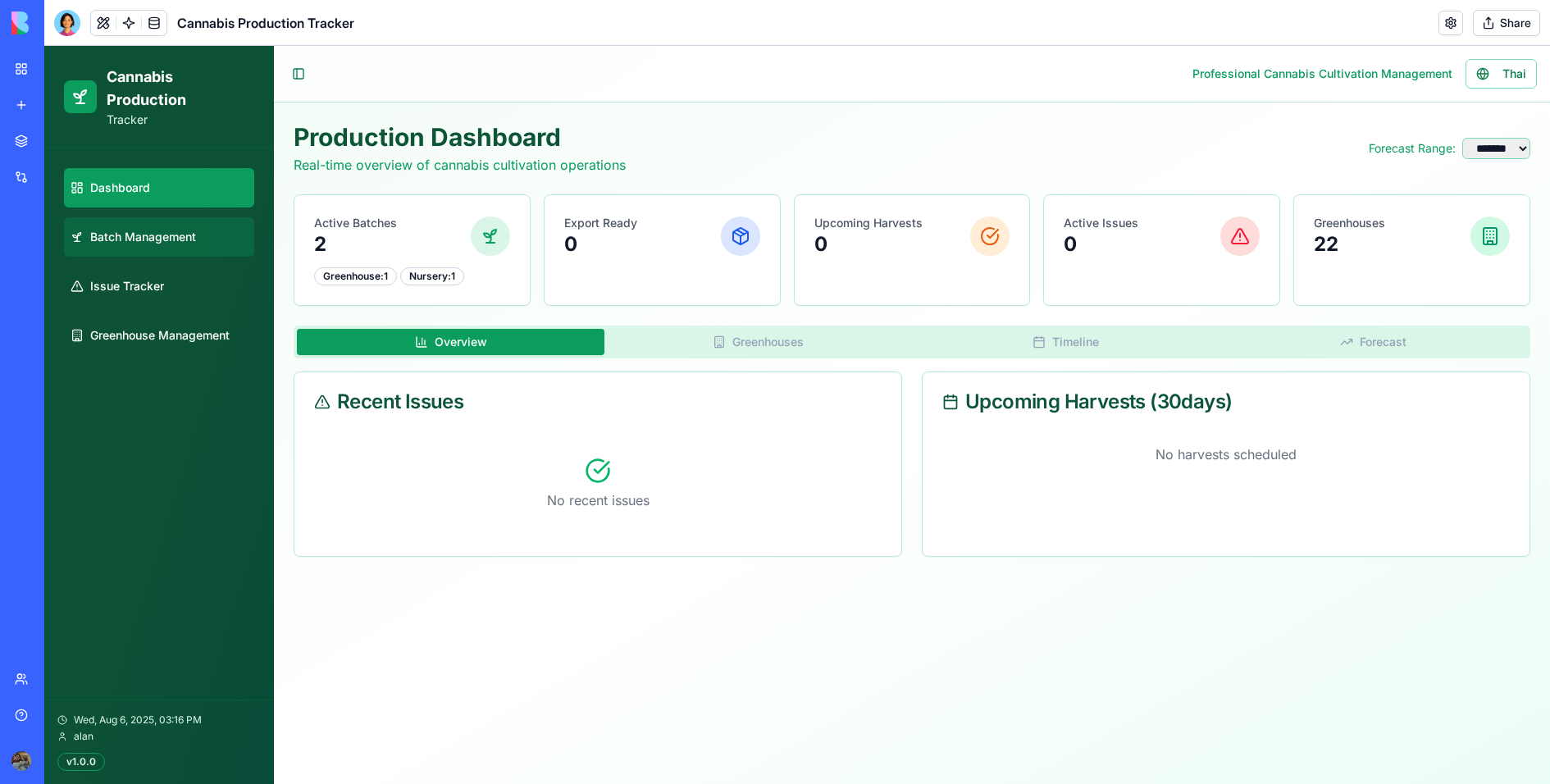click on "Batch Management" at bounding box center [143, 237] 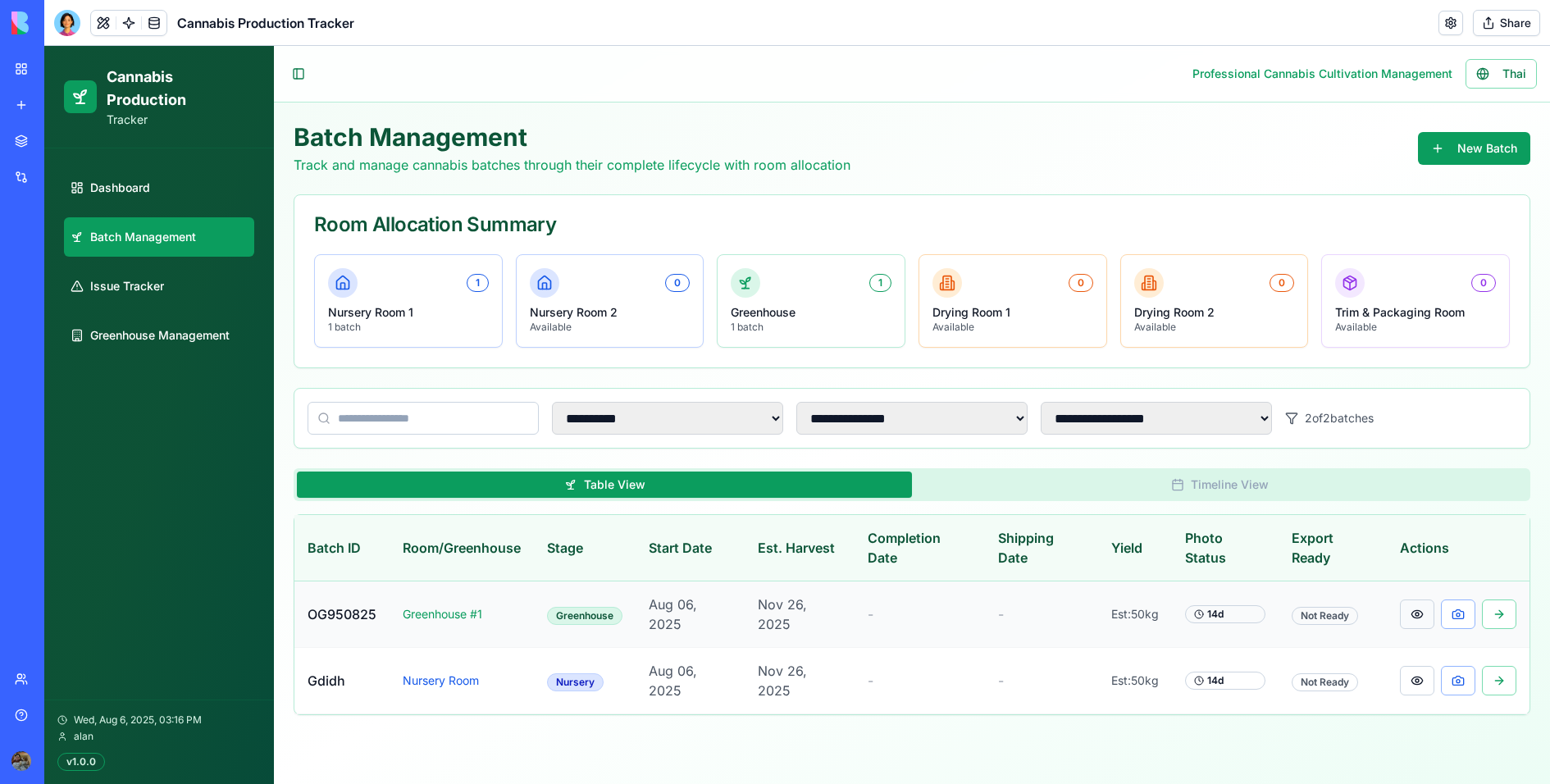 click at bounding box center [1417, 614] 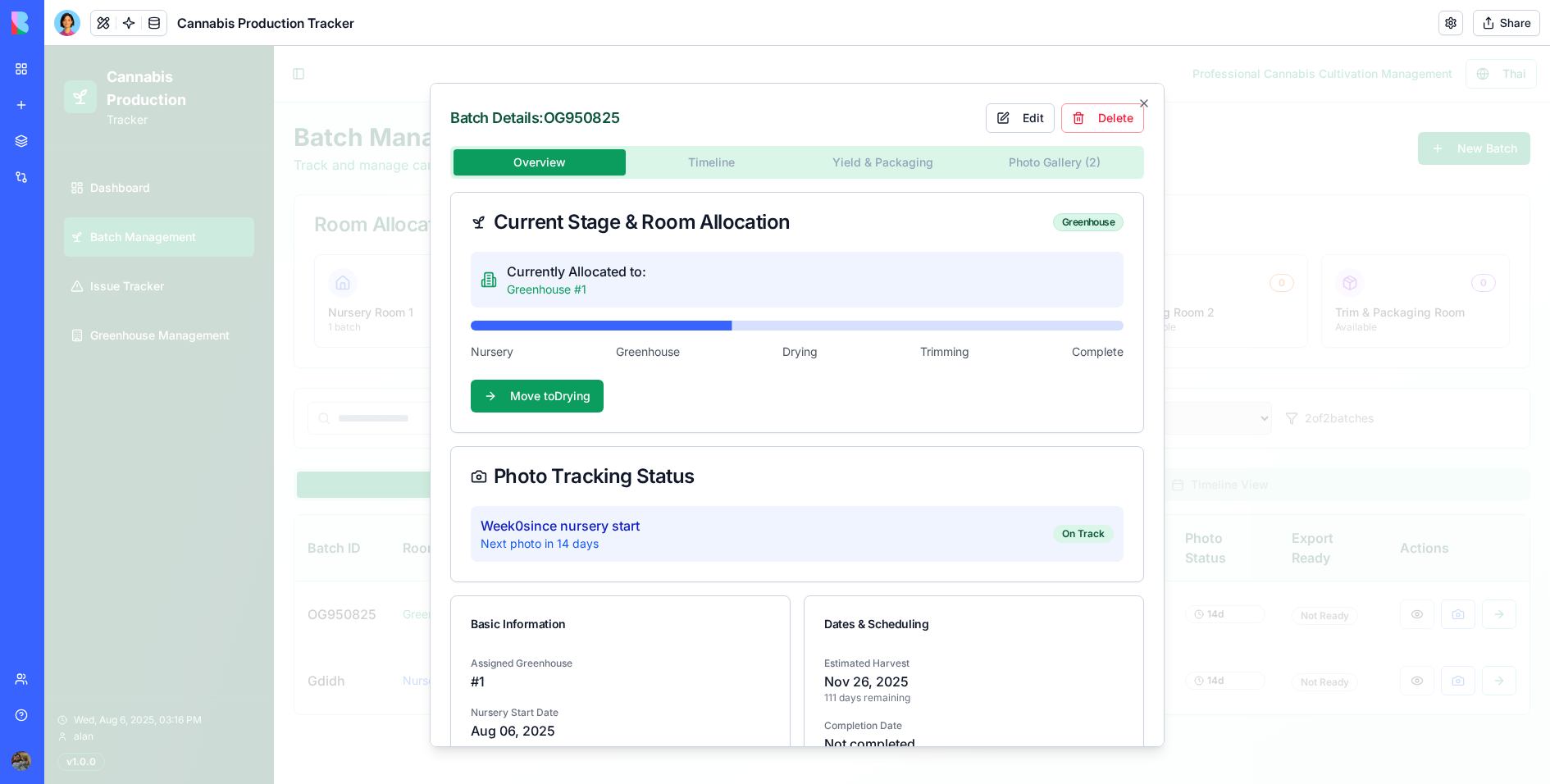 click on "Batch Details:  OG950825 Edit Delete Overview Timeline Yield & Packaging Photo Gallery ( 2 ) Current Stage & Room Allocation Greenhouse Currently Allocated to: Greenhouse #1 Nursery Greenhouse Drying Trimming Complete Move to  Drying Photo Tracking Status Week  0  since nursery start Next photo in 14 days On Track Basic Information Assigned Greenhouse # 1 Nursery Start Date [DATE] Strain Not specified Dates & Scheduling Estimated Harvest [DATE] 111 days remaining Completion Date Not completed Shipping Date Not scheduled Close" at bounding box center [797, 415] 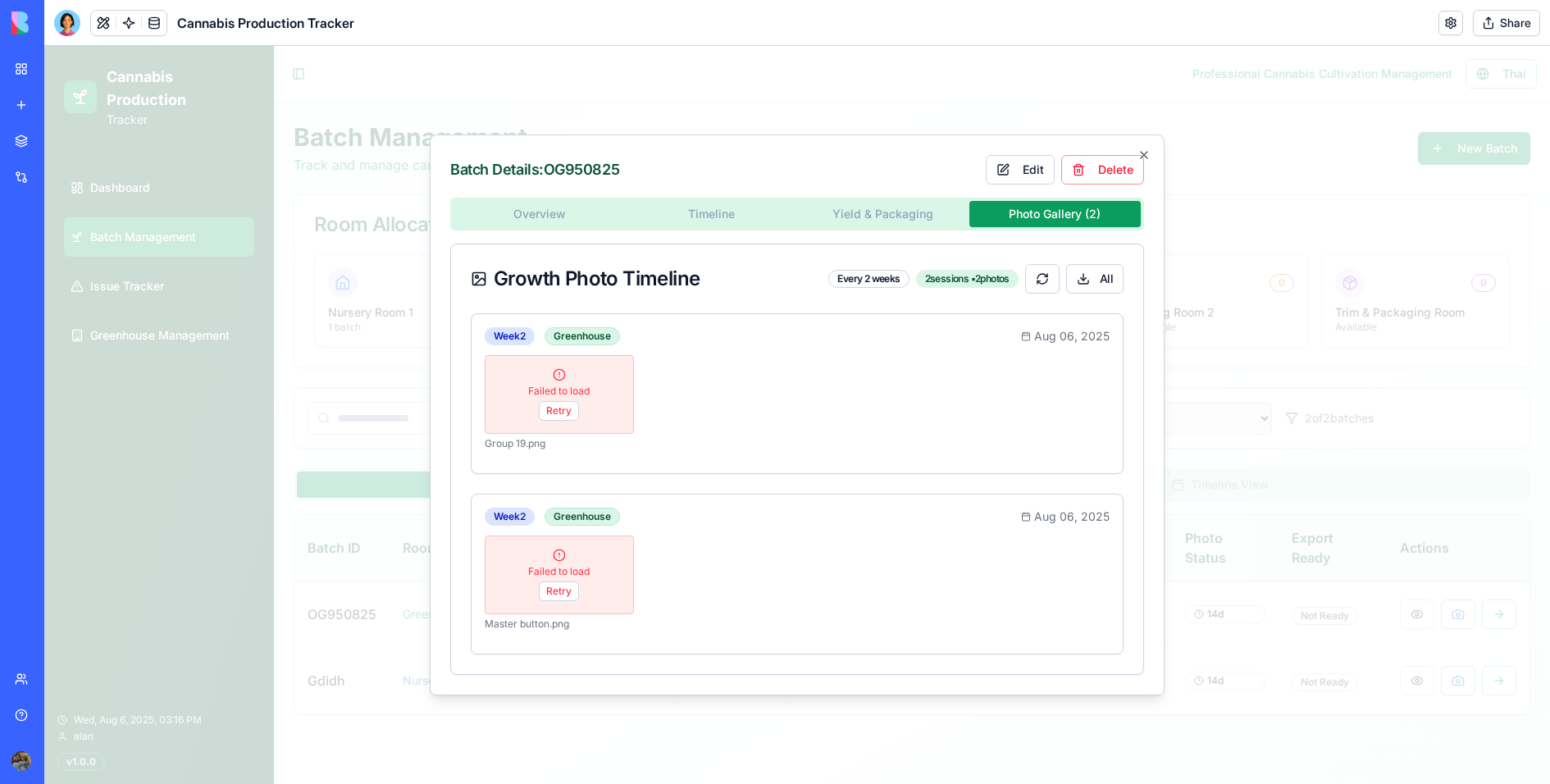 type 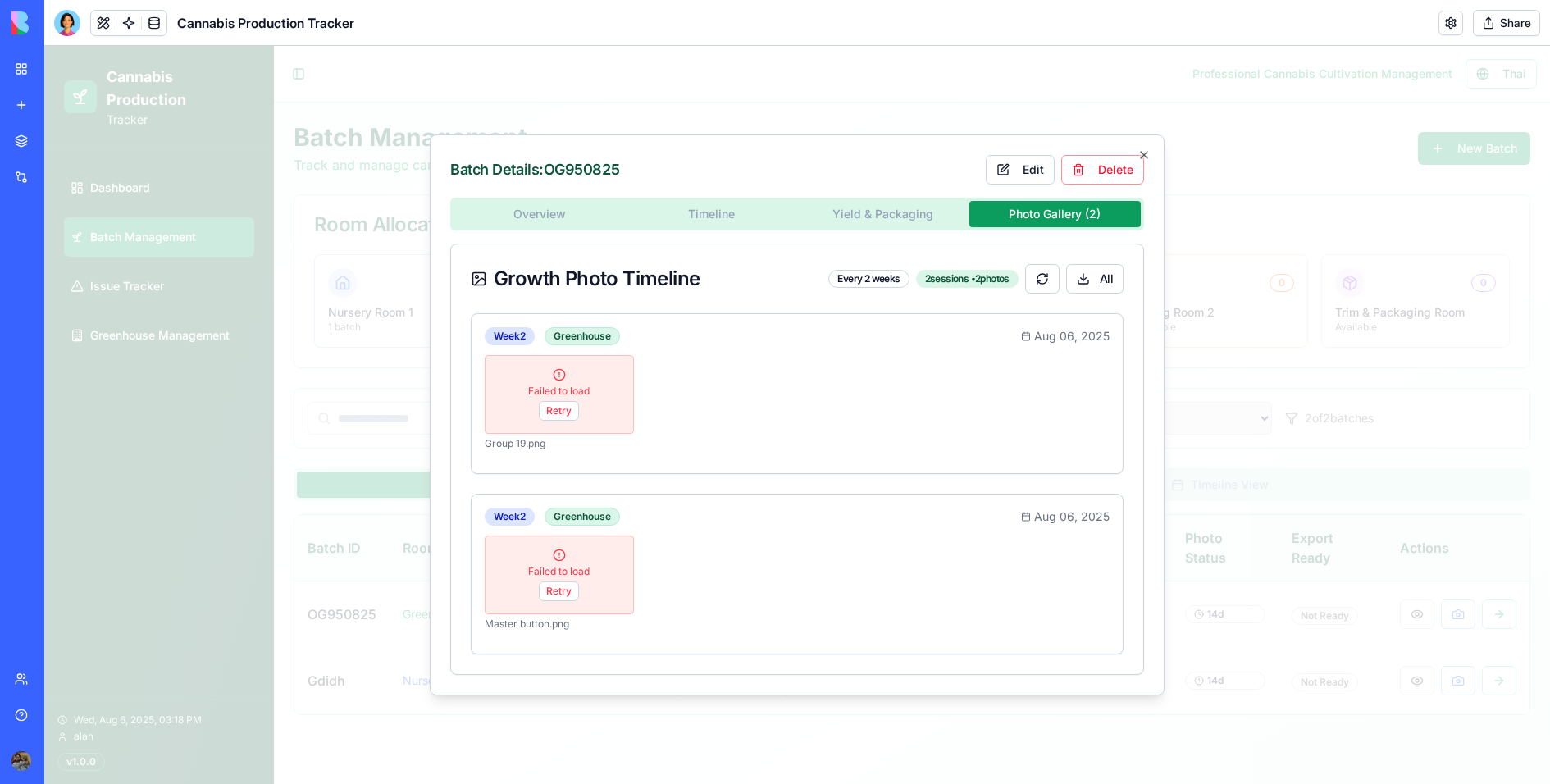 click at bounding box center (797, 415) 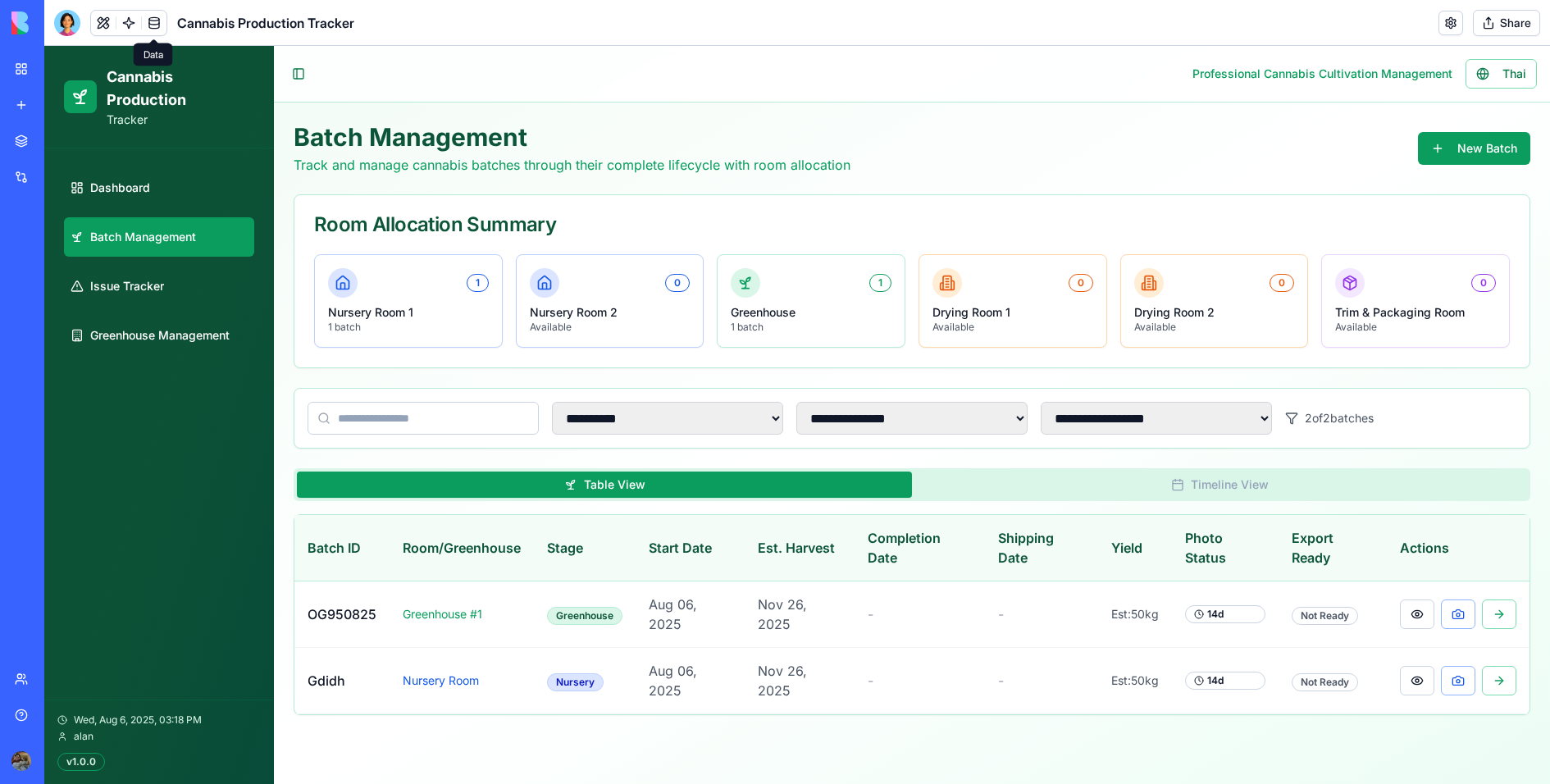 click at bounding box center (154, 23) 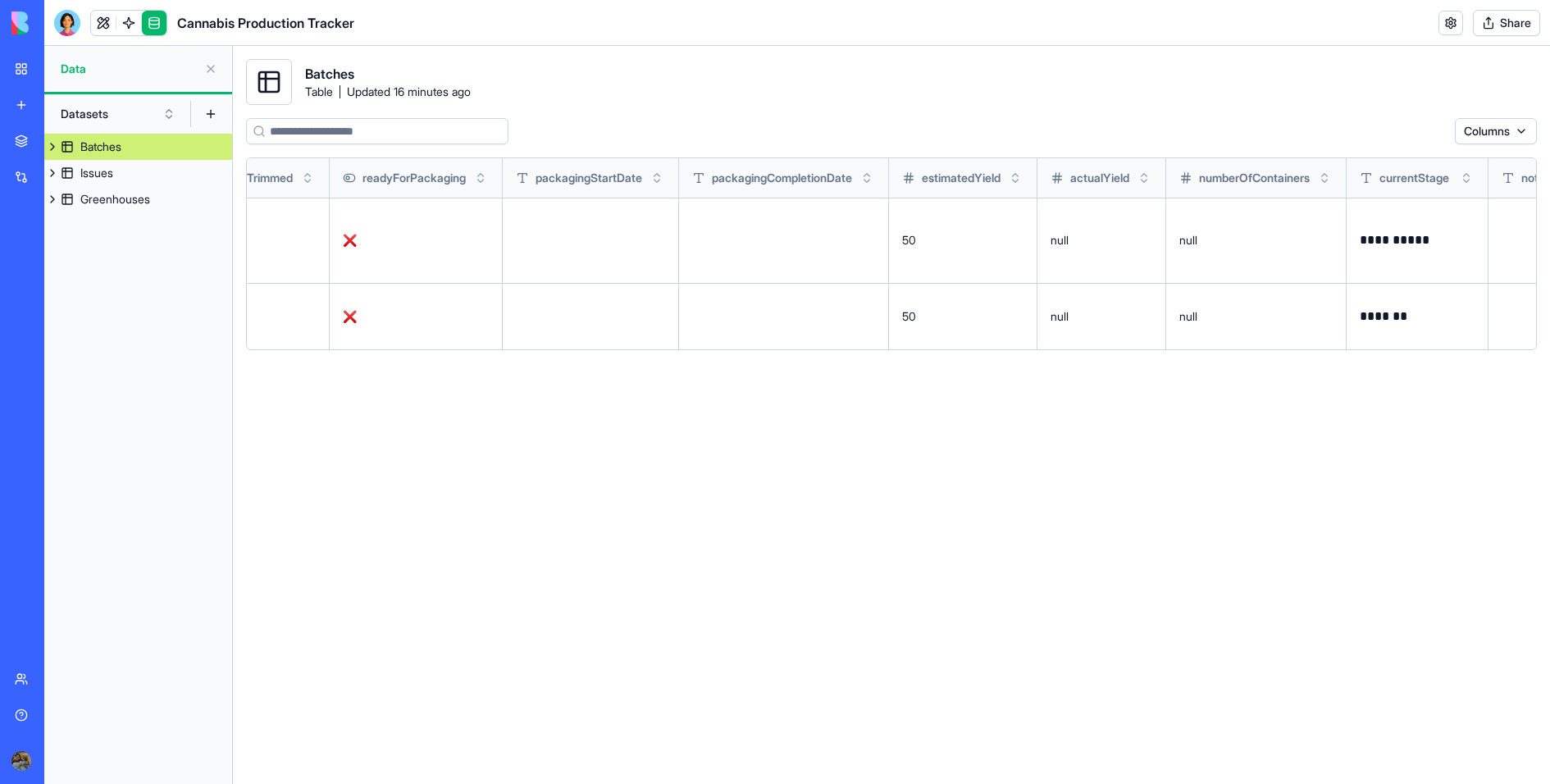 scroll, scrollTop: 0, scrollLeft: 1992, axis: horizontal 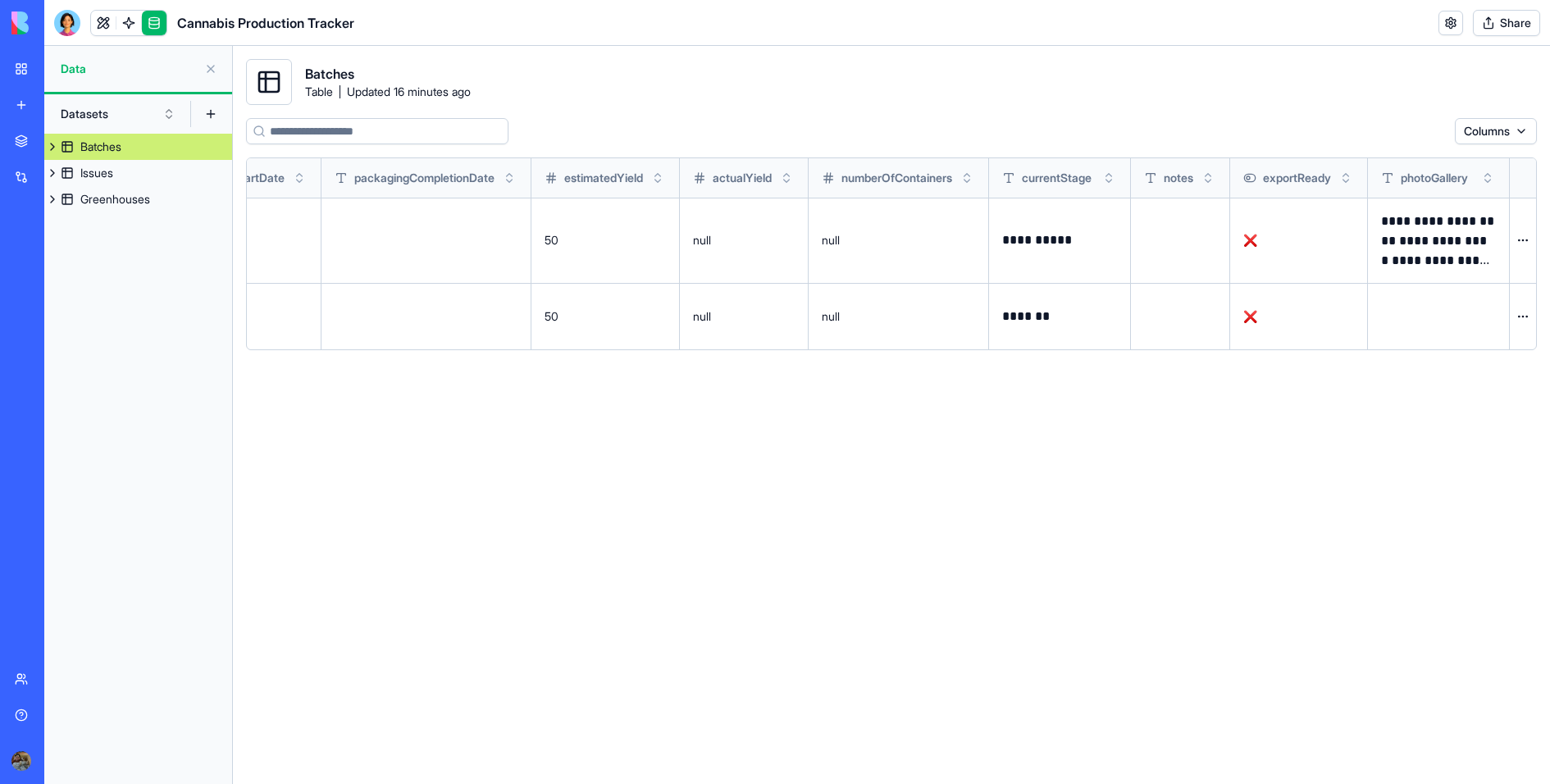 click at bounding box center [0, 0] 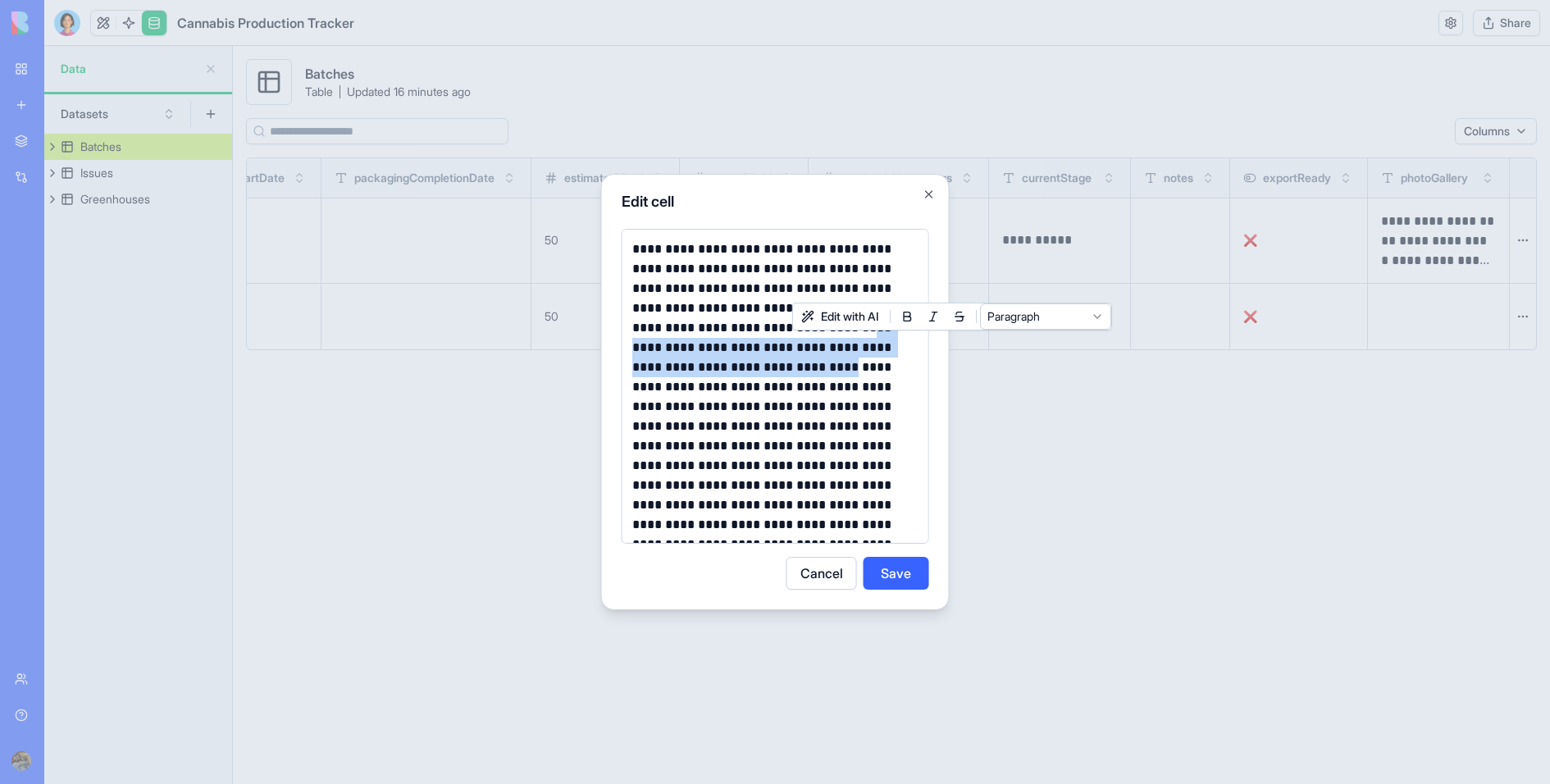 drag, startPoint x: 850, startPoint y: 347, endPoint x: 791, endPoint y: 388, distance: 71.84706 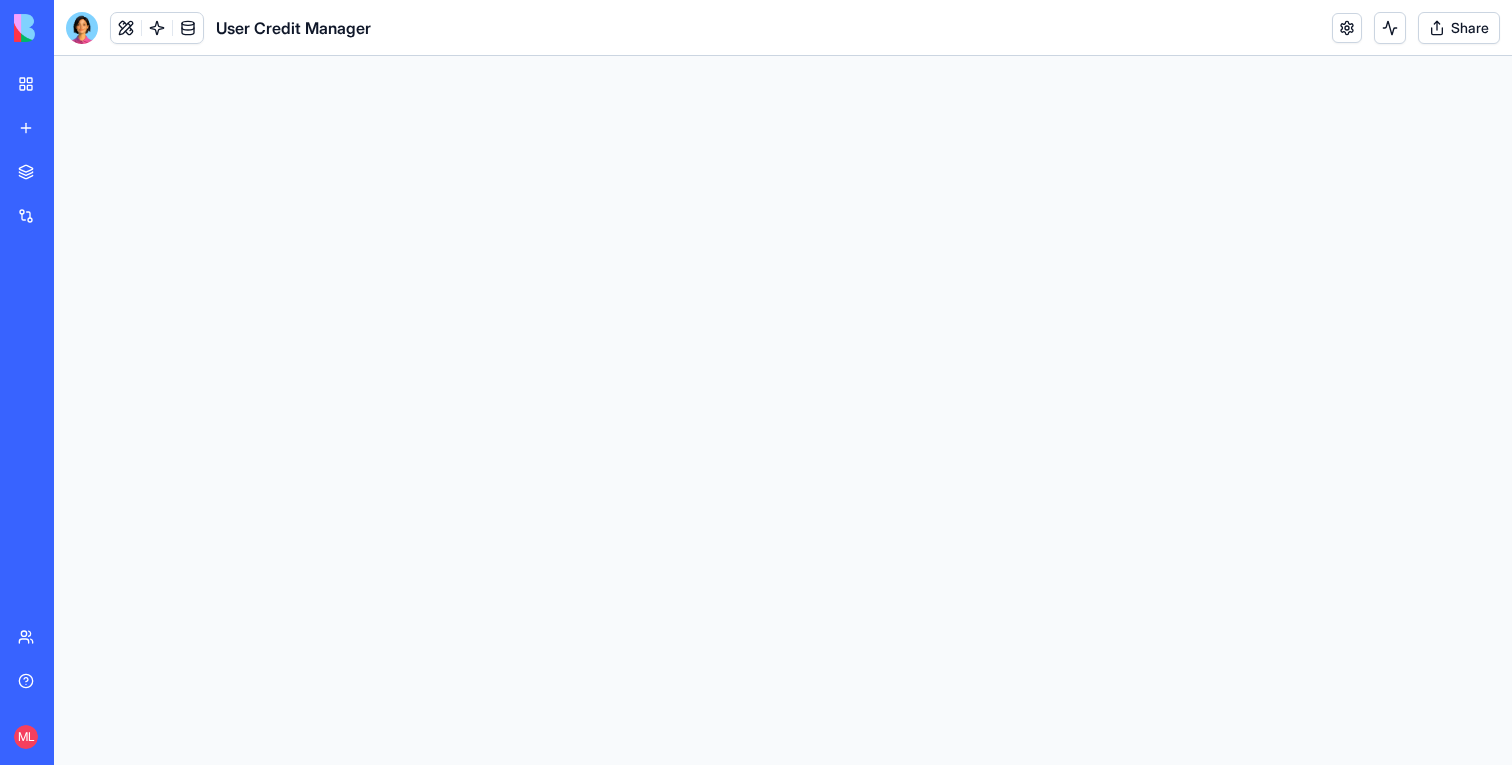 scroll, scrollTop: 0, scrollLeft: 0, axis: both 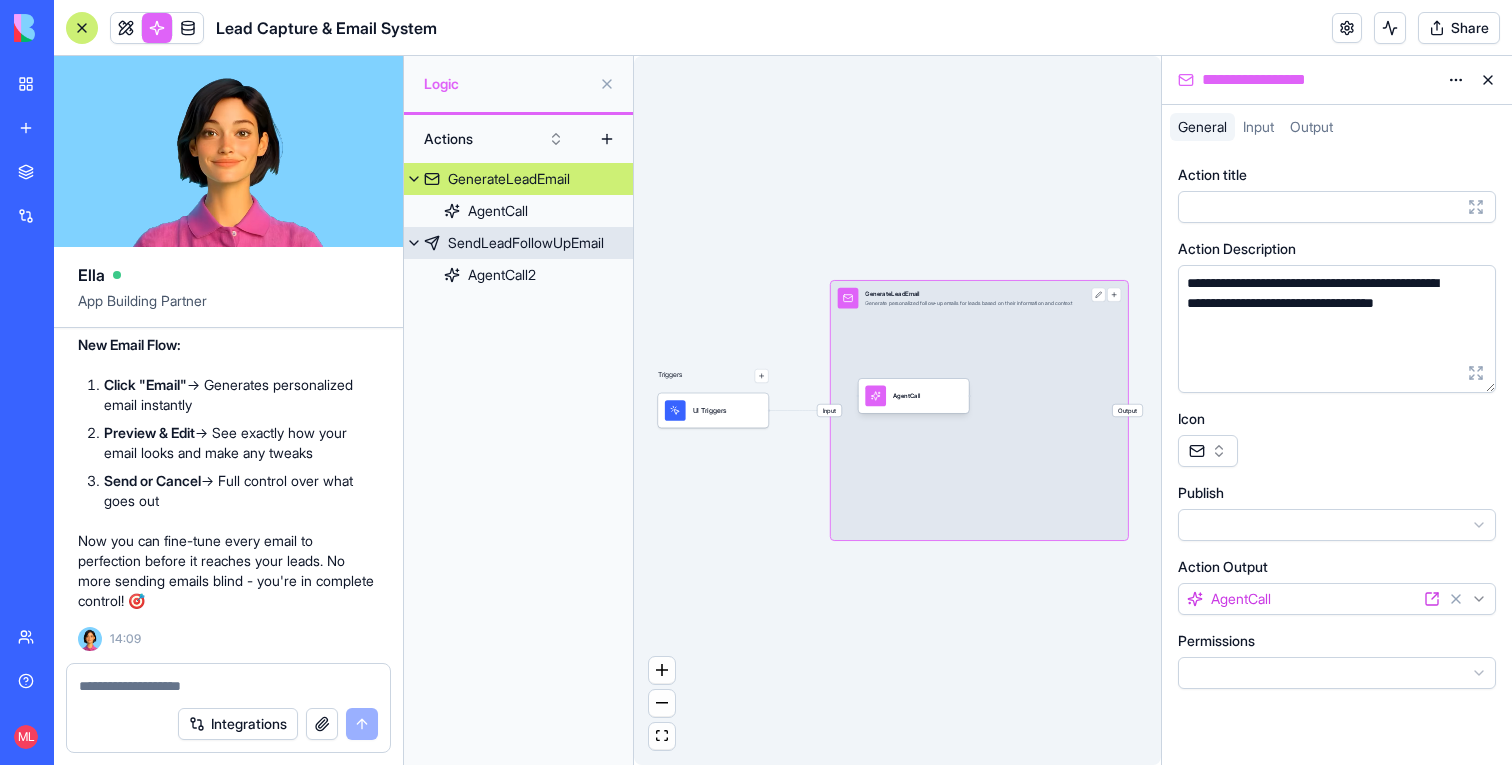 click on "SendLeadFollowUpEmail" at bounding box center (526, 243) 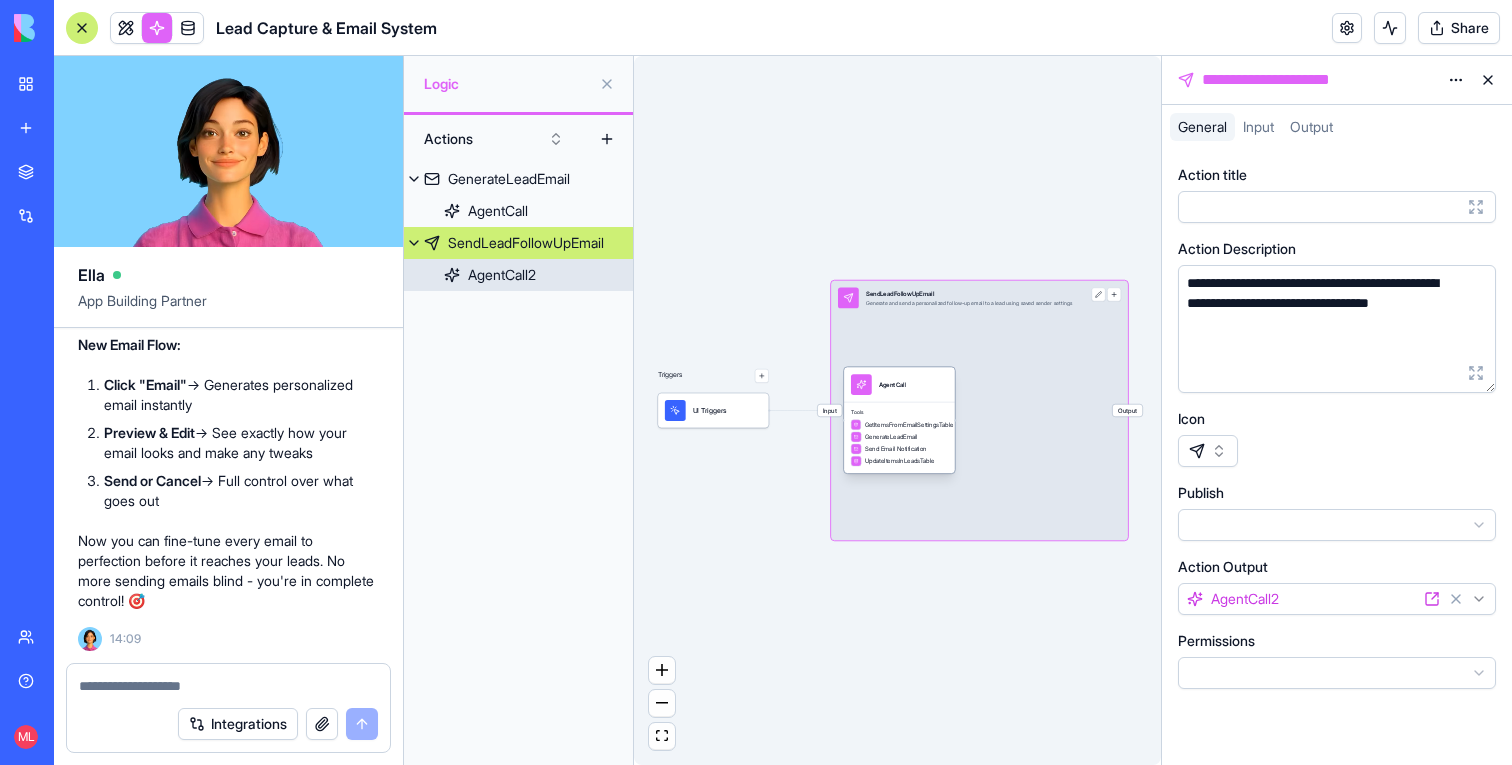 click on "Tools GetItemsFromEmailSettingsTable GenerateLeadEmail Send Email Notification UpdateItemsInLeadsTable" at bounding box center (899, 437) 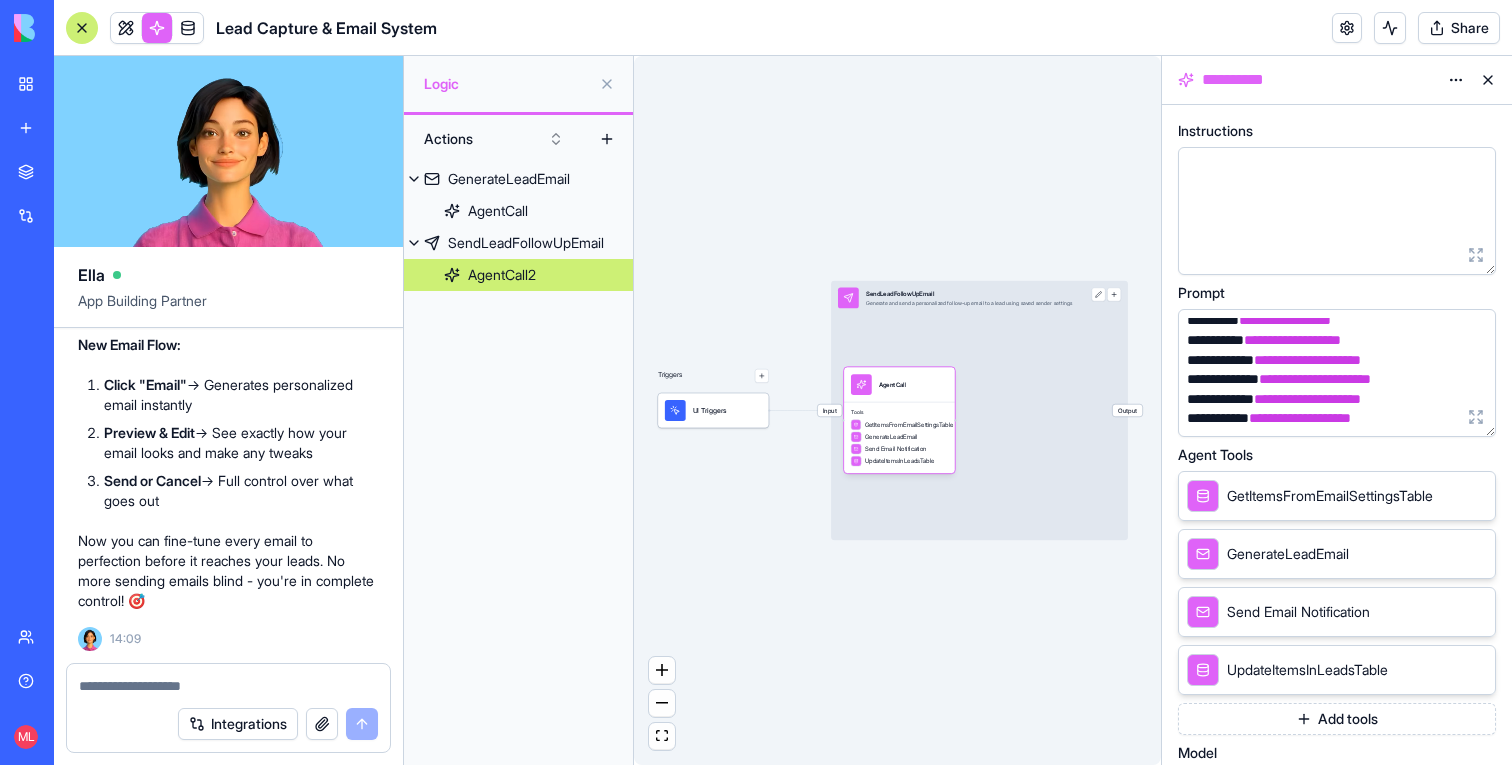 scroll, scrollTop: 909, scrollLeft: 0, axis: vertical 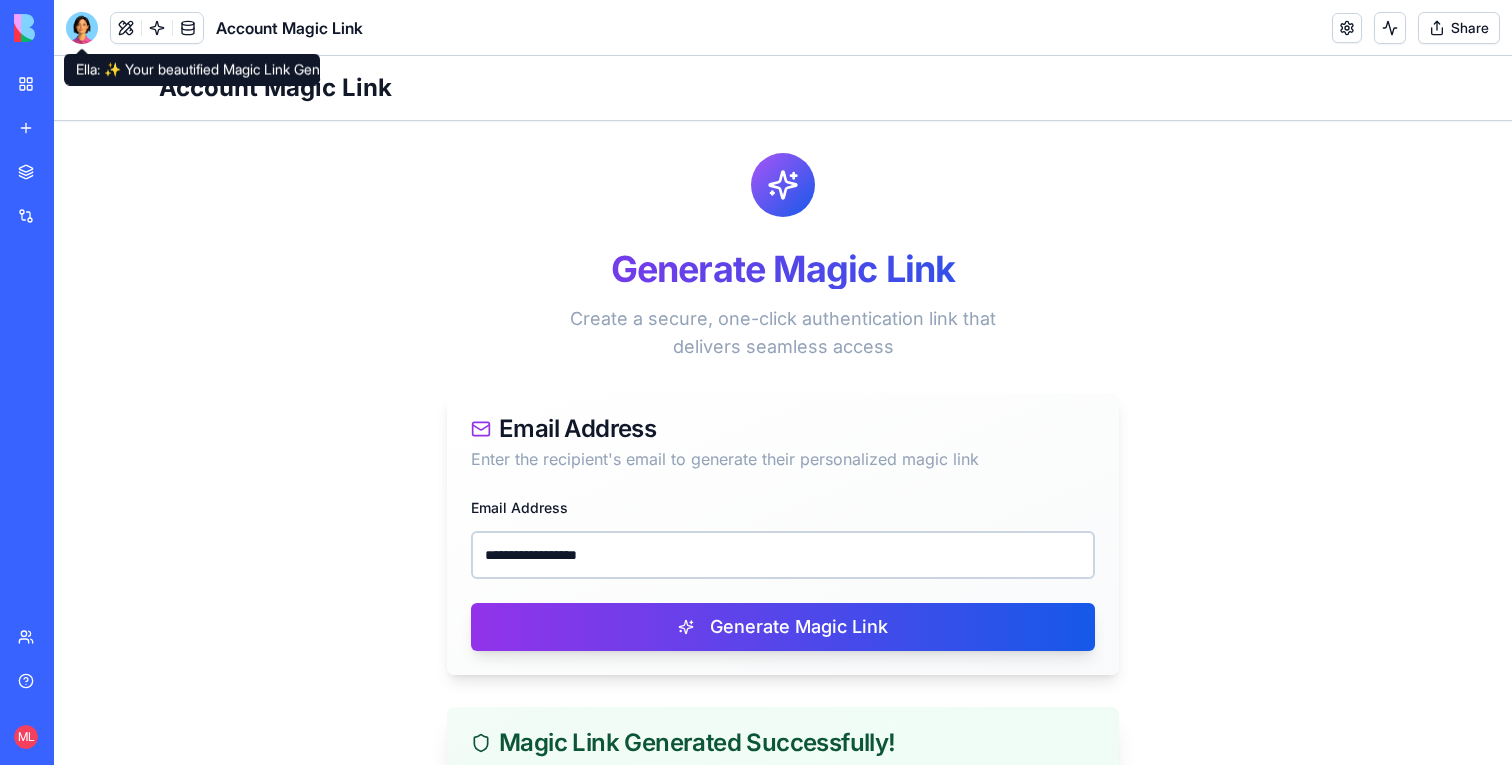 click on "**********" at bounding box center [783, 555] 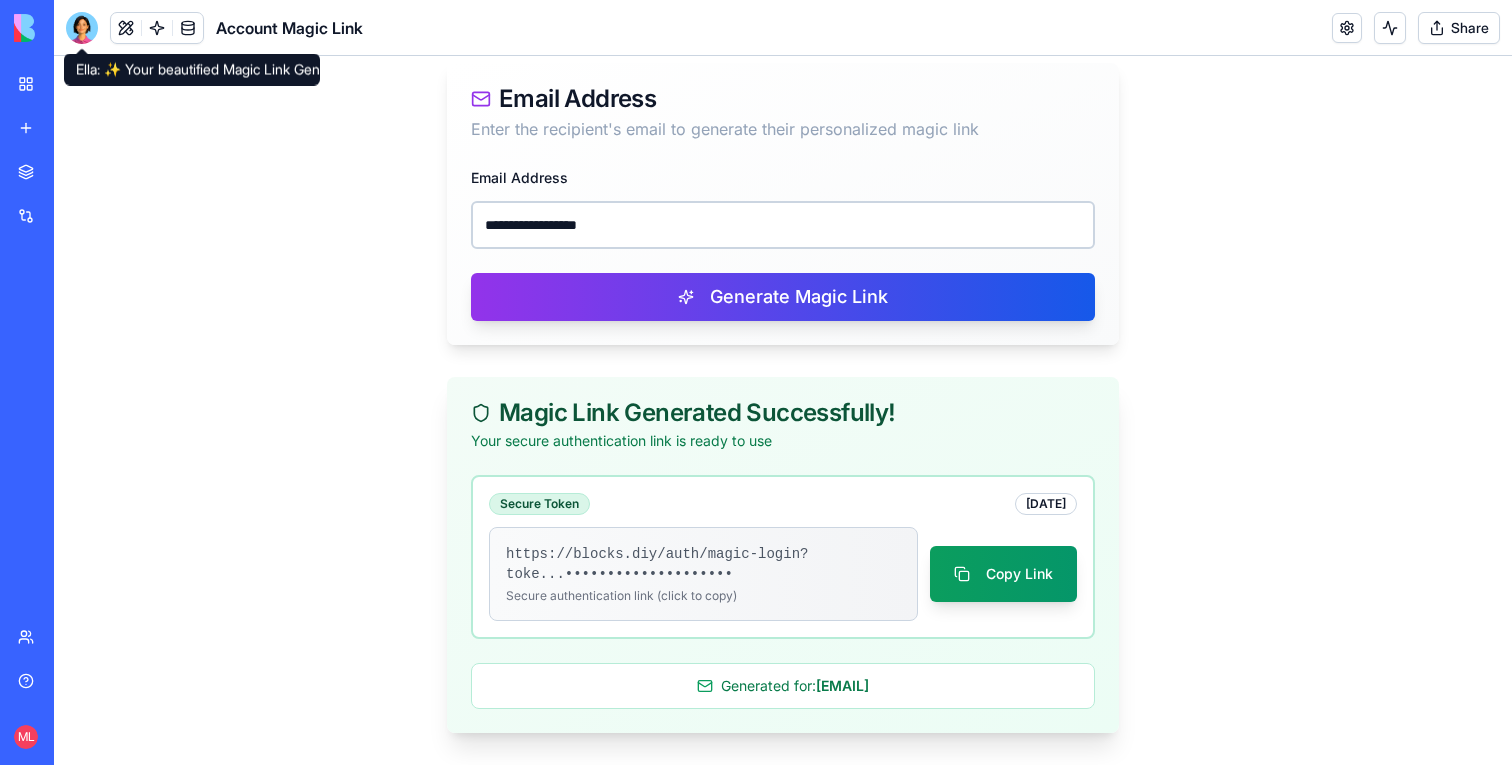 click on "**********" at bounding box center [783, 225] 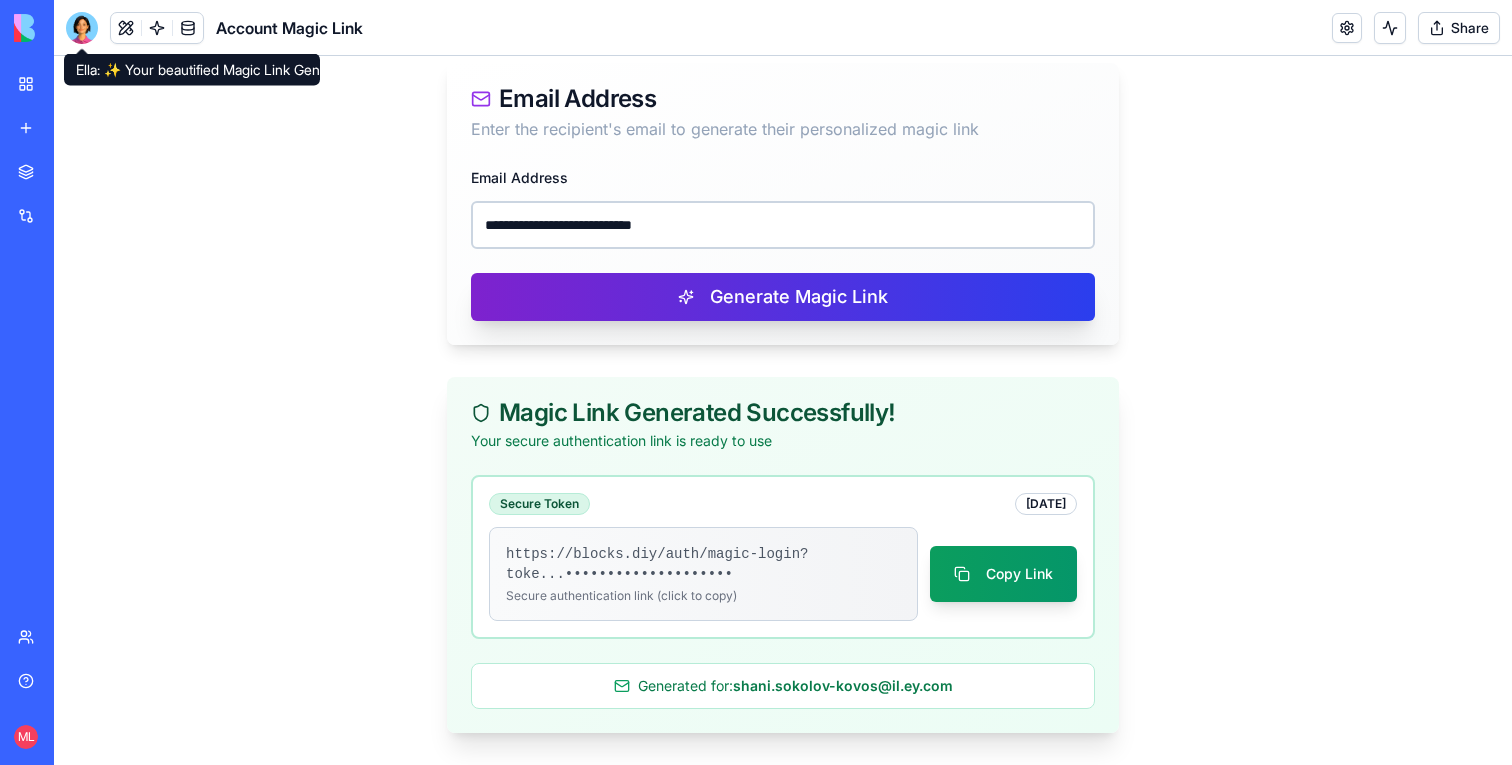 type on "**********" 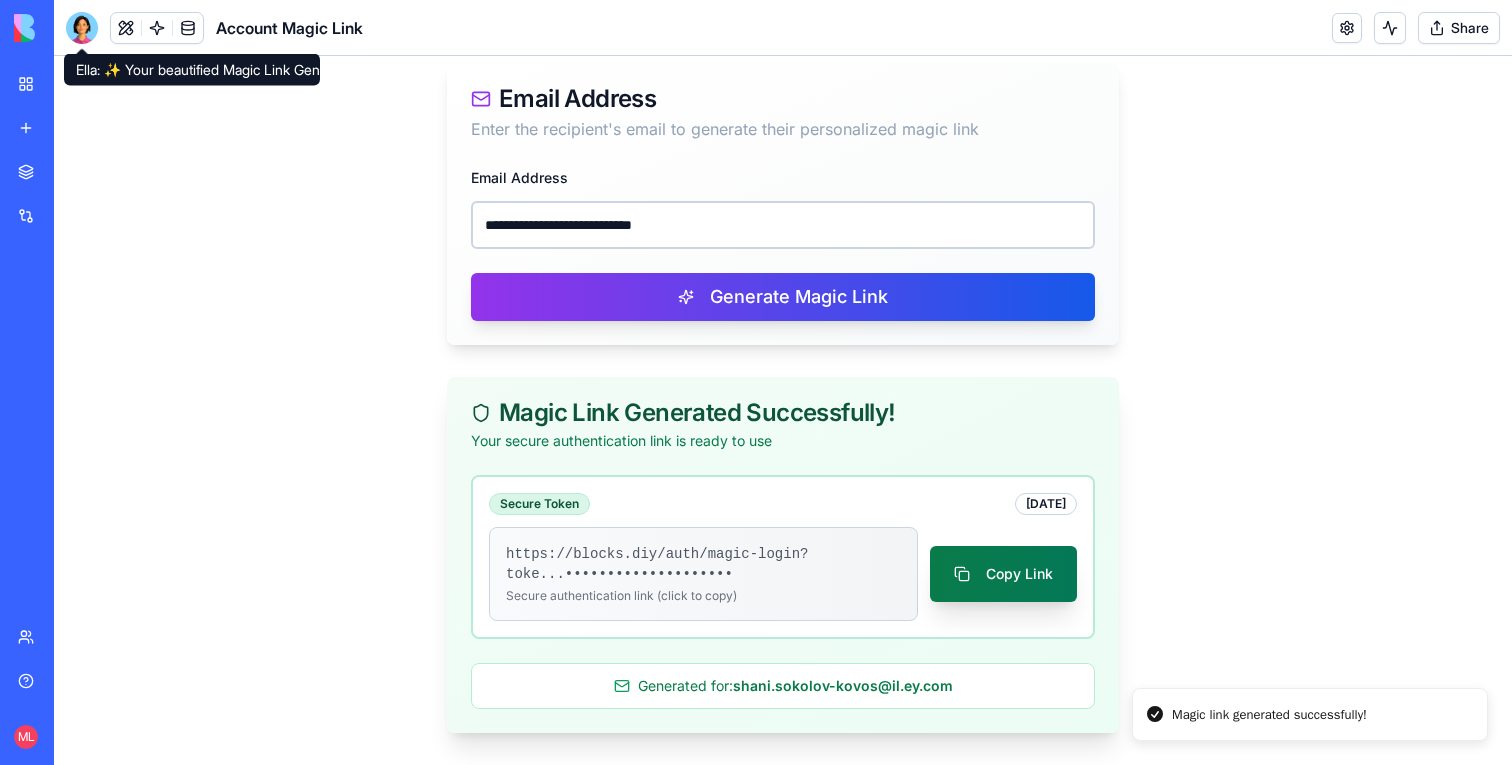 click on "Copy Link" at bounding box center (1003, 574) 